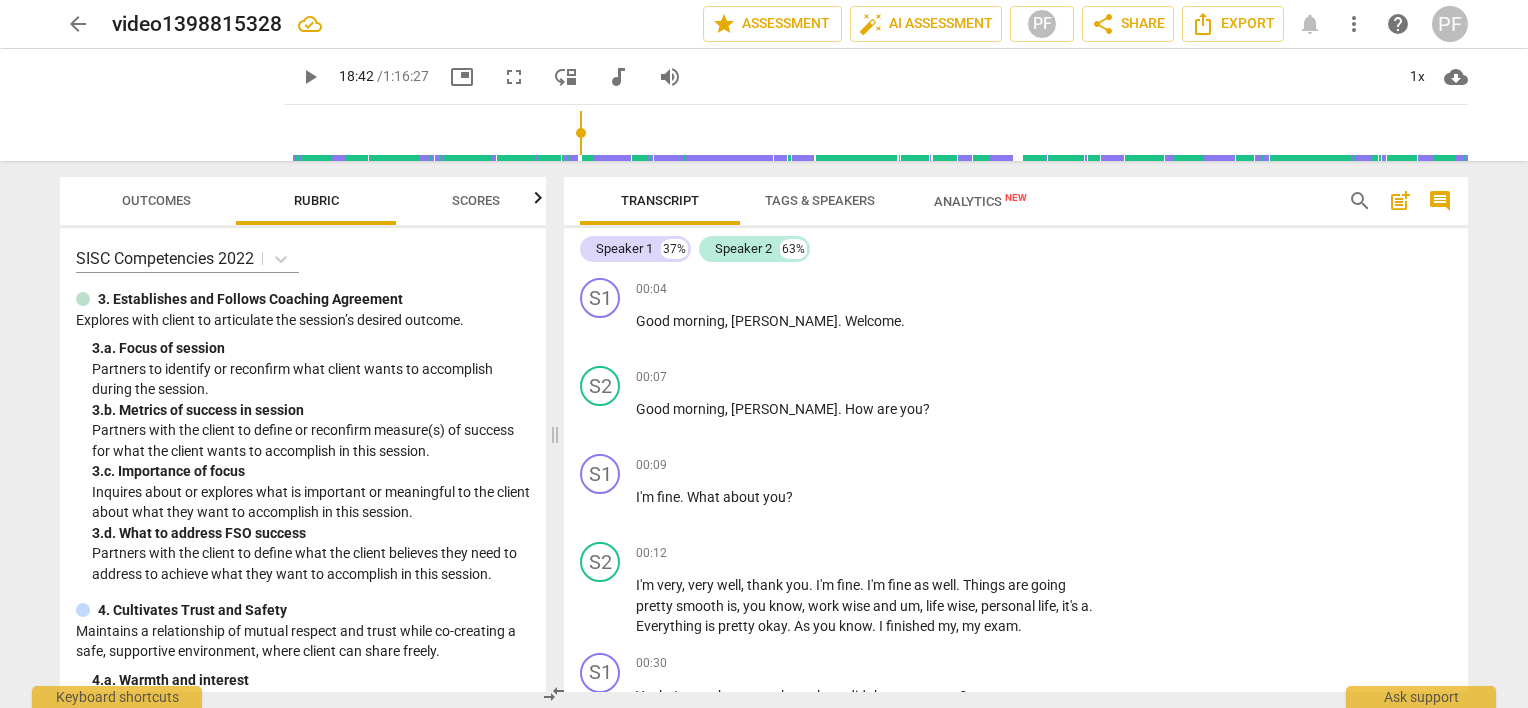 click on "play_arrow" at bounding box center [172, 105] 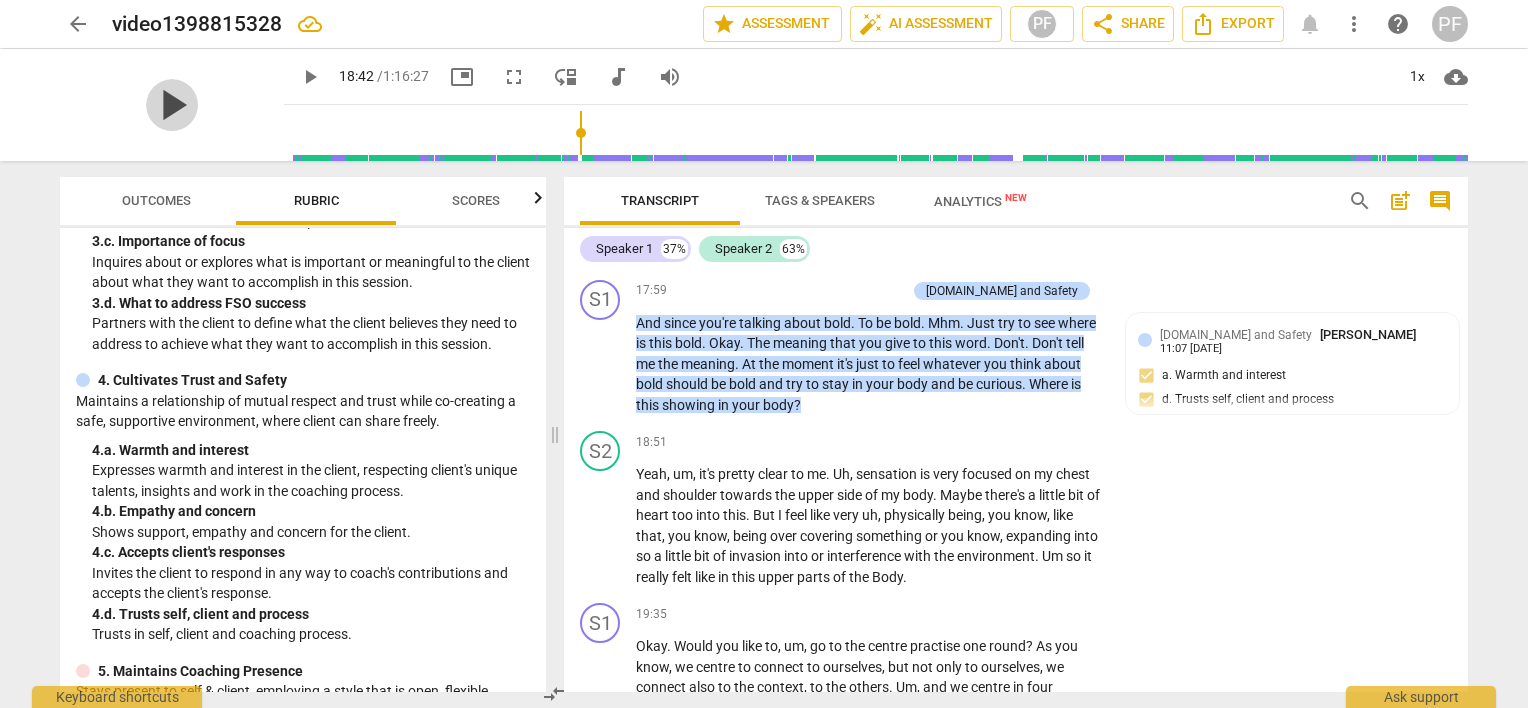 click on "play_arrow" at bounding box center (172, 105) 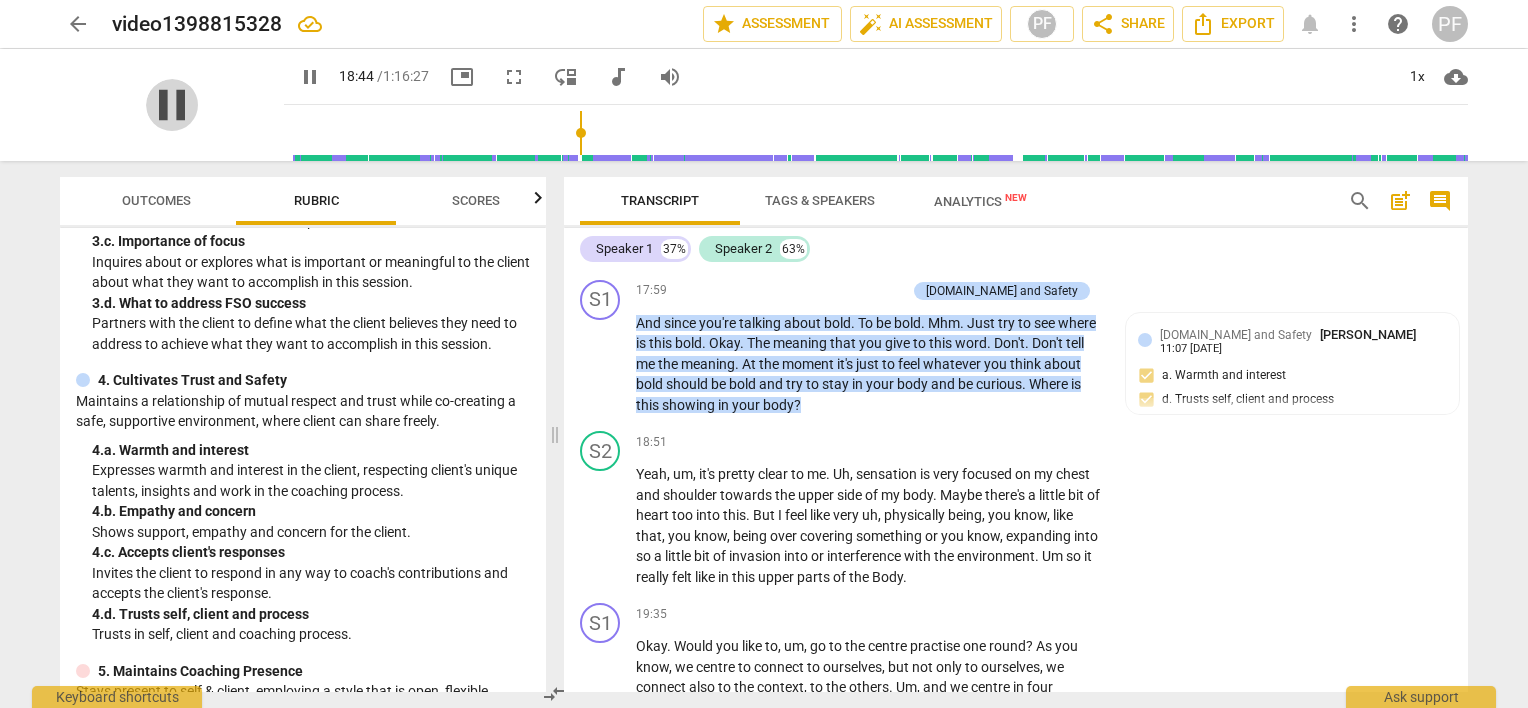 click on "pause" at bounding box center (172, 105) 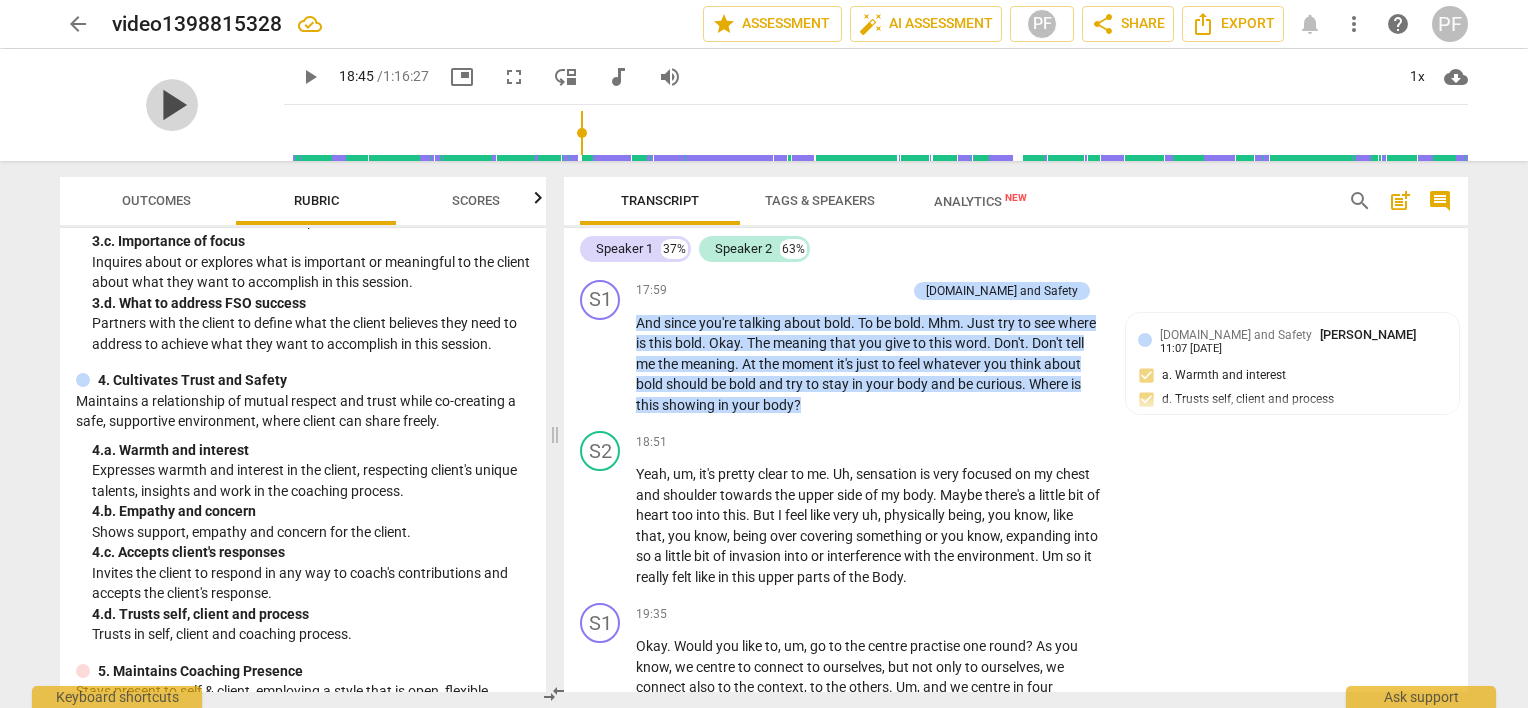 click on "play_arrow" at bounding box center [172, 105] 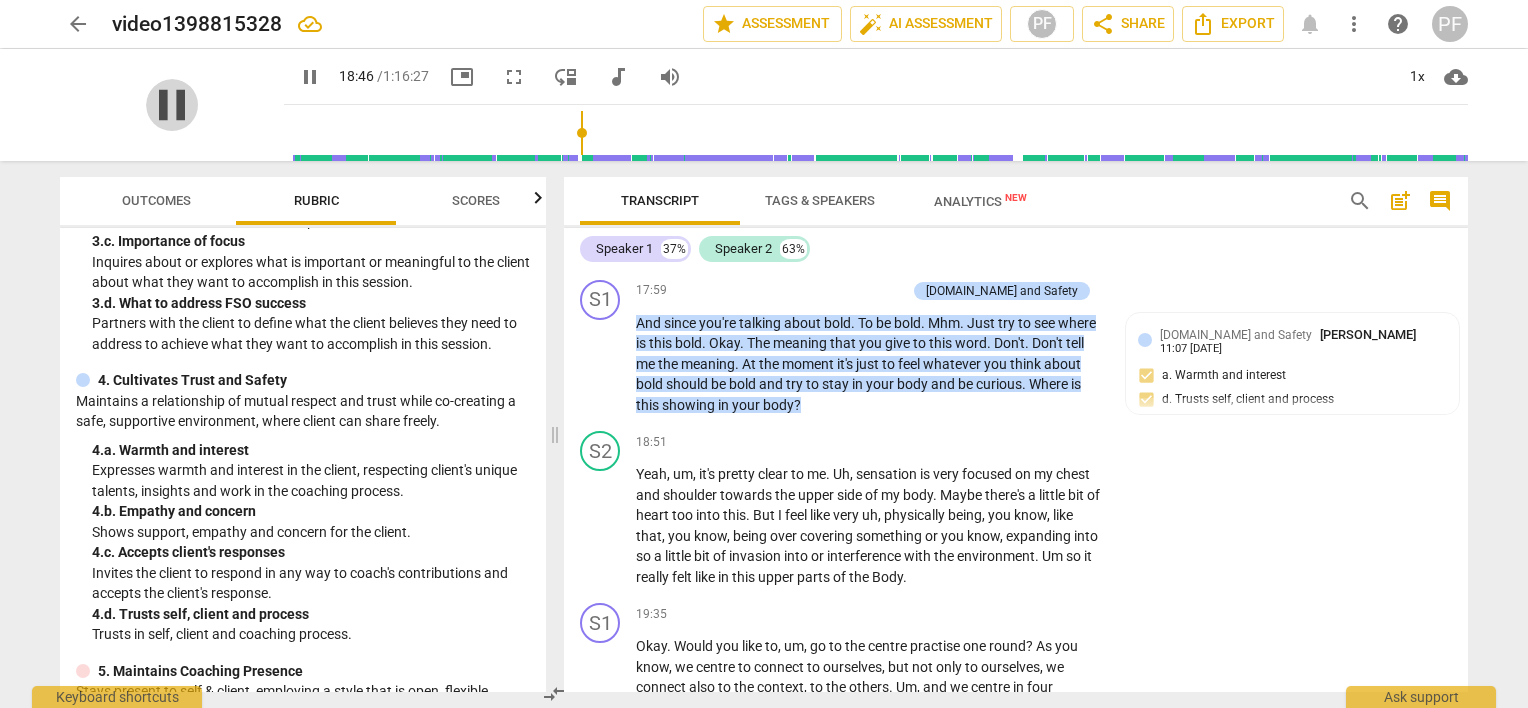 click on "pause" at bounding box center [172, 105] 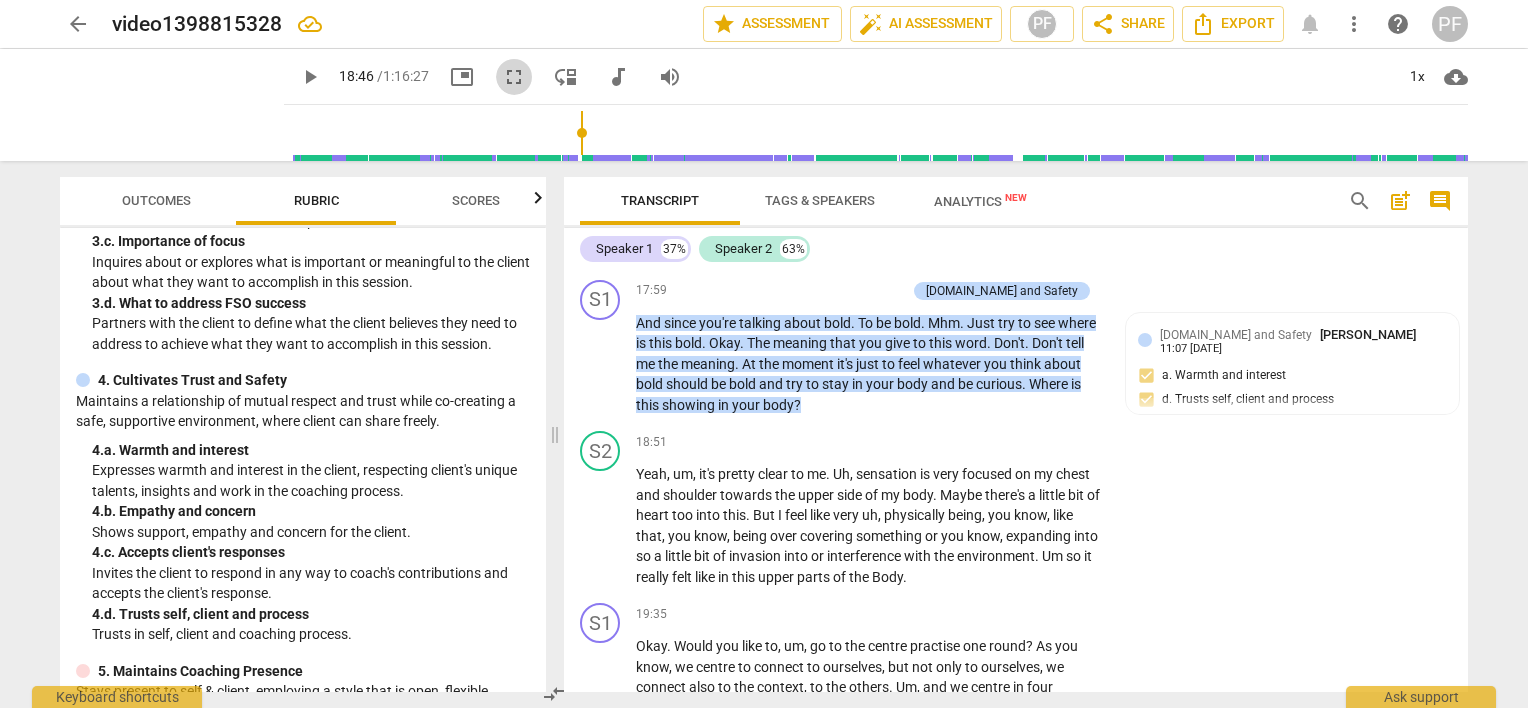 click on "fullscreen" at bounding box center [514, 77] 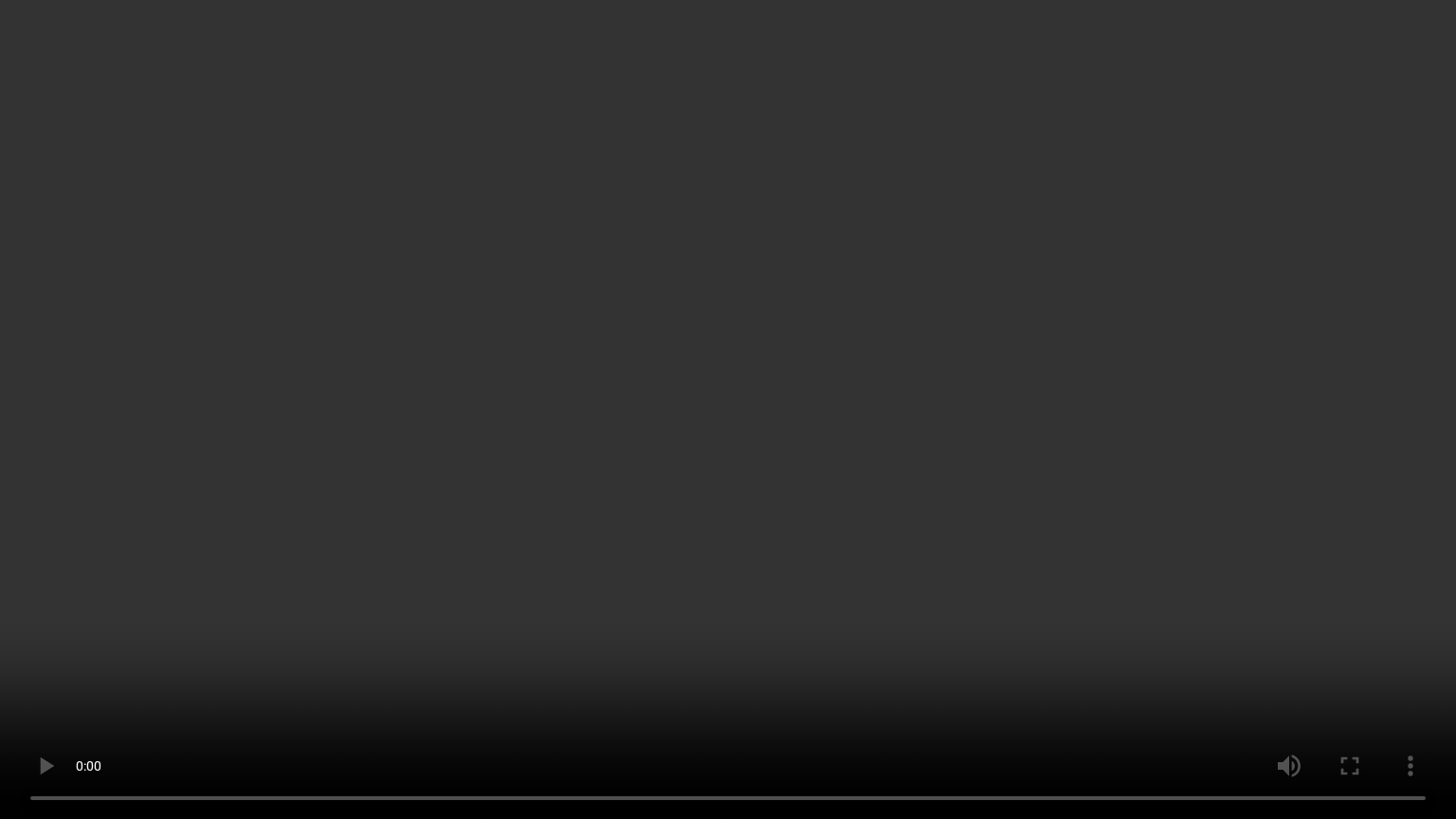 click at bounding box center (728, 410) 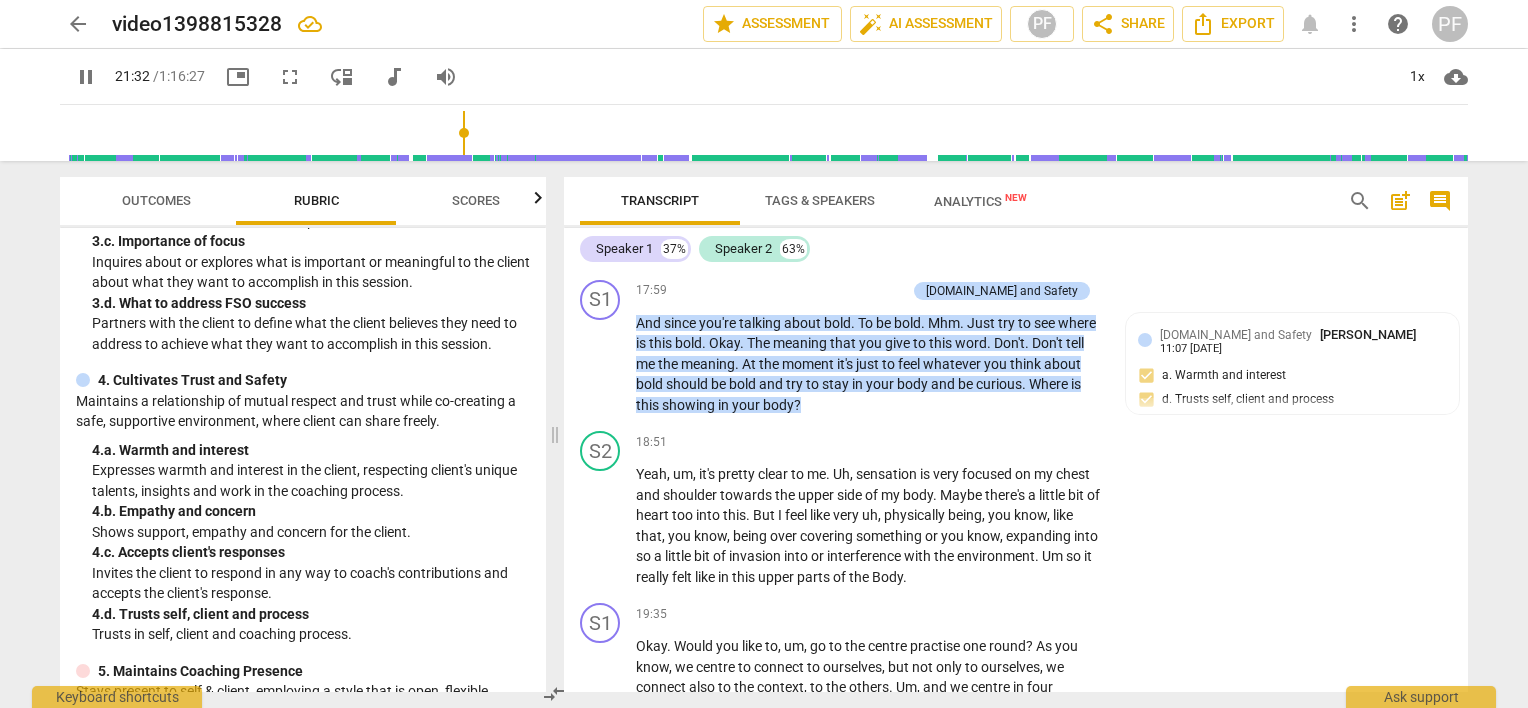scroll, scrollTop: 5848, scrollLeft: 0, axis: vertical 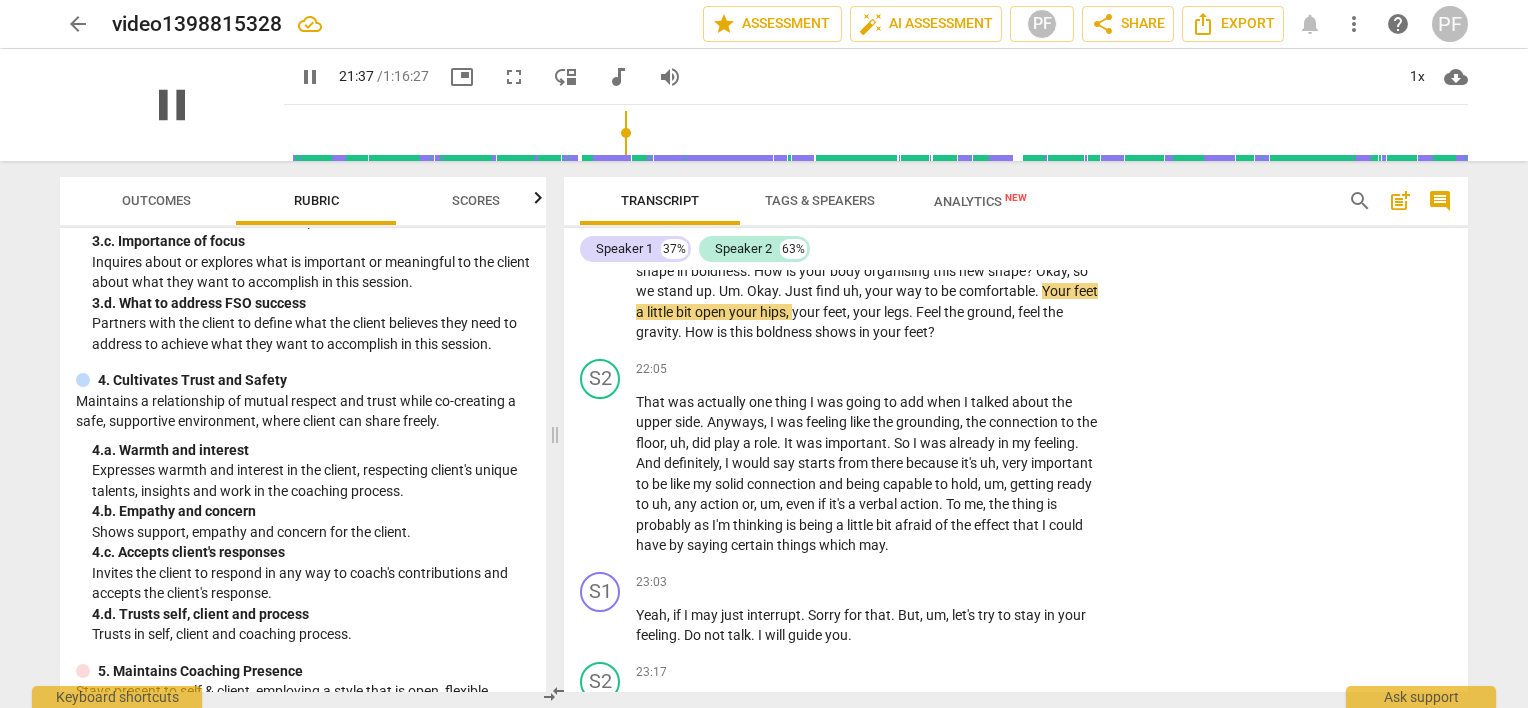 click on "pause" at bounding box center (172, 105) 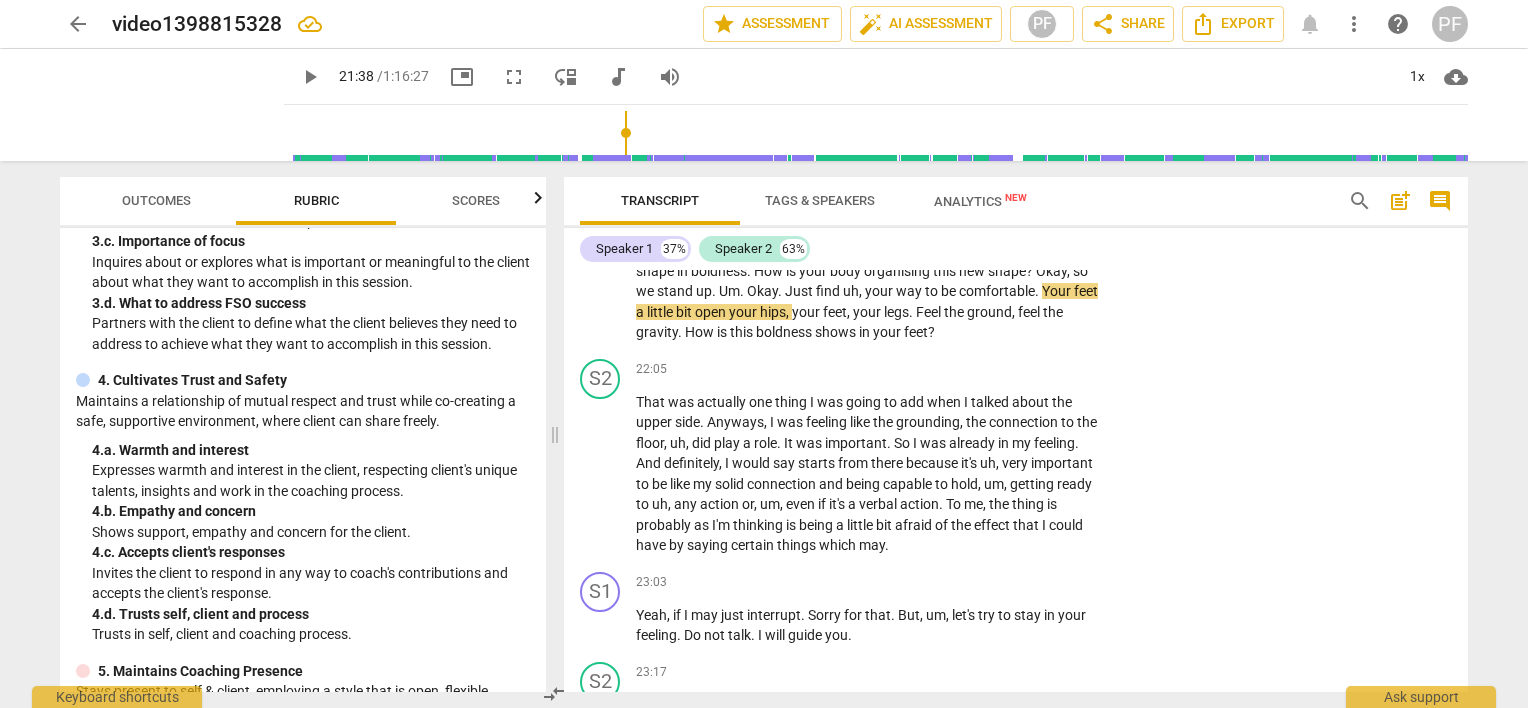 type on "1298" 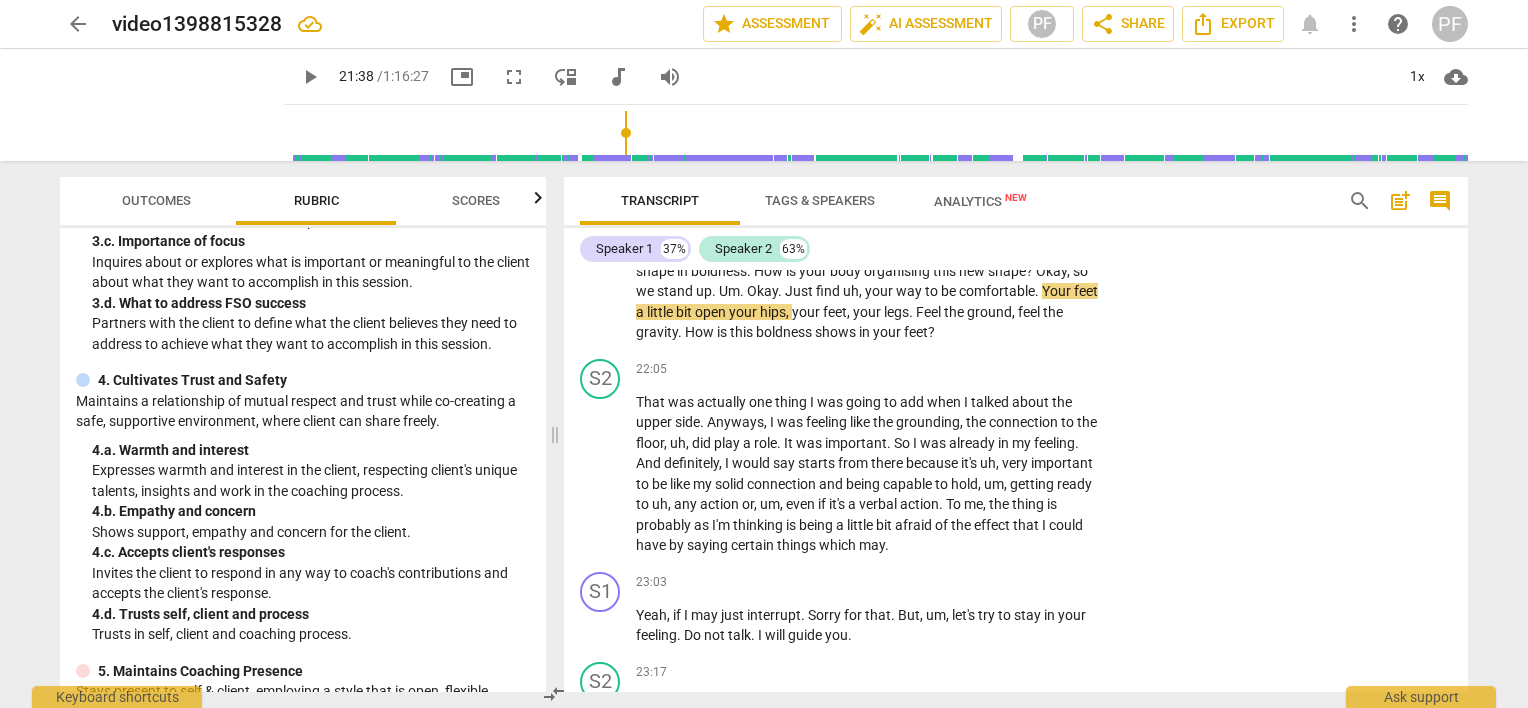 click on "Speaker 1 37% Speaker 2 63% S1 play_arrow pause 00:04 + Add competency keyboard_arrow_right Good   morning ,   [PERSON_NAME] .   Welcome . S2 play_arrow pause 00:07 + Add competency keyboard_arrow_right Good   morning ,   [PERSON_NAME] .   How   are   you ? S1 play_arrow pause 00:09 + Add competency keyboard_arrow_right I'm   fine .   What   about   you ? S2 play_arrow pause 00:12 + Add competency keyboard_arrow_right I'm   very ,   very   well ,   thank   you .   I'm   fine .   I'm   fine   as   well .   Things   are   going   pretty   smooth   is ,   you   know ,   work   wise   and   um ,   life   wise ,   personal   life ,   it's   a .   Everything   is   pretty   okay .   As   you   know .   I   finished   my ,   my   exam . S1 play_arrow pause 00:30 + Add competency keyboard_arrow_right Yeah .   I   was   about   to   ask   you   how   did   the   exam   went ? S2 play_arrow pause 00:34 + Add competency keyboard_arrow_right Yeah .   Ah ,   so   it's   over .   I'm   happy .   I .   I   almost   had   a   nightmare" at bounding box center (1016, 460) 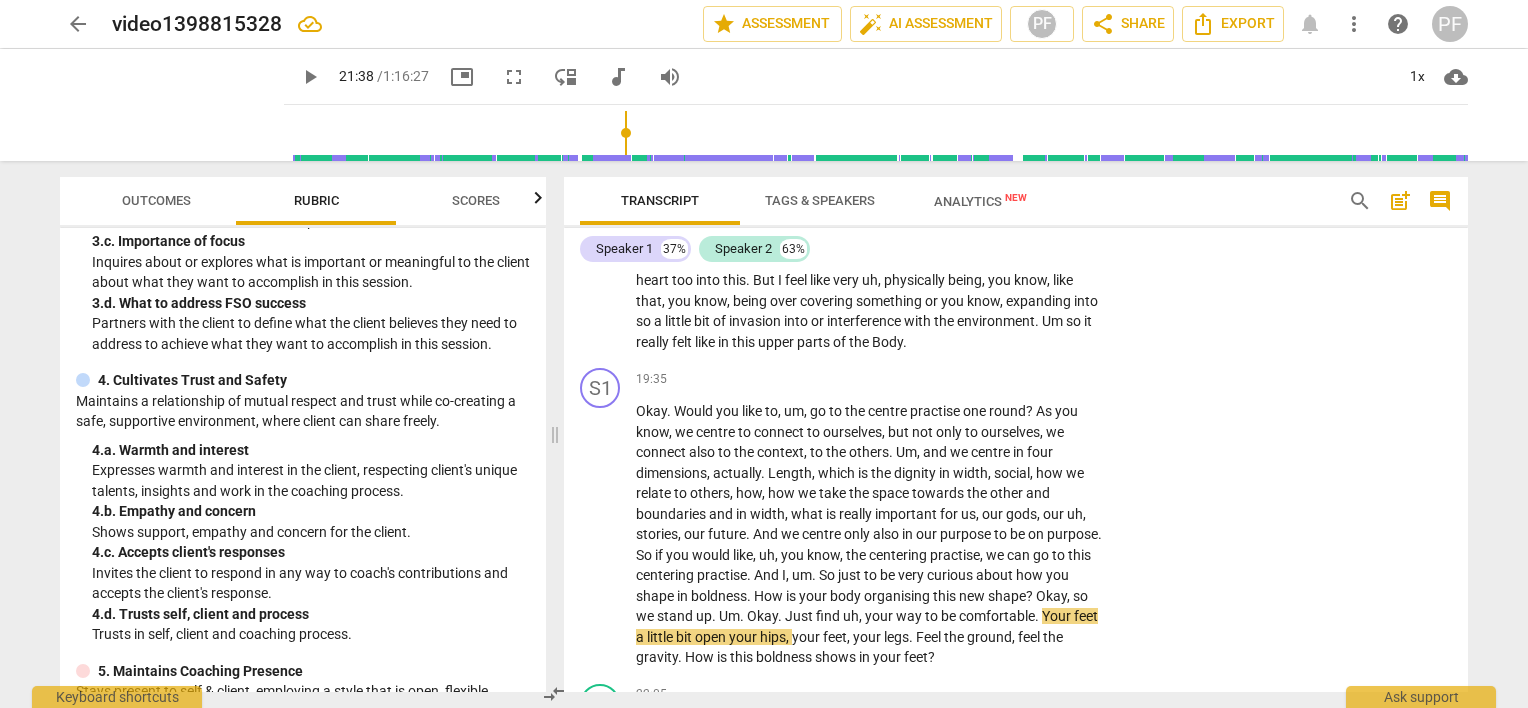 scroll, scrollTop: 5557, scrollLeft: 0, axis: vertical 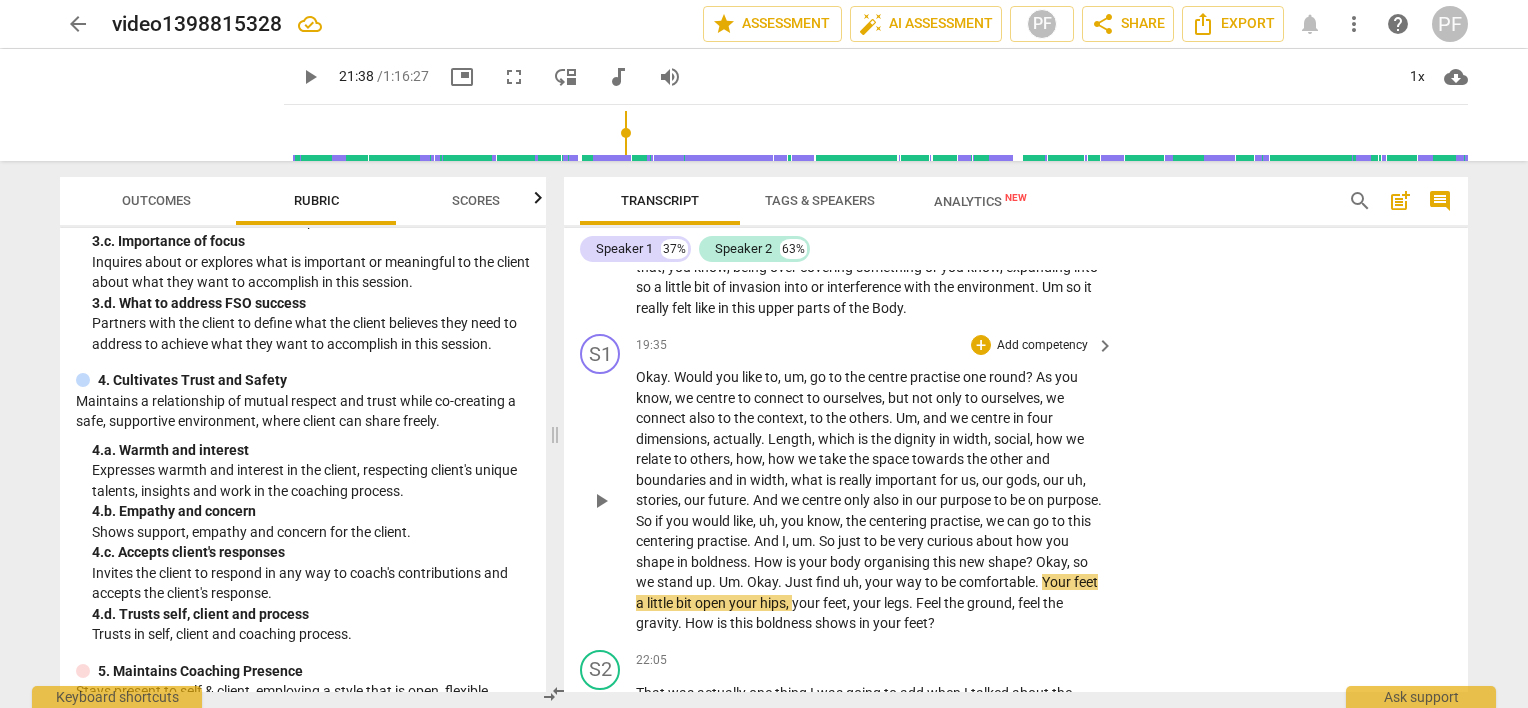 click on "Add competency" at bounding box center (1042, 346) 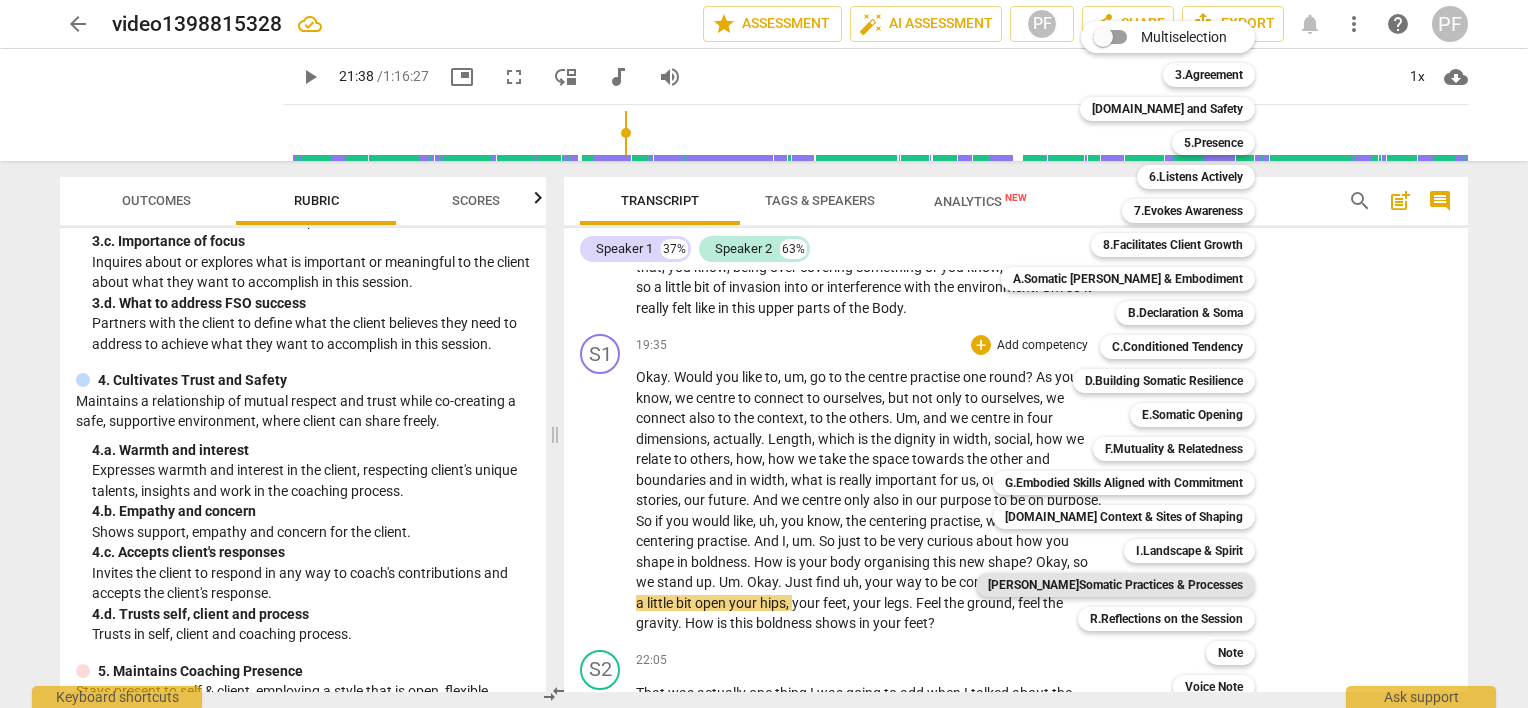 click on "[PERSON_NAME]Somatic Practices & Processes" at bounding box center (1115, 585) 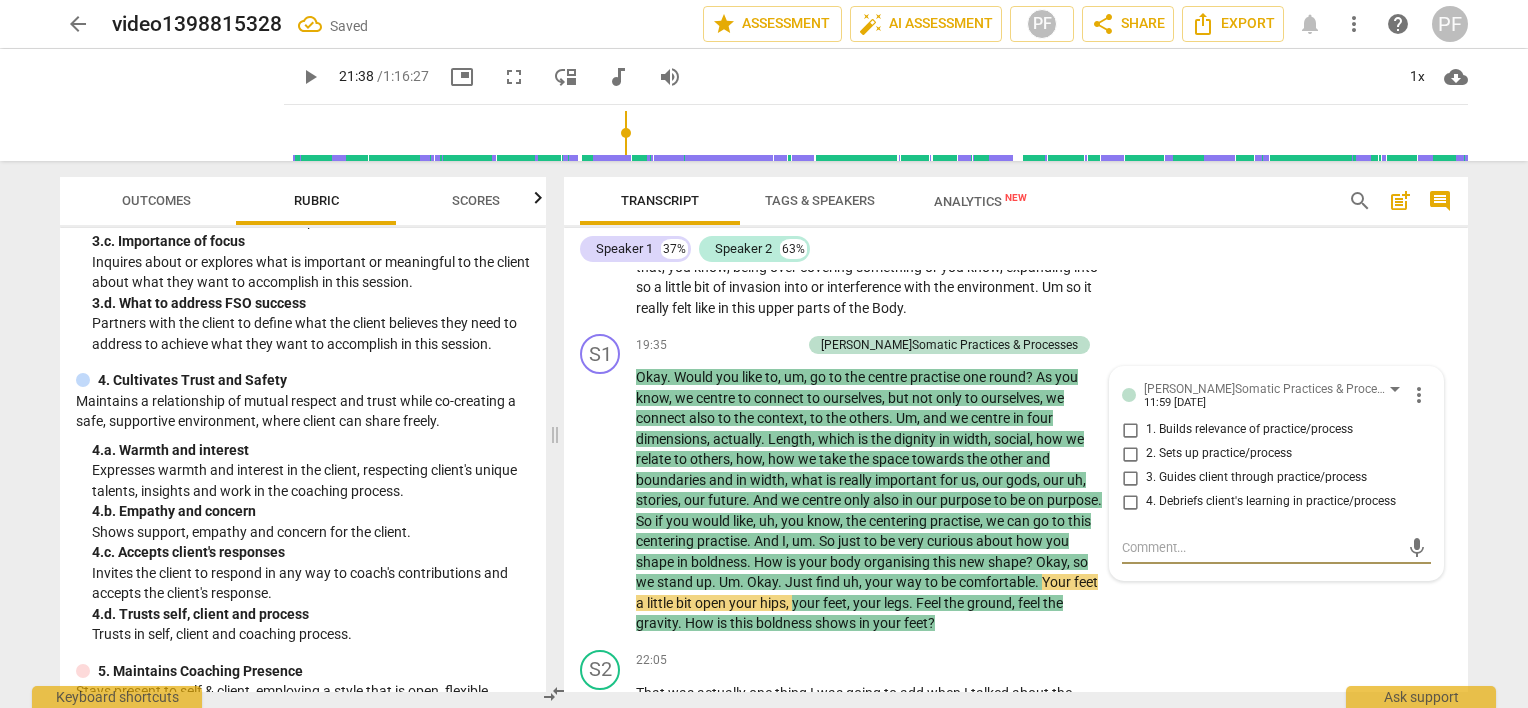 click on "Rubric" at bounding box center [316, 200] 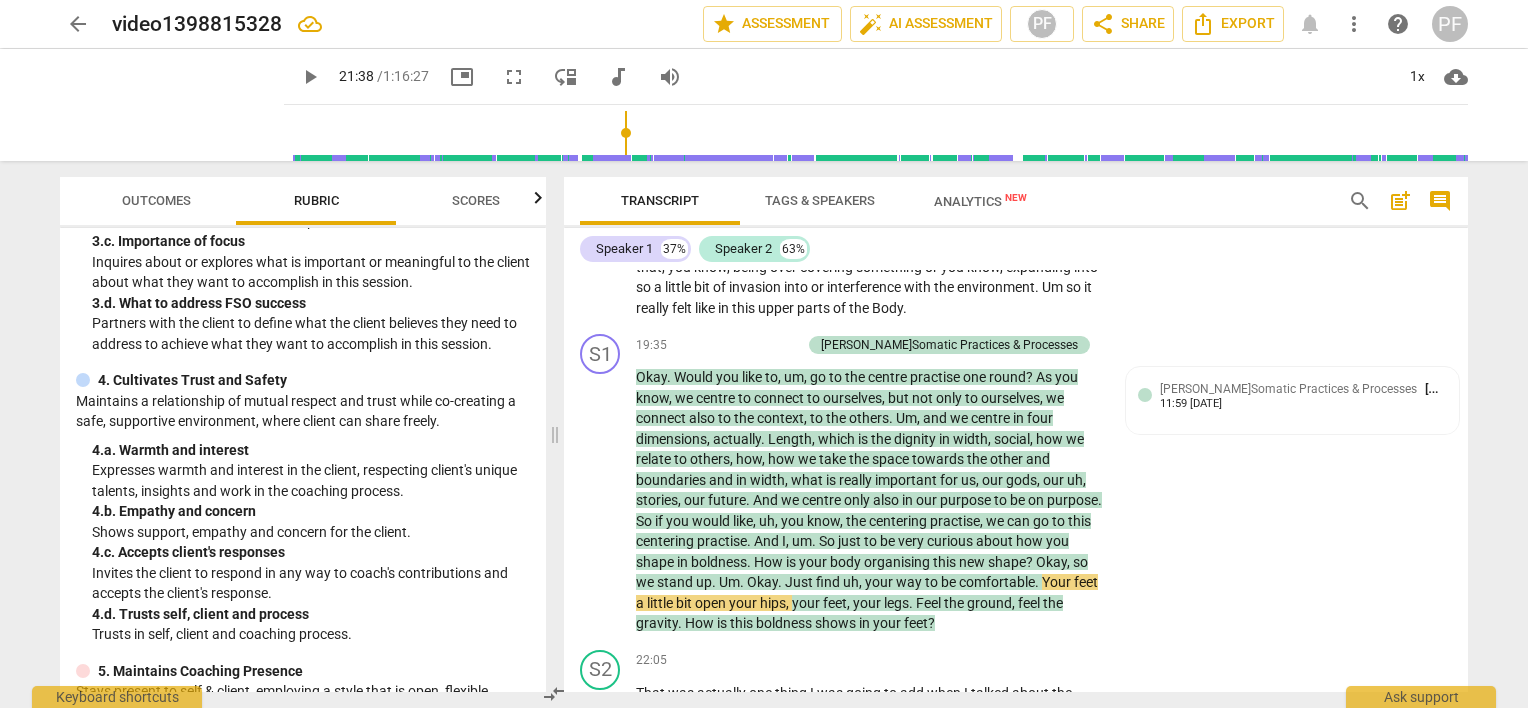 click on "Rubric" at bounding box center (316, 200) 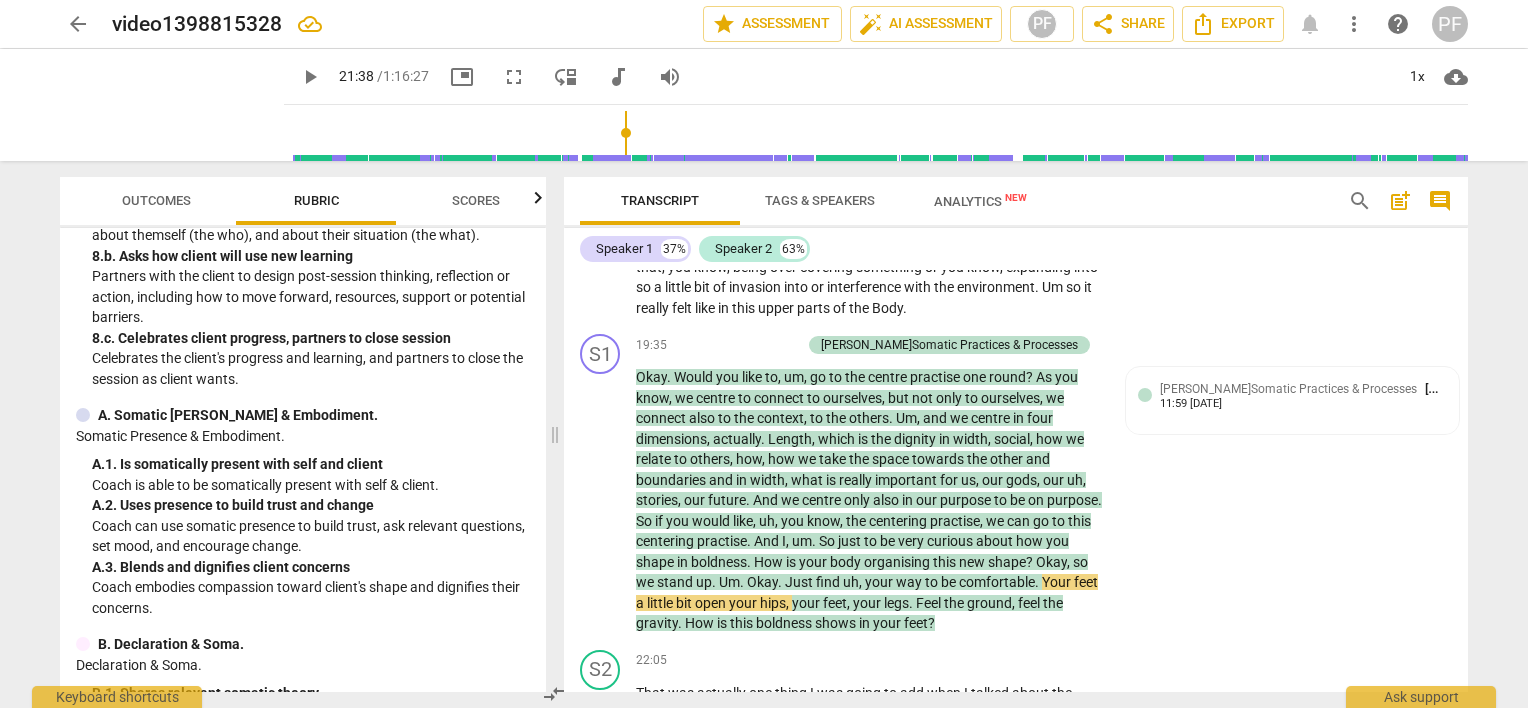 scroll, scrollTop: 1843, scrollLeft: 0, axis: vertical 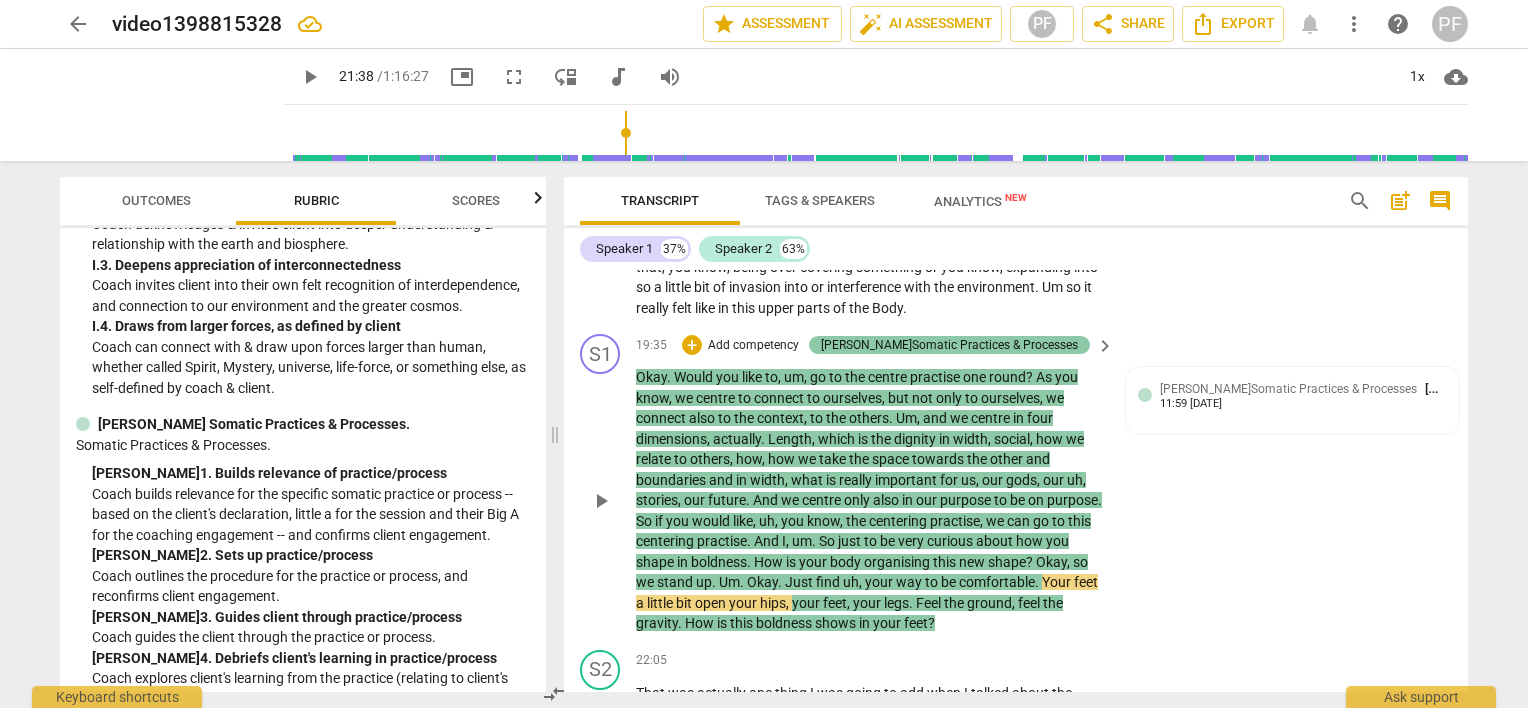 click on "[PERSON_NAME]Somatic Practices & Processes" at bounding box center [949, 345] 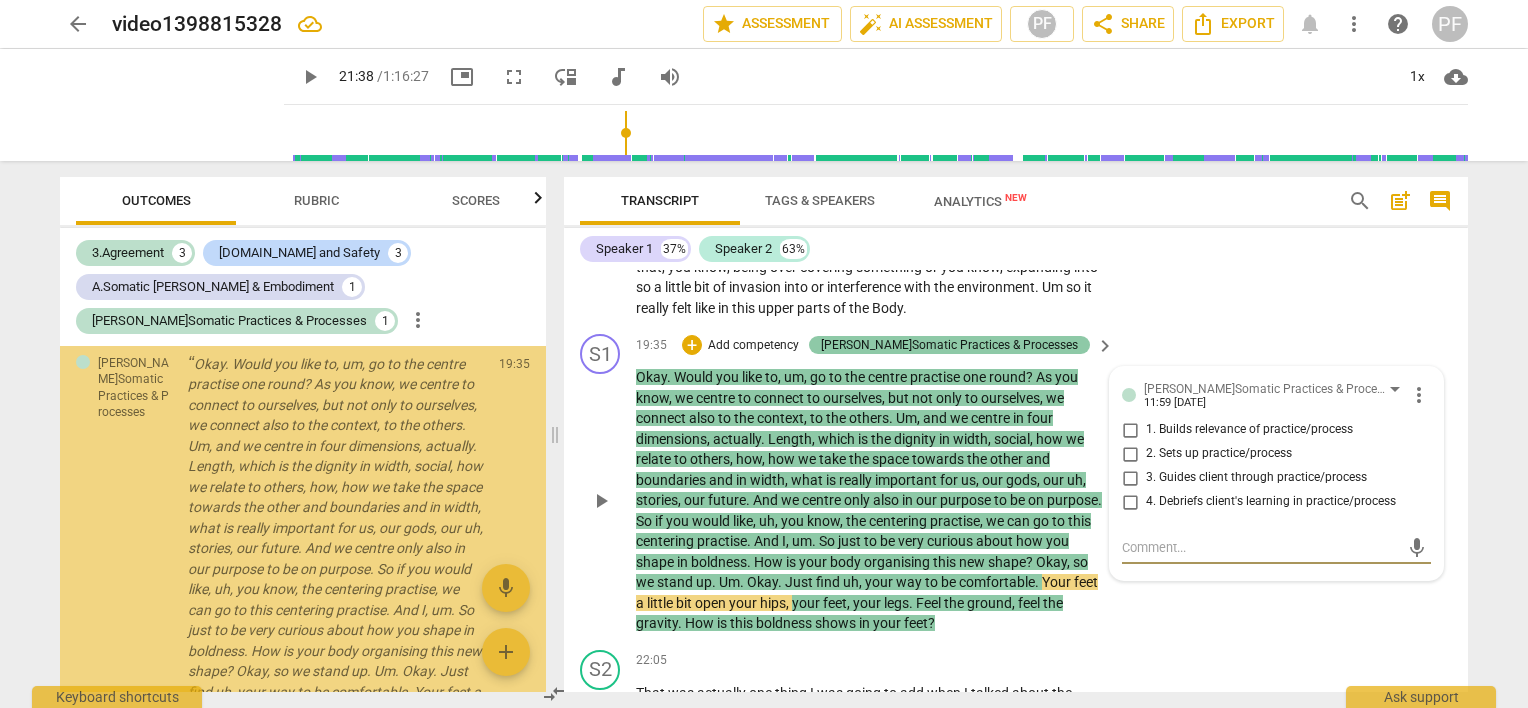 scroll, scrollTop: 1548, scrollLeft: 0, axis: vertical 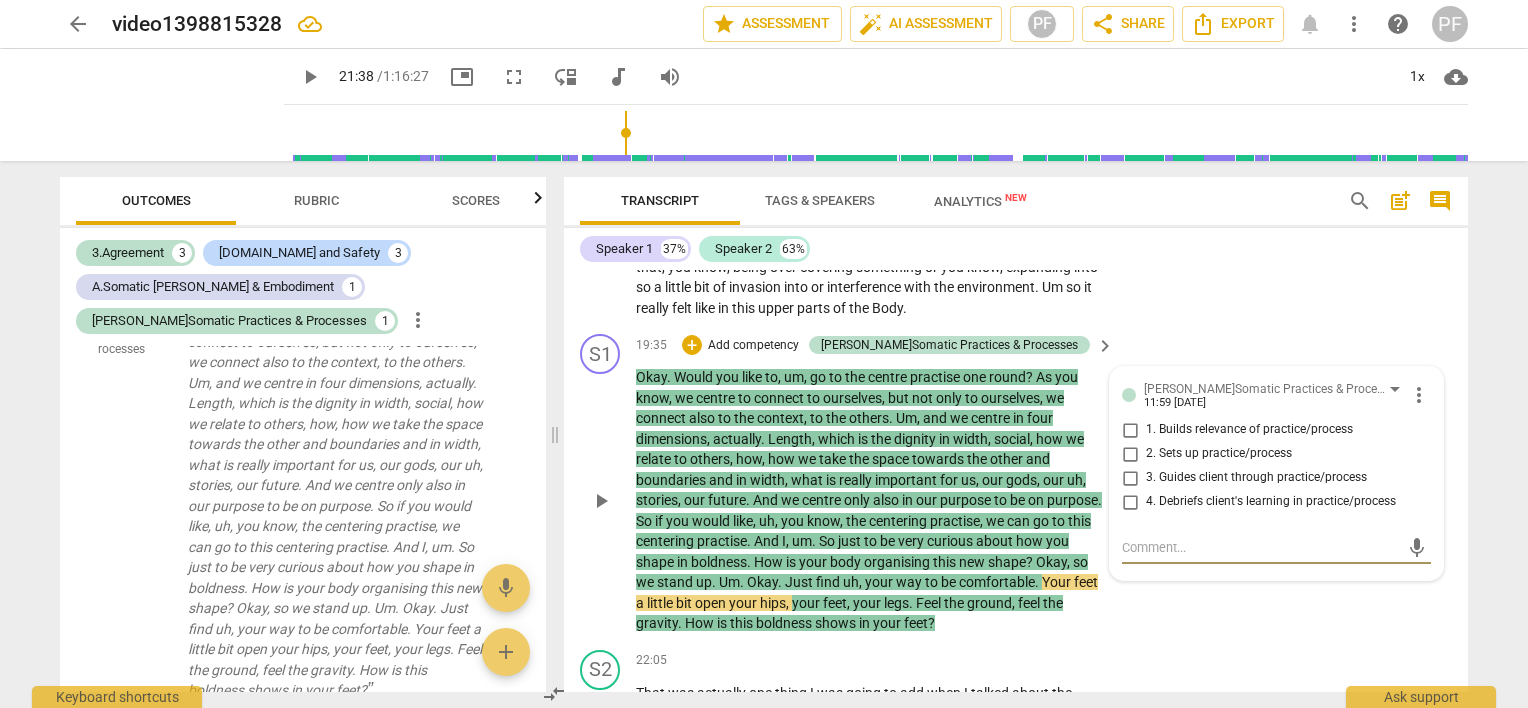 click on "1. Builds relevance of practice/process" at bounding box center (1130, 430) 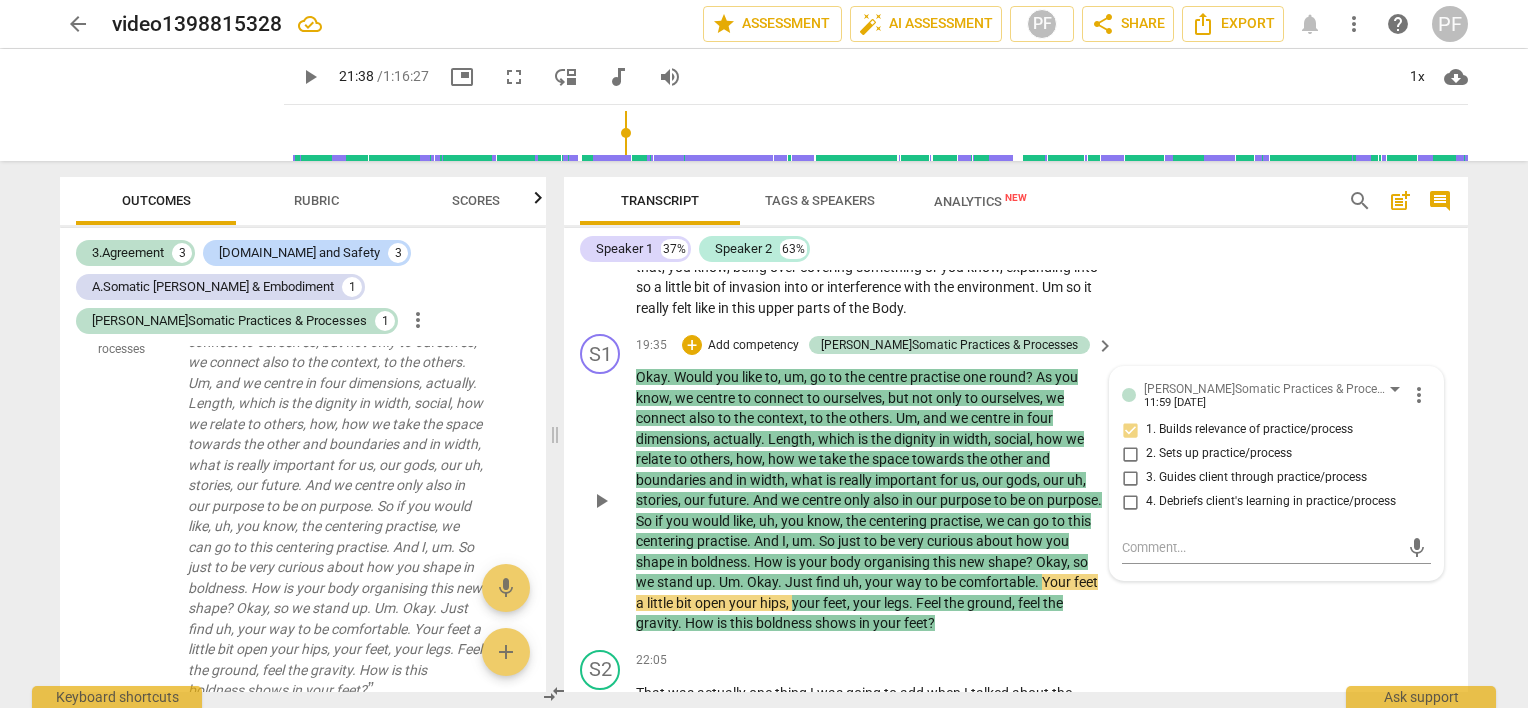 click on "2. Sets up practice/process" at bounding box center [1130, 454] 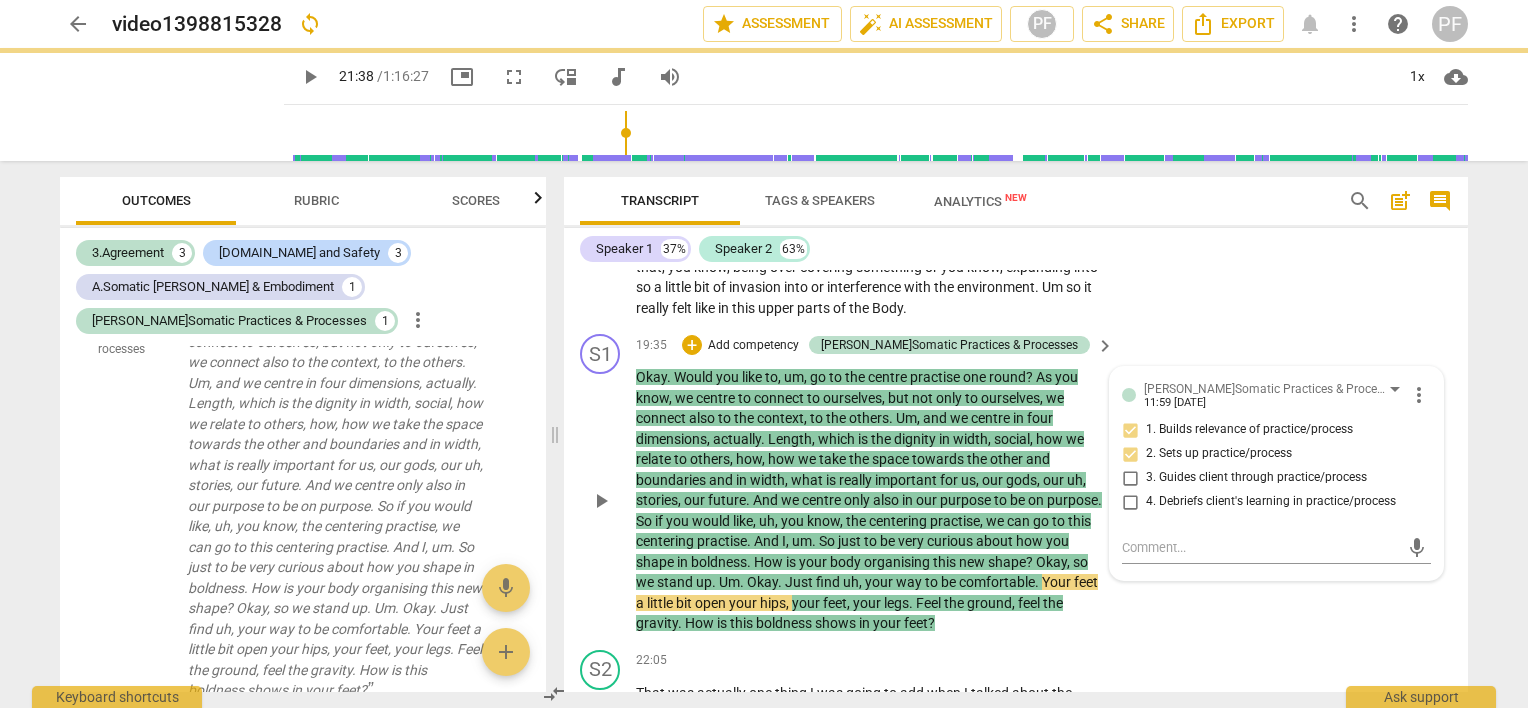 click on "3. Guides client through practice/process" at bounding box center (1130, 478) 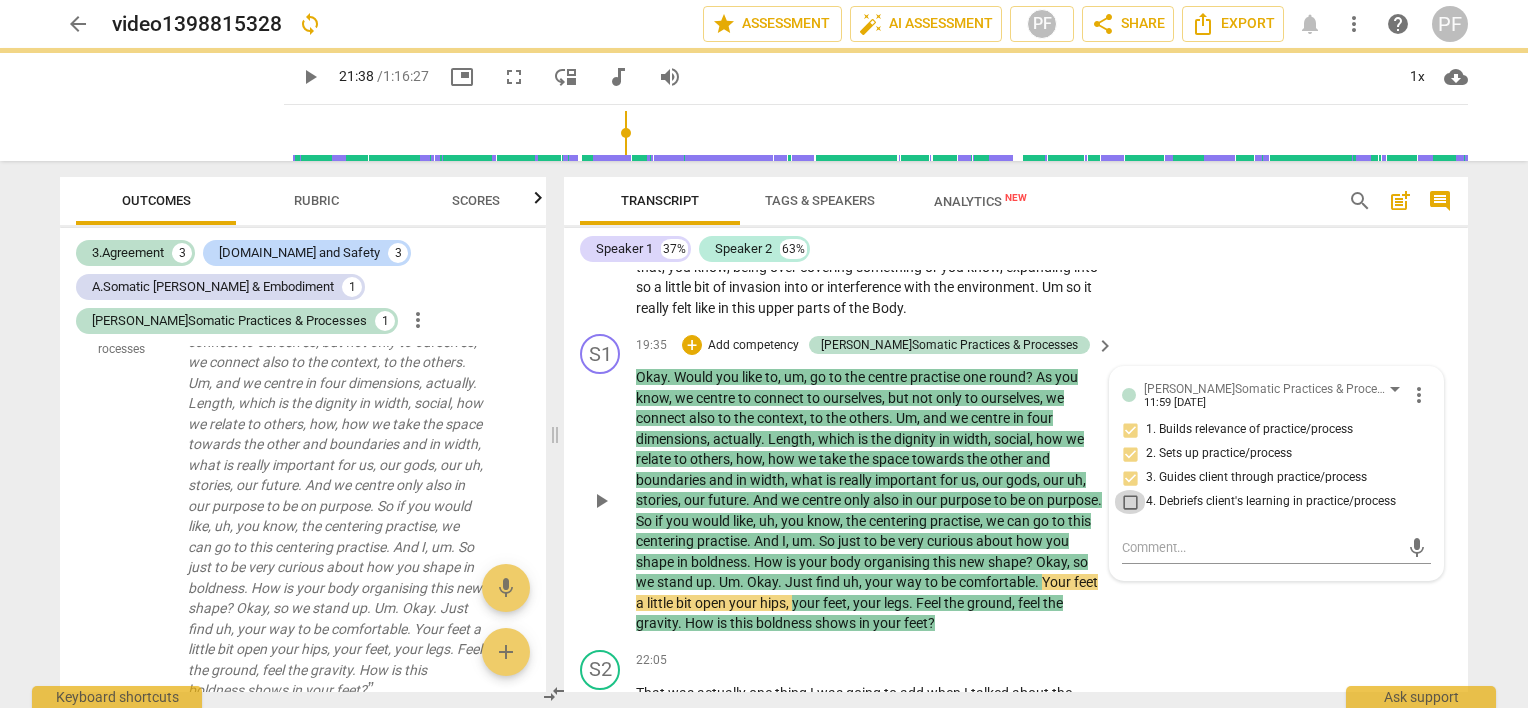 click on "4. Debriefs client's learning in practice/process" at bounding box center [1130, 502] 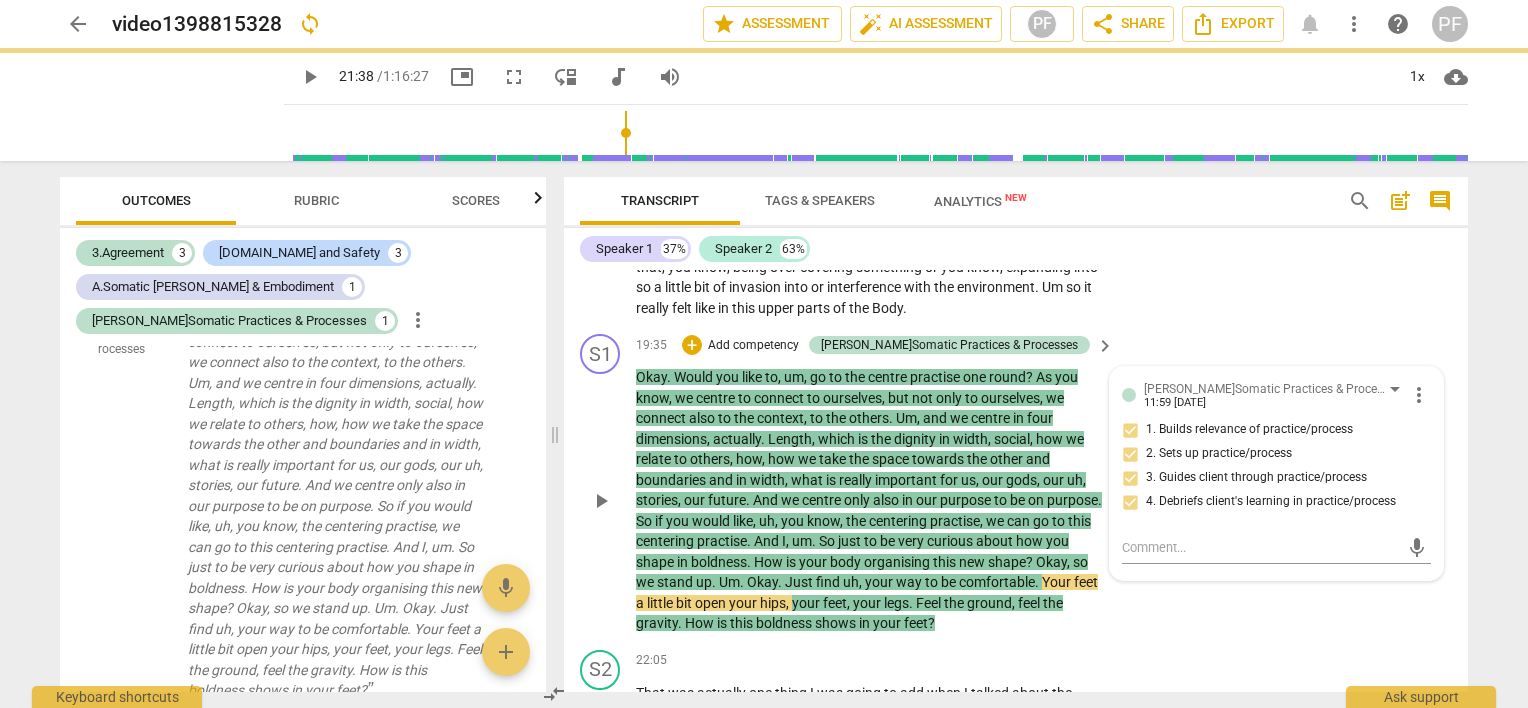 click on "1. Builds relevance of practice/process" at bounding box center [1130, 430] 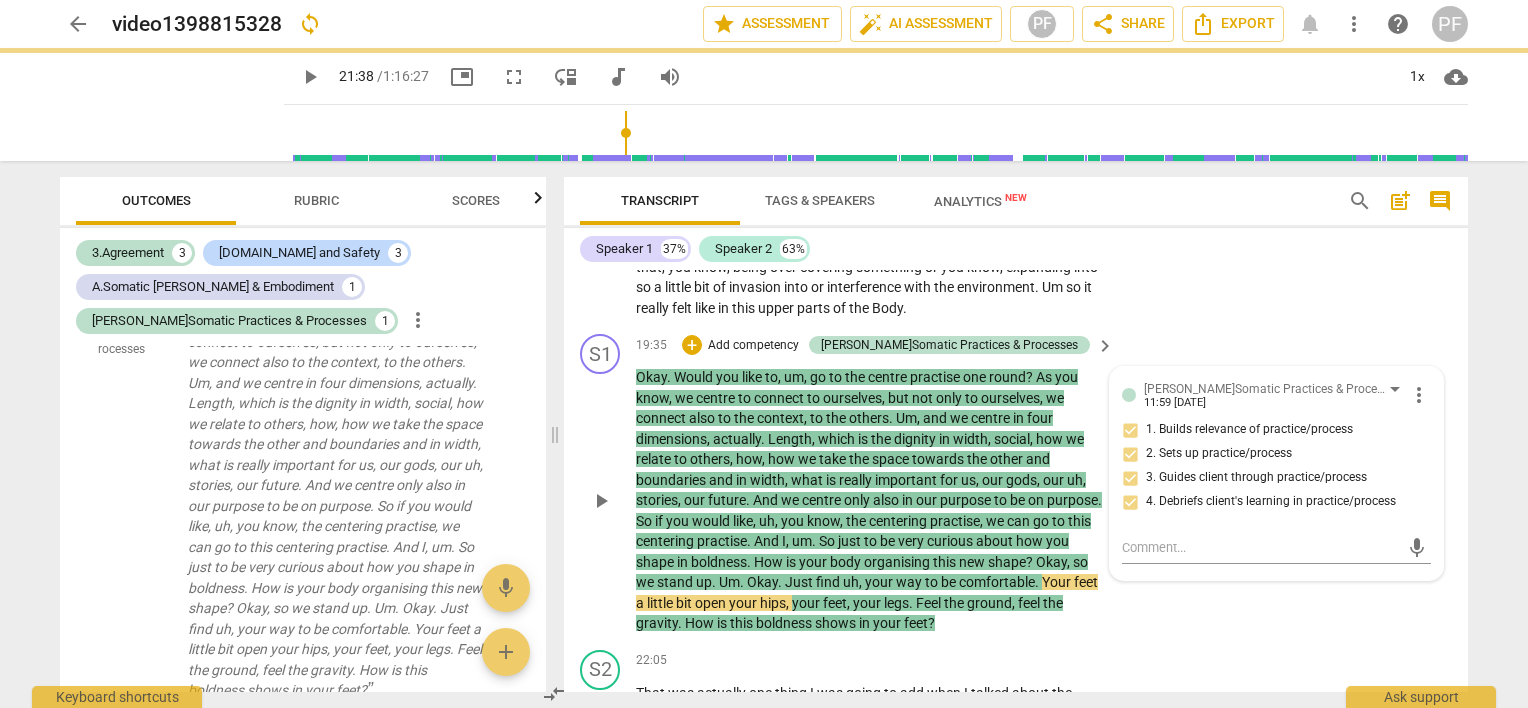 click on "1. Builds relevance of practice/process" at bounding box center [1130, 430] 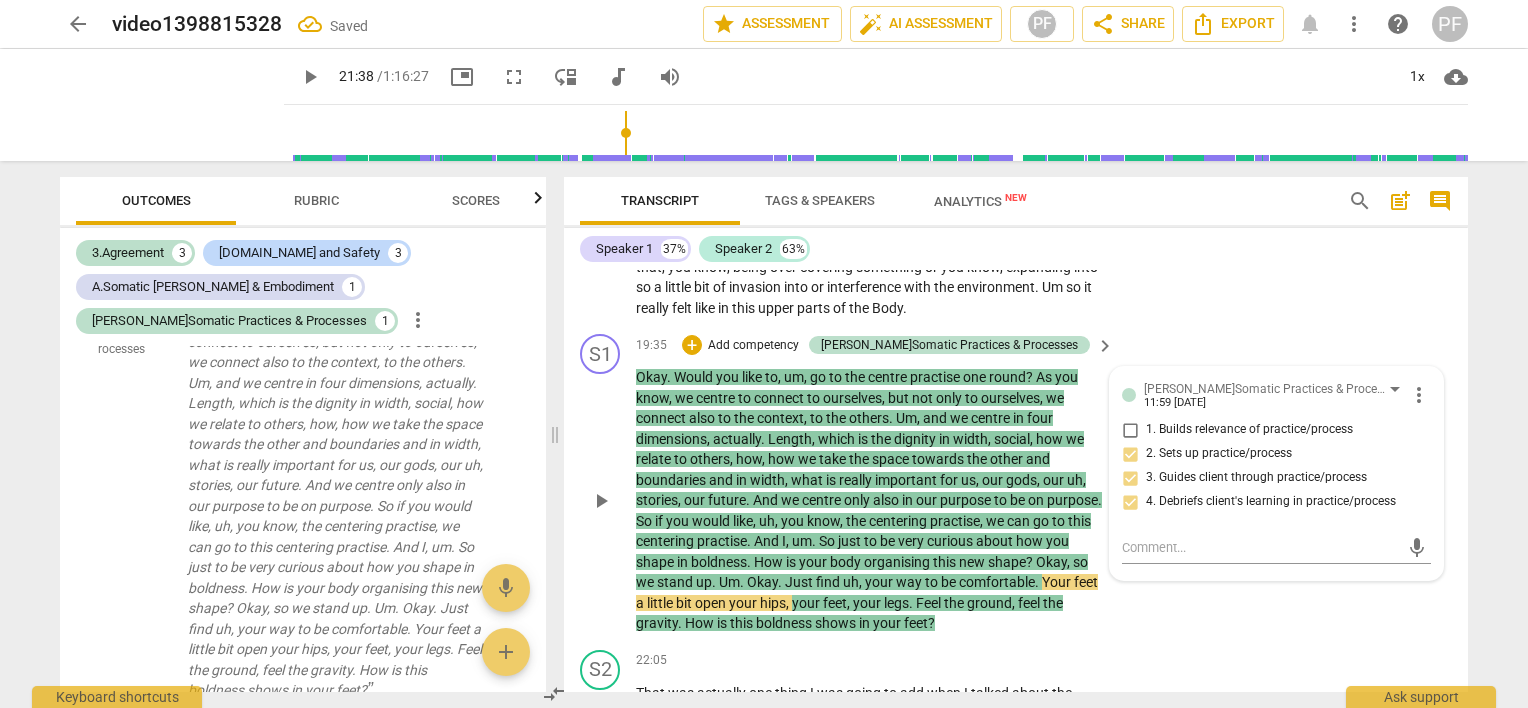 click on "1. Builds relevance of practice/process" at bounding box center (1130, 430) 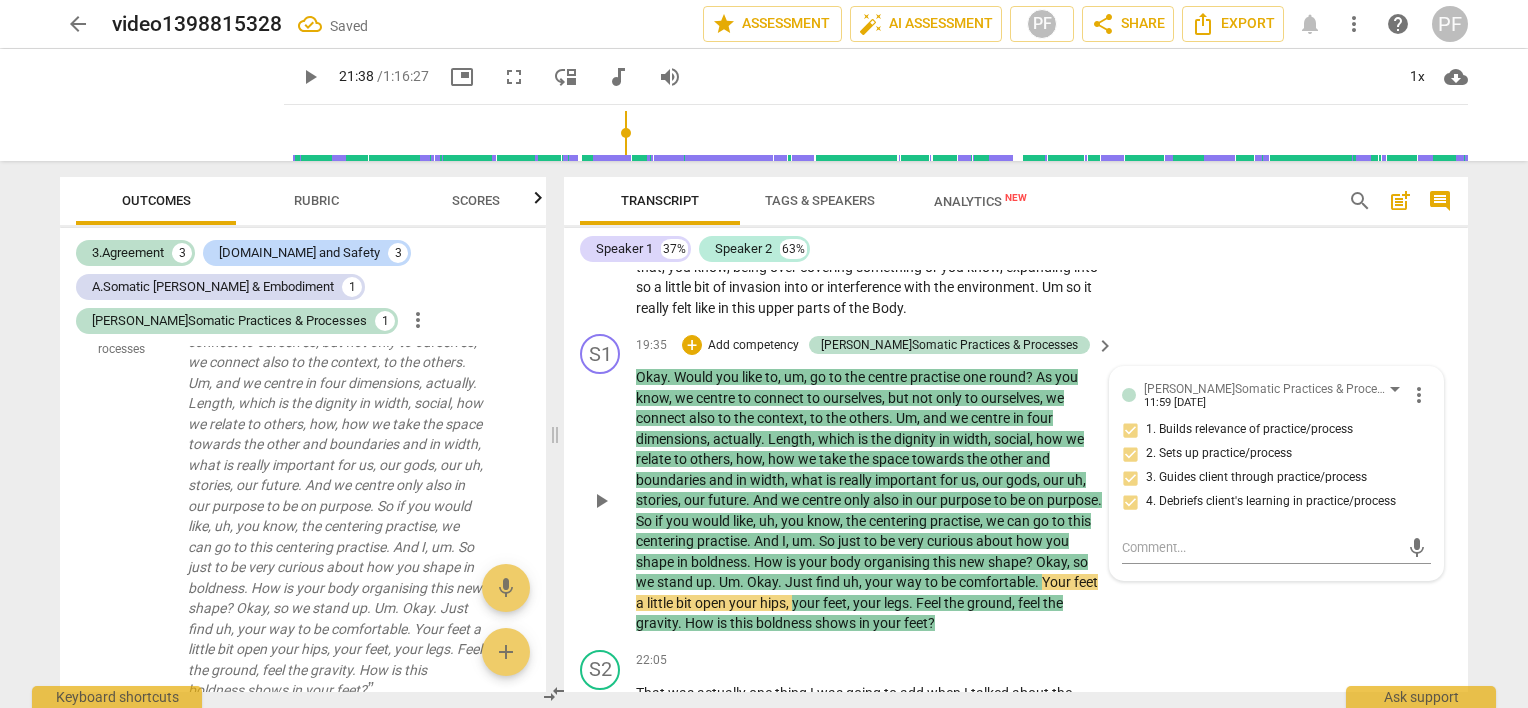 click on "1. Builds relevance of practice/process" at bounding box center (1130, 430) 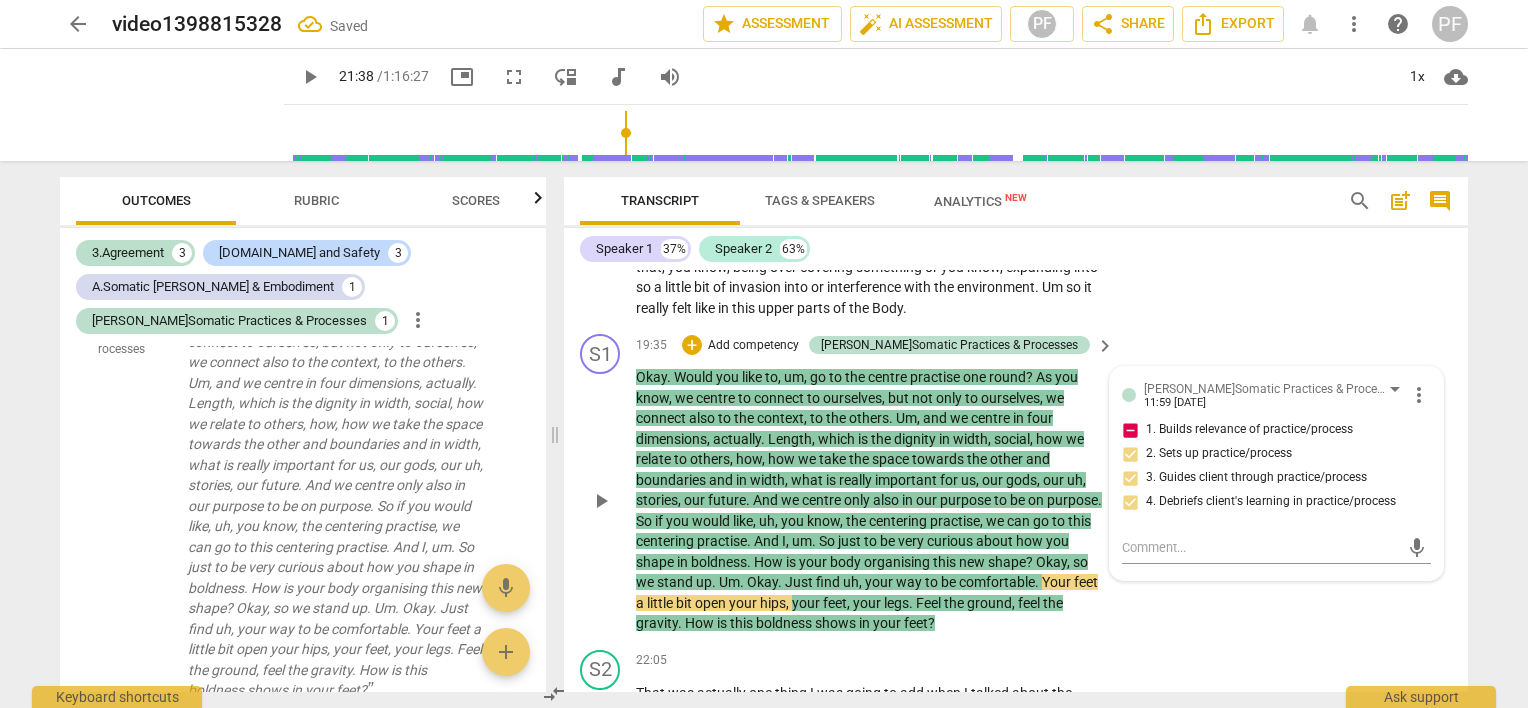 click on "1. Builds relevance of practice/process" at bounding box center [1130, 430] 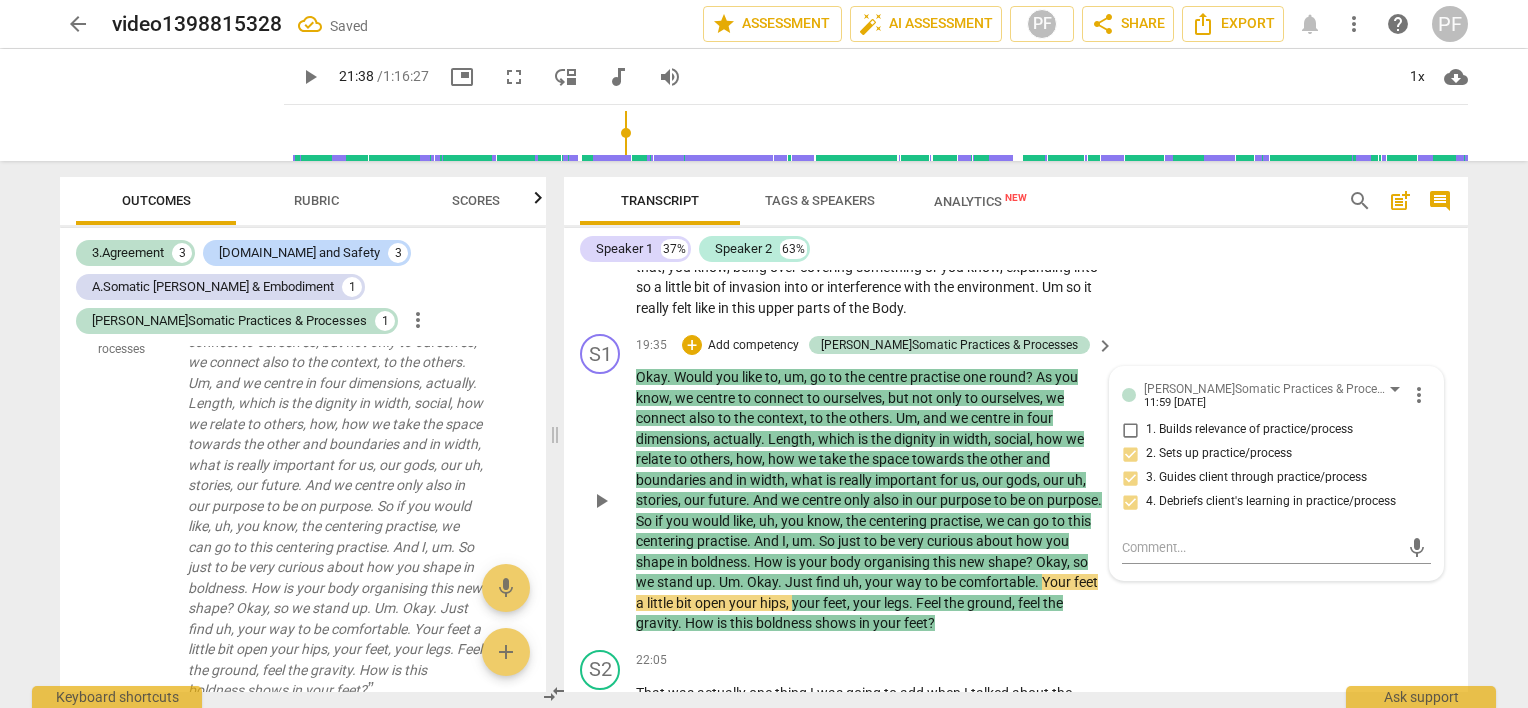 click on "1. Builds relevance of practice/process" at bounding box center (1130, 430) 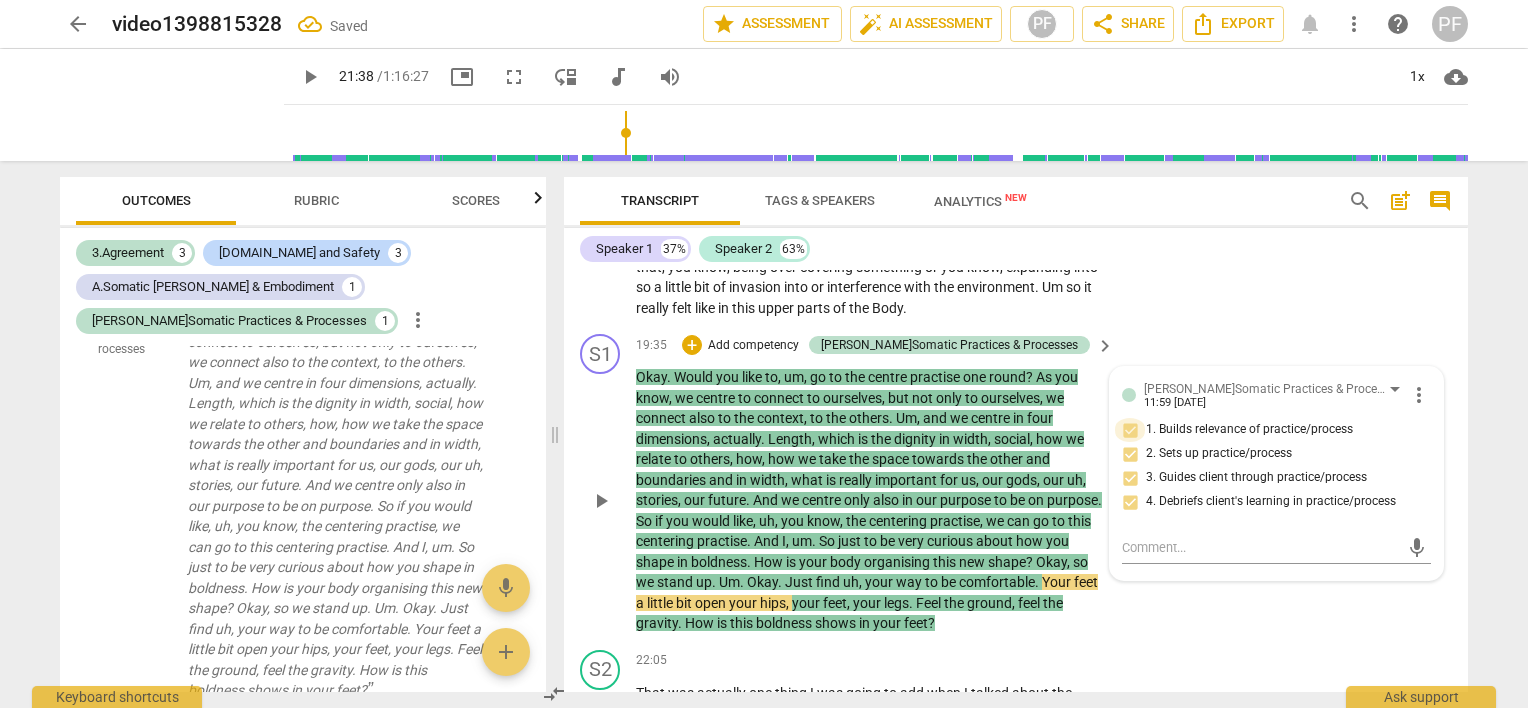 click on "1. Builds relevance of practice/process" at bounding box center [1130, 430] 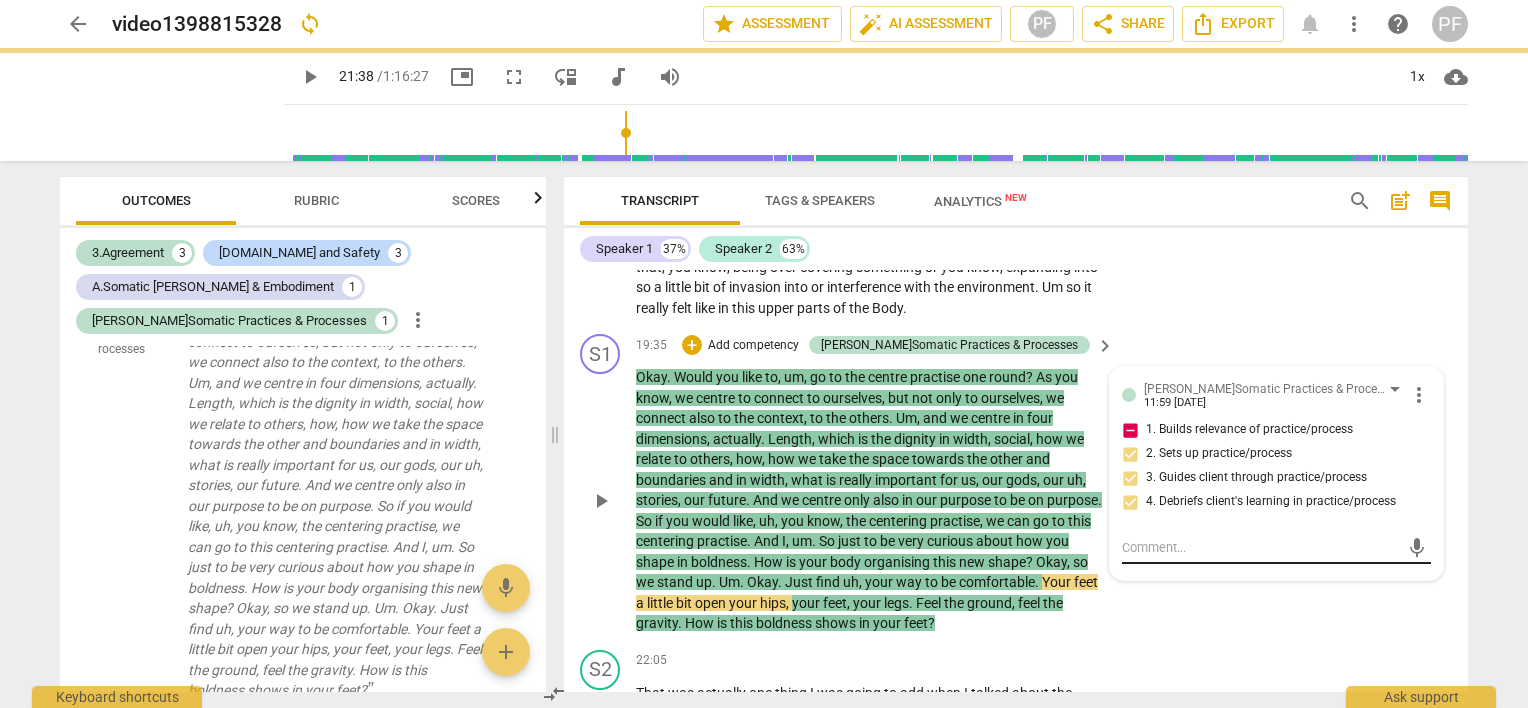 click at bounding box center (1260, 547) 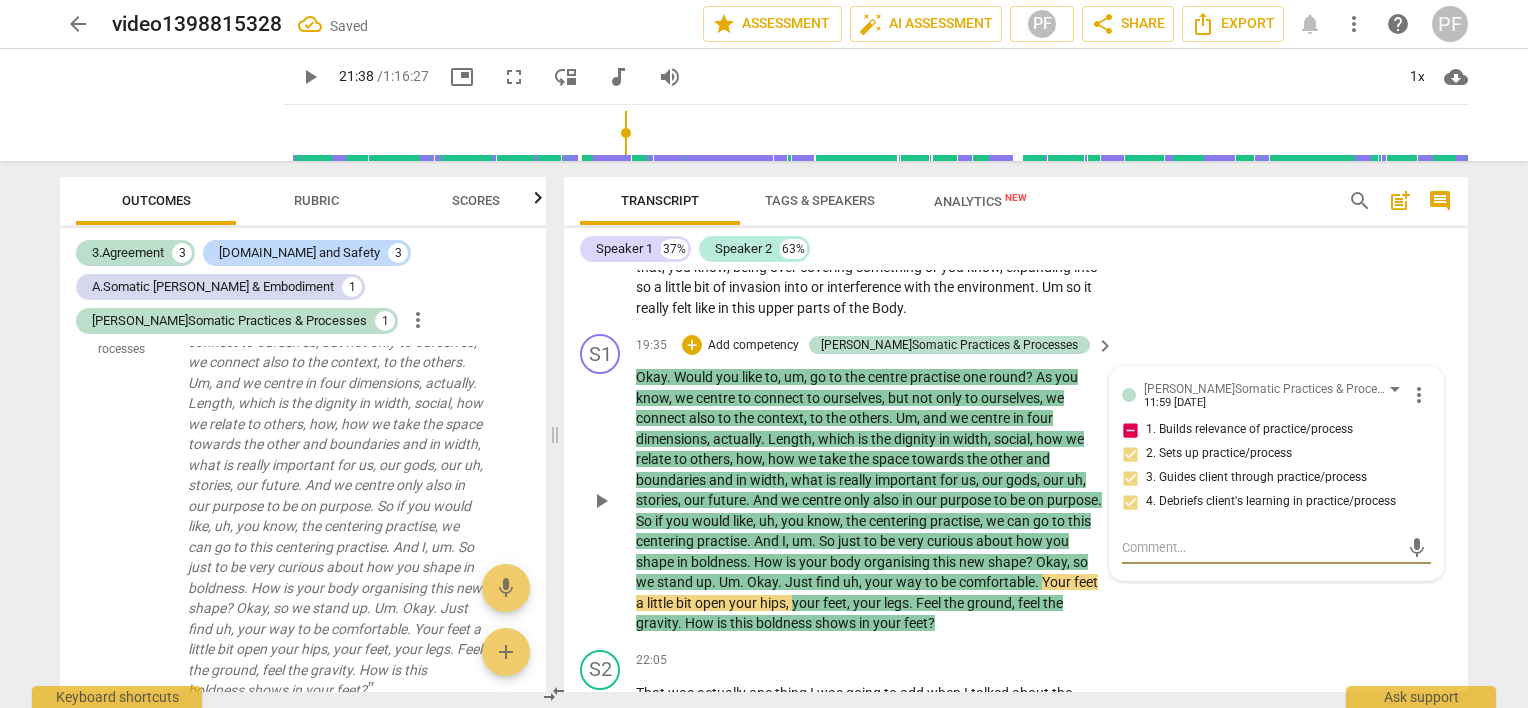 type on "W" 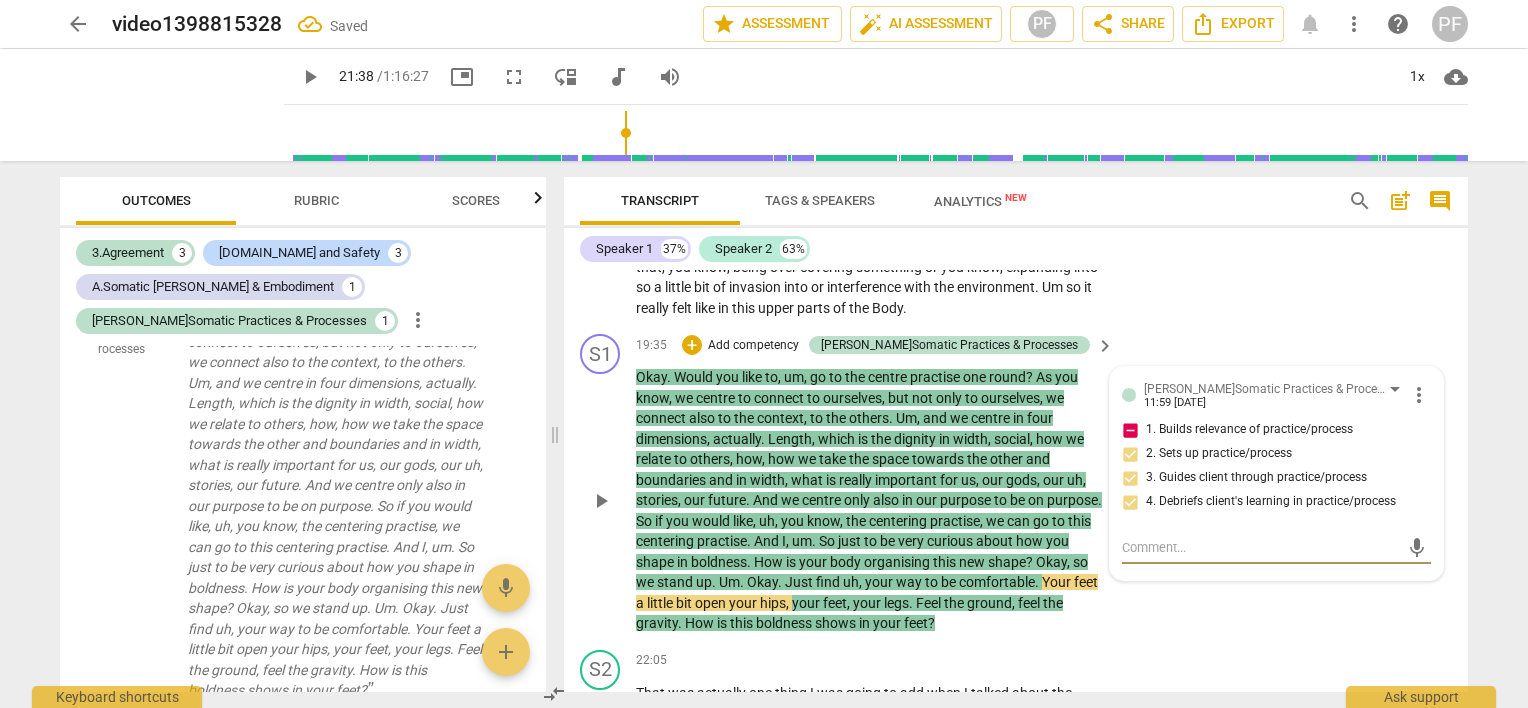 type on "W" 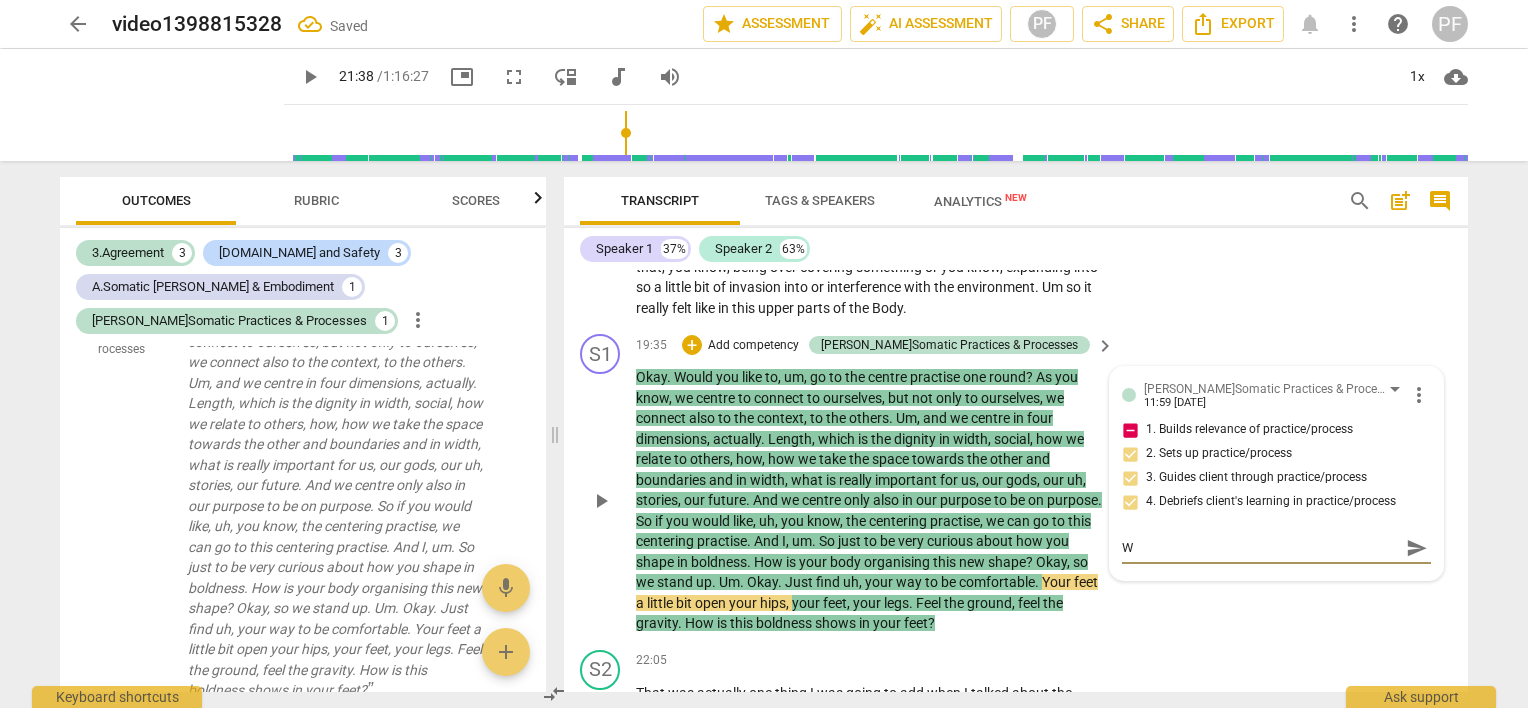 type on "We" 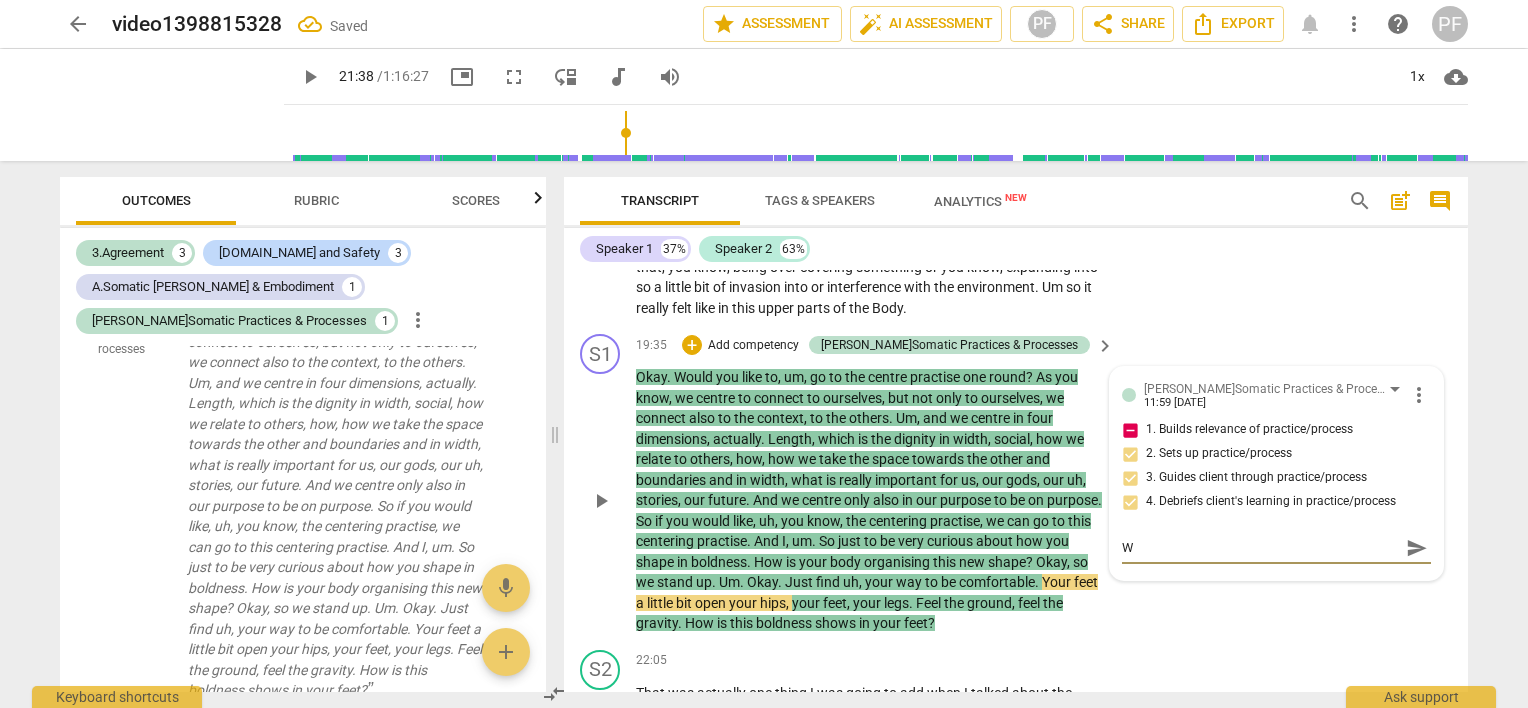 type on "We" 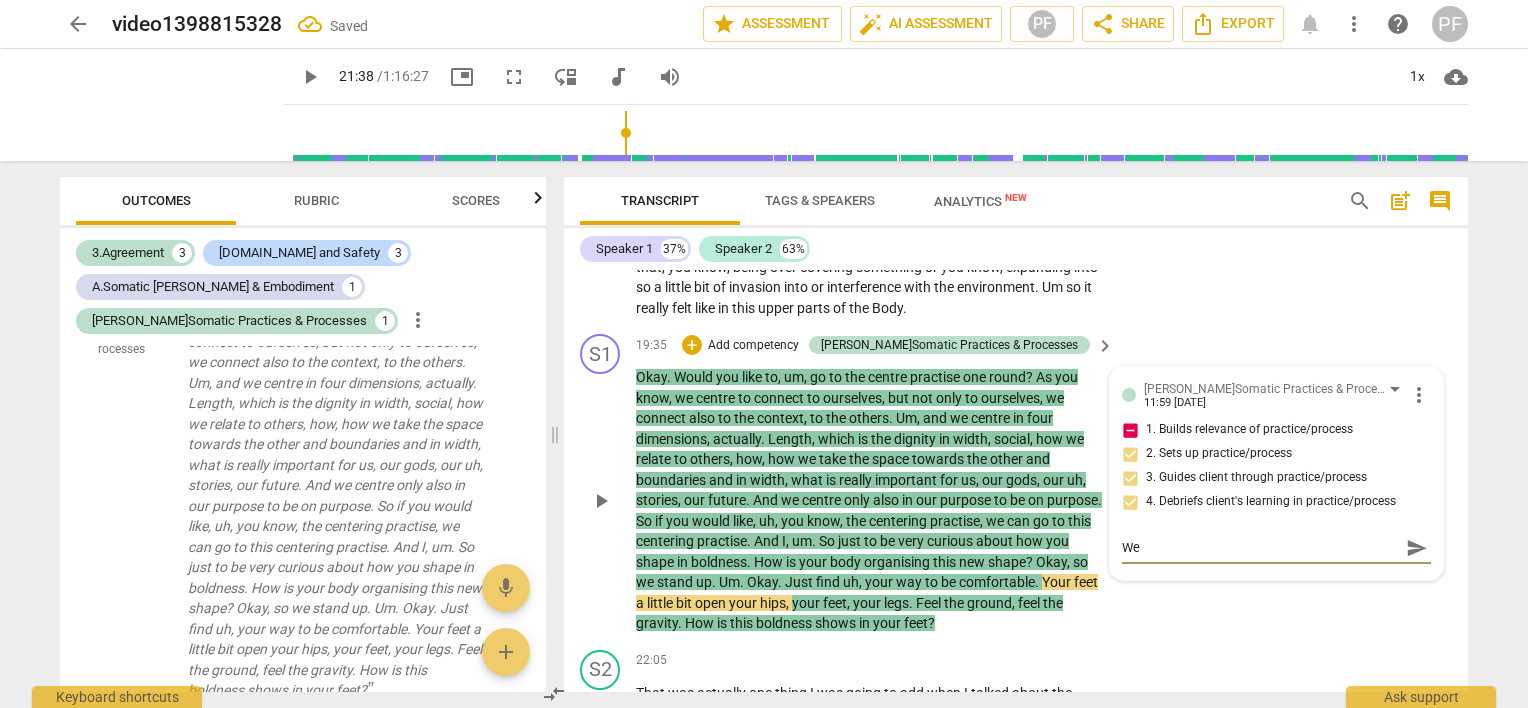 type on "We" 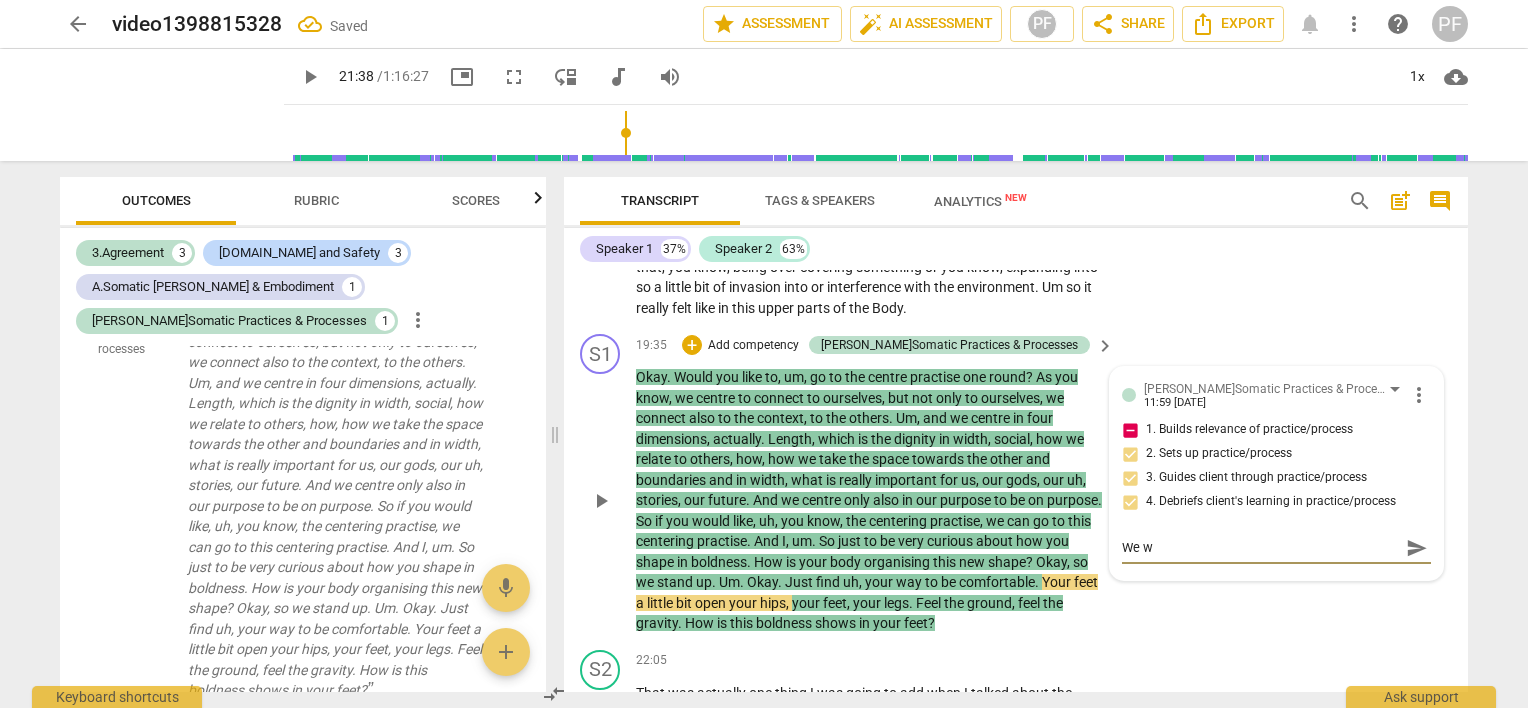 type on "We we" 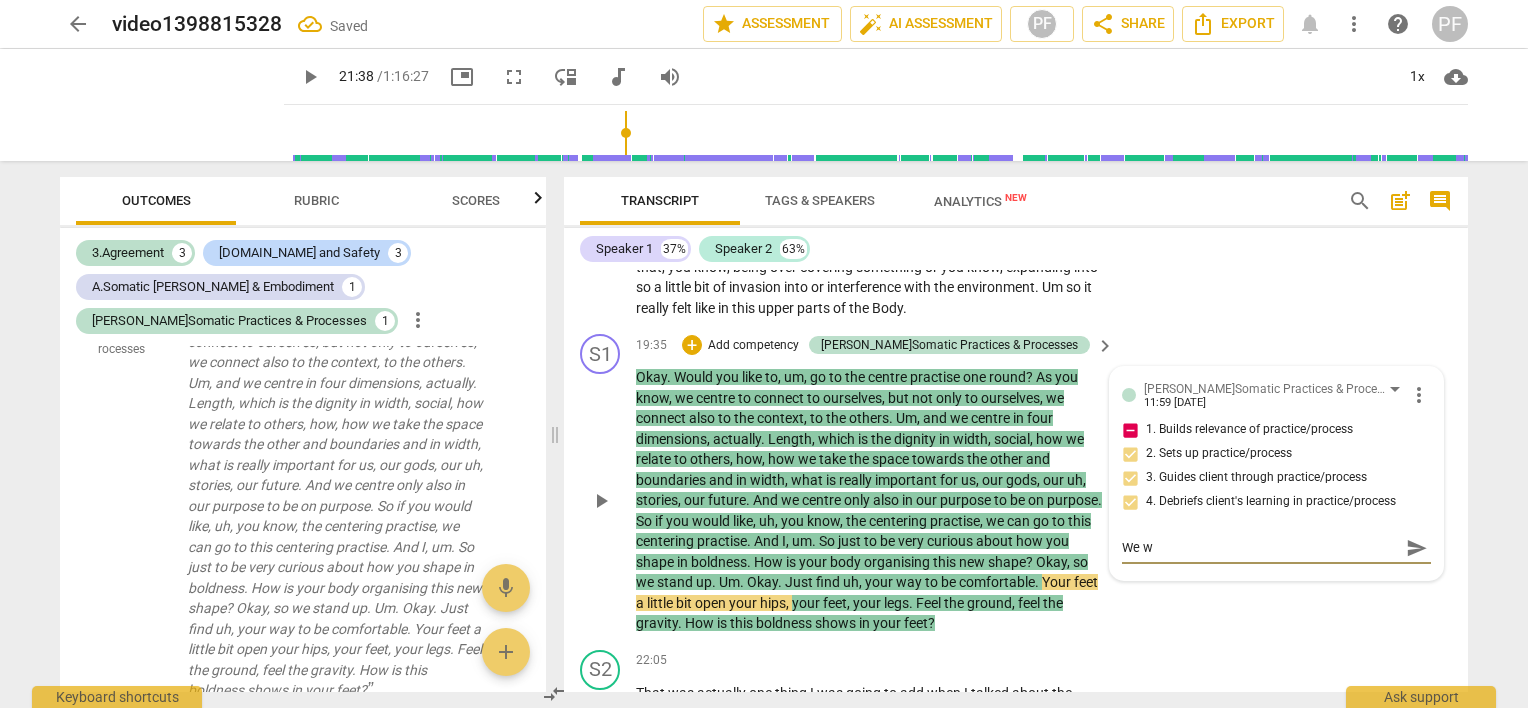 type on "We we" 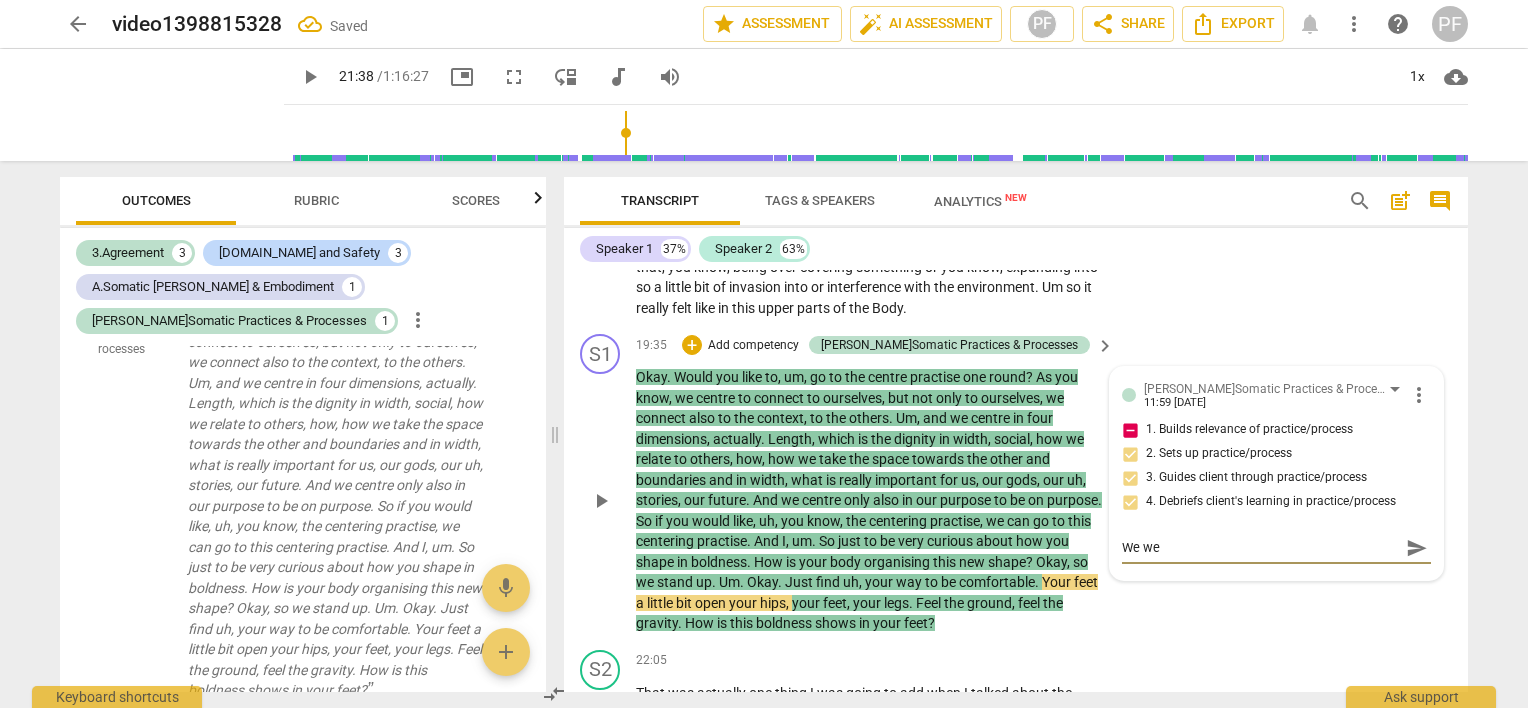 type on "We wen" 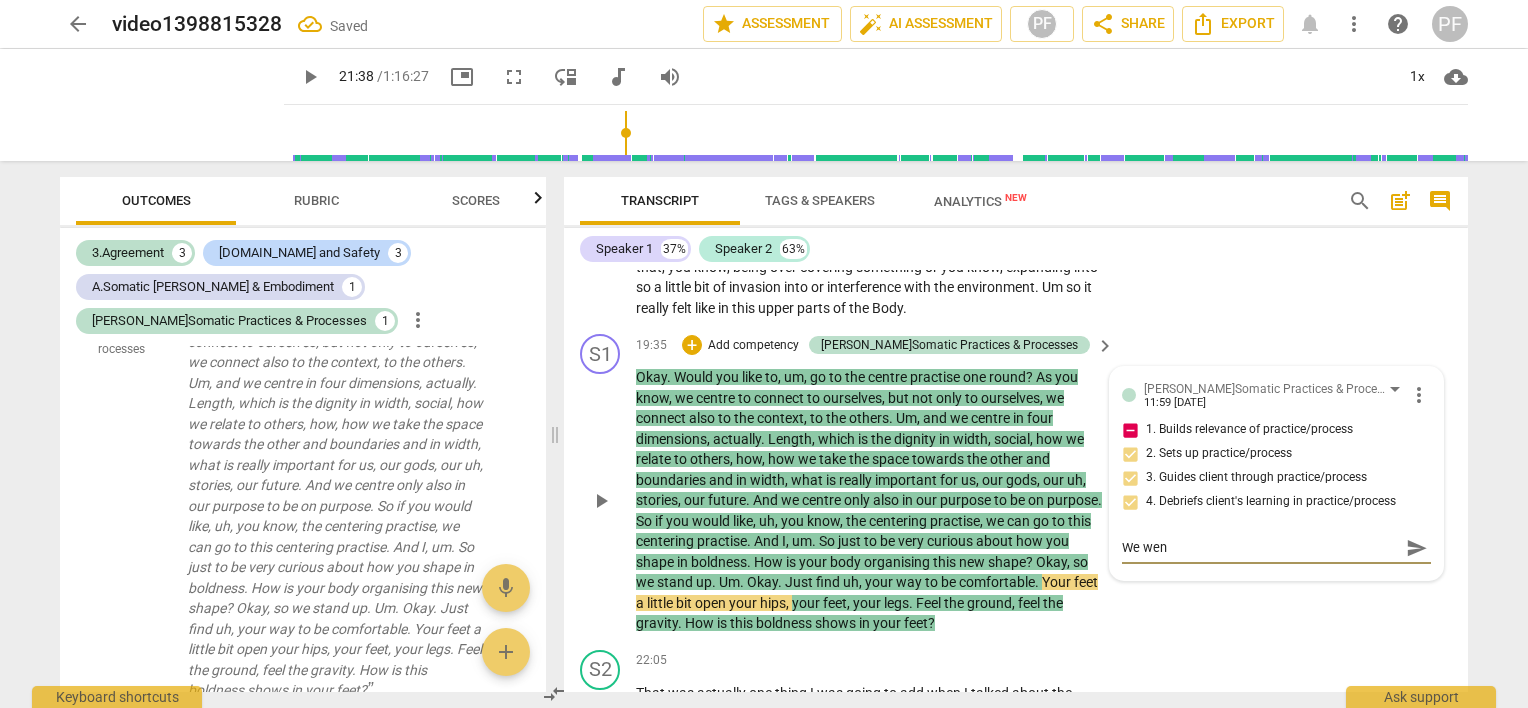 type on "We went" 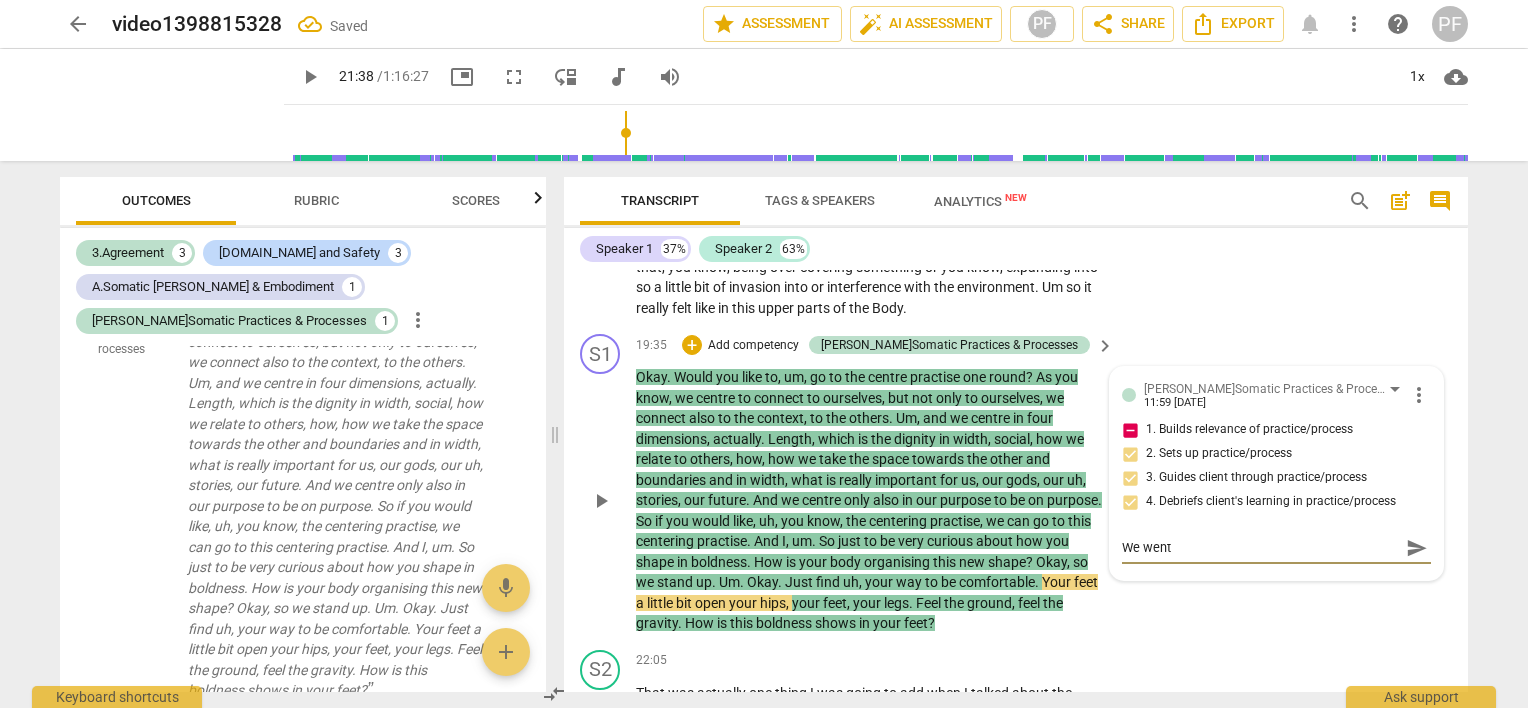 type on "We went" 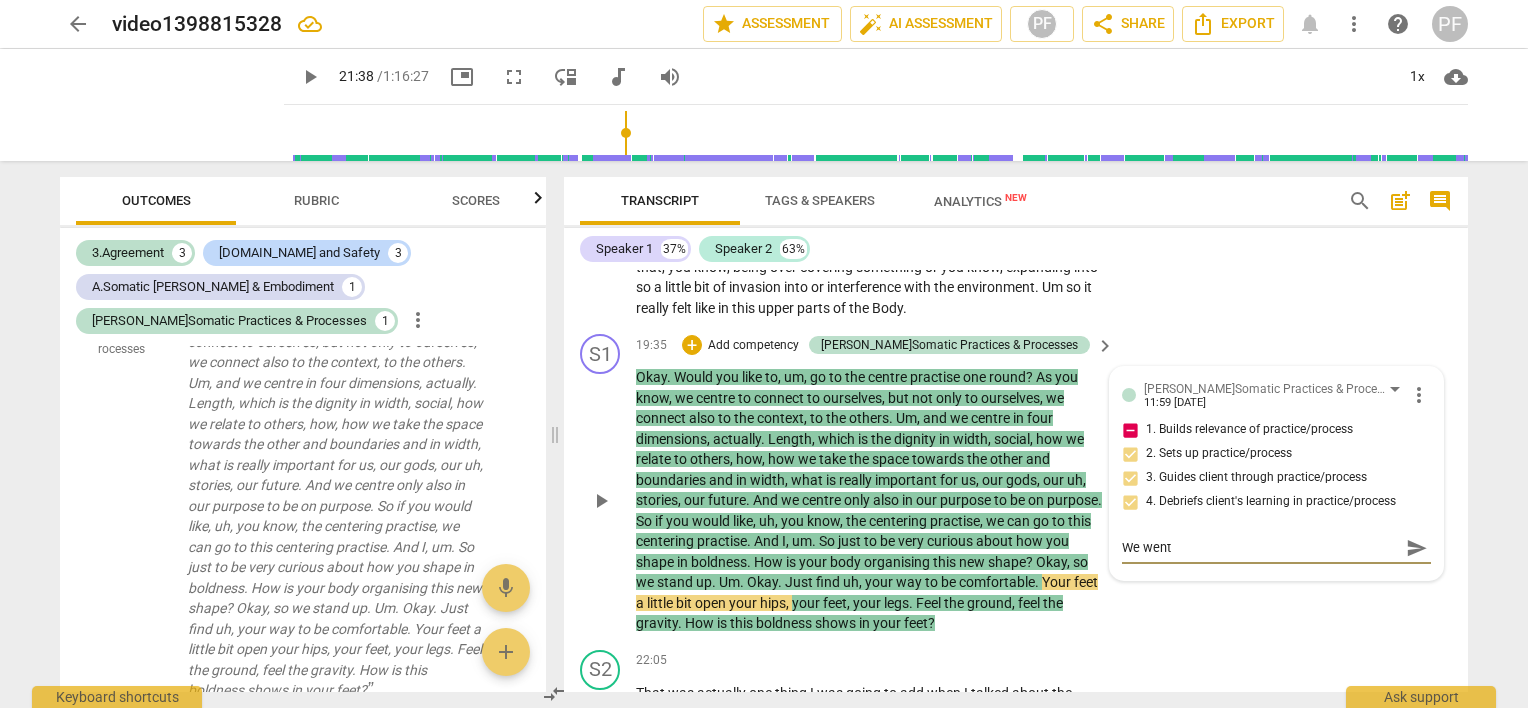 type on "We went t" 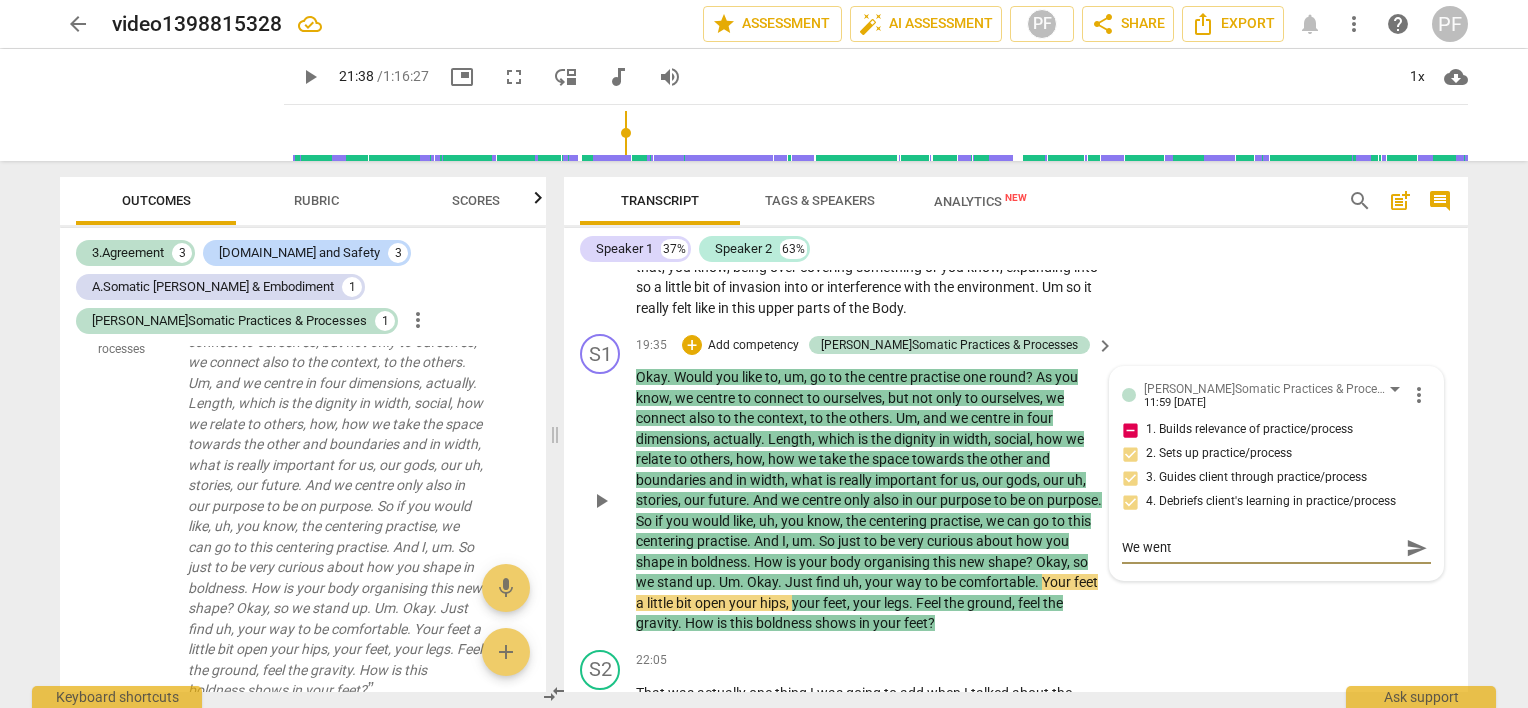 type on "We went t" 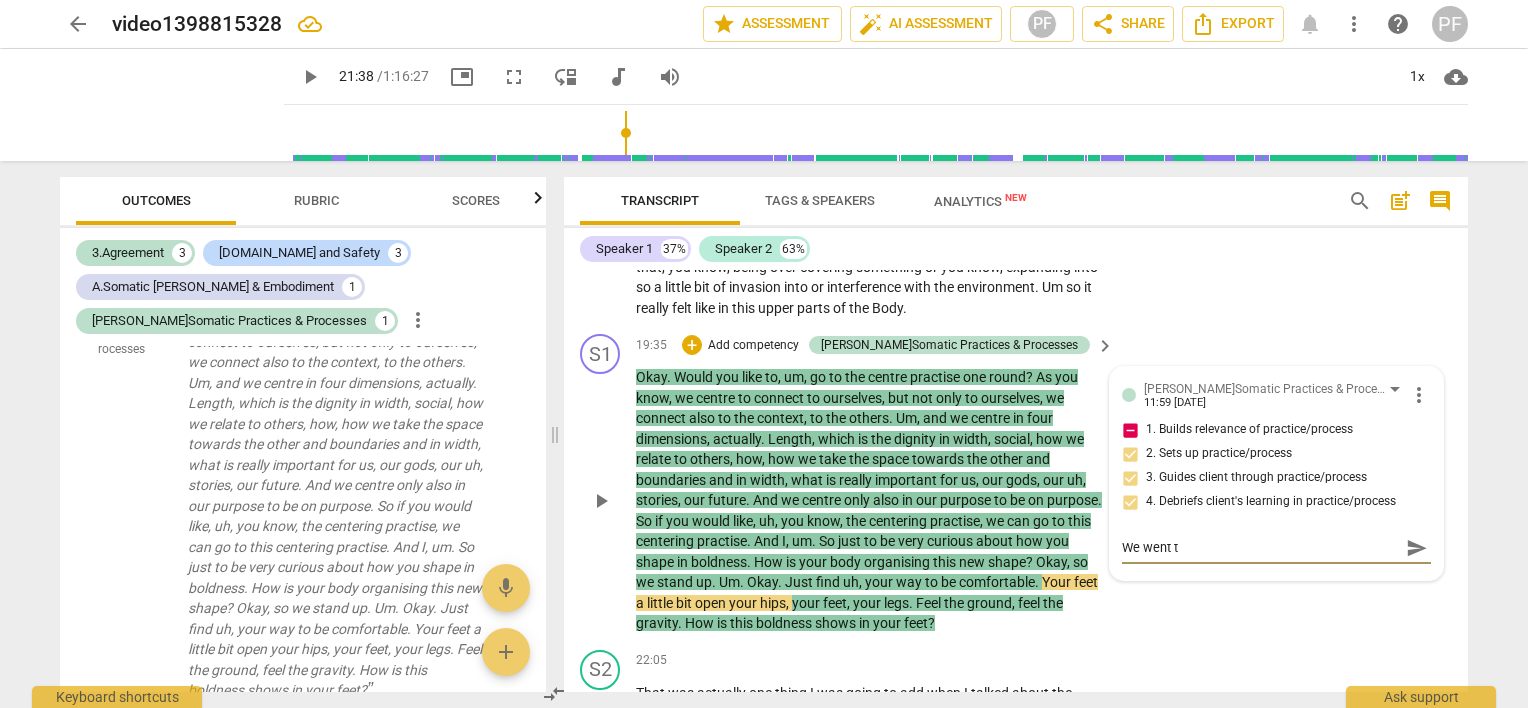 type on "We went th" 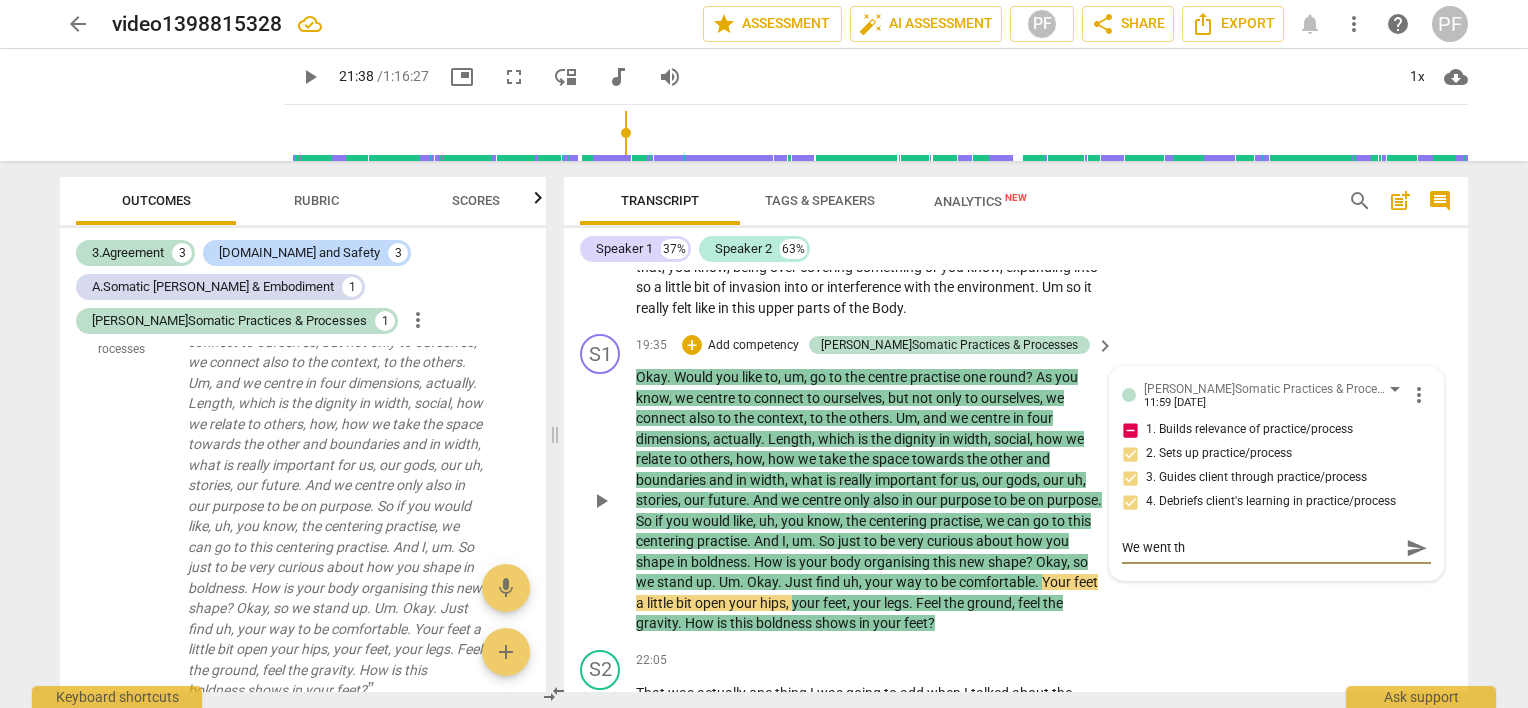 type on "We went thr" 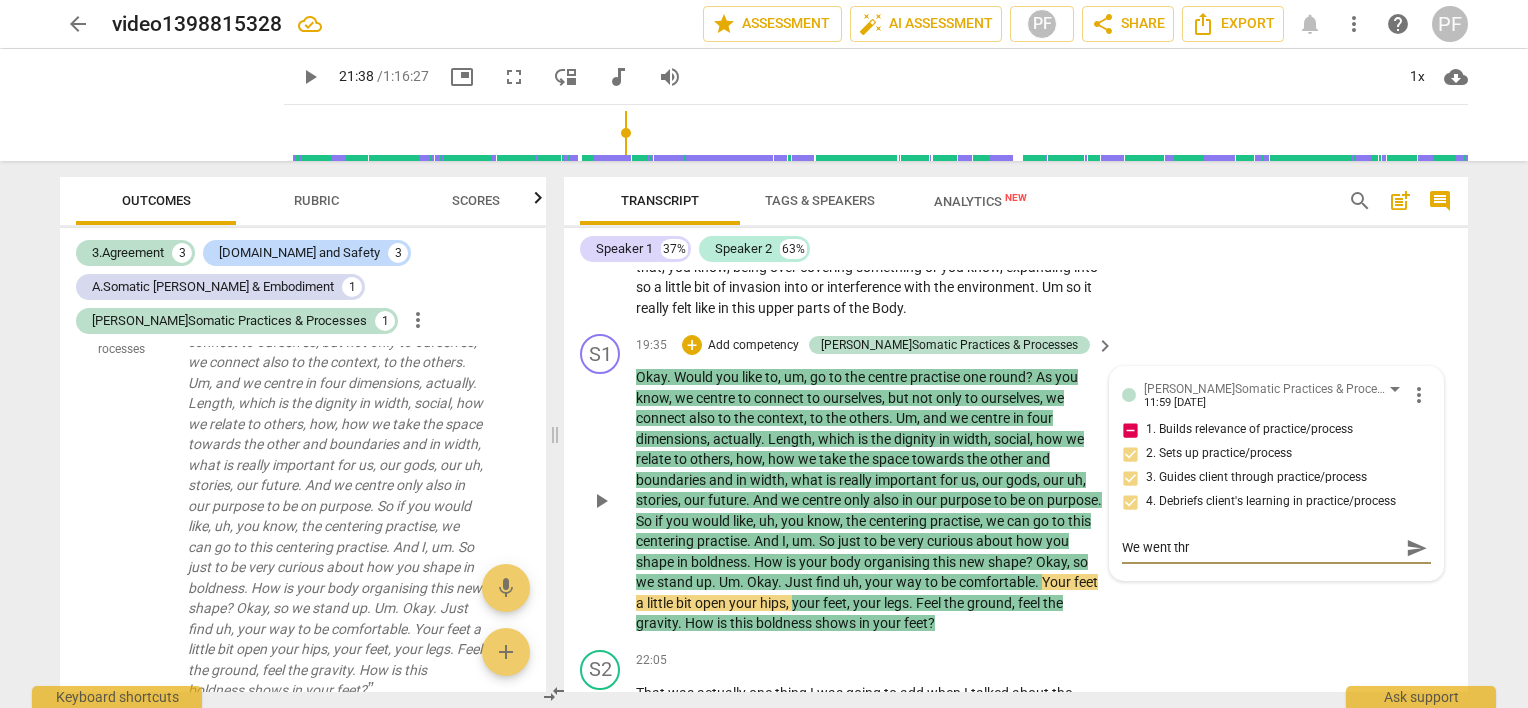 type on "We went thru" 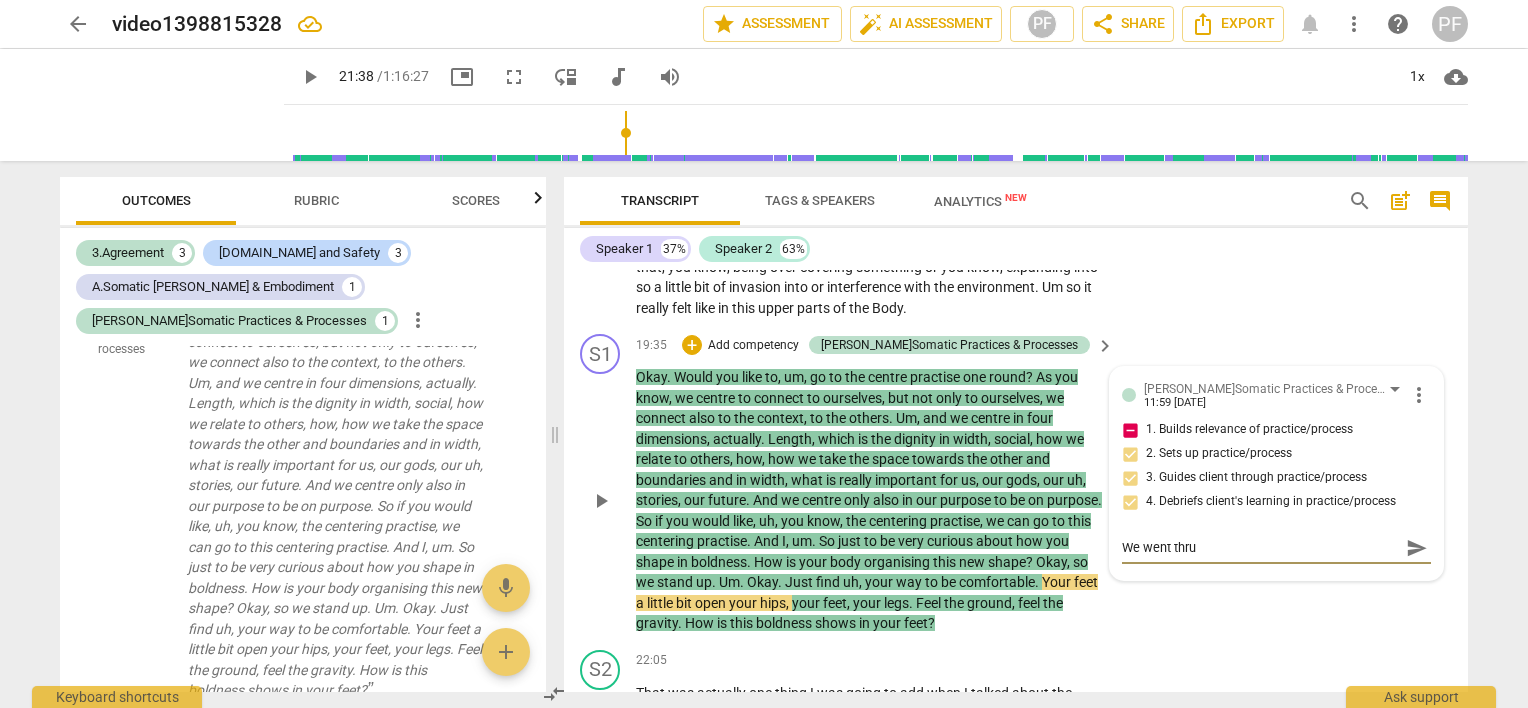 type on "We went thrug" 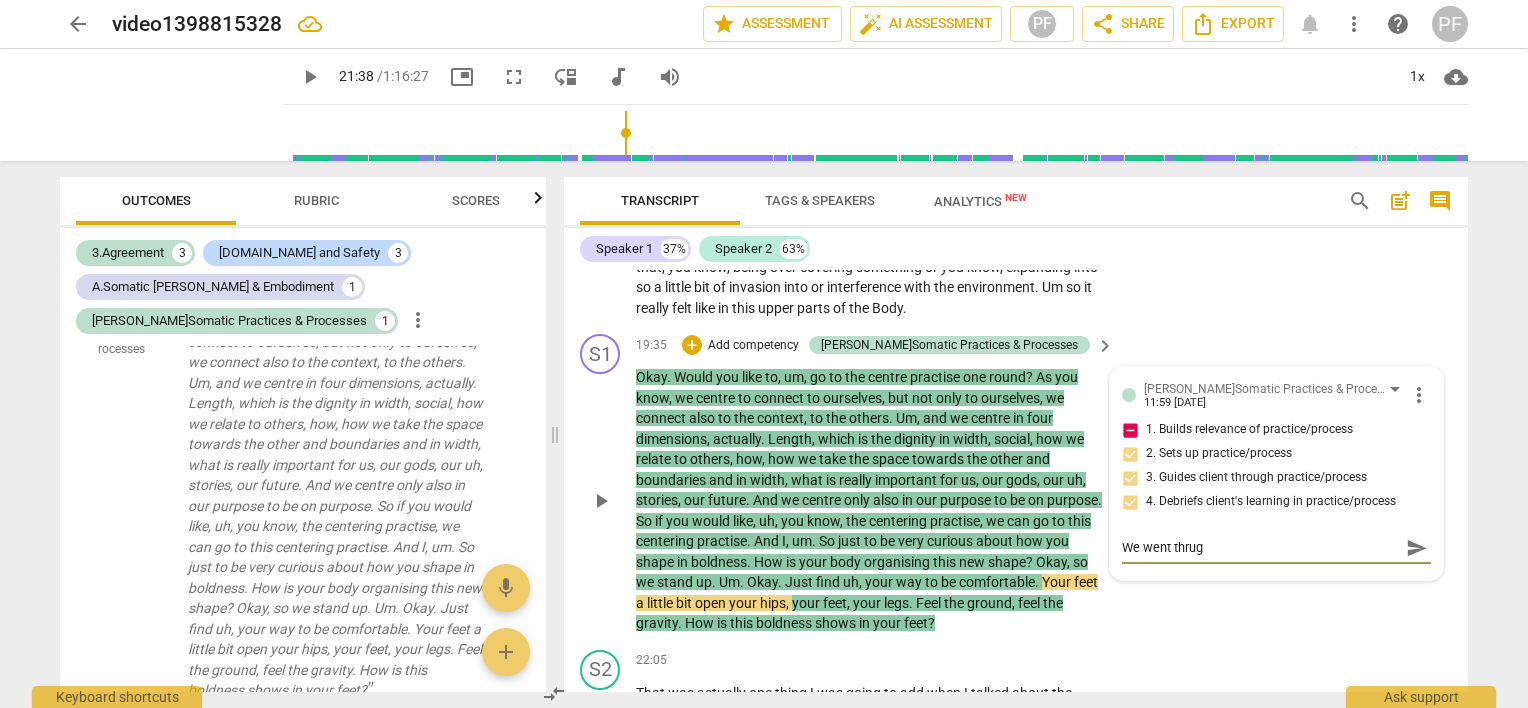 type on "We went thrugh" 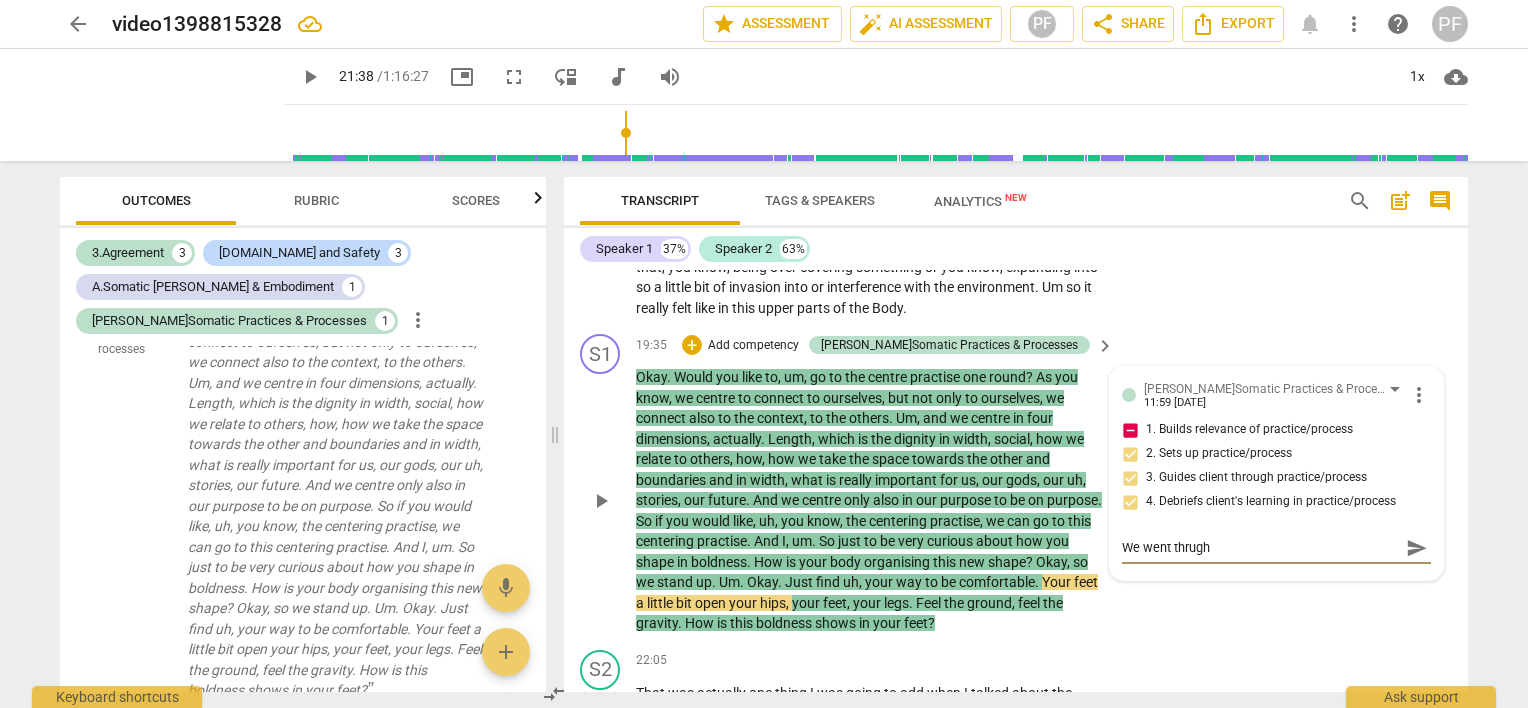 type on "We went thrugh" 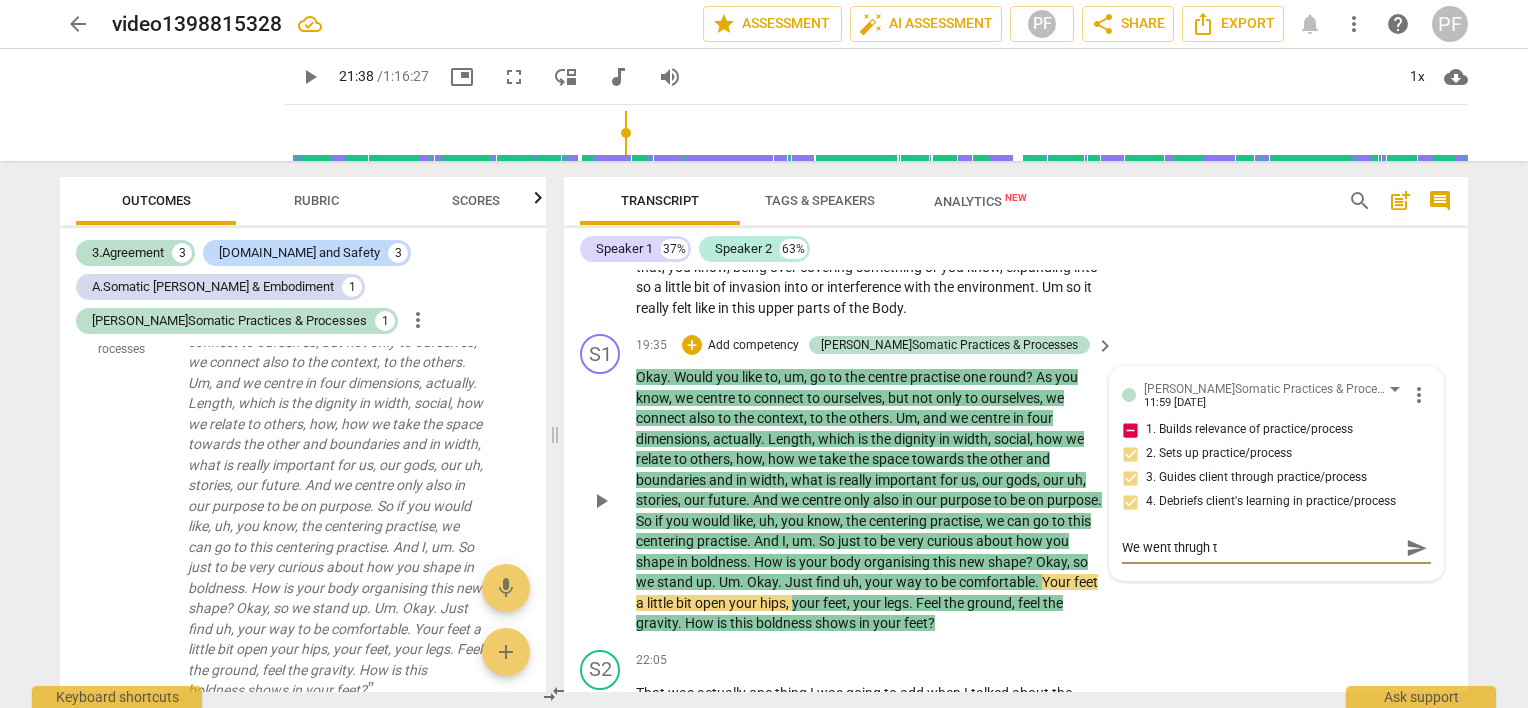type on "We went thrugh th" 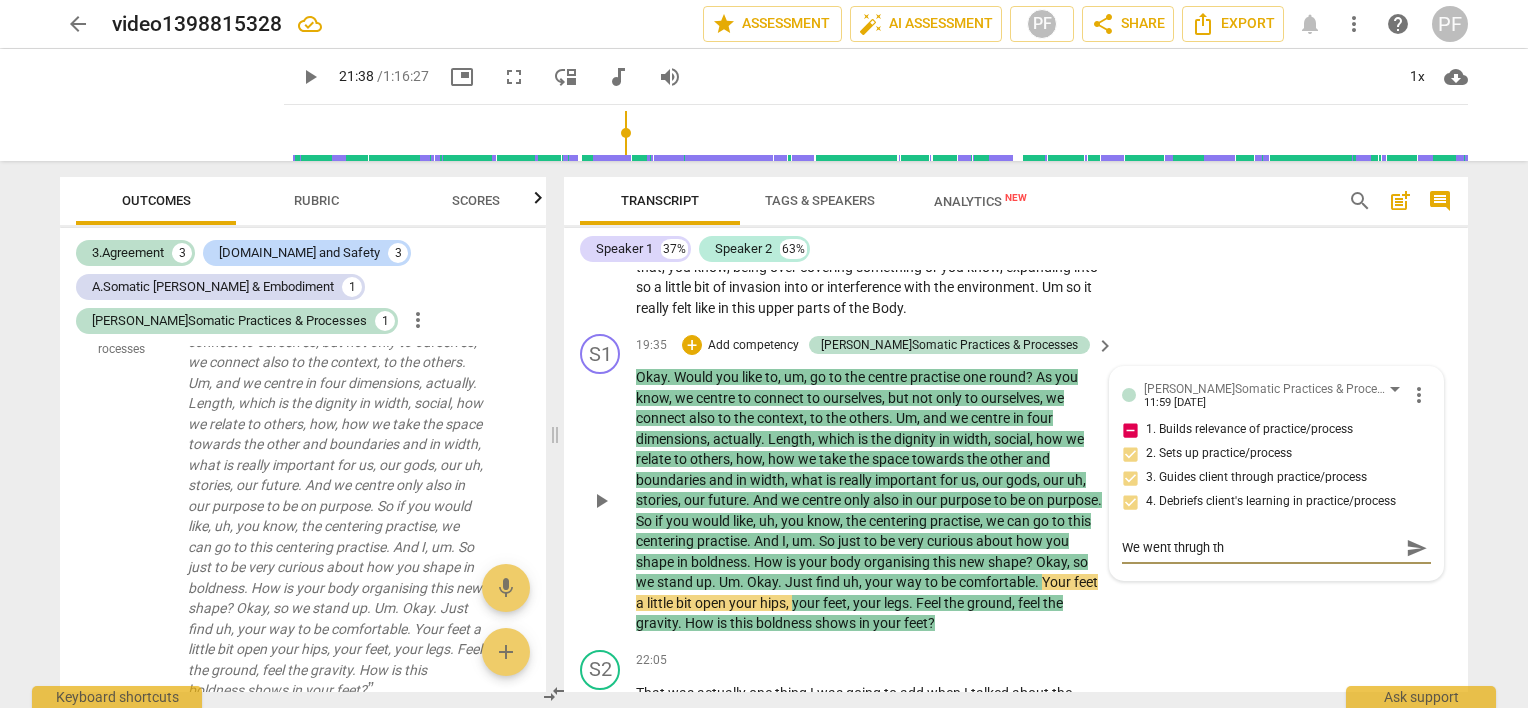 type on "We went thrugh thi" 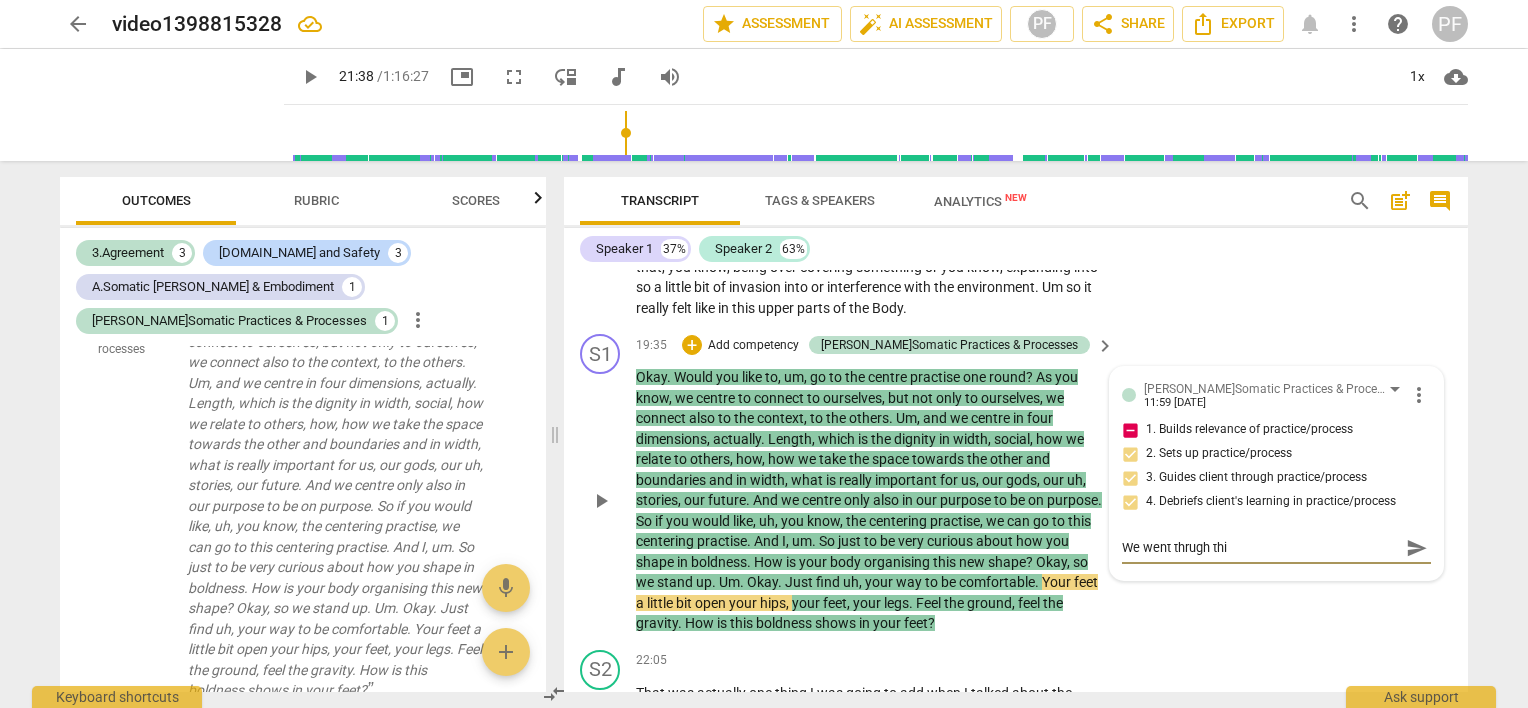 type on "We went thrugh this" 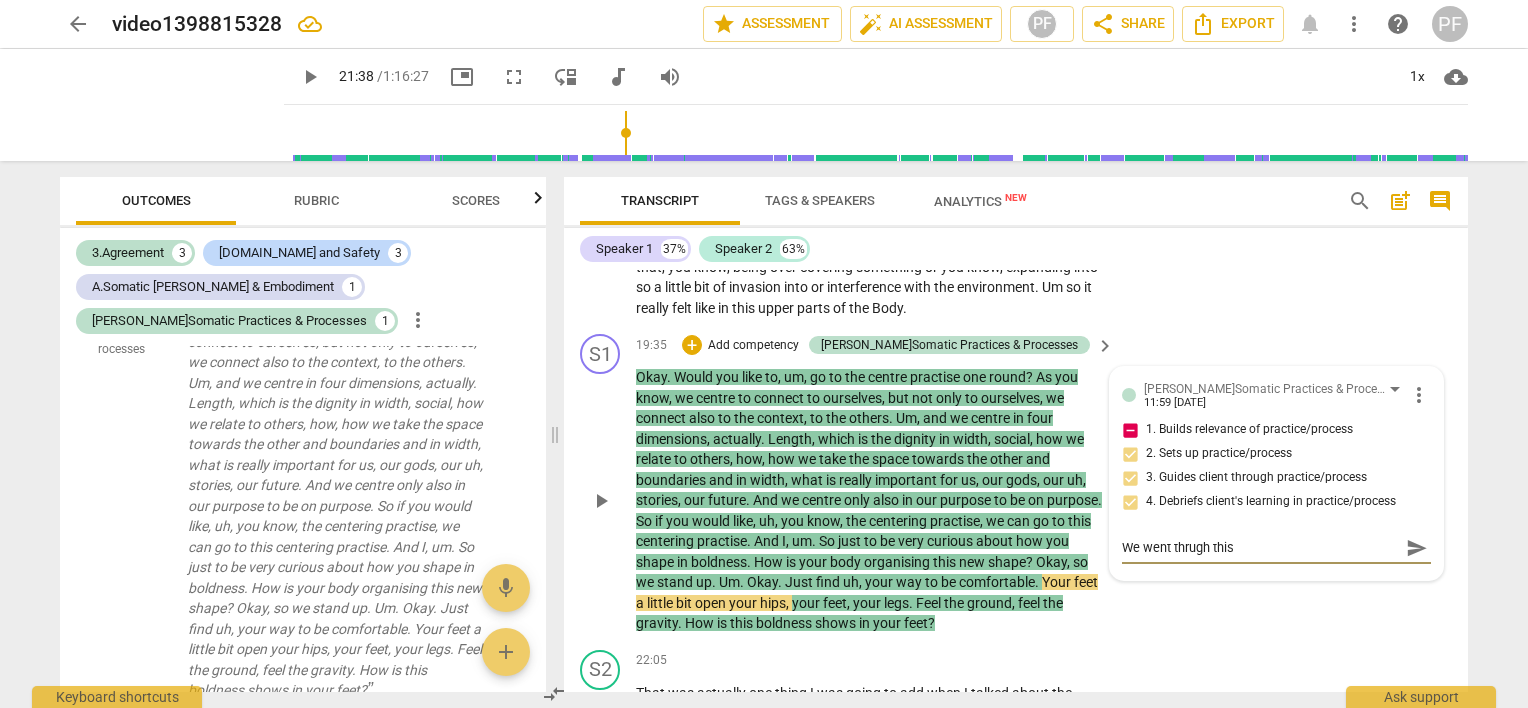 type on "We went thrugh this" 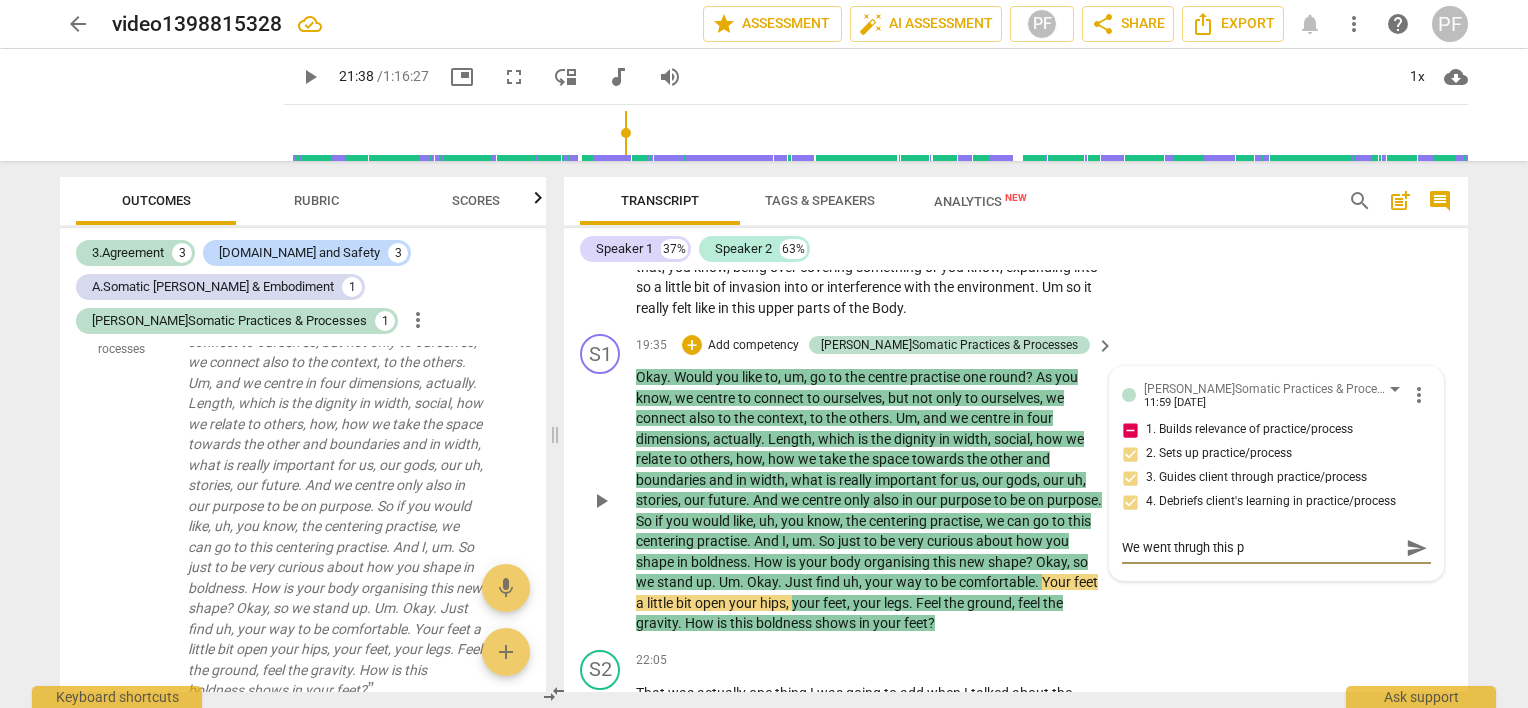 type on "We went thrugh this pr" 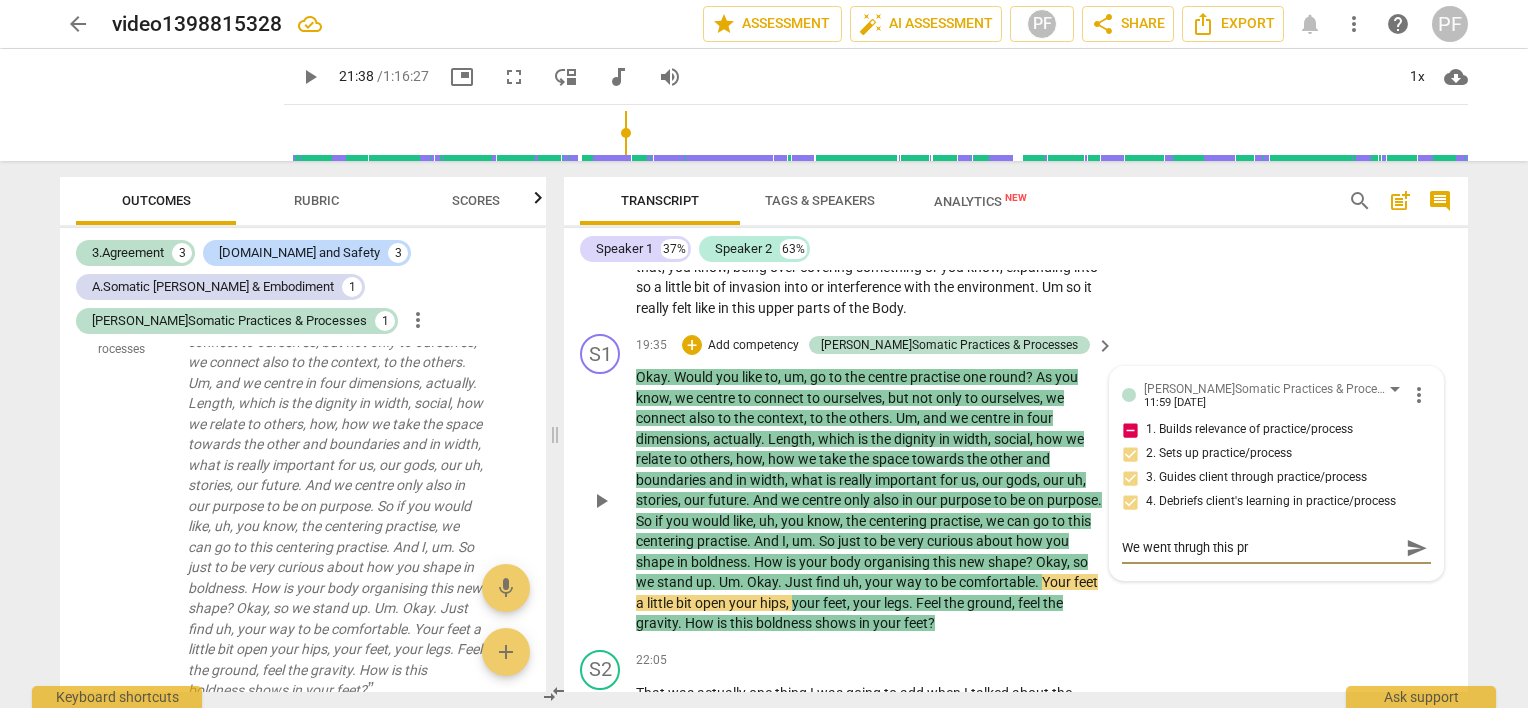 type on "We went thrugh this pra" 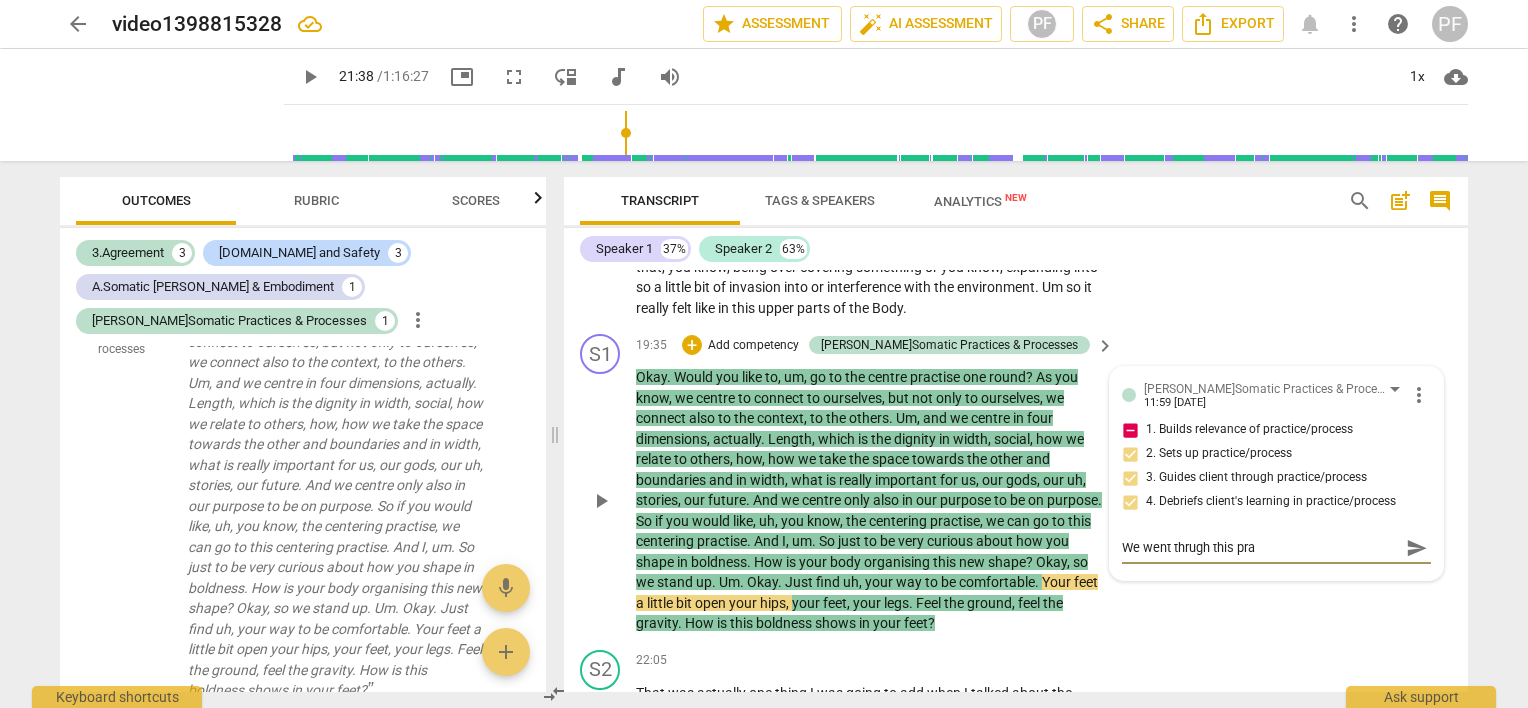 type on "We went thrugh this prat" 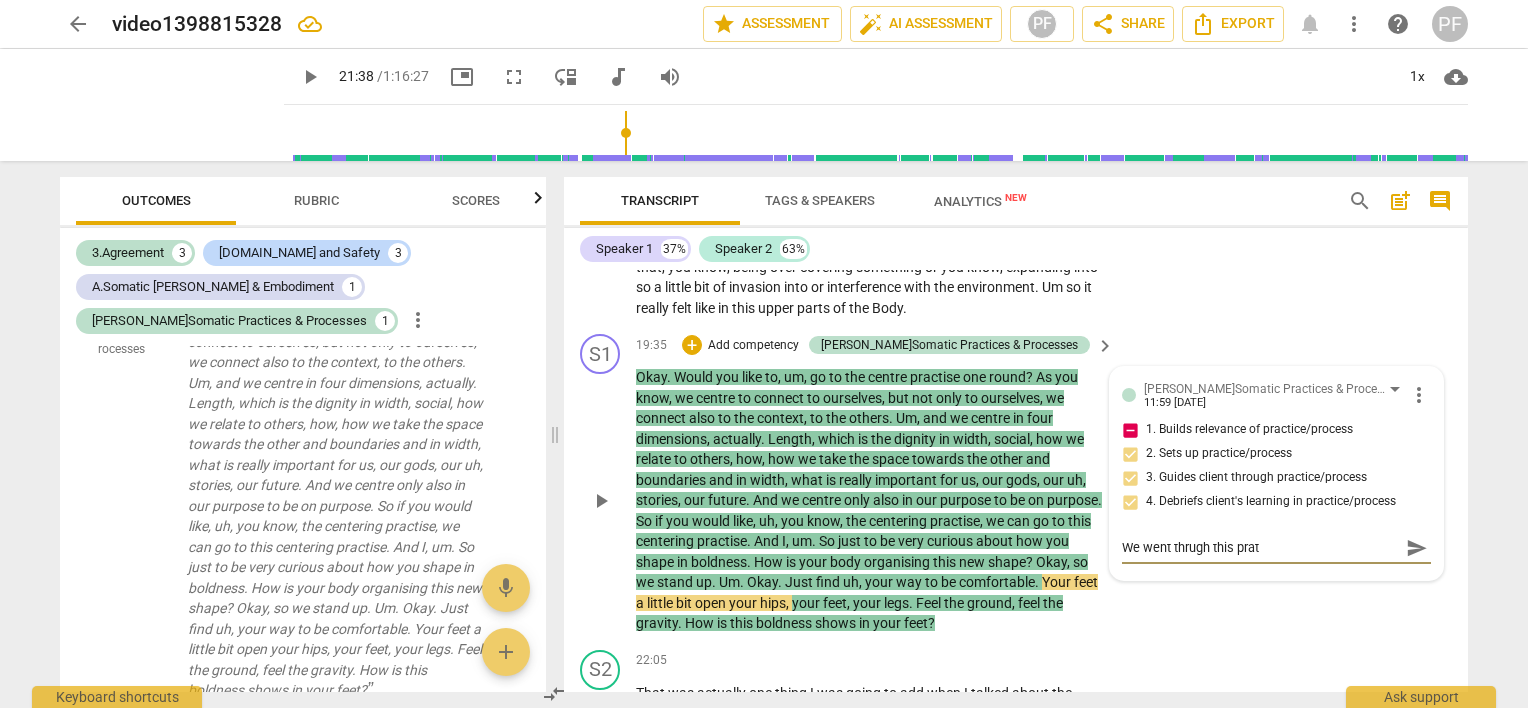 type on "We went thrugh this pratc" 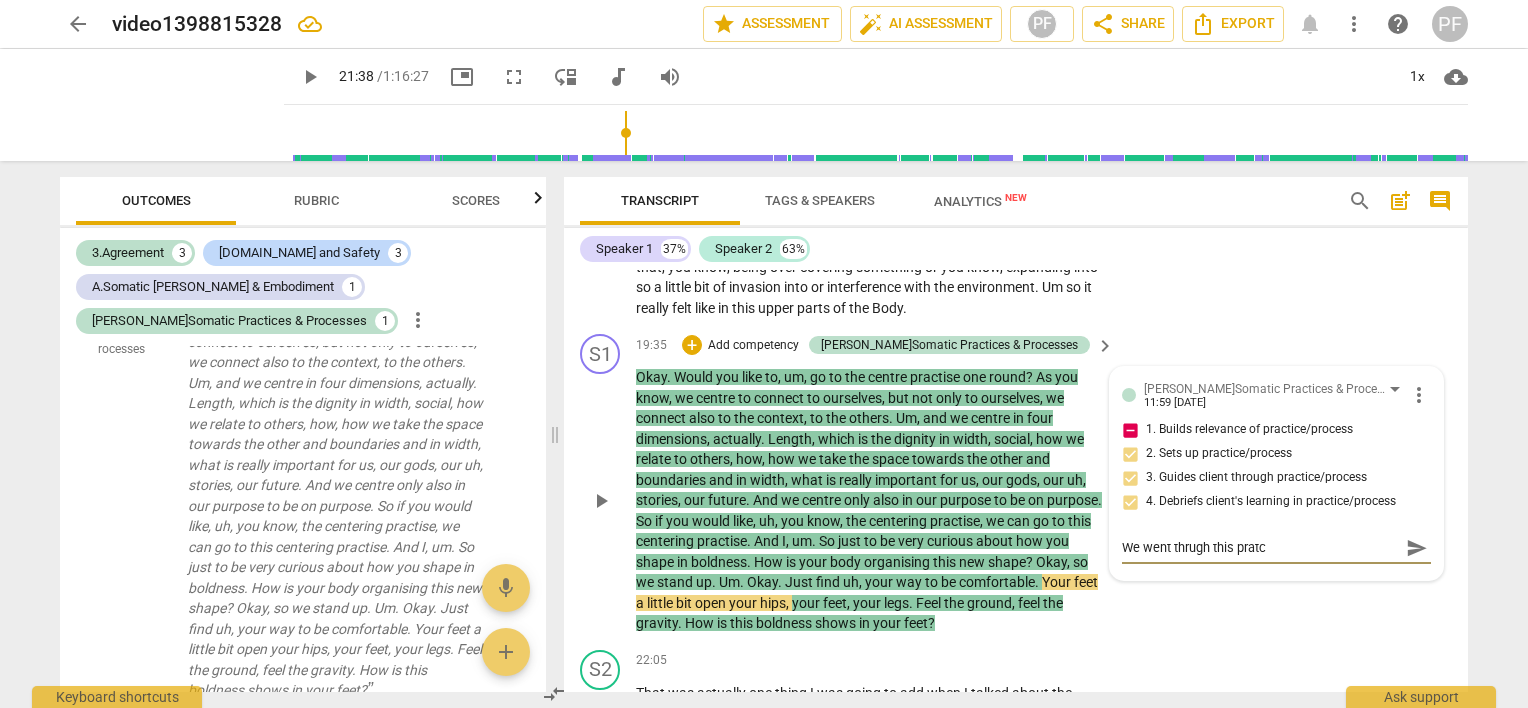 type on "We went thrugh this pratci" 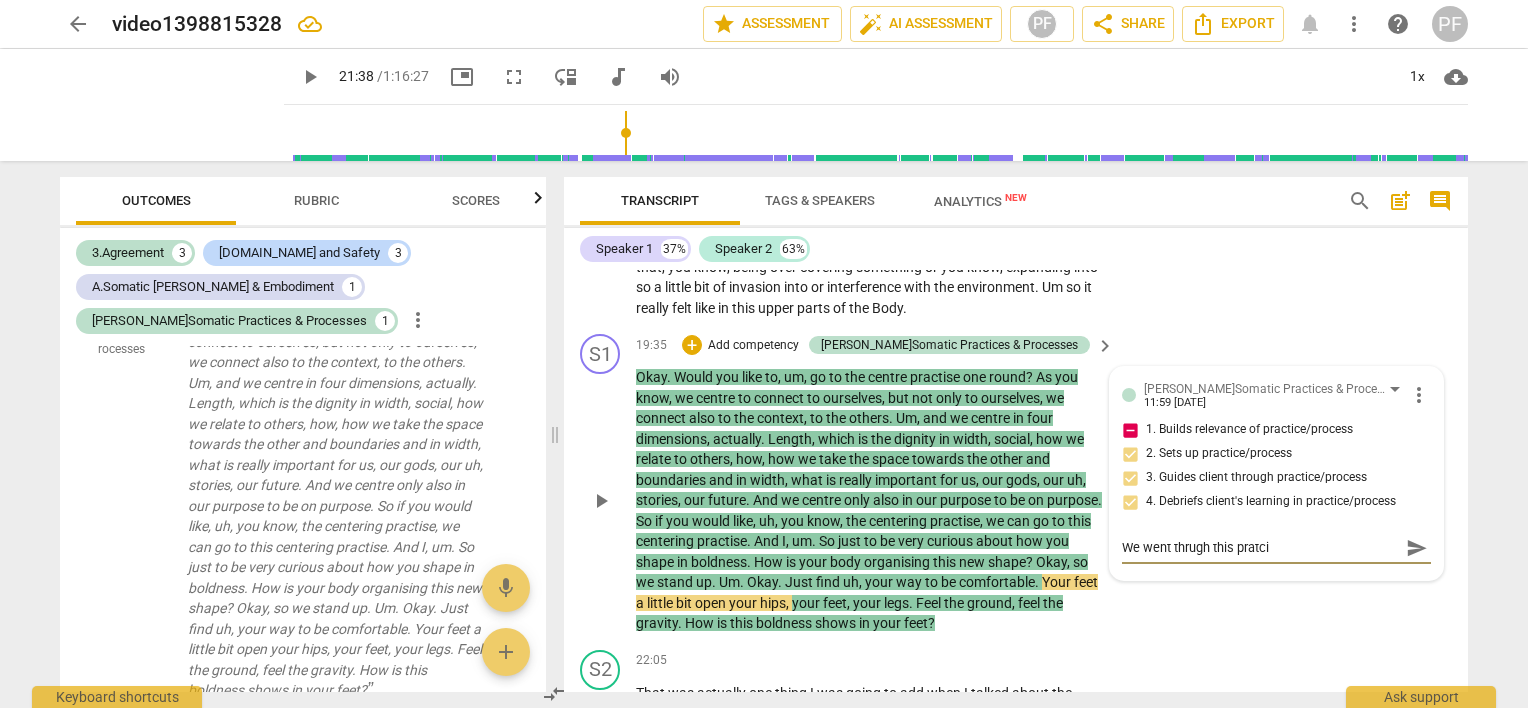 type on "We went thrugh this pratcie" 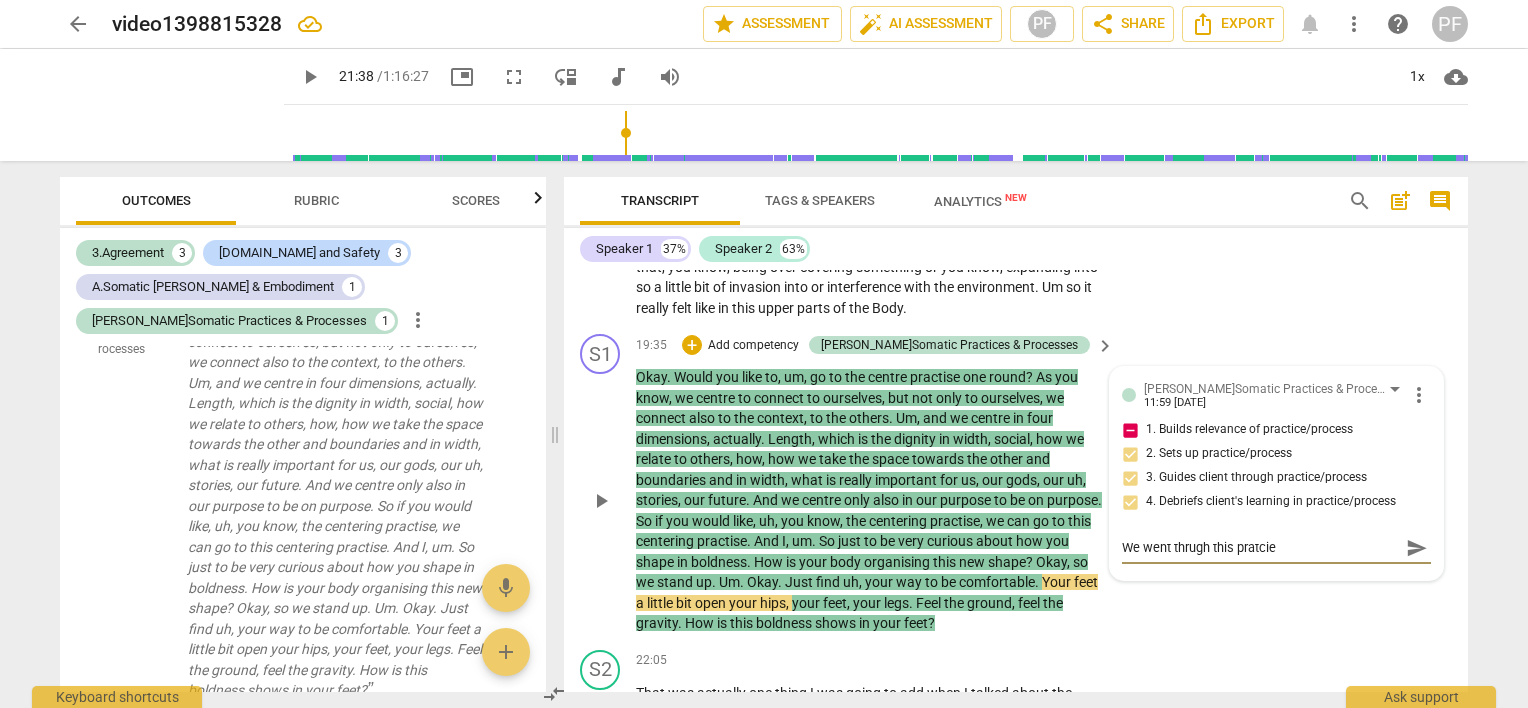 type on "We went thrugh this pratcie" 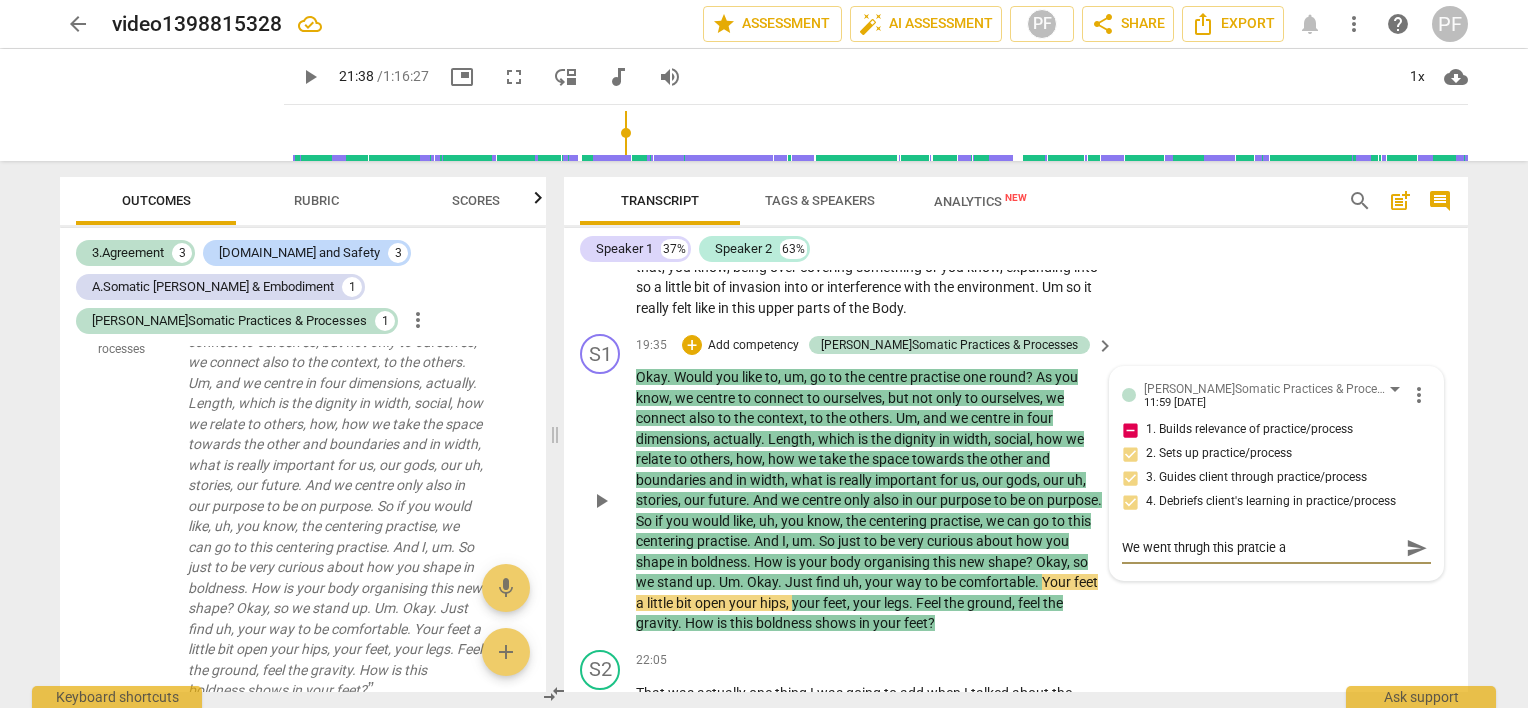 type on "We went thrugh this pratcie a" 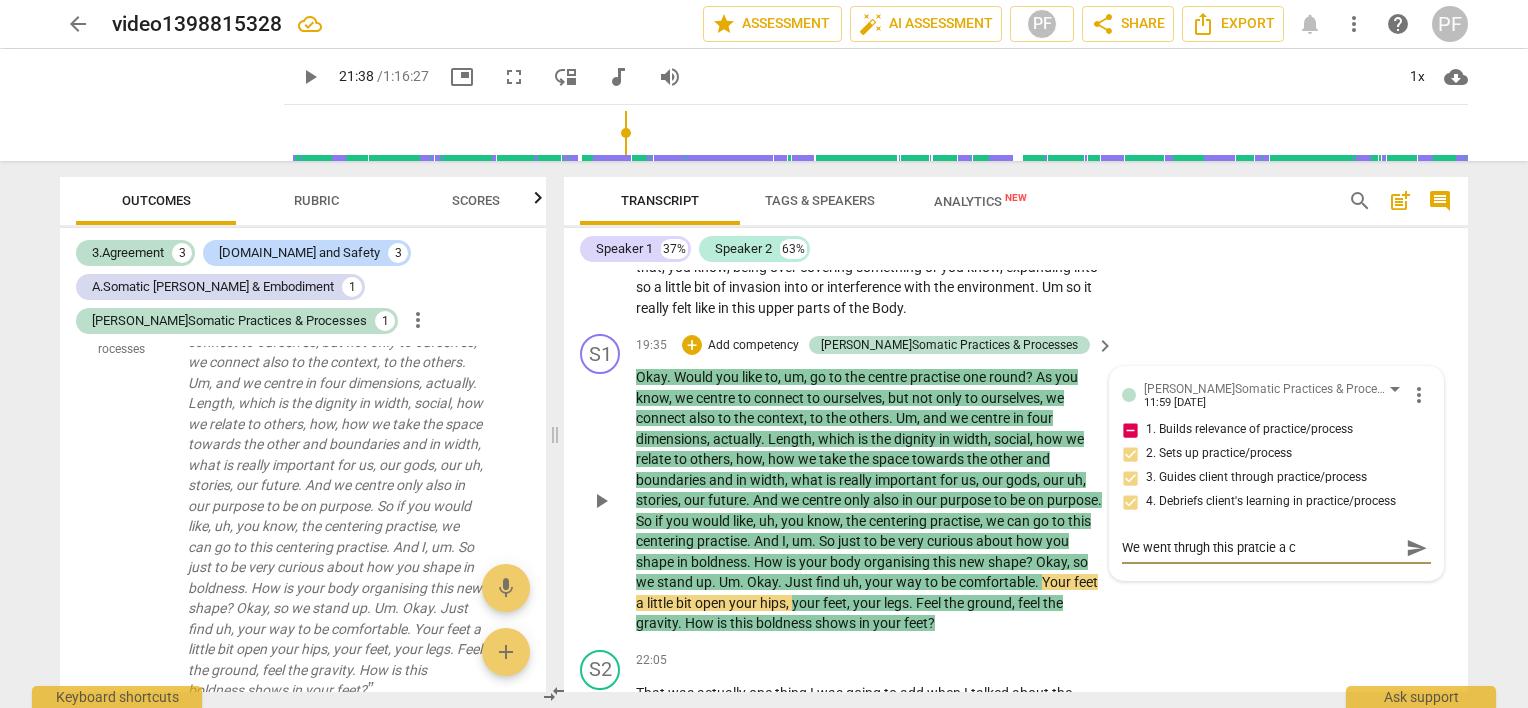 type on "We went thrugh this pratcie a ci" 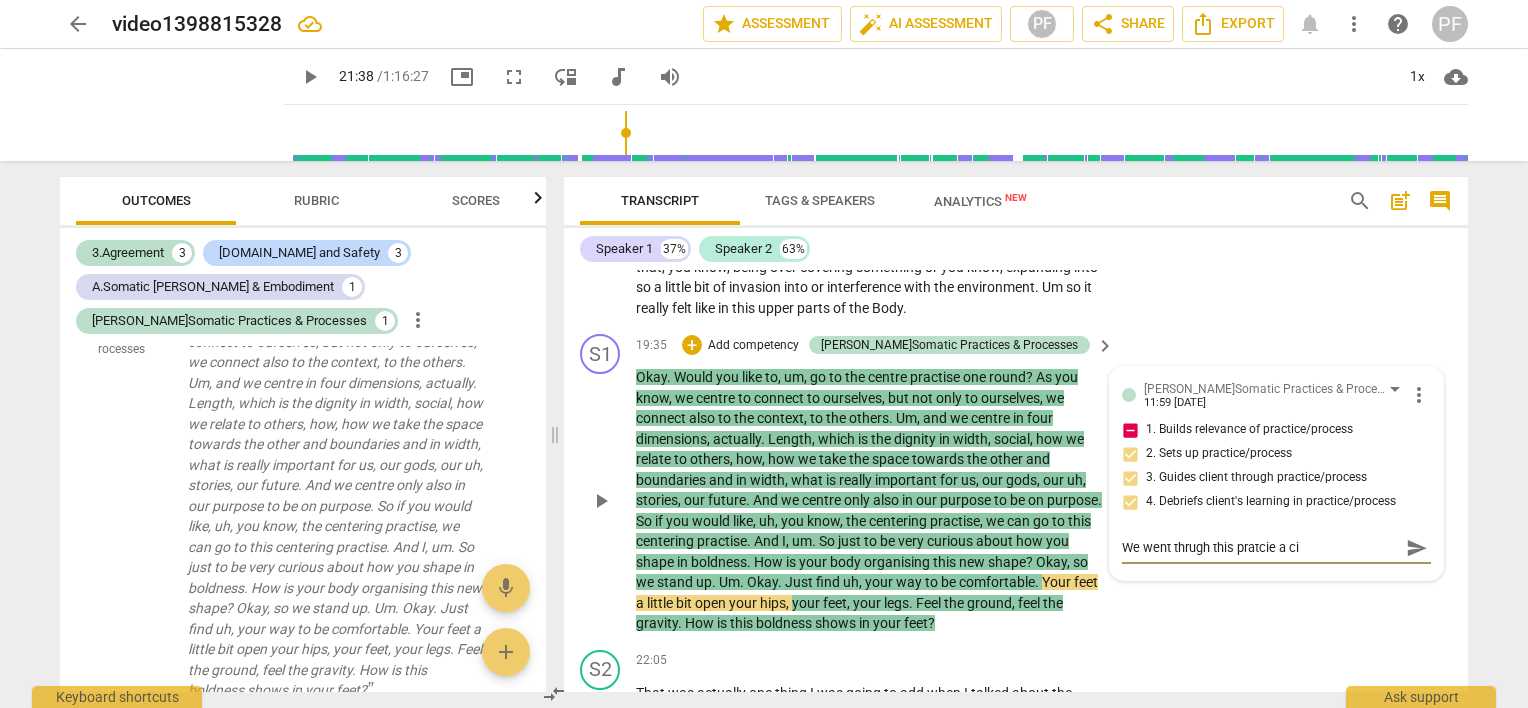 type on "We went thrugh this pratcie a c" 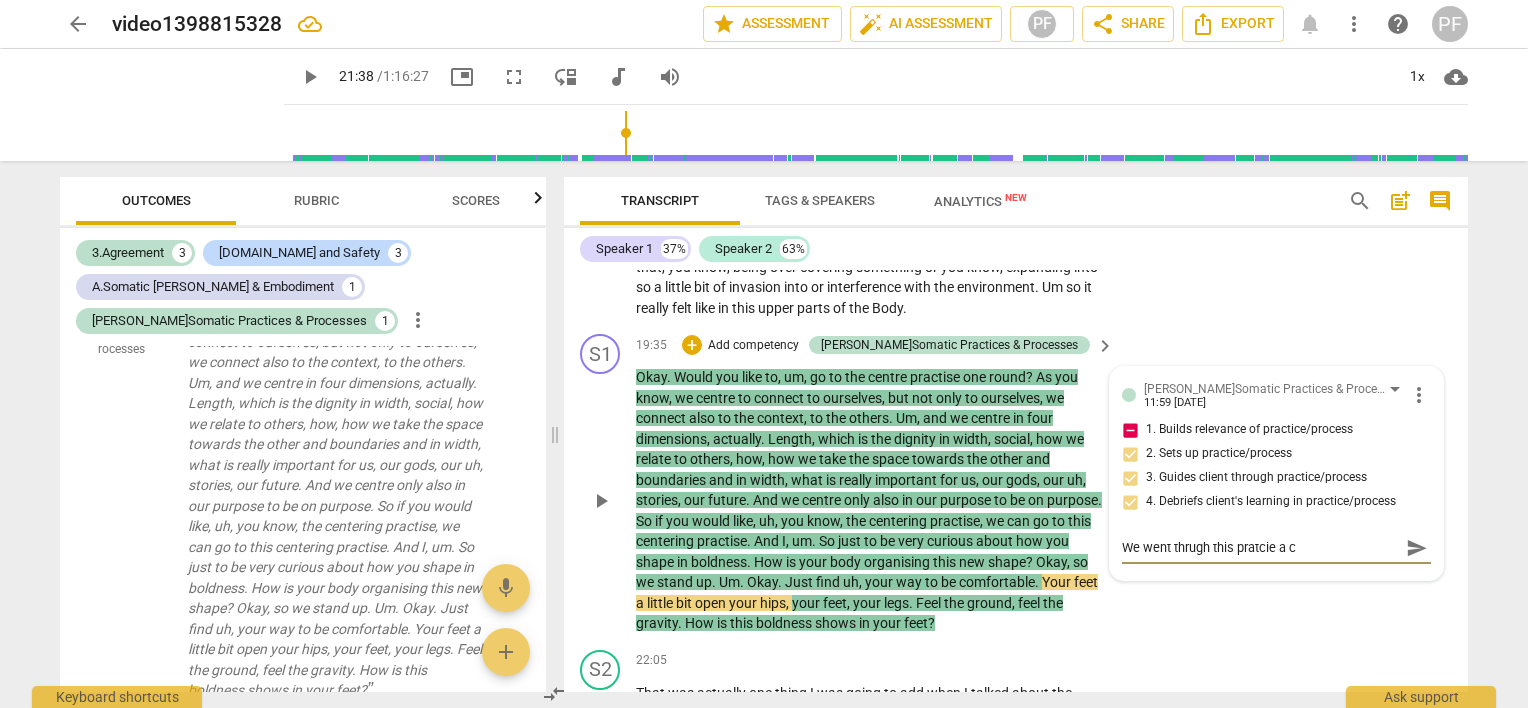 type on "We went thrugh this pratcie a" 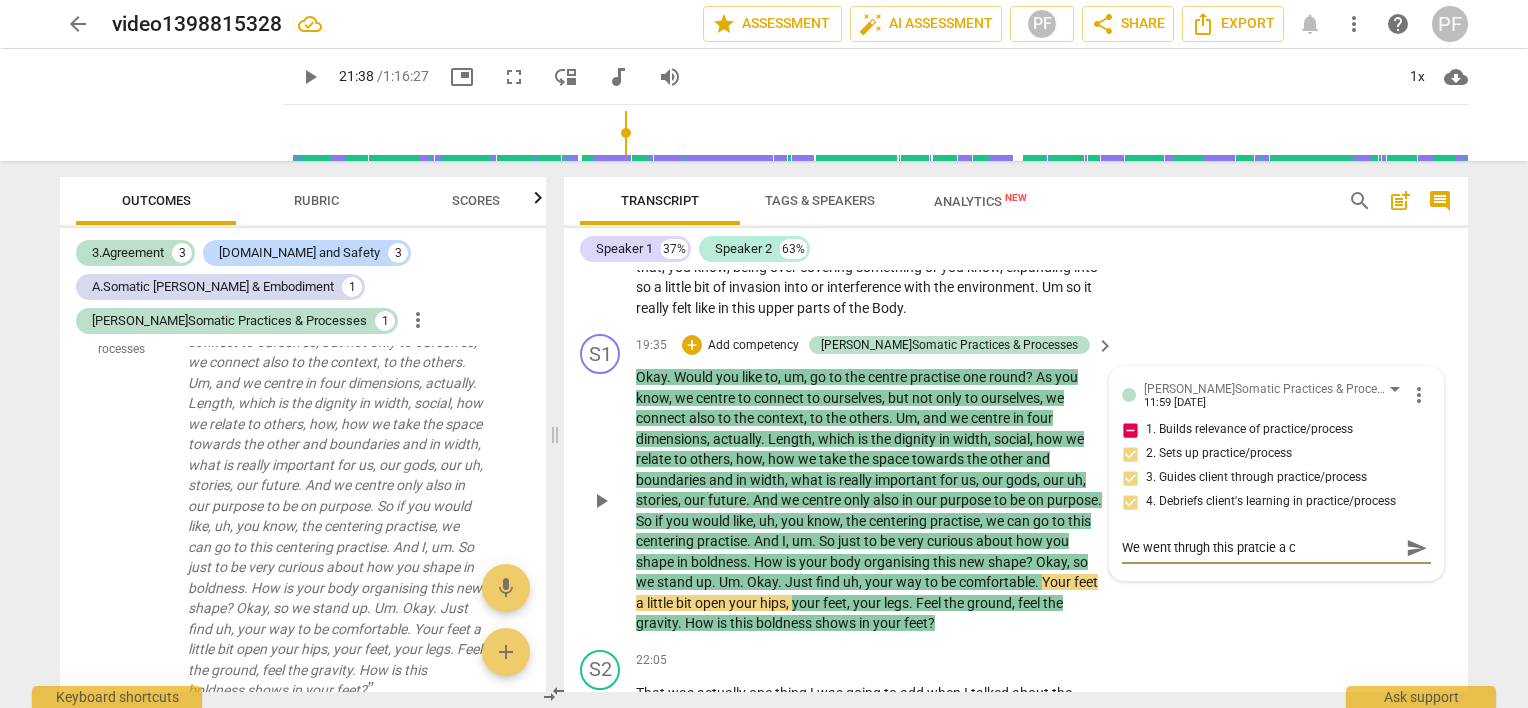 type on "We went thrugh this pratcie a" 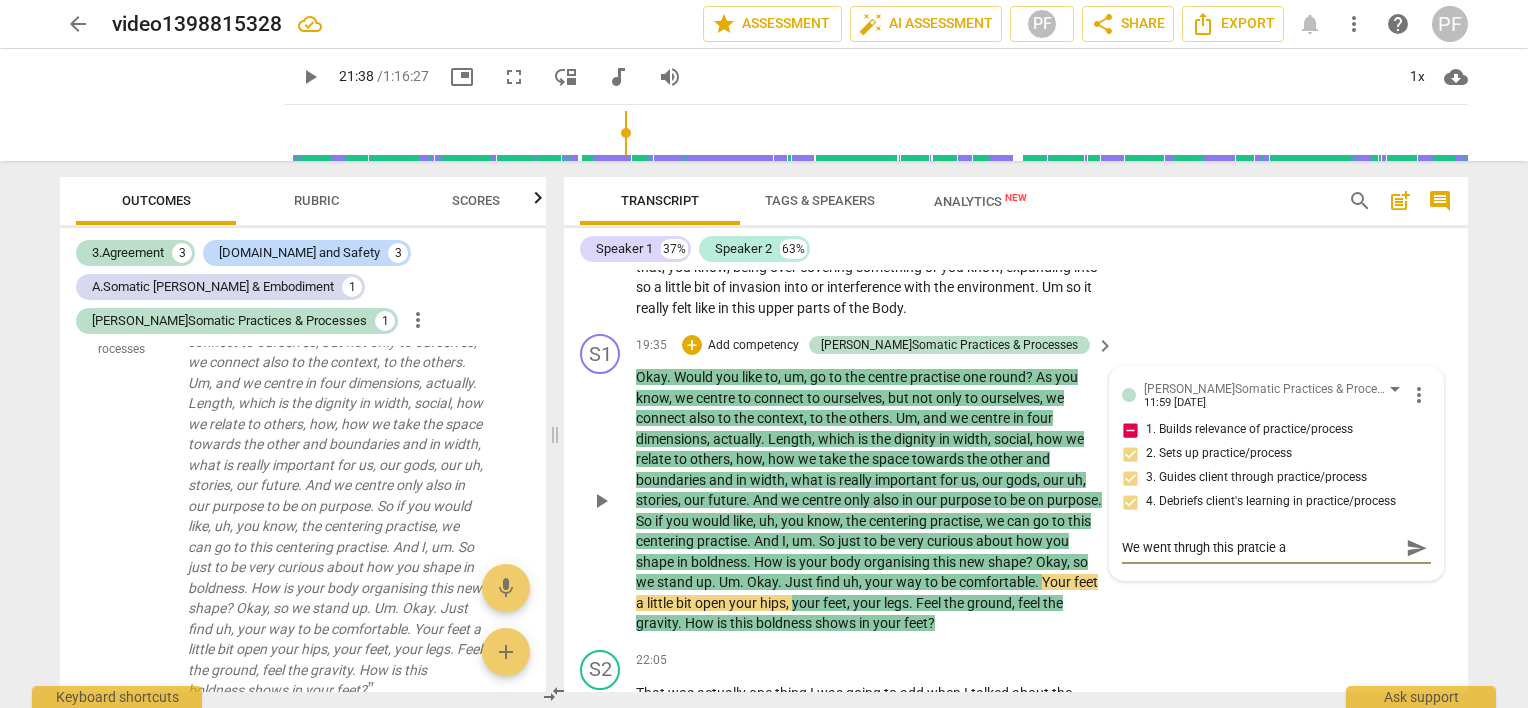 type on "We went thrugh this pratcie a" 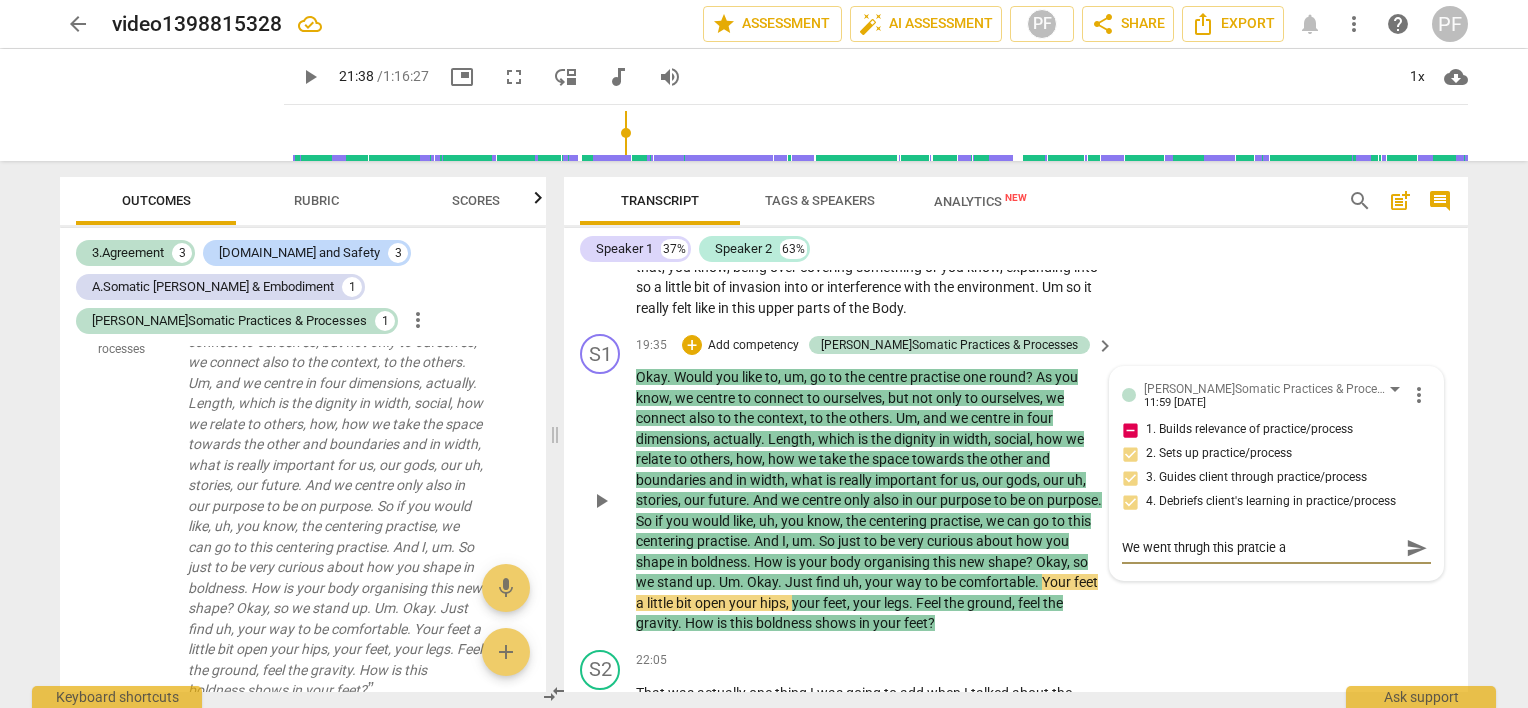 type on "We went thrugh this pratcie a" 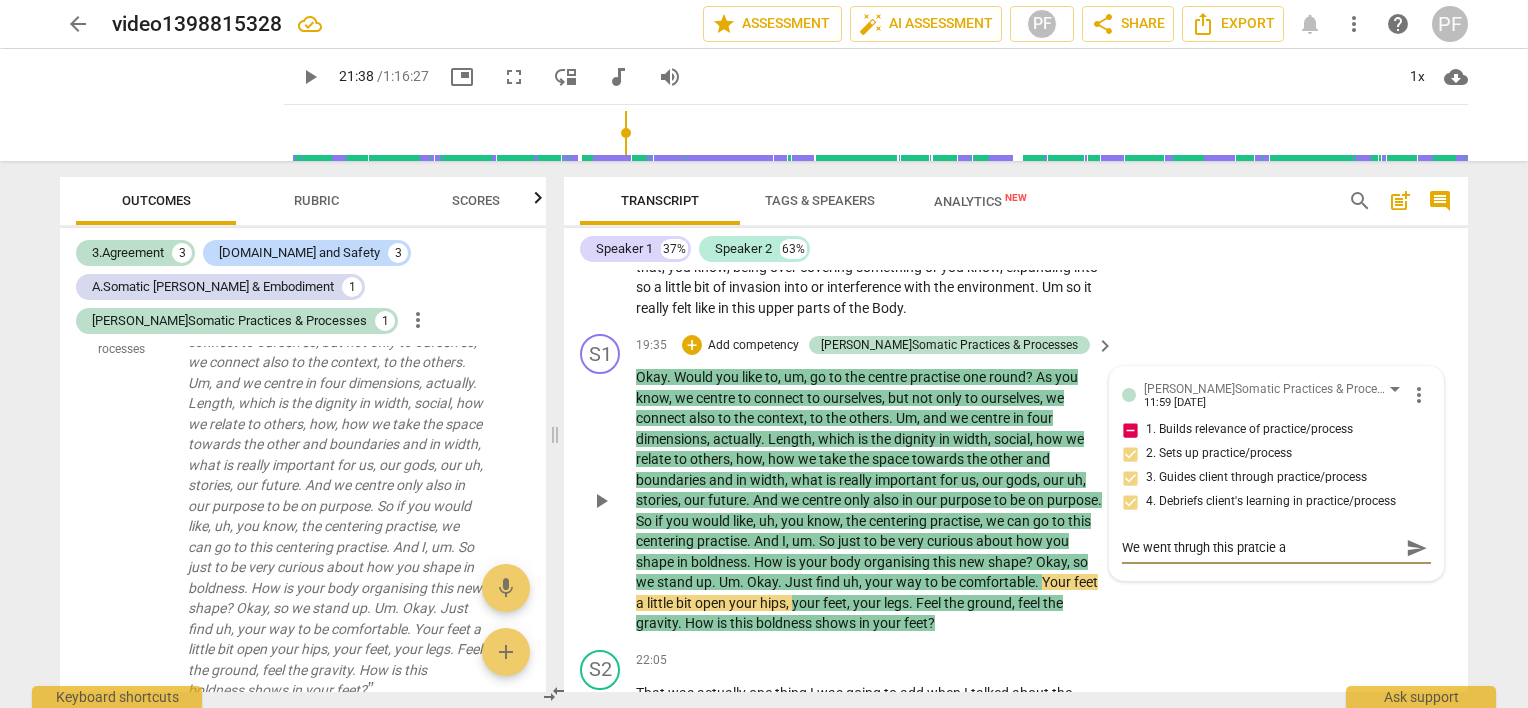 type on "We went thrugh this pratcie a" 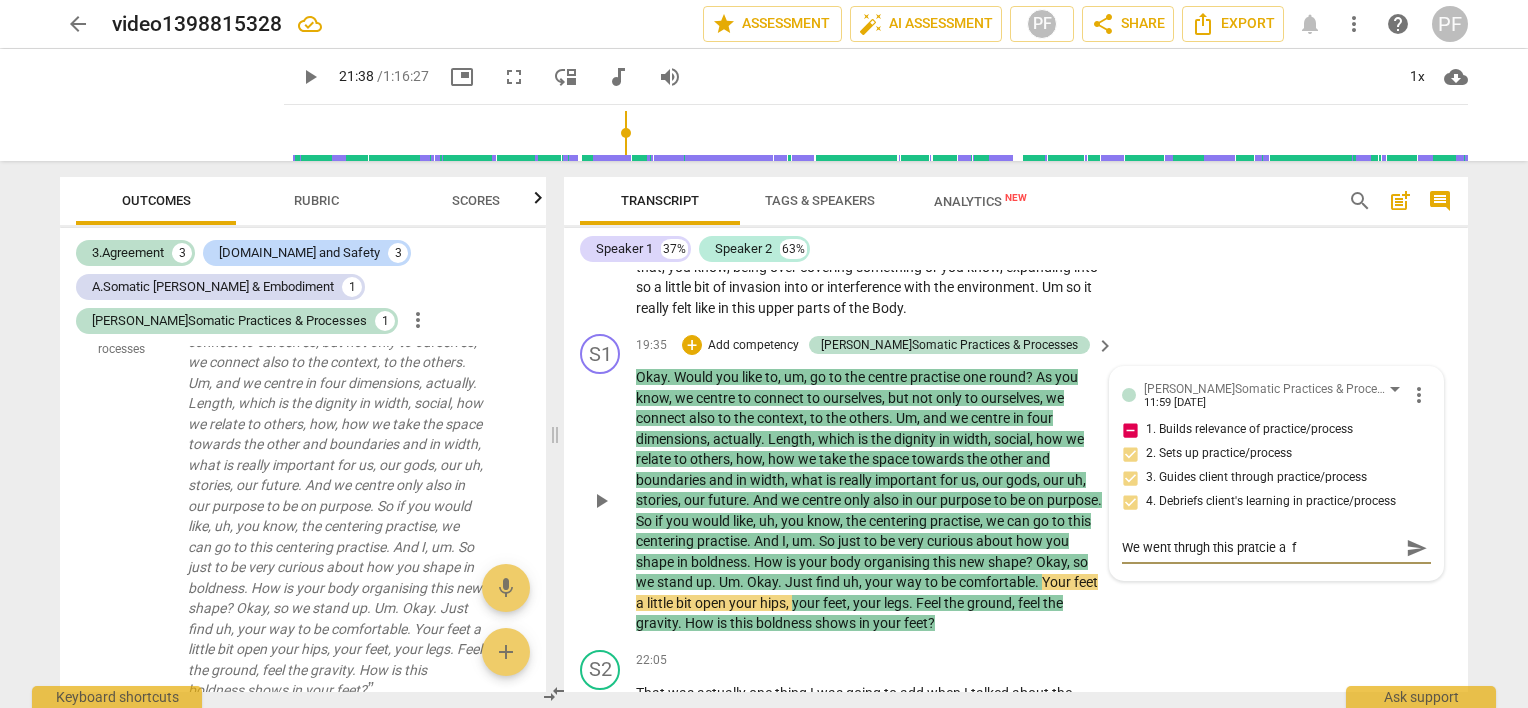 type on "We went thrugh this pratcie a" 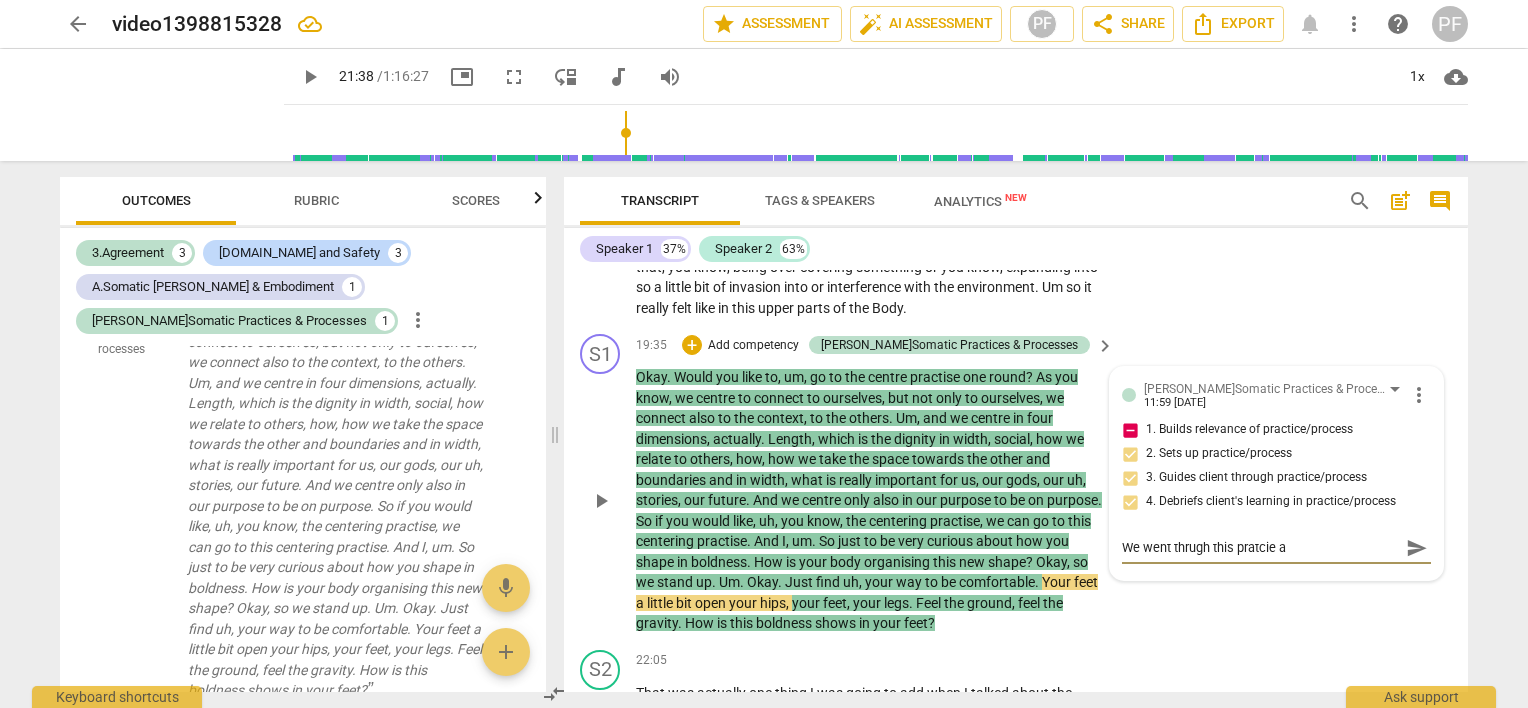 type on "We went thrugh this pratcie a" 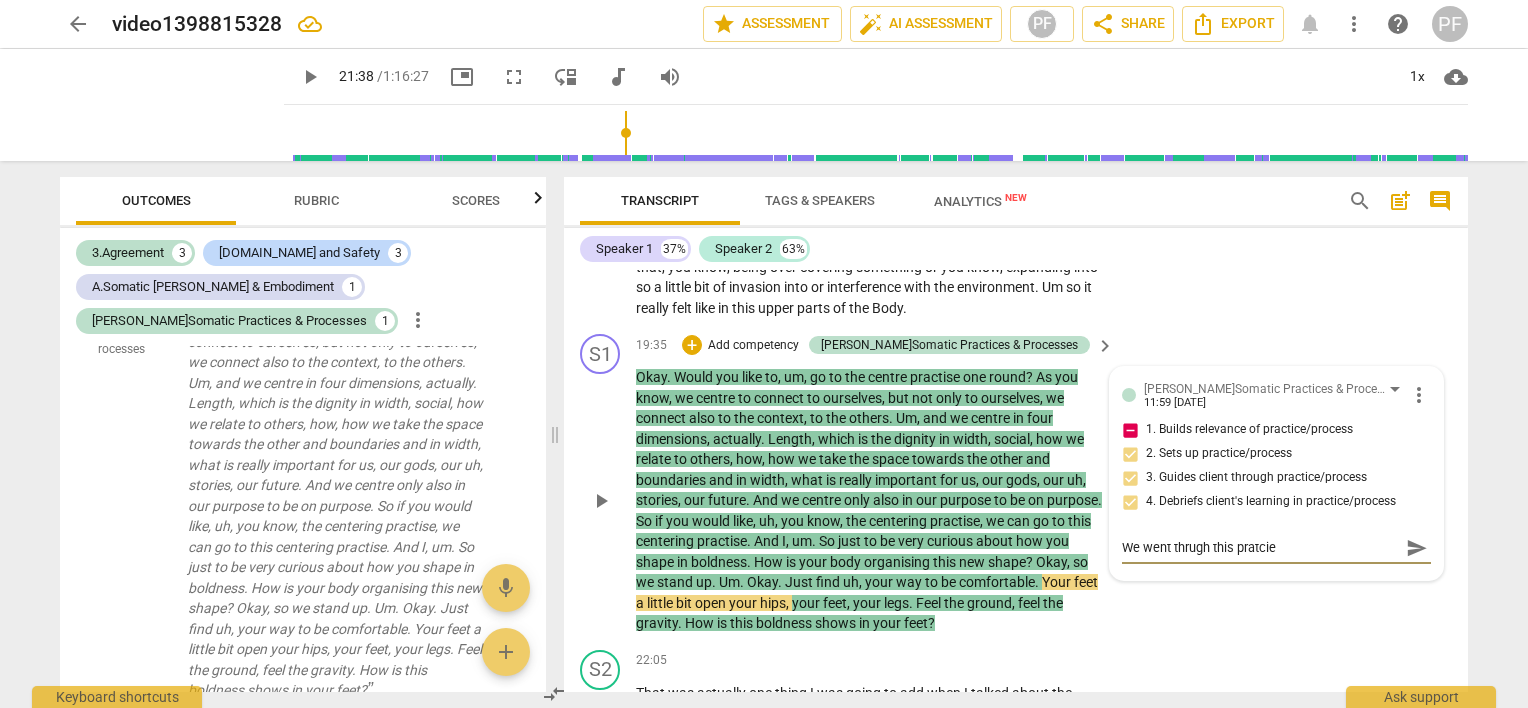 type on "We went thrugh this pratcie" 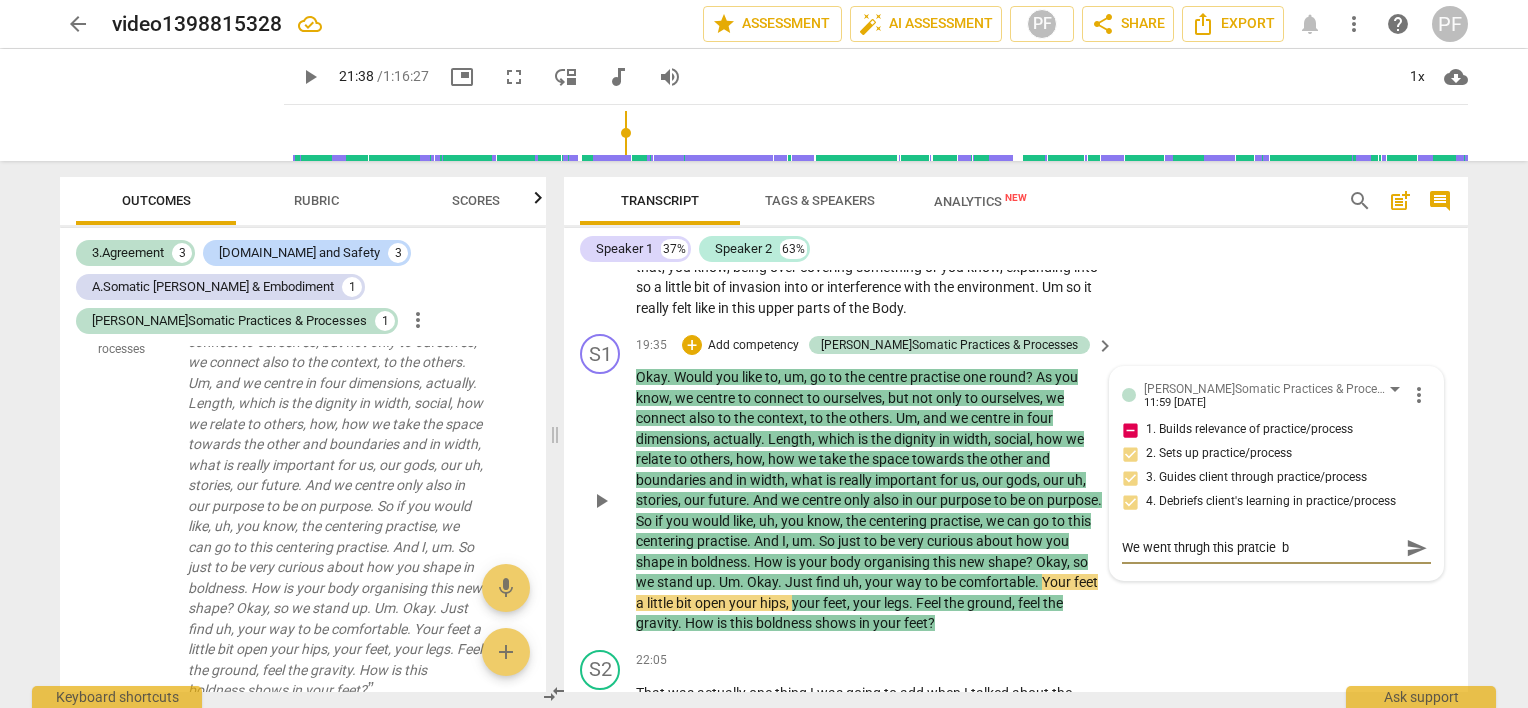 type on "We went thrugh this pratcie  be" 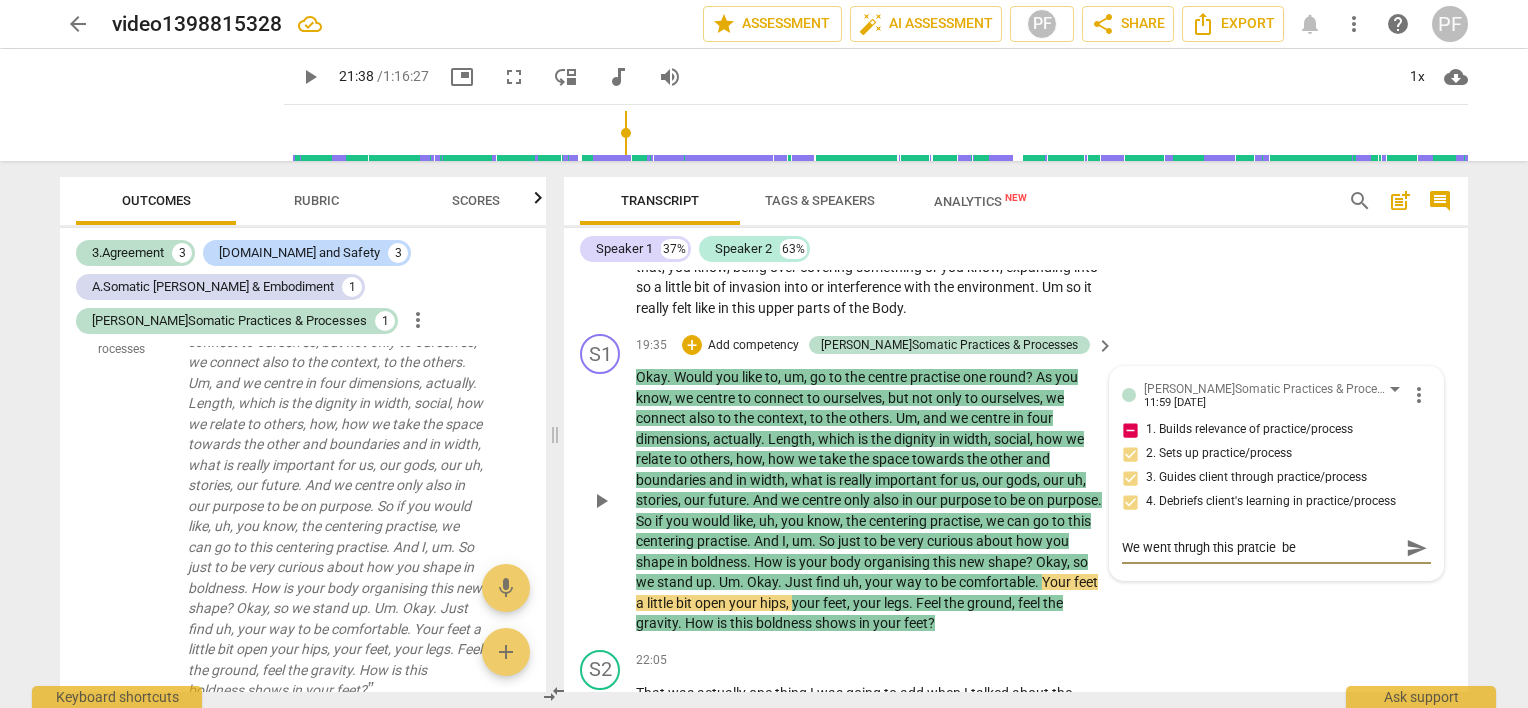 type on "We went thrugh this pratcie  bef" 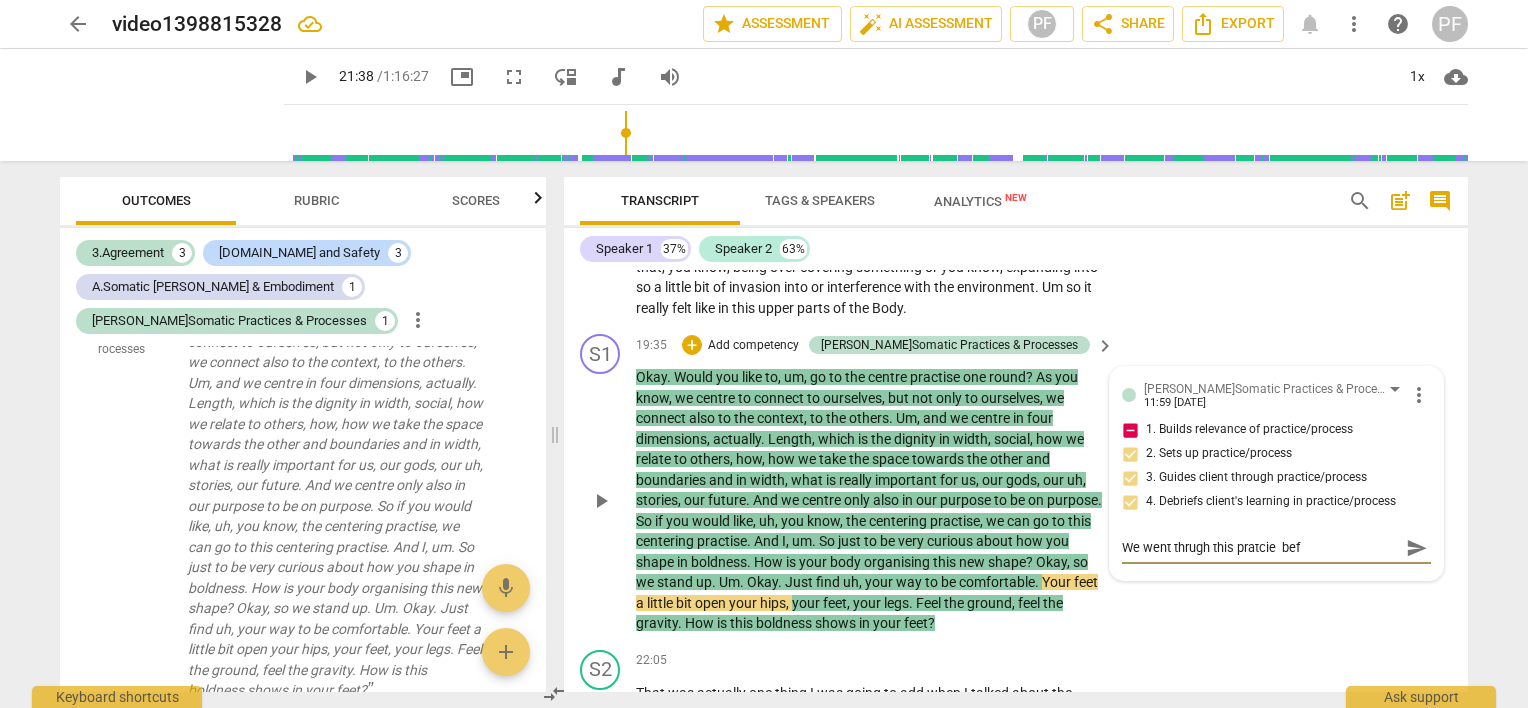 type on "We went thrugh this pratcie  befo" 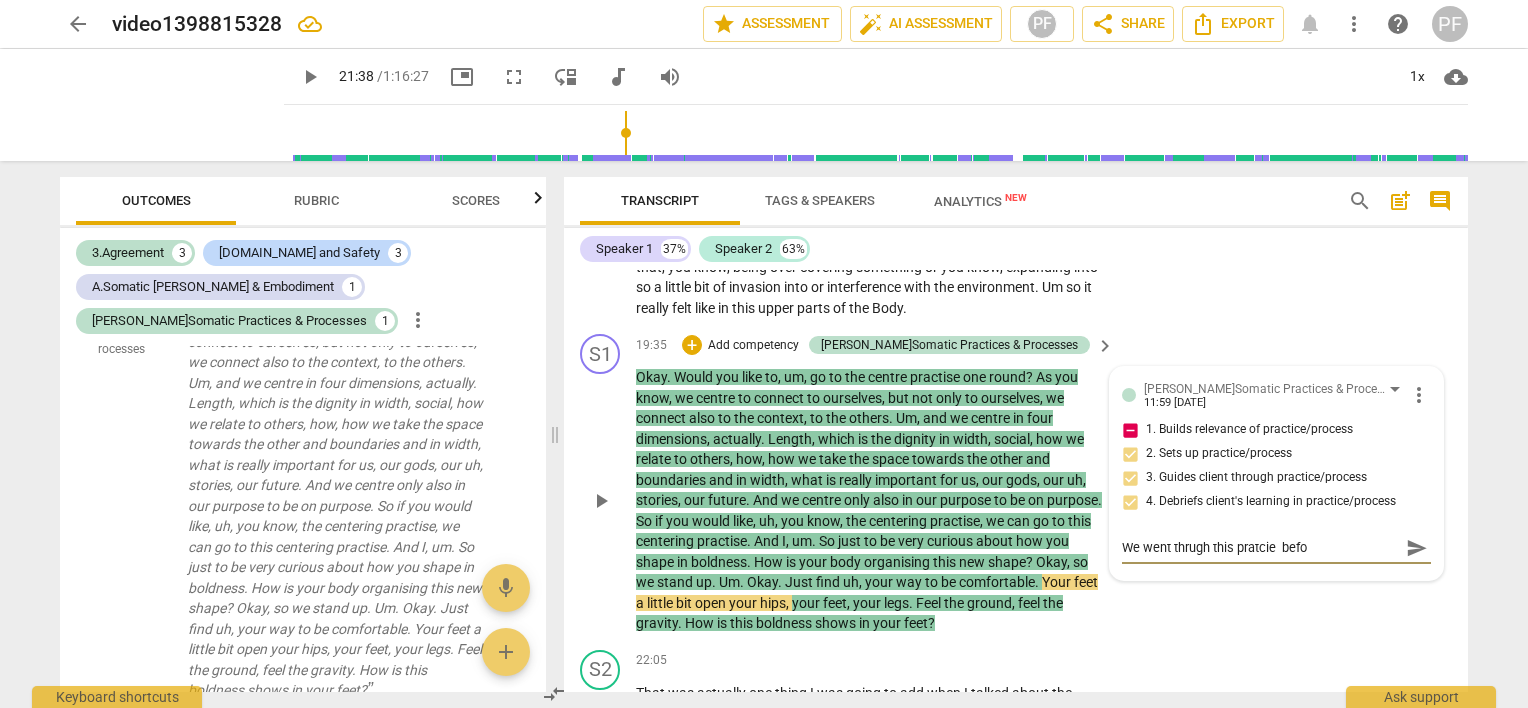 type on "We went thrugh this pratcie  befor" 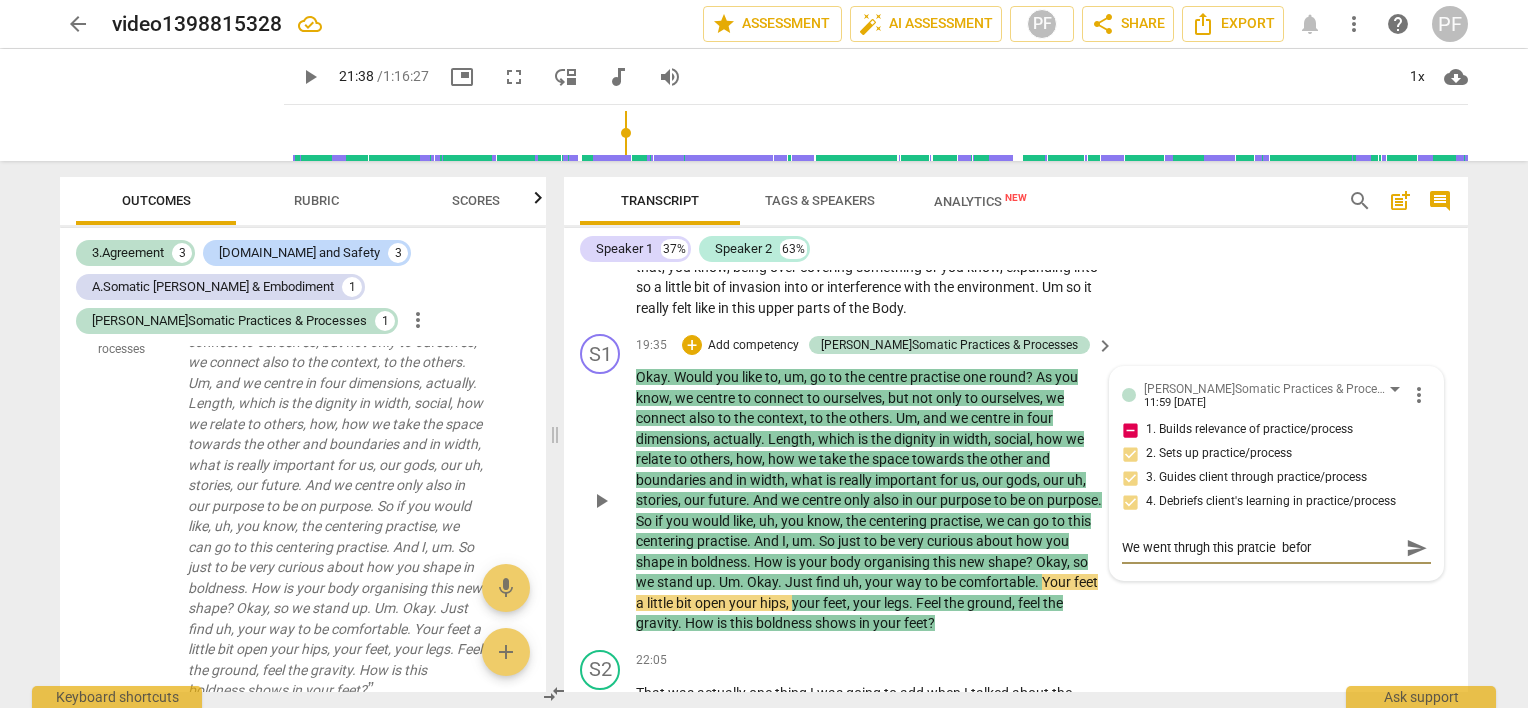 type on "We went thrugh this pratcie  before" 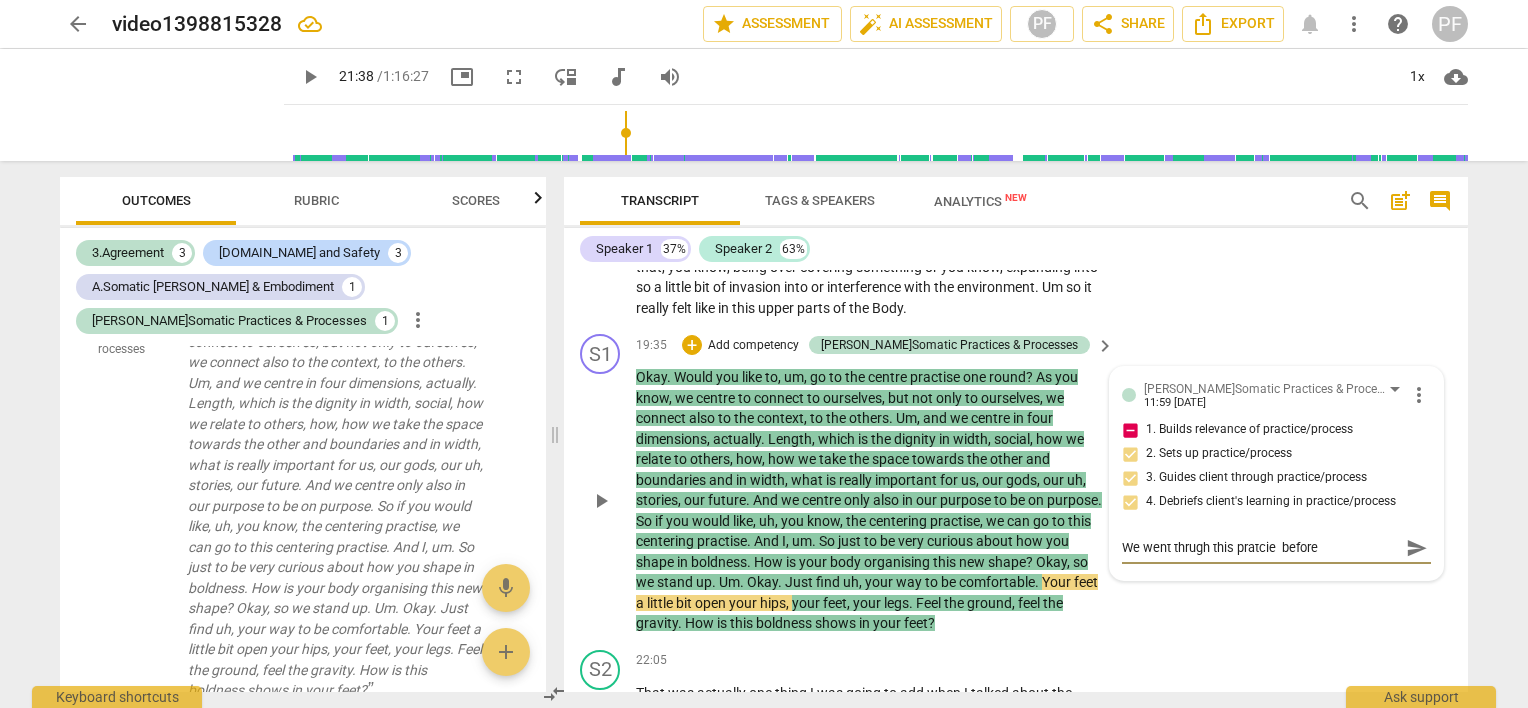 type on "We went thrugh this pratcie  before," 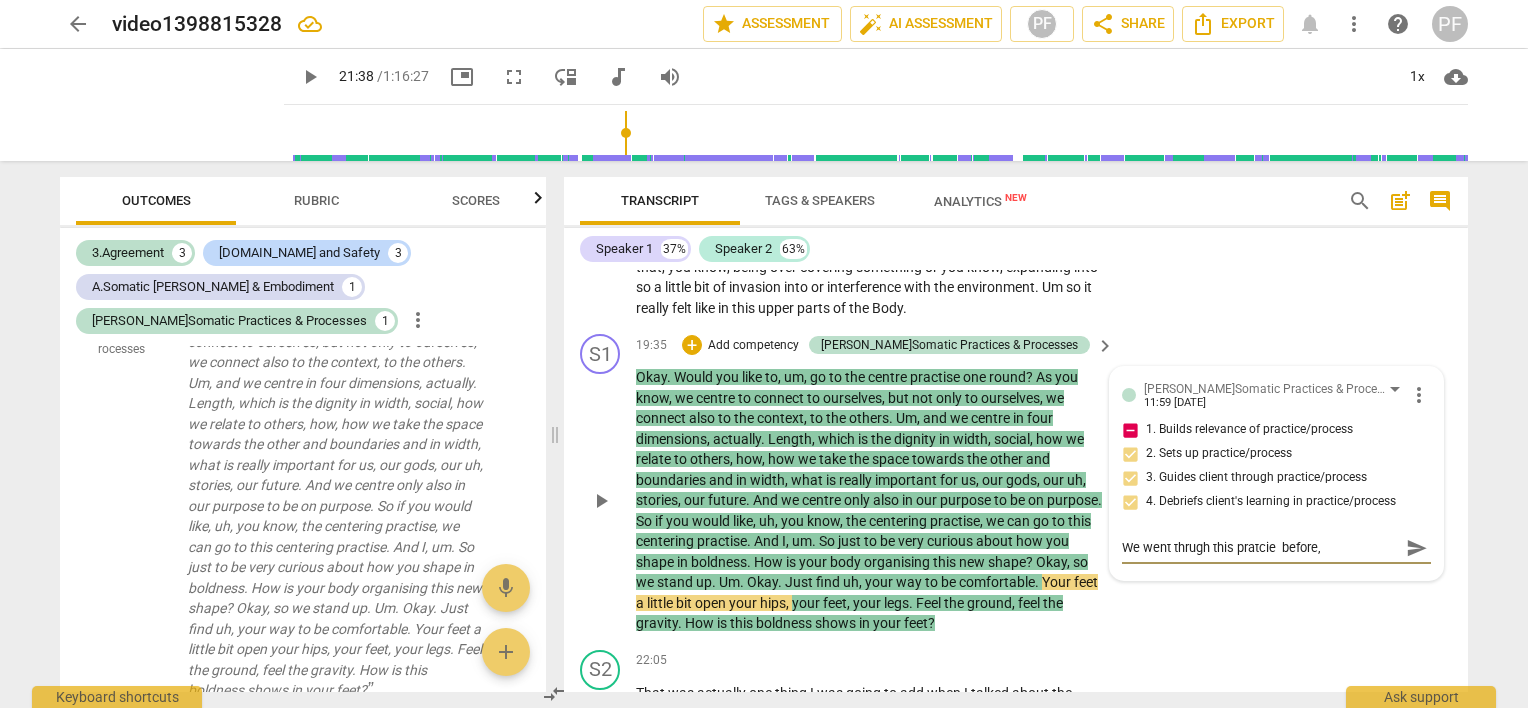 type on "We went thrugh this pratcie  before," 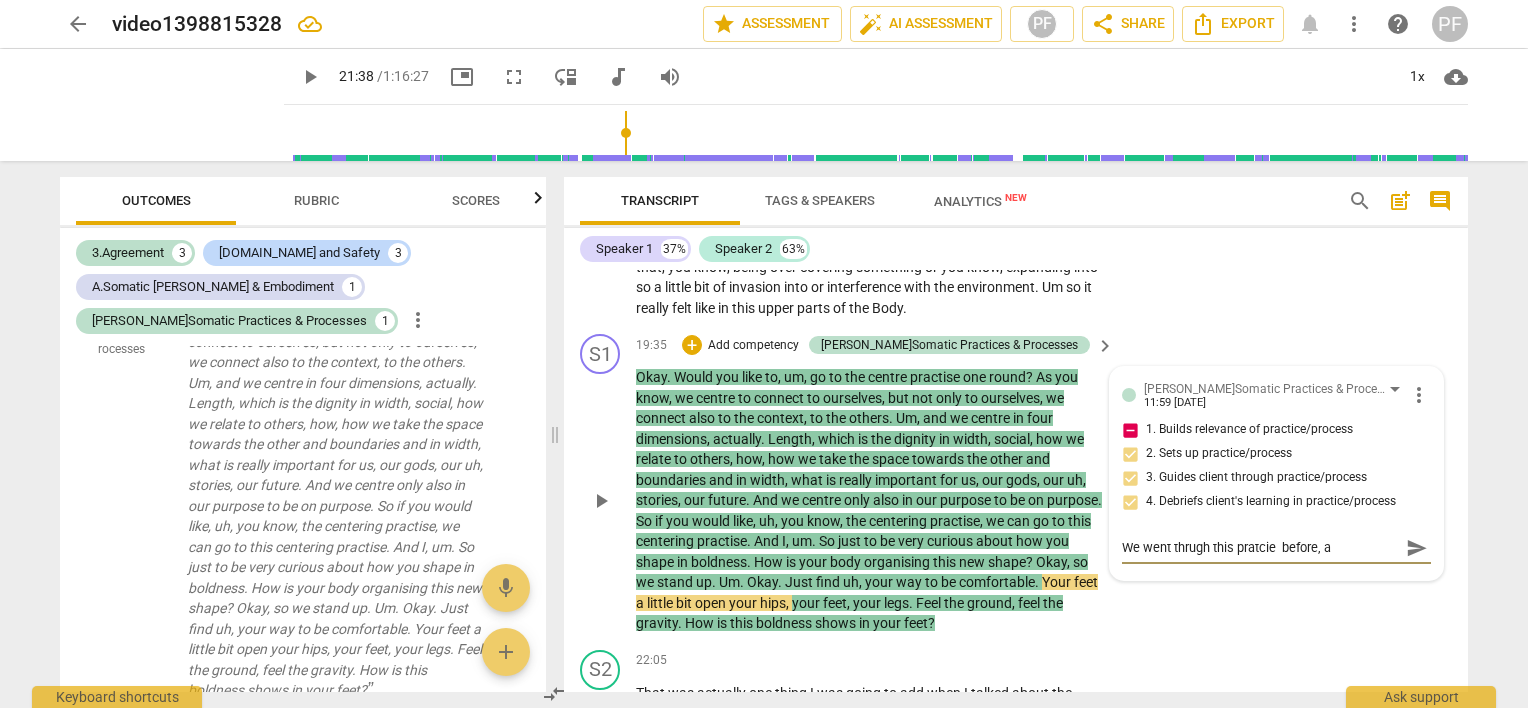 type on "We went thrugh this pratcie  before, ac" 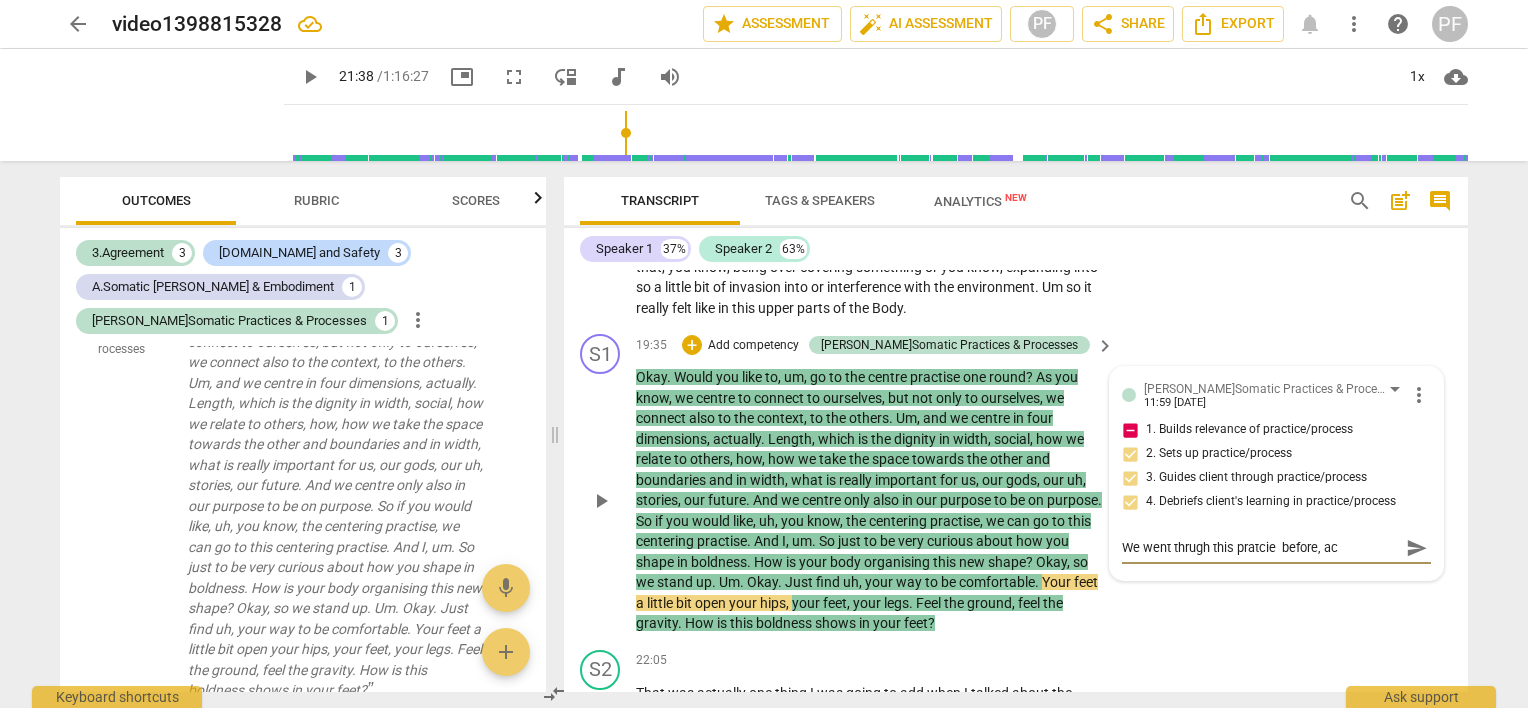 type on "We went thrugh this pratcie  before, act" 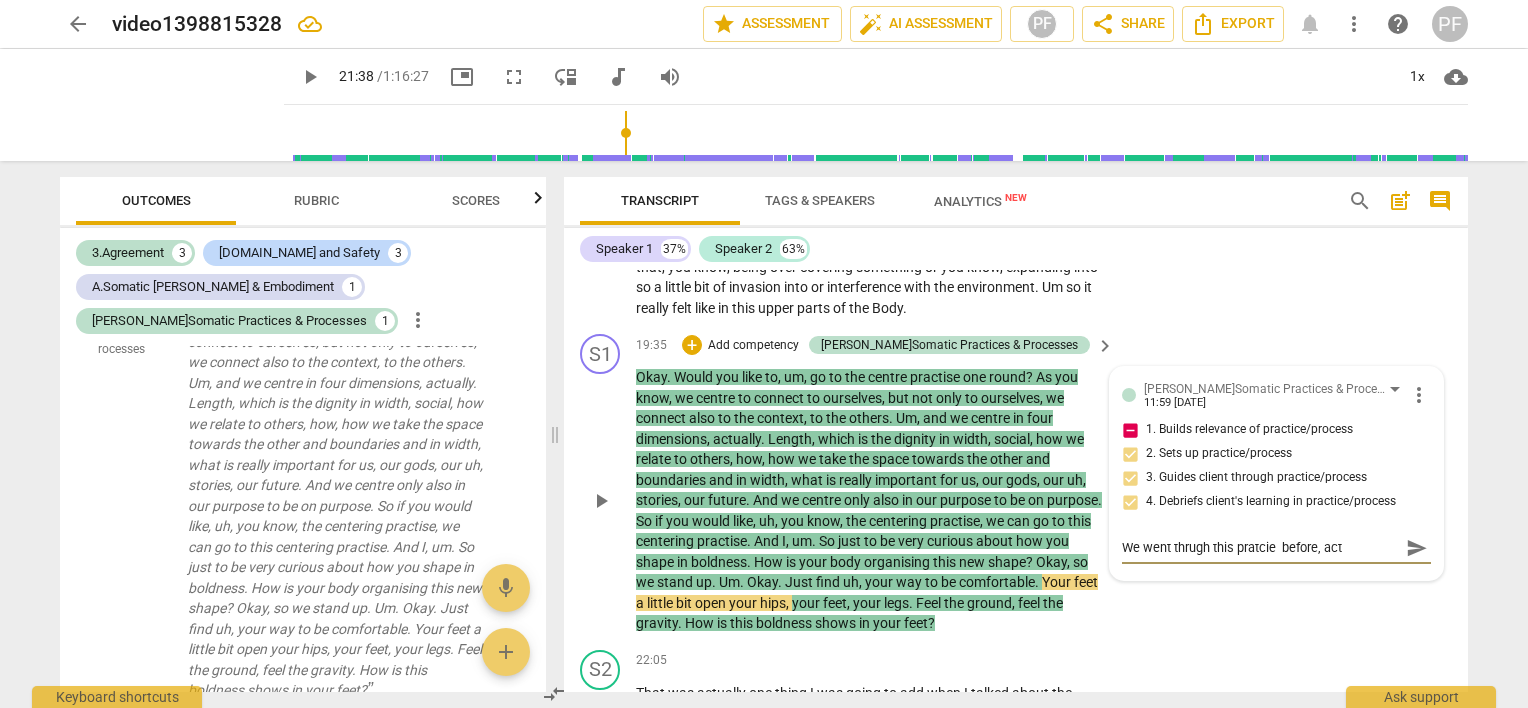 type on "We went thrugh this pratcie  before, actu" 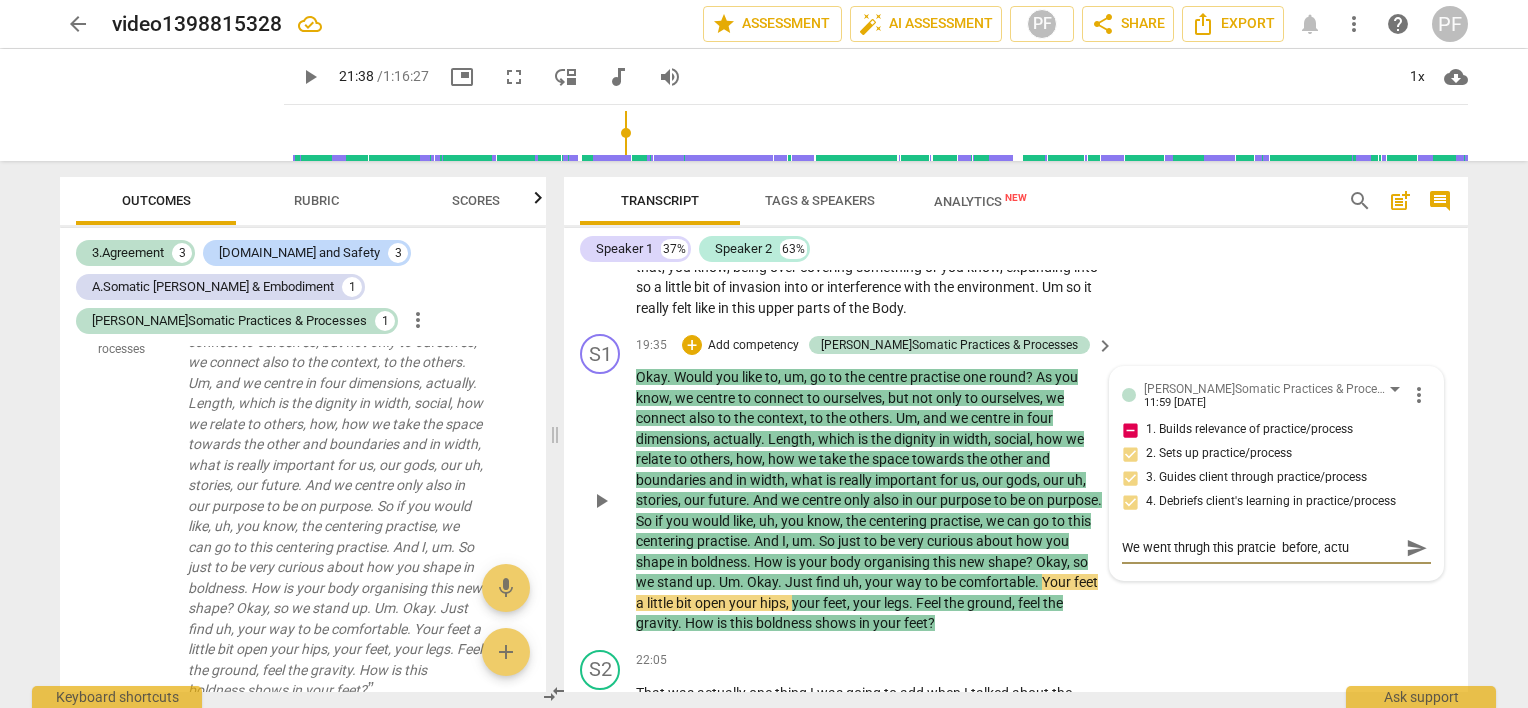 type on "We went thrugh this pratcie  before, actua" 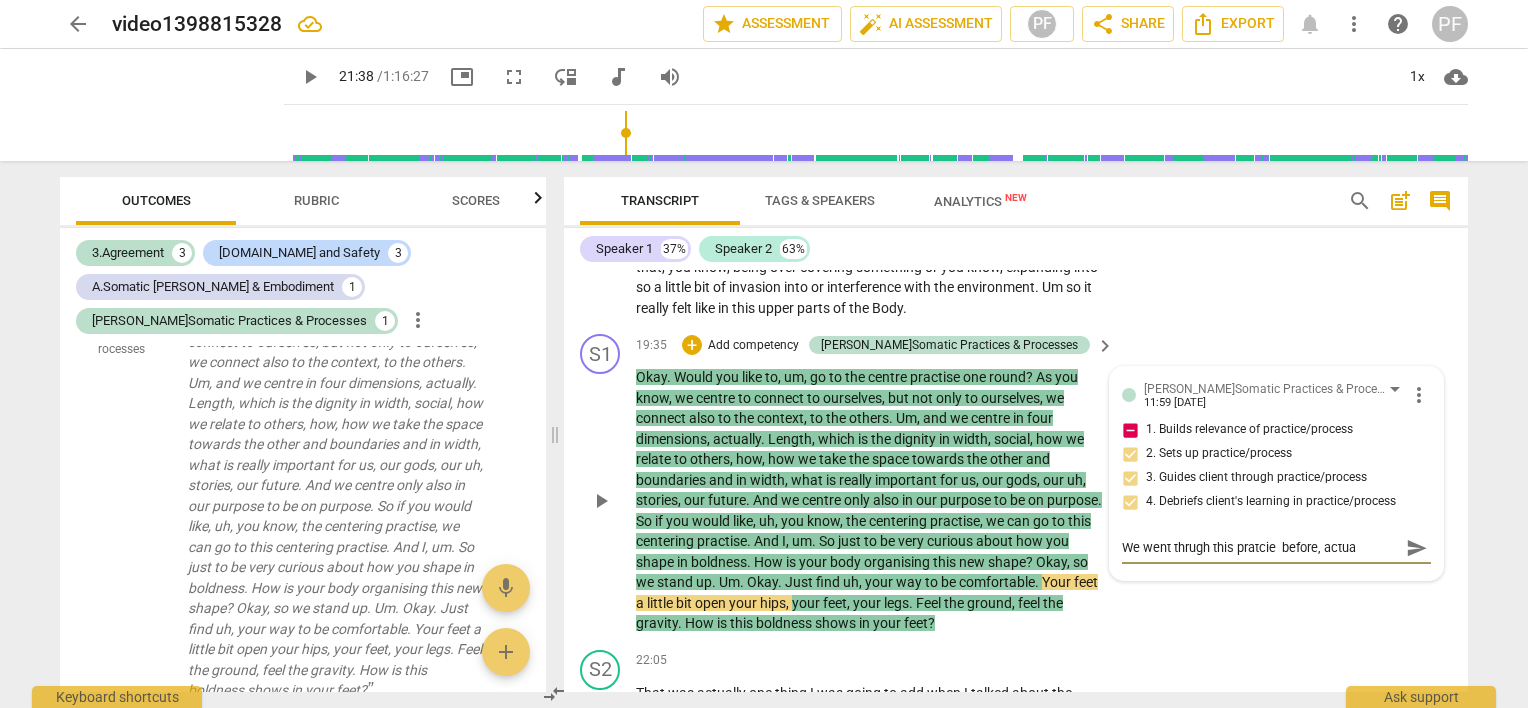 type on "We went thrugh this pratcie  before, actual" 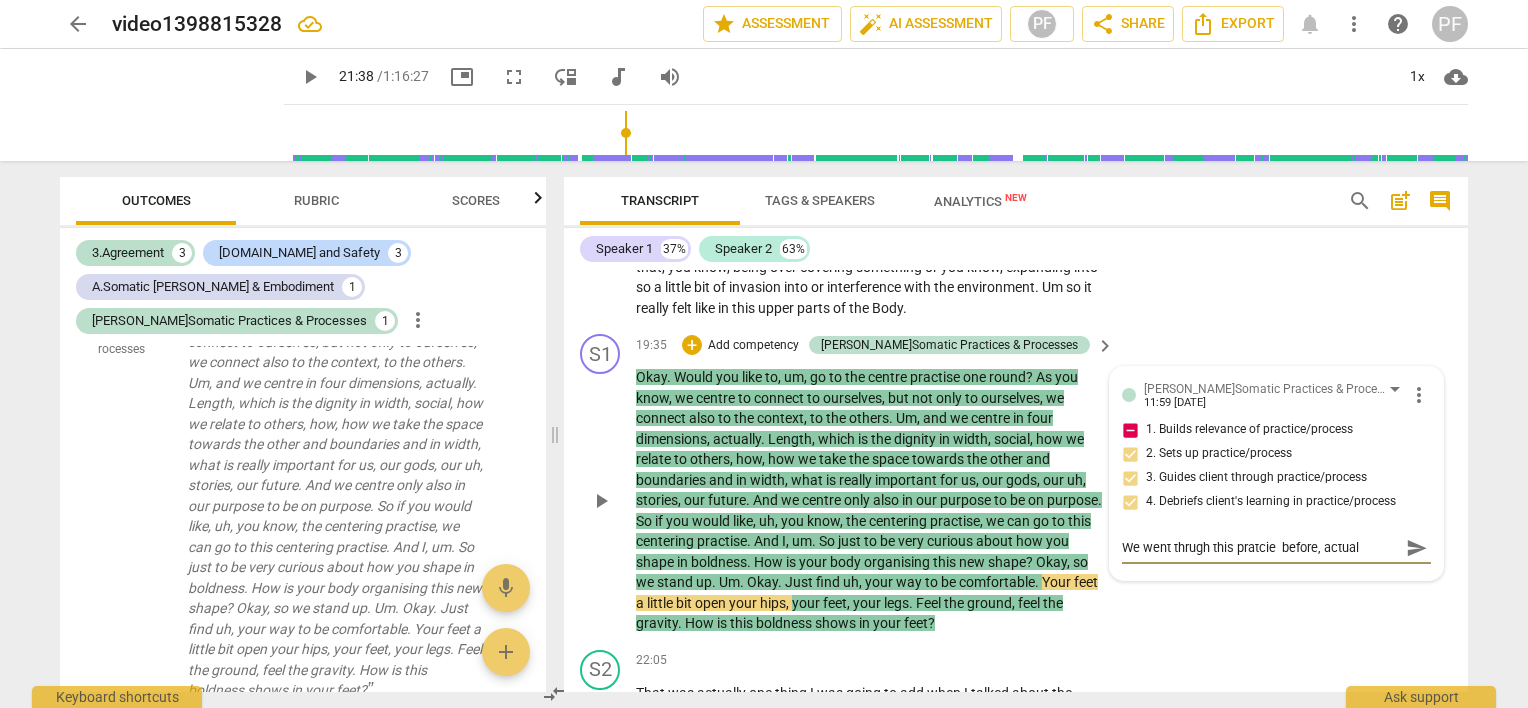 type on "We went thrugh this pratcie  before, actuall" 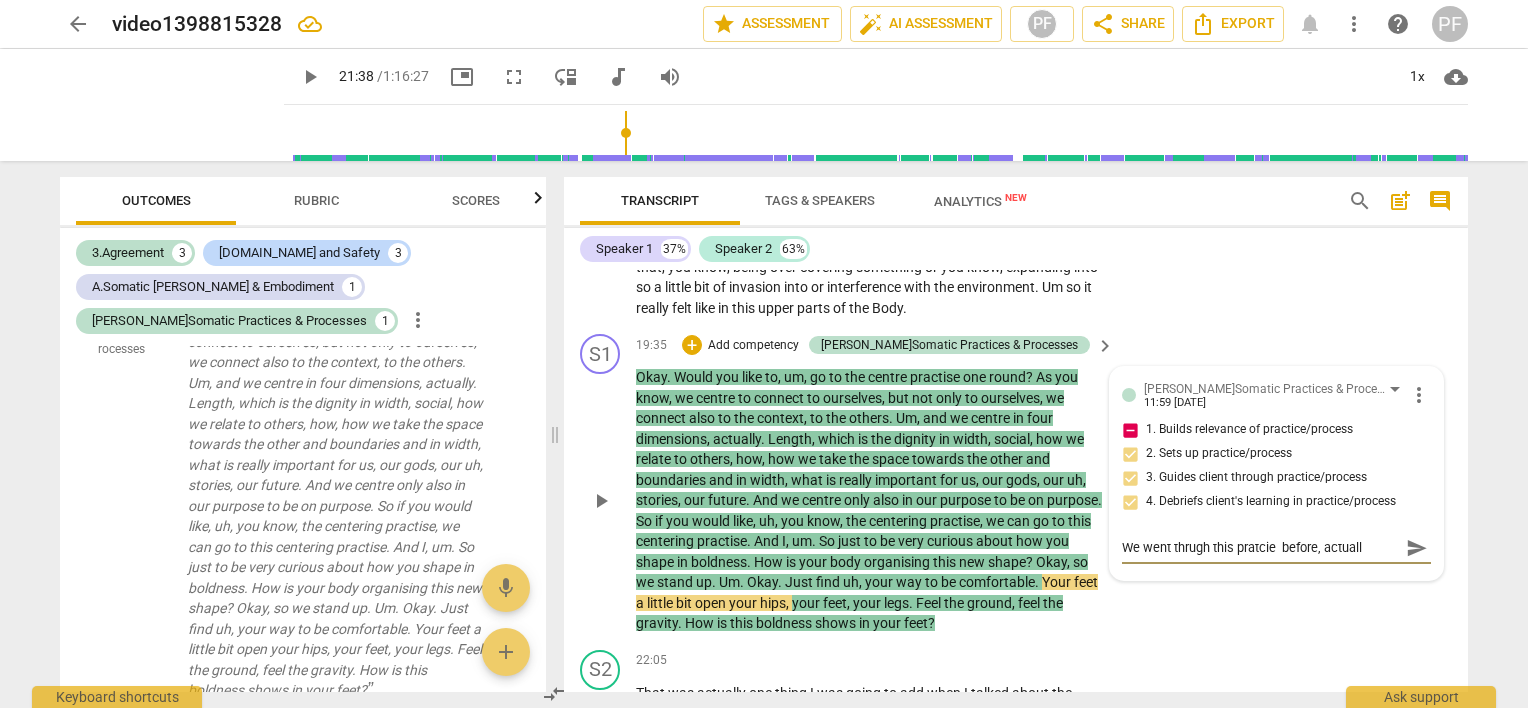 type on "We went thrugh this pratcie  before, actually" 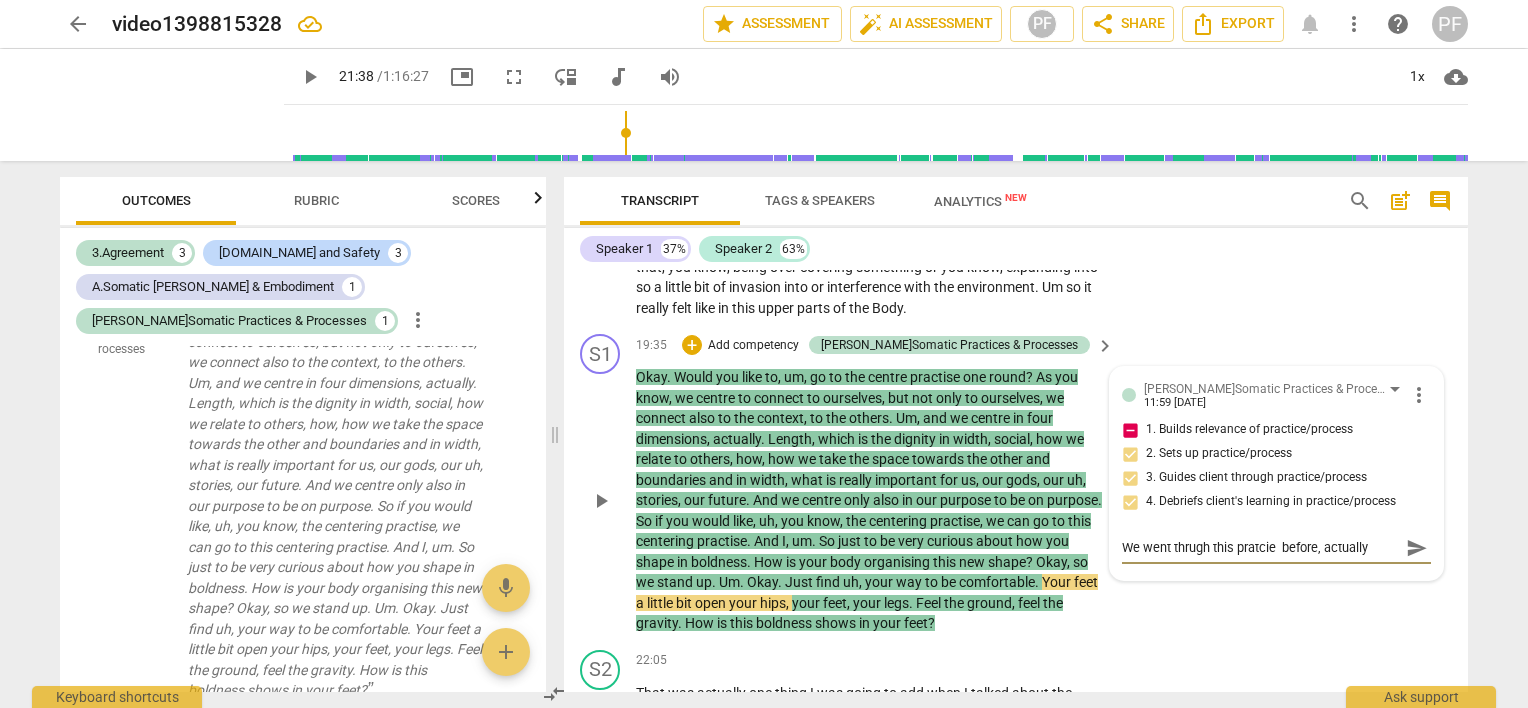 type on "We went thrugh this pratcie  before, actually" 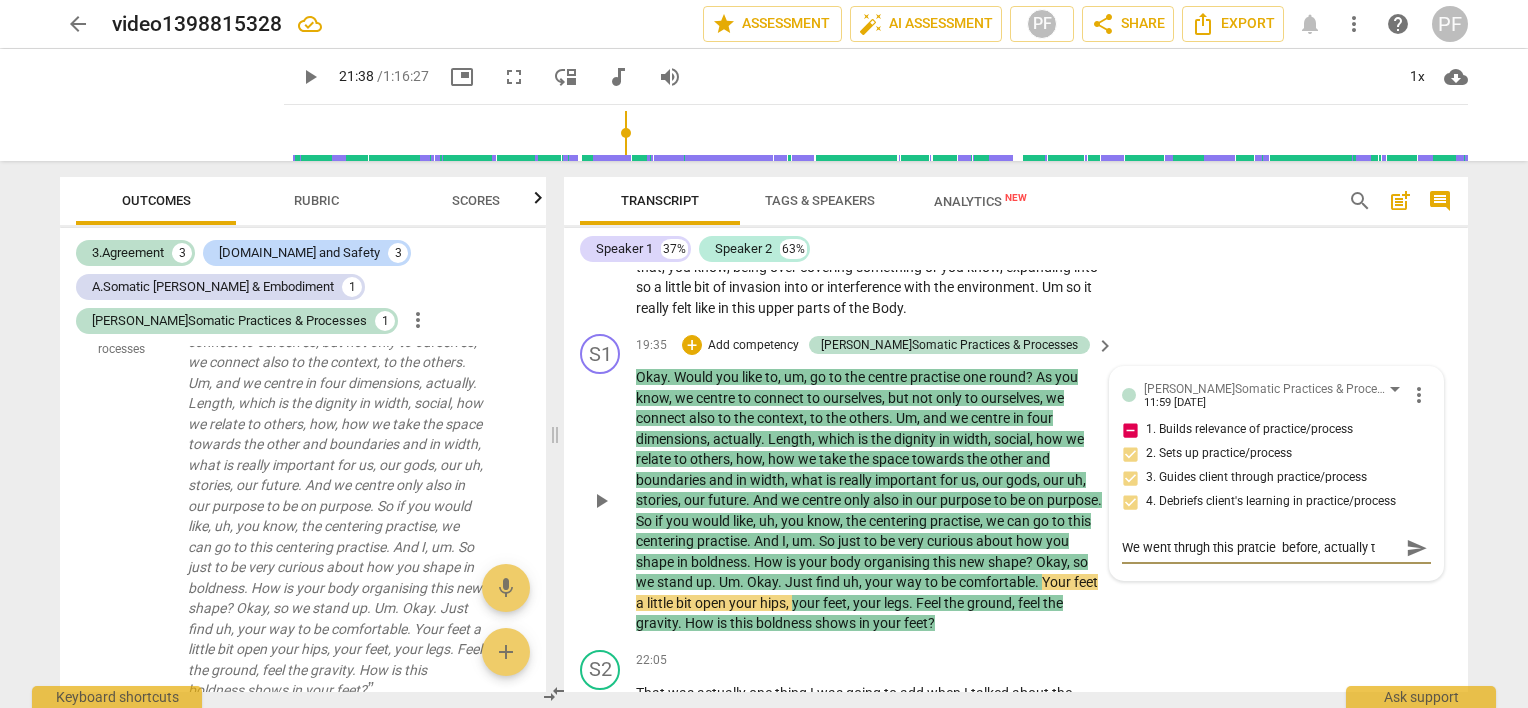 type on "We went thrugh this pratcie  before, actually th" 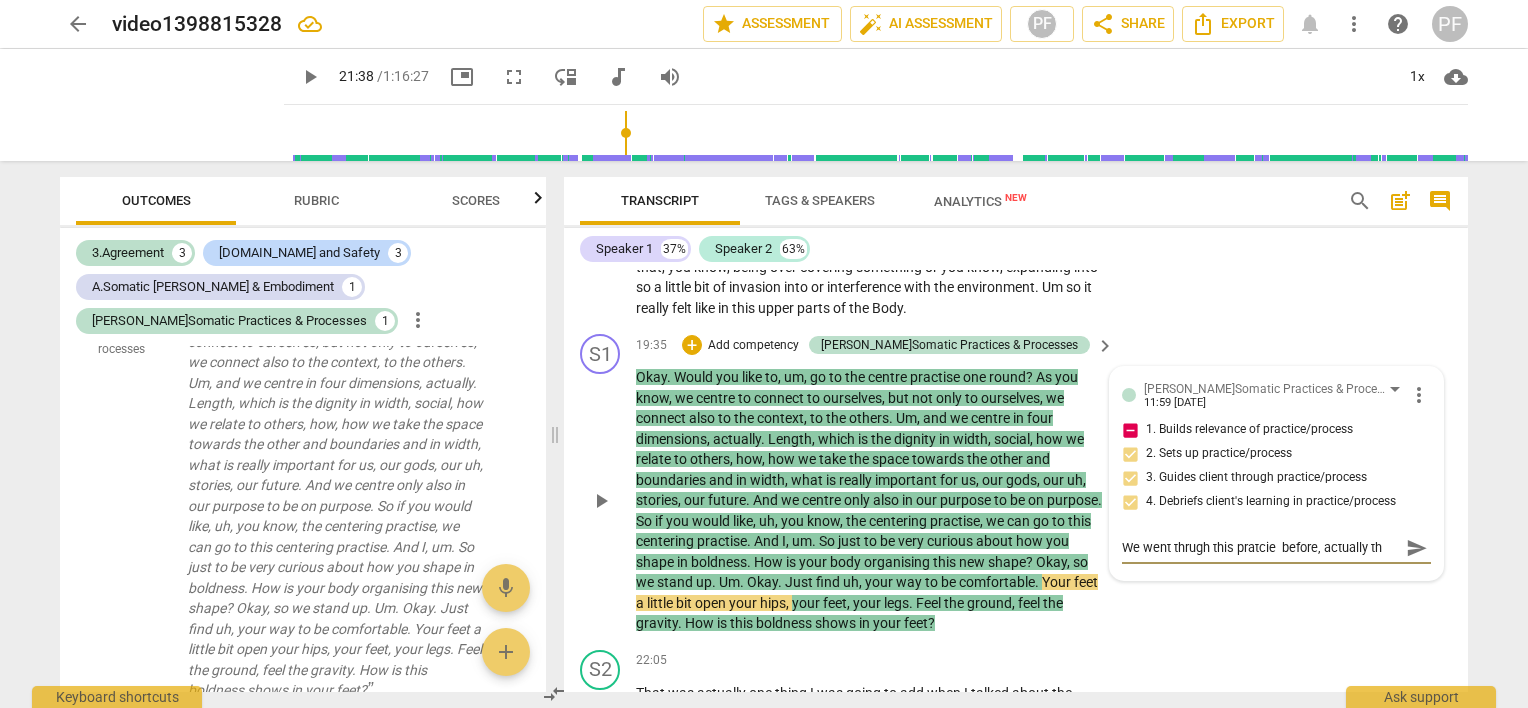 type on "We went thrugh this pratcie  before, actually th" 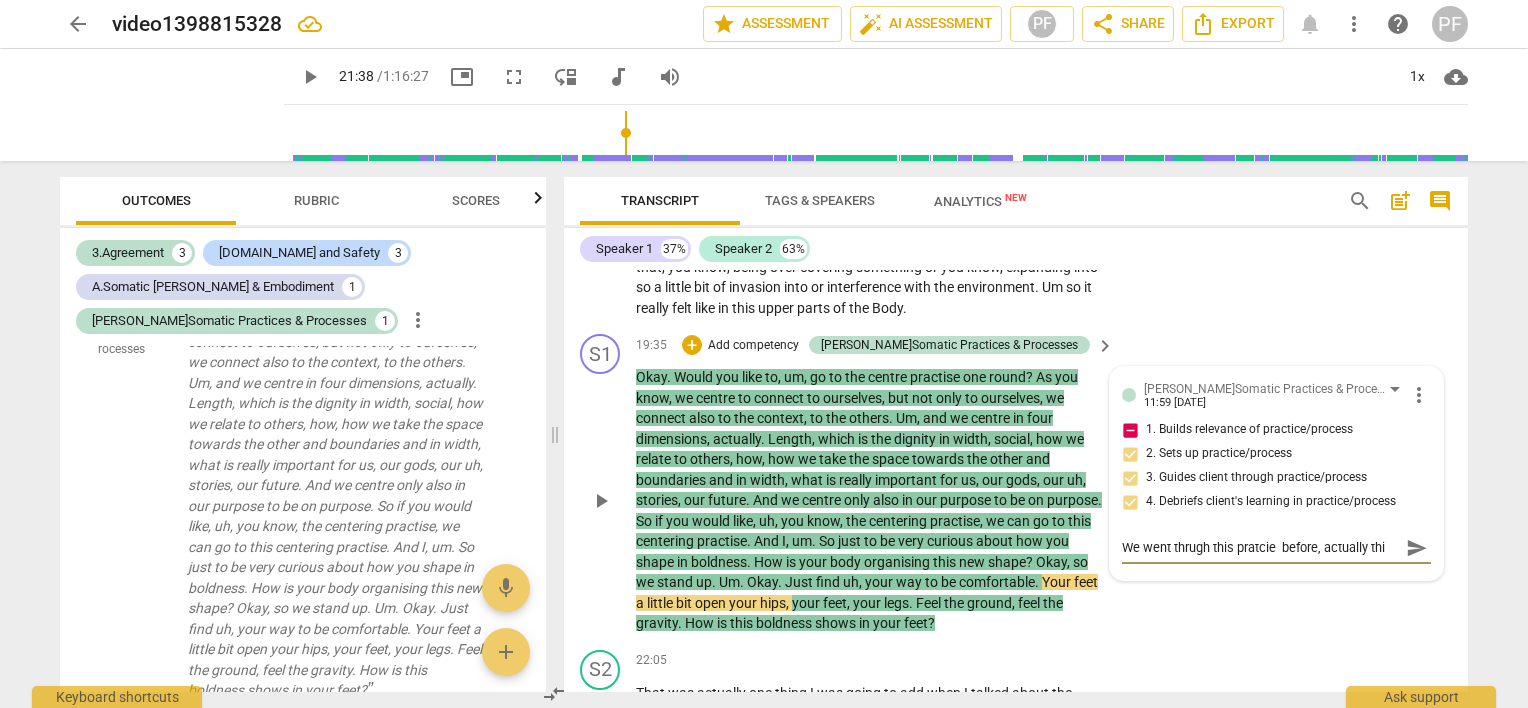 type on "We went thrugh this pratcie  before, actually this" 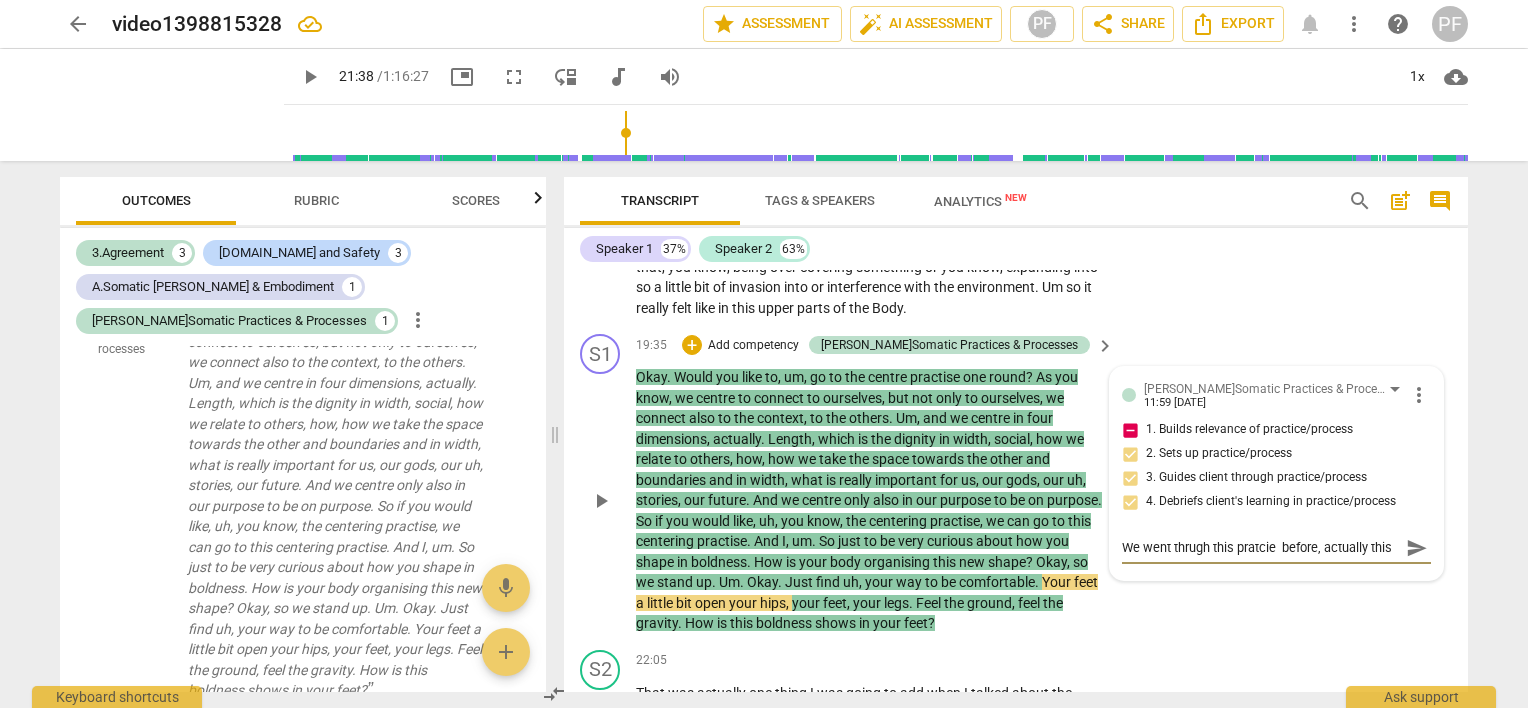 type on "We went thrugh this pratcie  before, actually this" 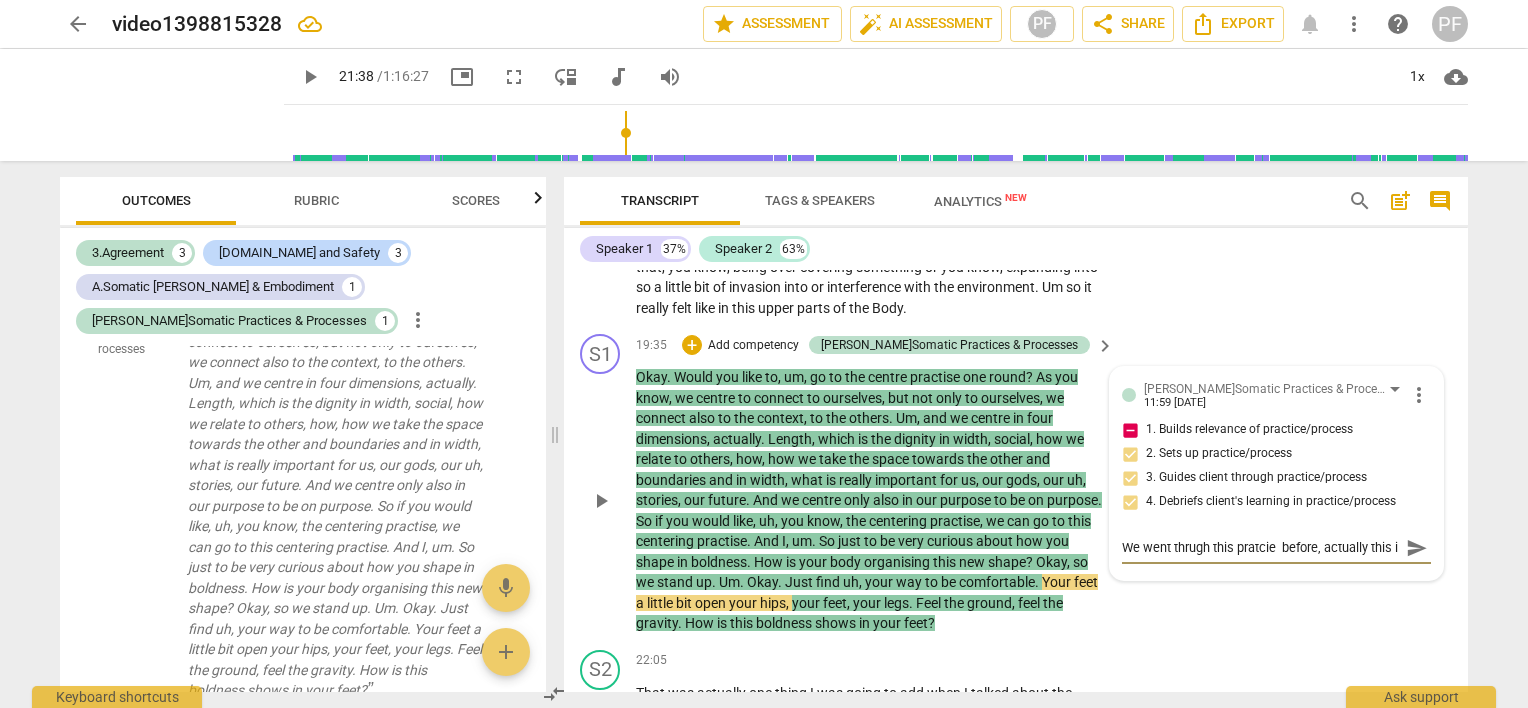 type on "We went thrugh this pratcie  before, actually this is" 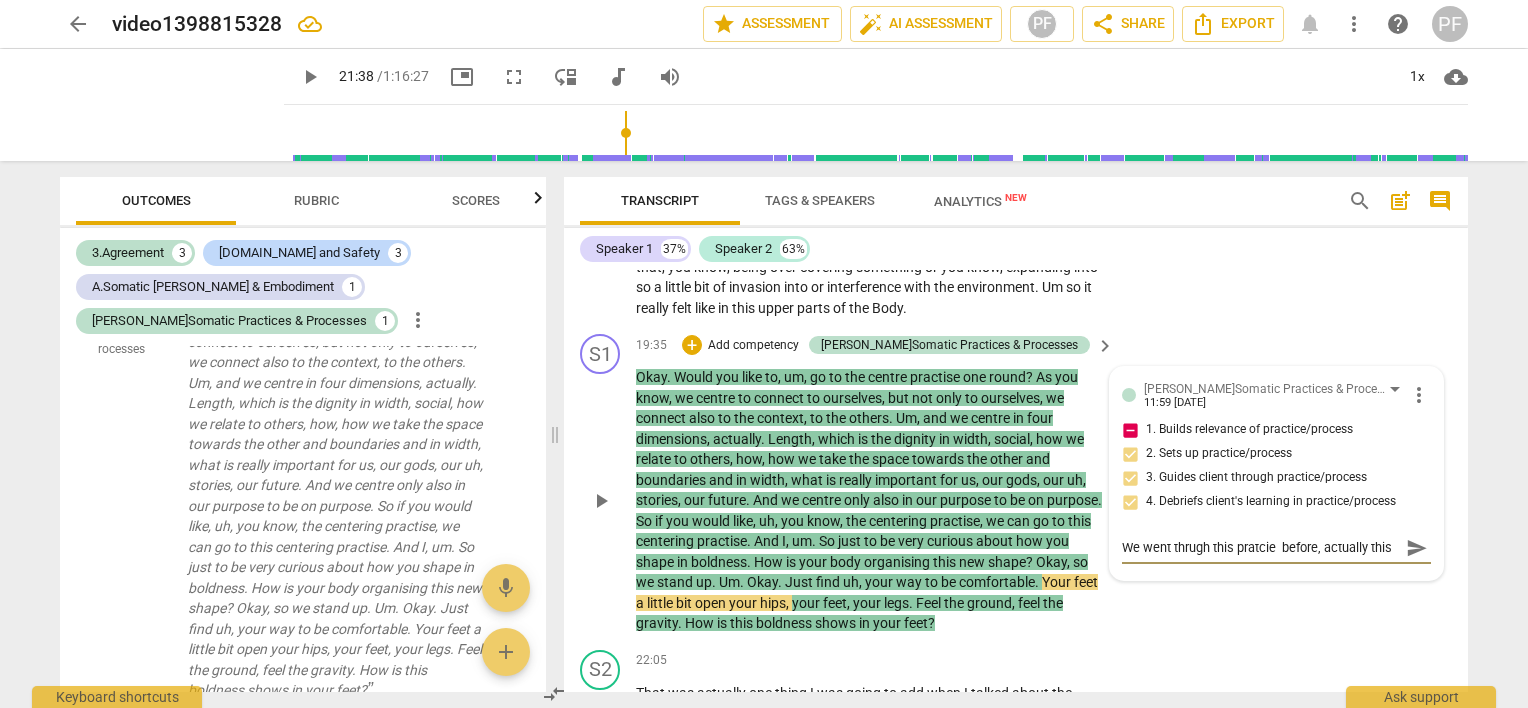 scroll, scrollTop: 17, scrollLeft: 0, axis: vertical 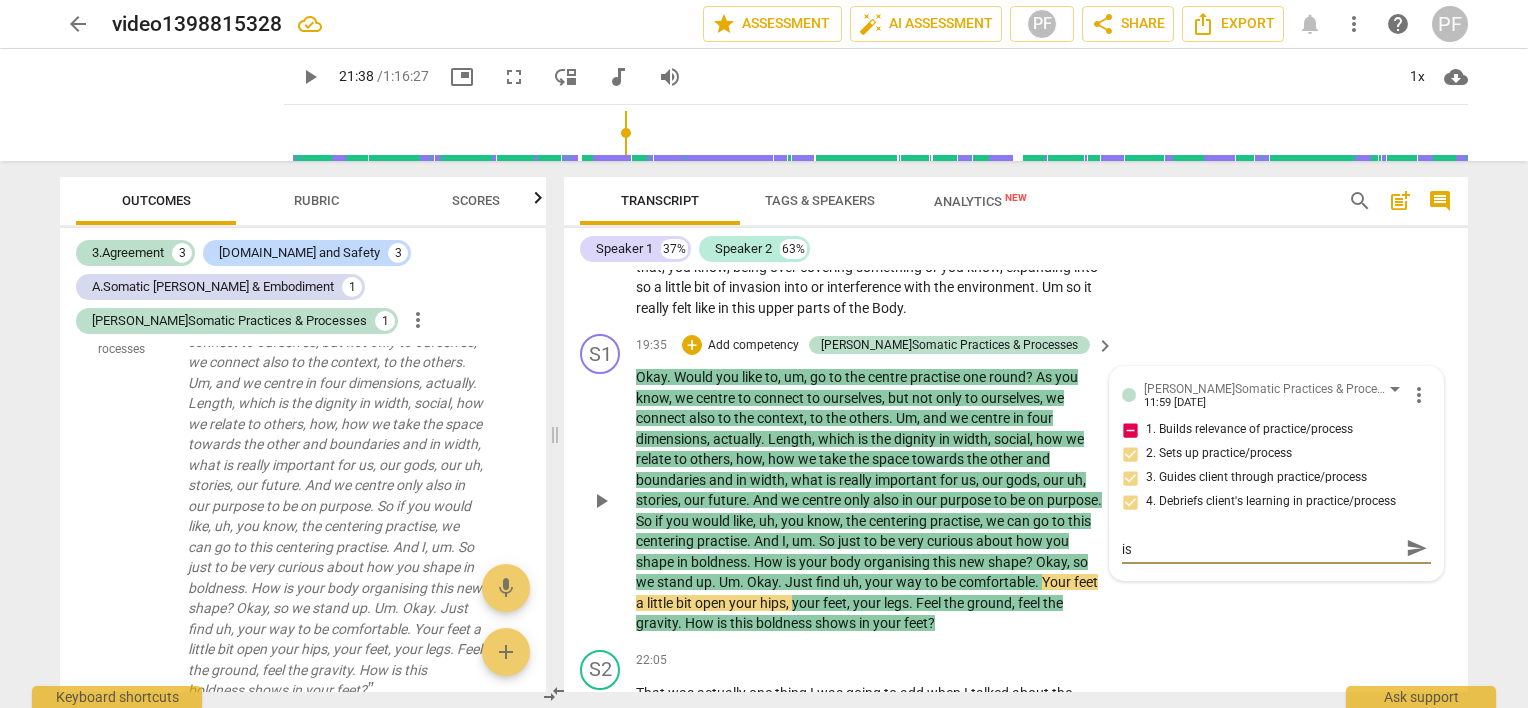 type on "We went thrugh this pratcie  before, actually this is" 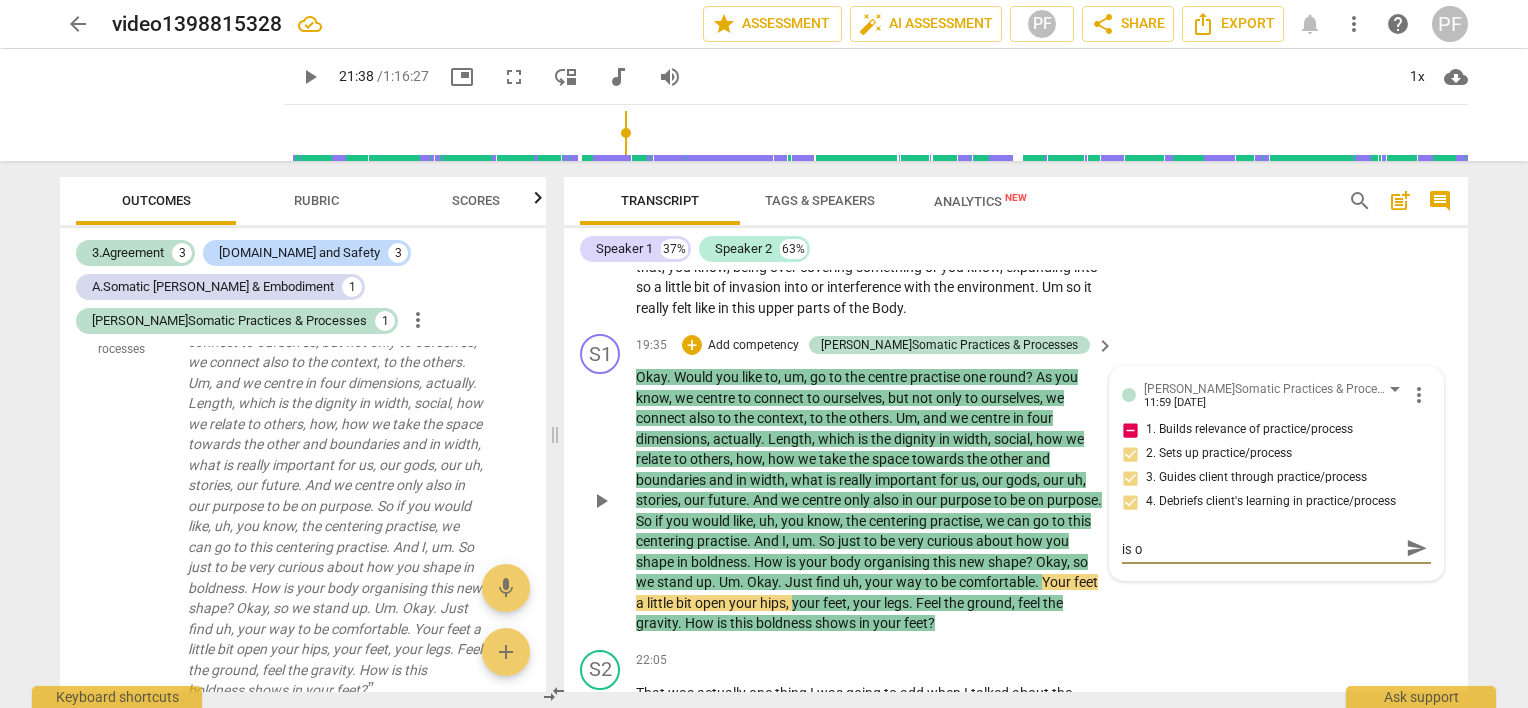 type on "We went thrugh this pratcie  before, actually this is on" 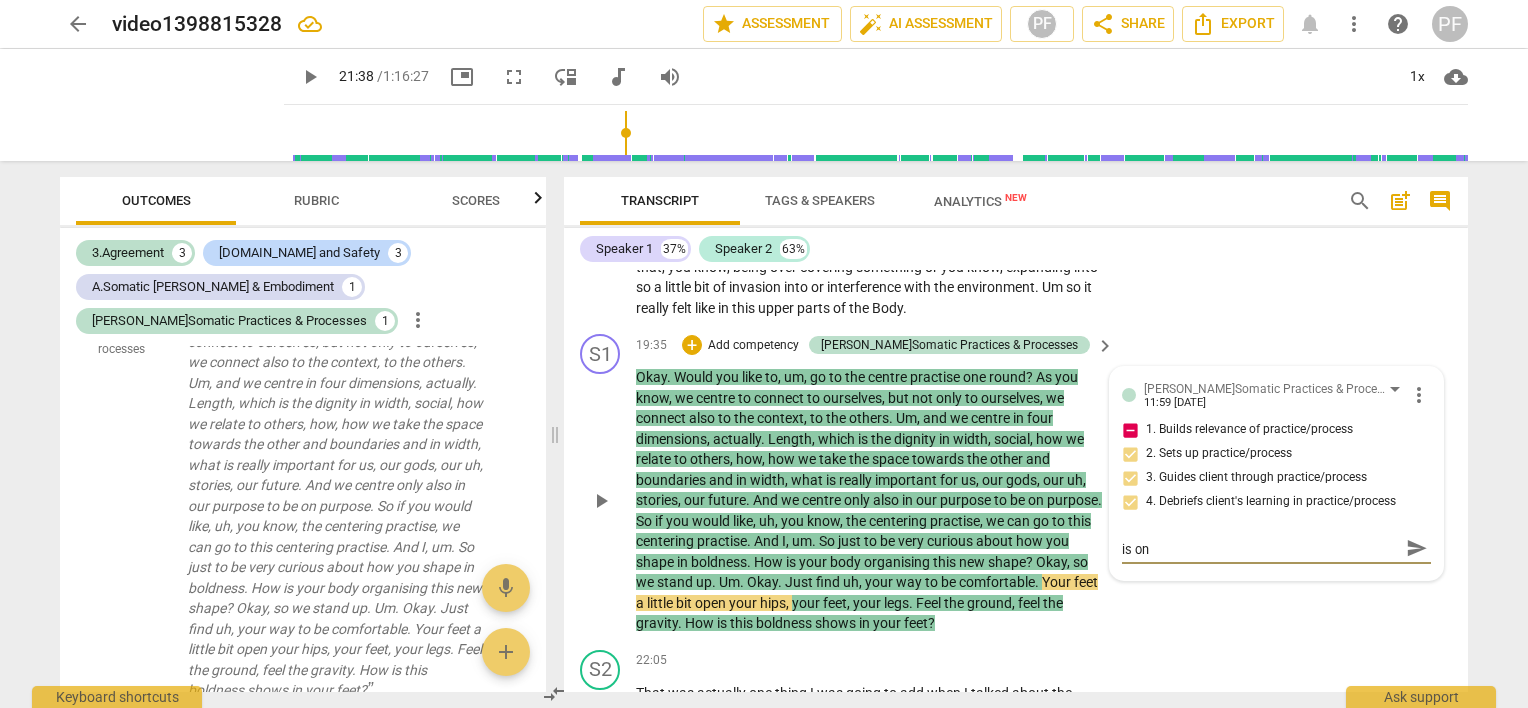 type on "We went thrugh this pratcie  before, actually this is one" 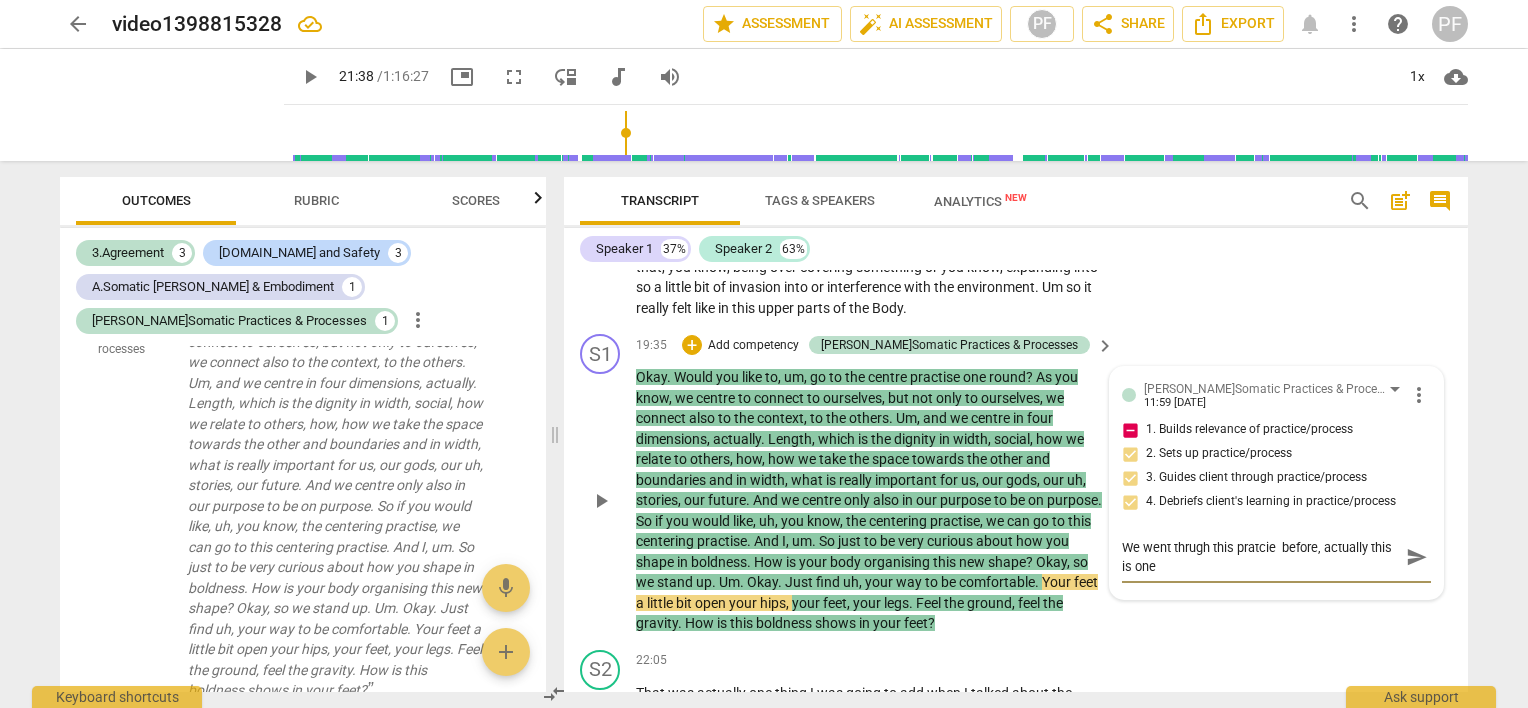 scroll, scrollTop: 0, scrollLeft: 0, axis: both 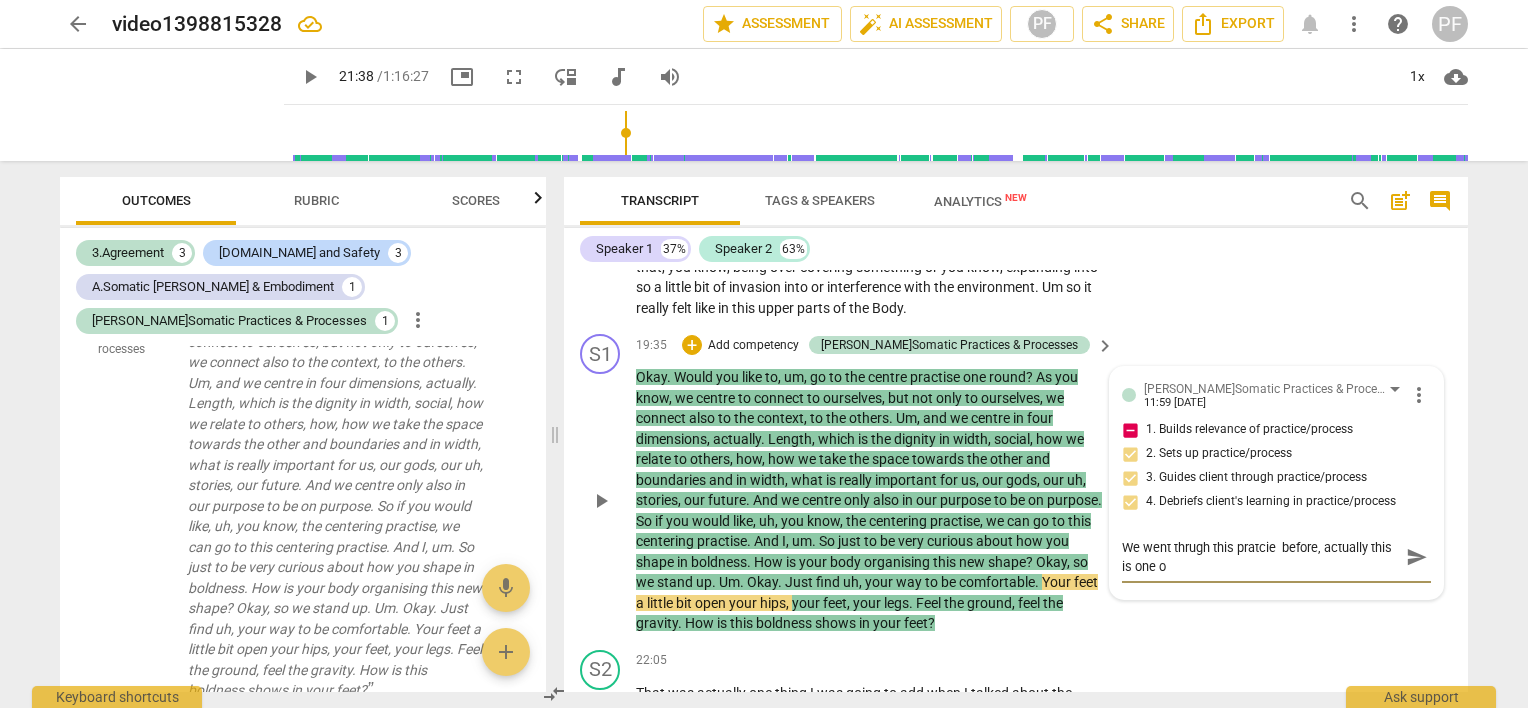 type on "We went thrugh this pratcie  before, actually this is one of" 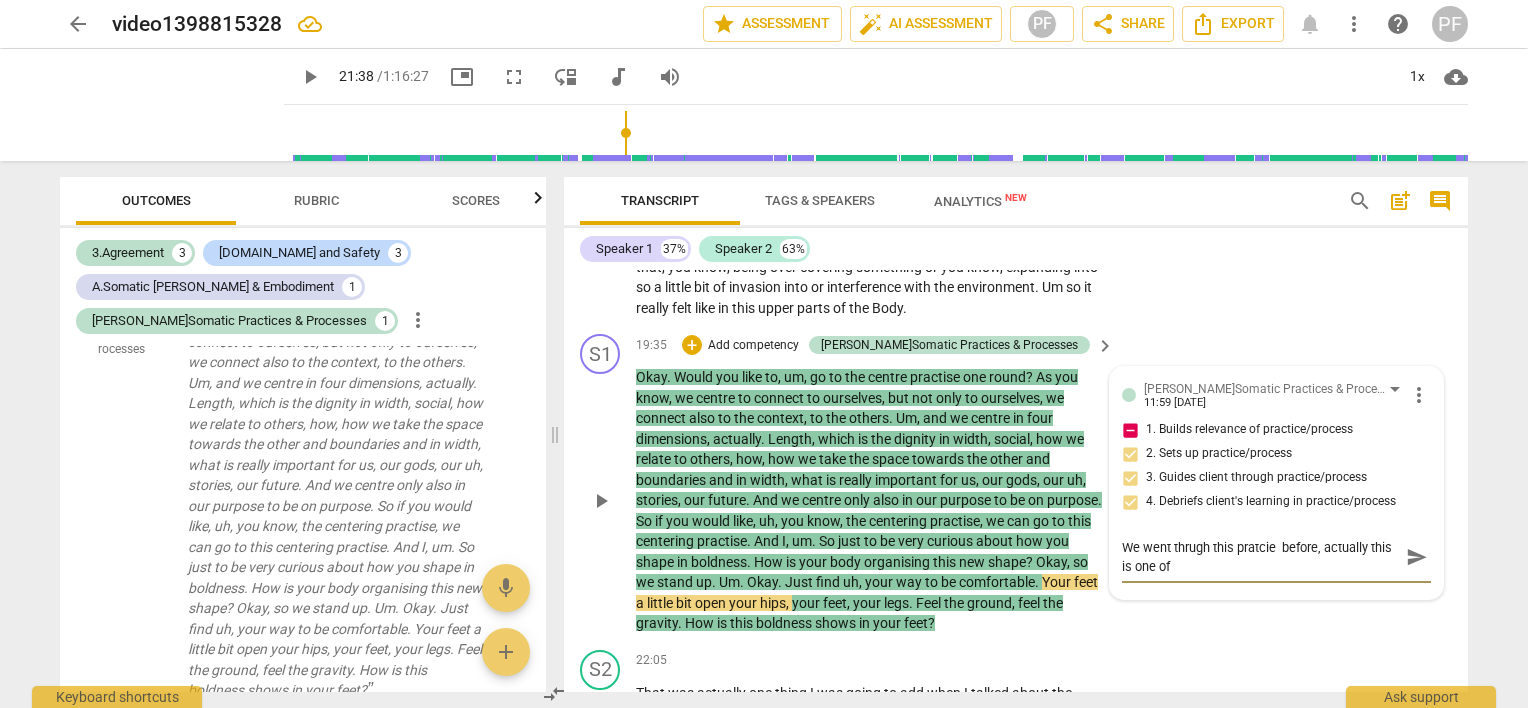 type on "We went thrugh this pratcie  before, actually this is one of" 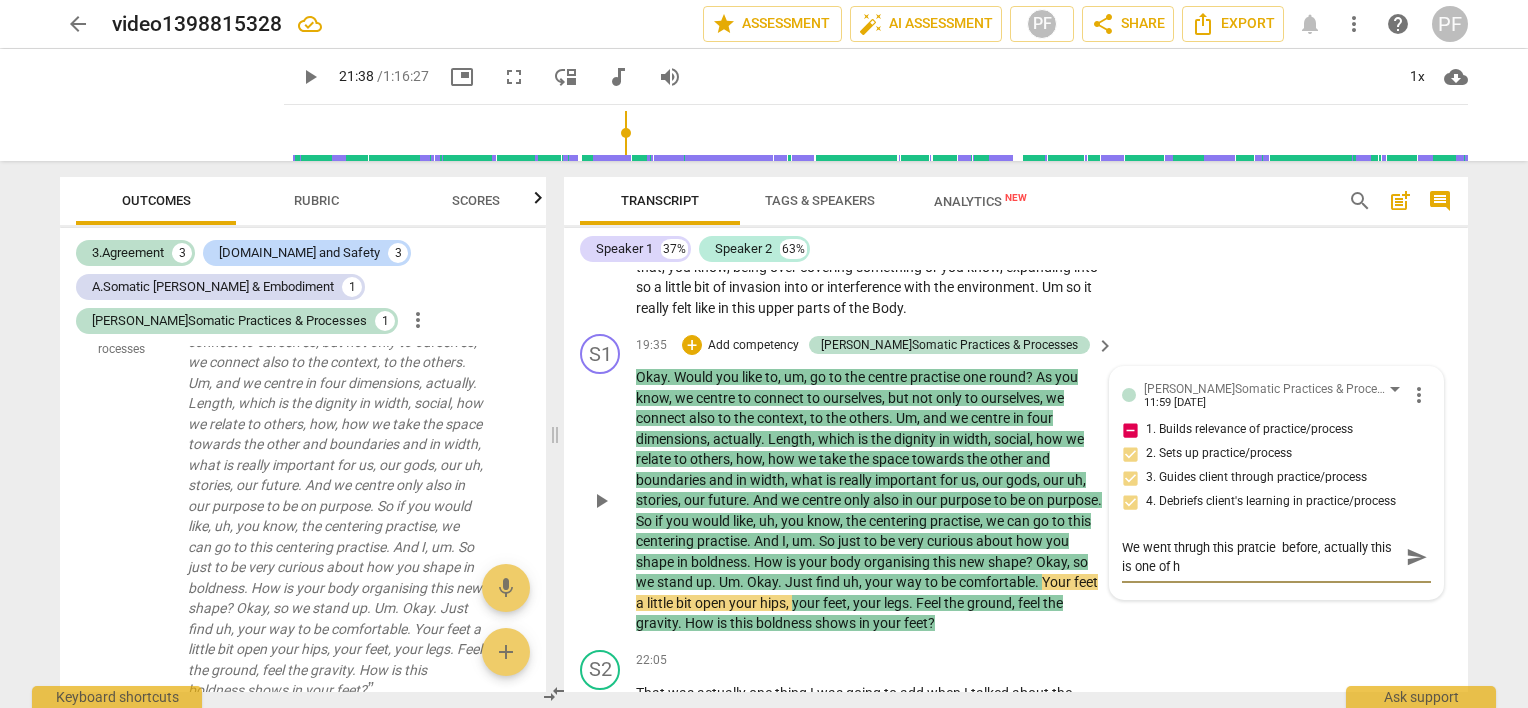 type on "We went thrugh this pratcie  before, actually this is one of ht" 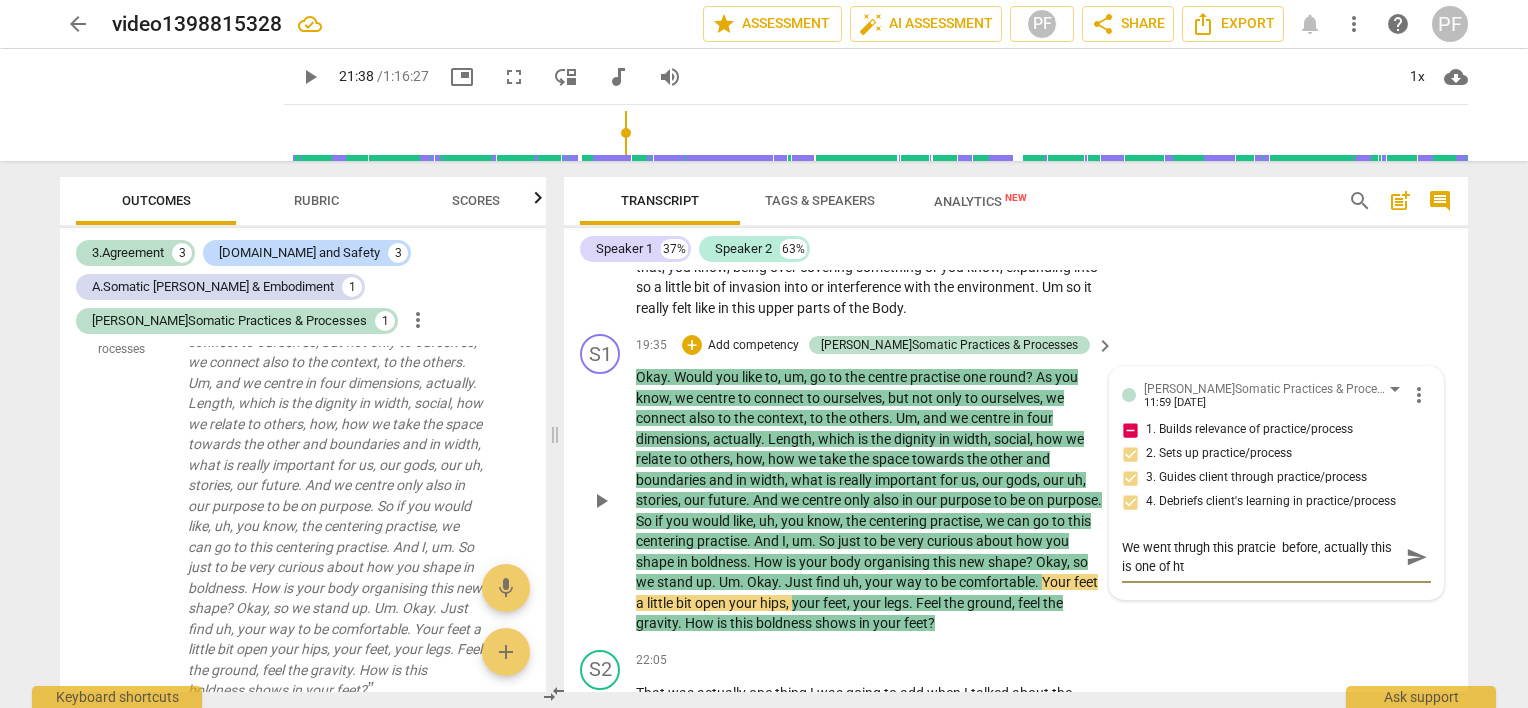 type on "We went thrugh this pratcie  before, actually this is one of h" 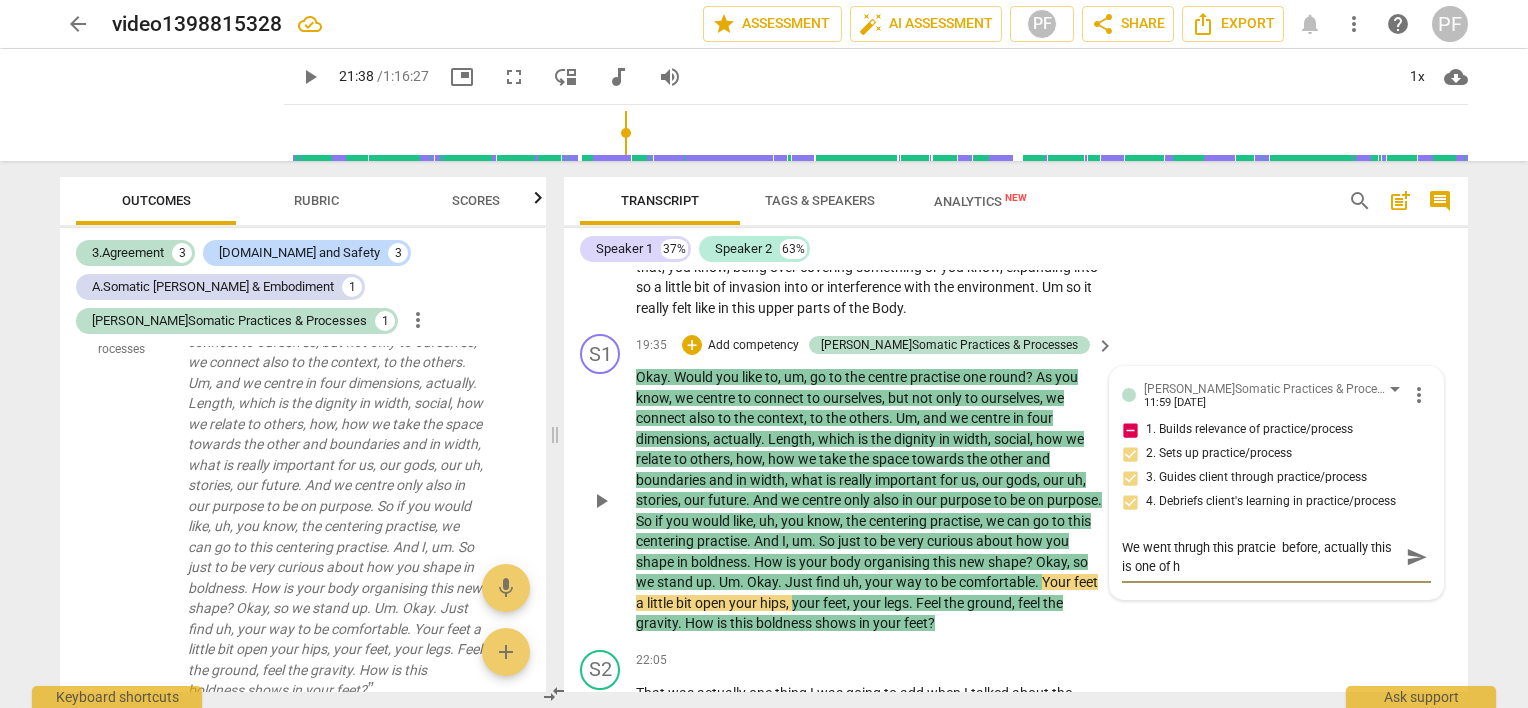 type on "We went thrugh this pratcie  before, actually this is one of" 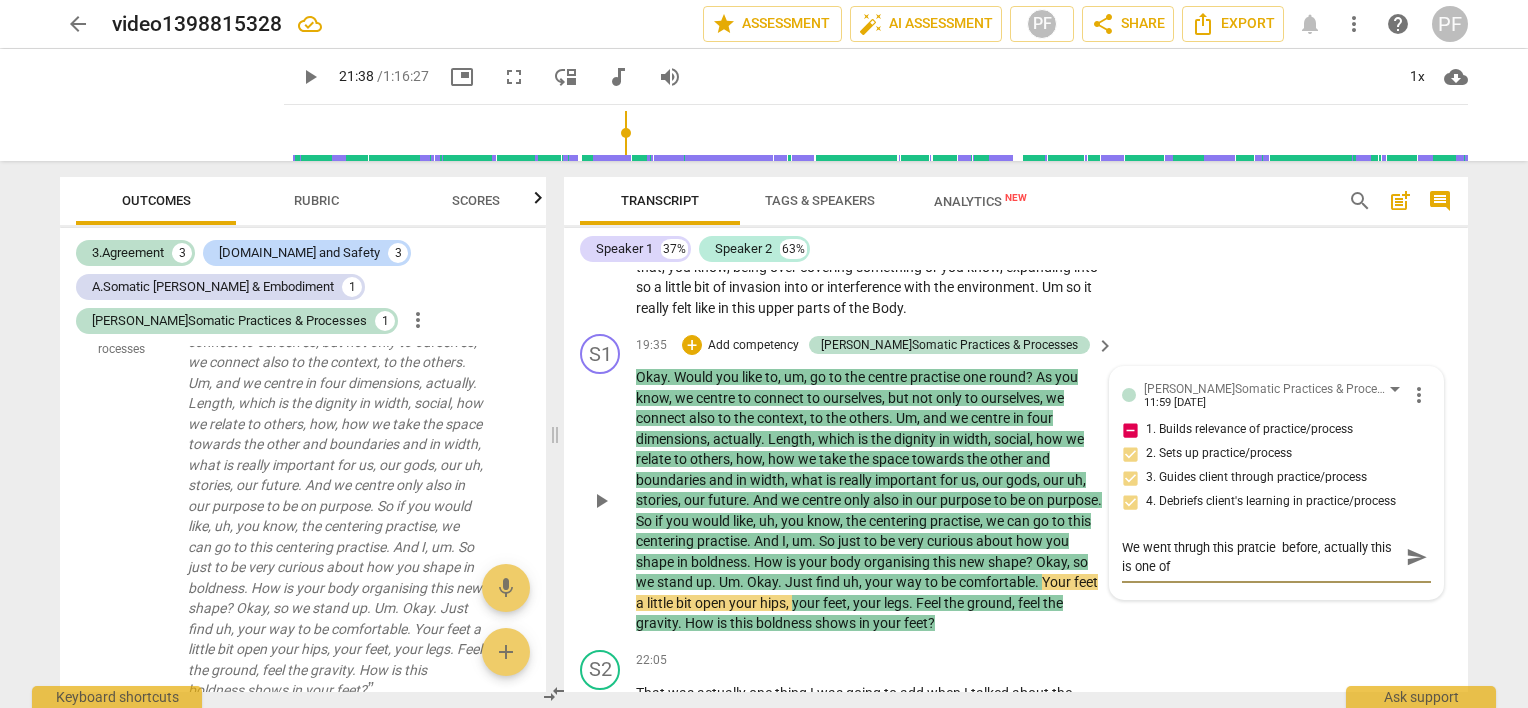 type on "We went thrugh this pratcie  before, actually this is one of t" 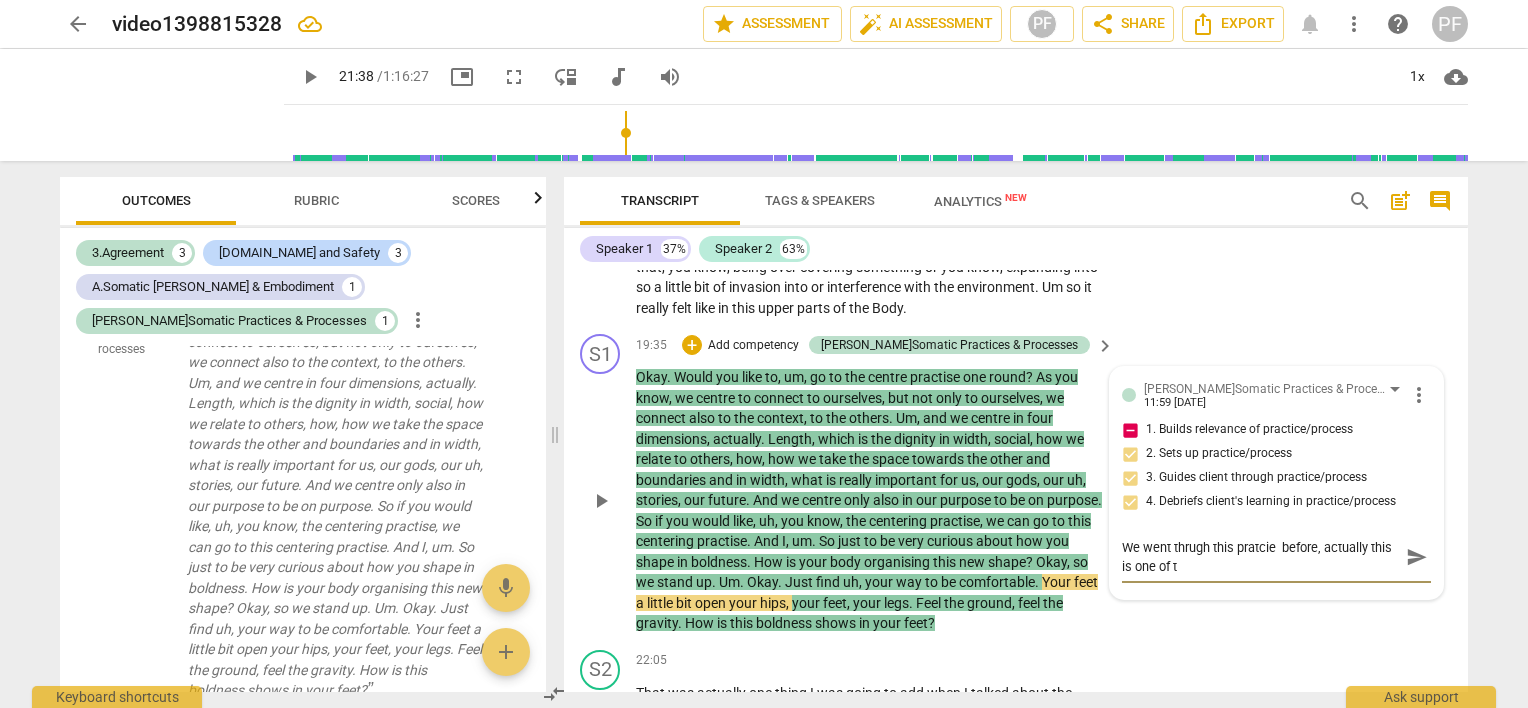 type on "We went thrugh this pratcie  before, actually this is one of th" 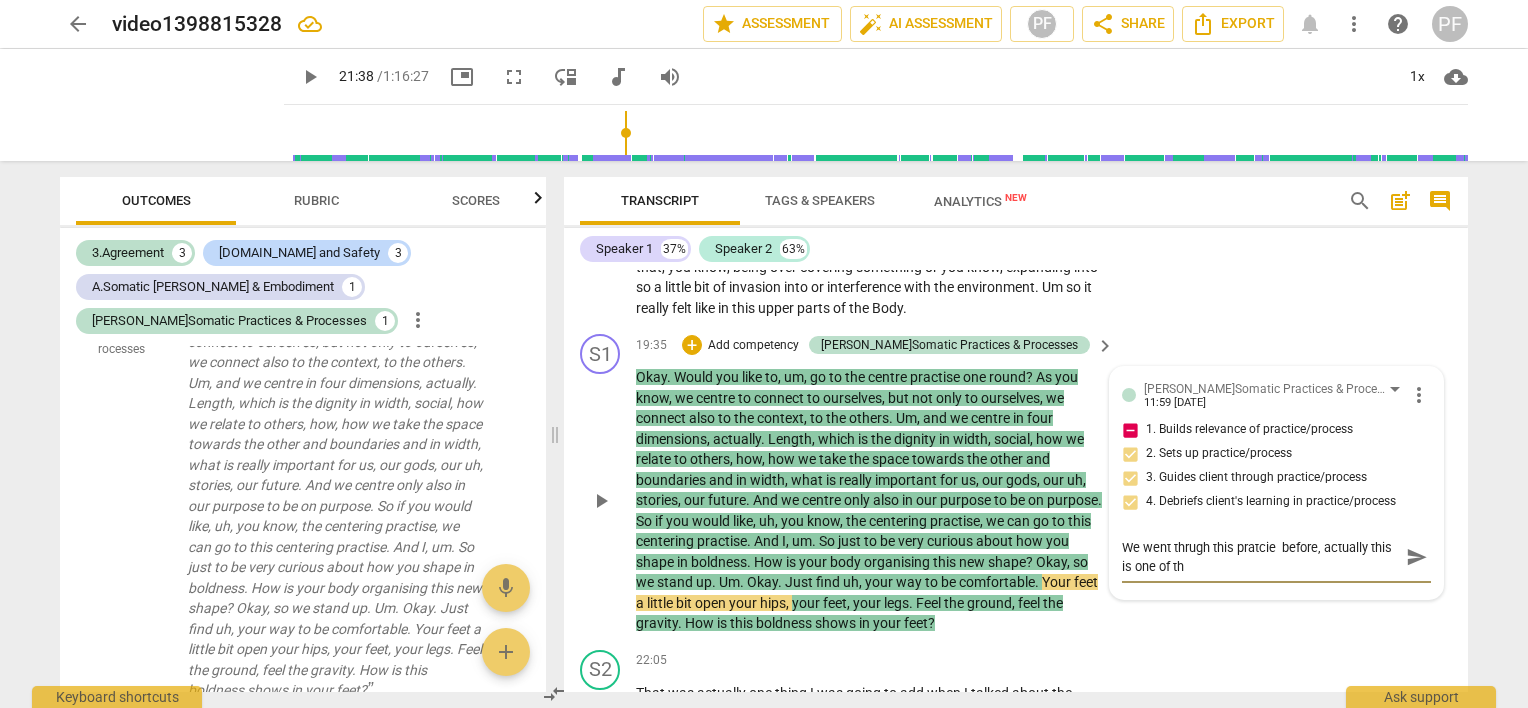 type on "We went thrugh this pratcie  before, actually this is one of the" 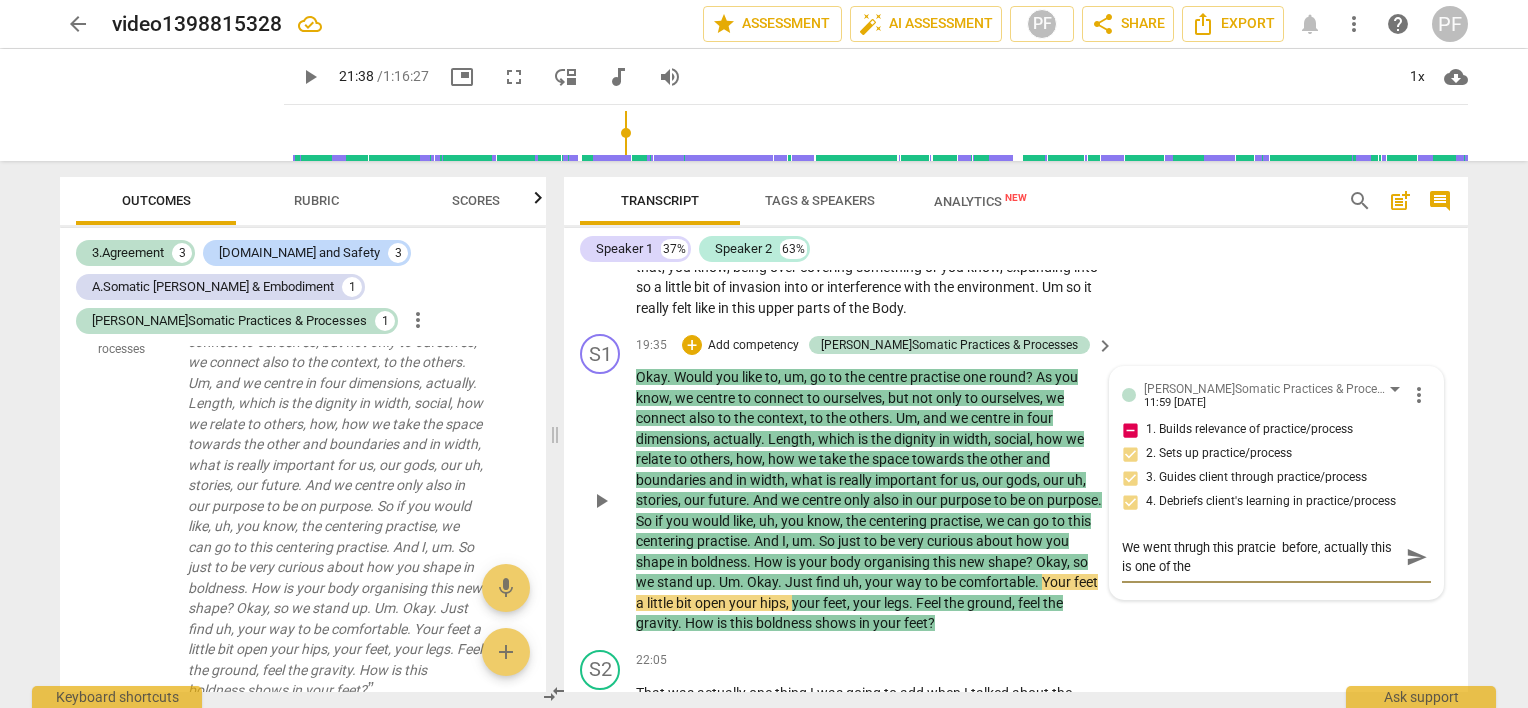 type on "We went thrugh this pratcie  before, actually this is one of the" 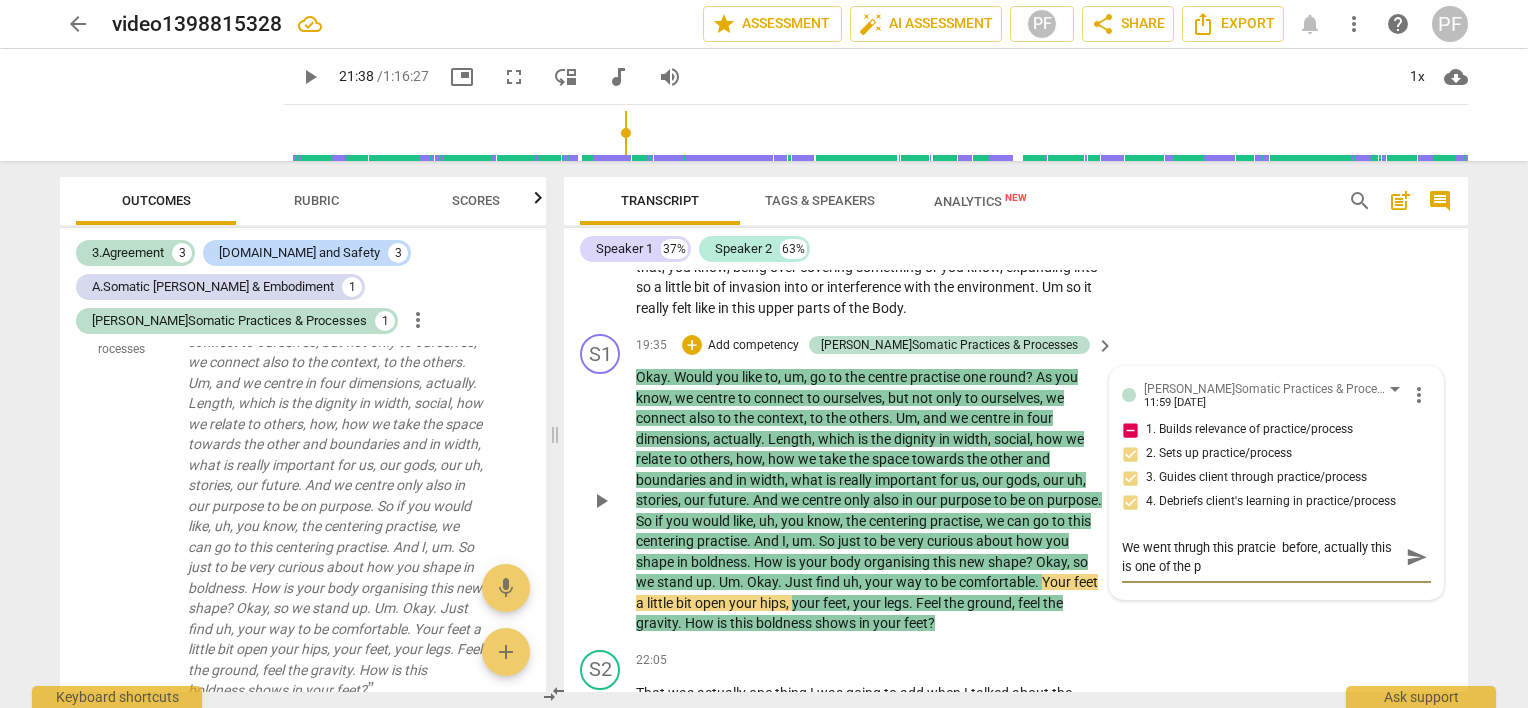 type on "We went thrugh this pratcie  before, actually this is one of the pr" 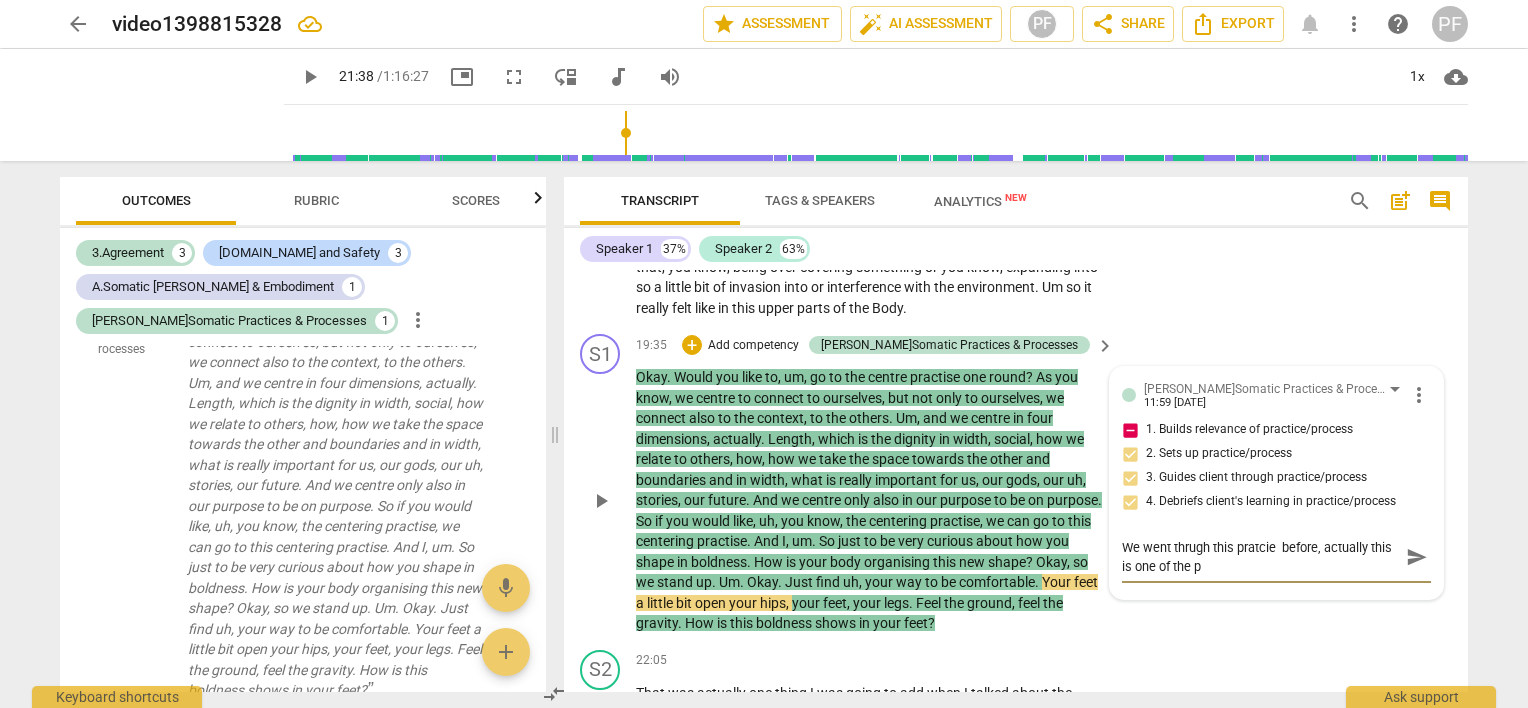 type on "We went thrugh this pratcie  before, actually this is one of the pr" 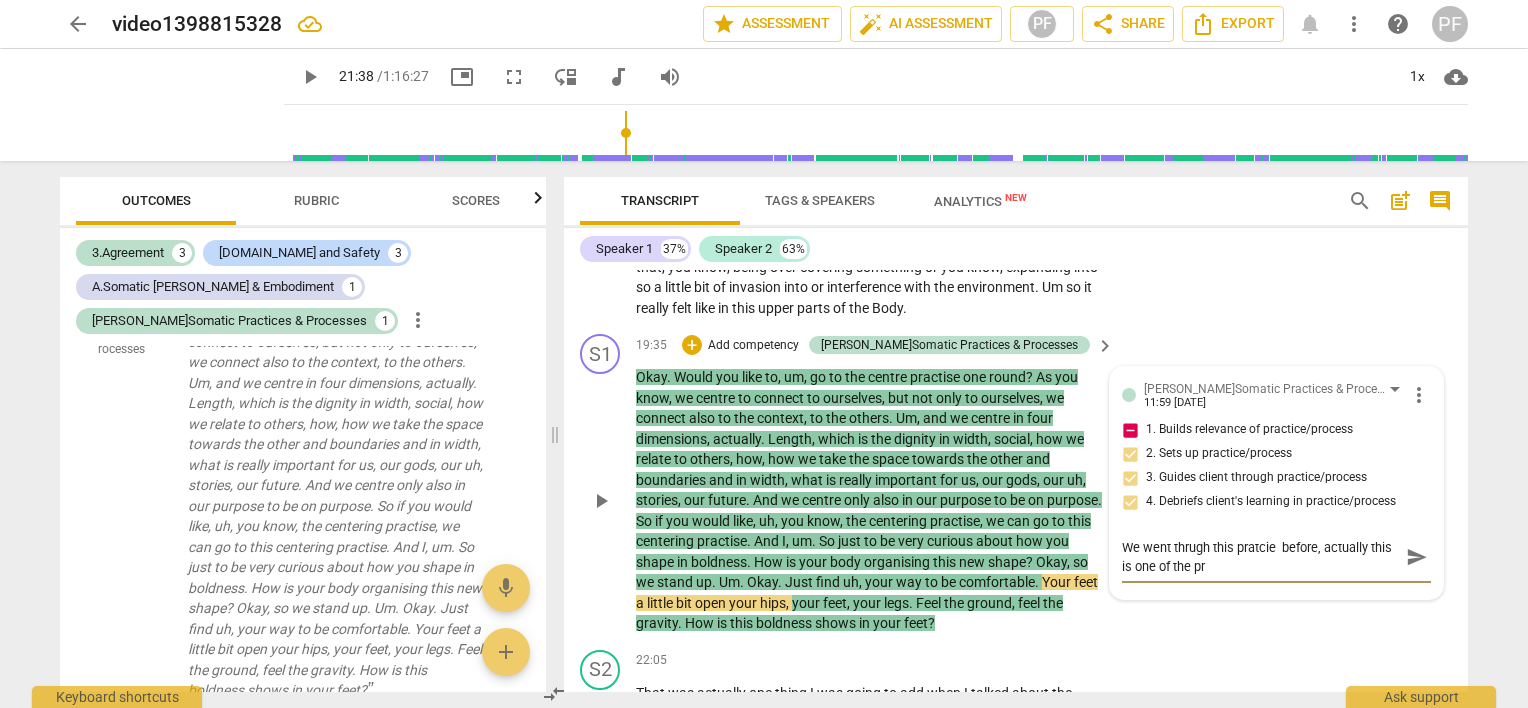 type on "We went thrugh this pratcie  before, actually this is one of the pra" 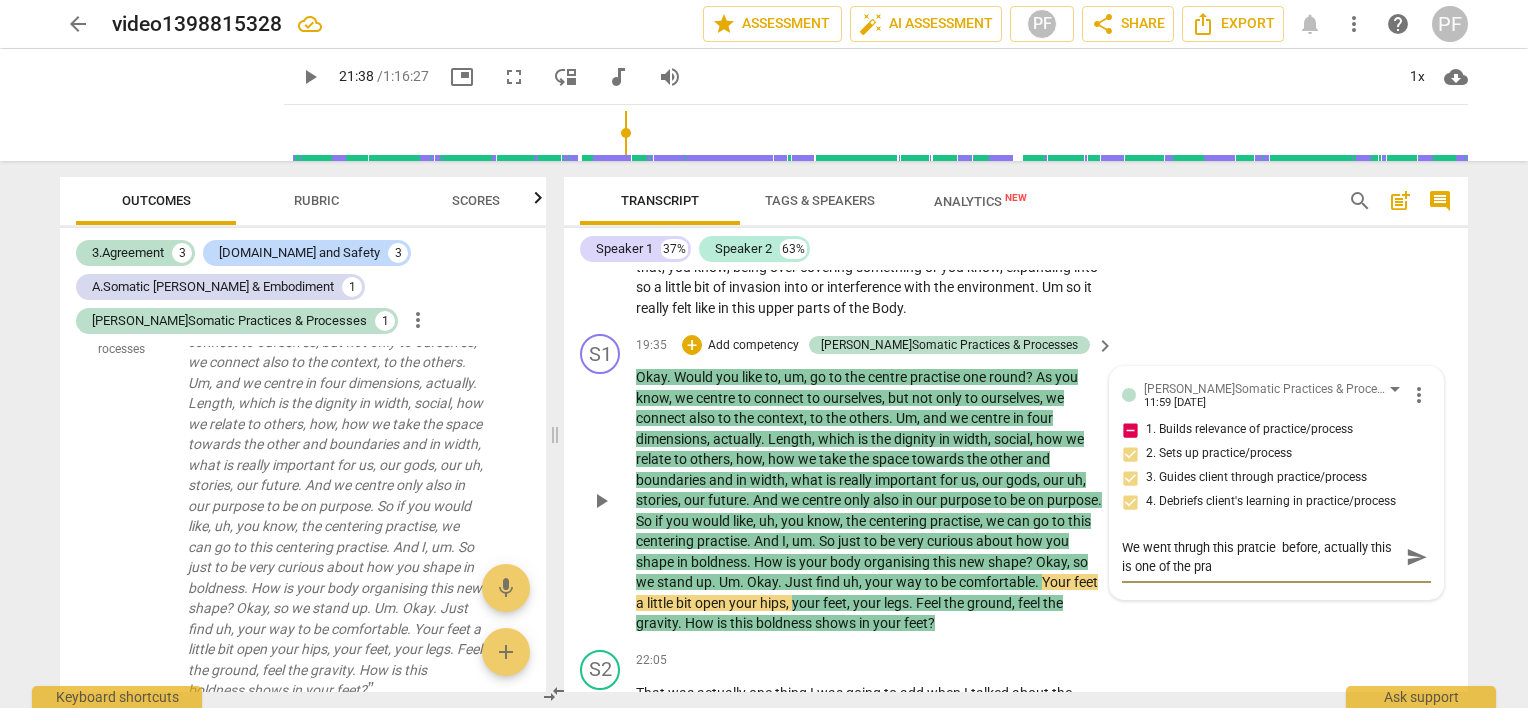 type on "We went thrugh this pratcie  before, actually this is one of the prac" 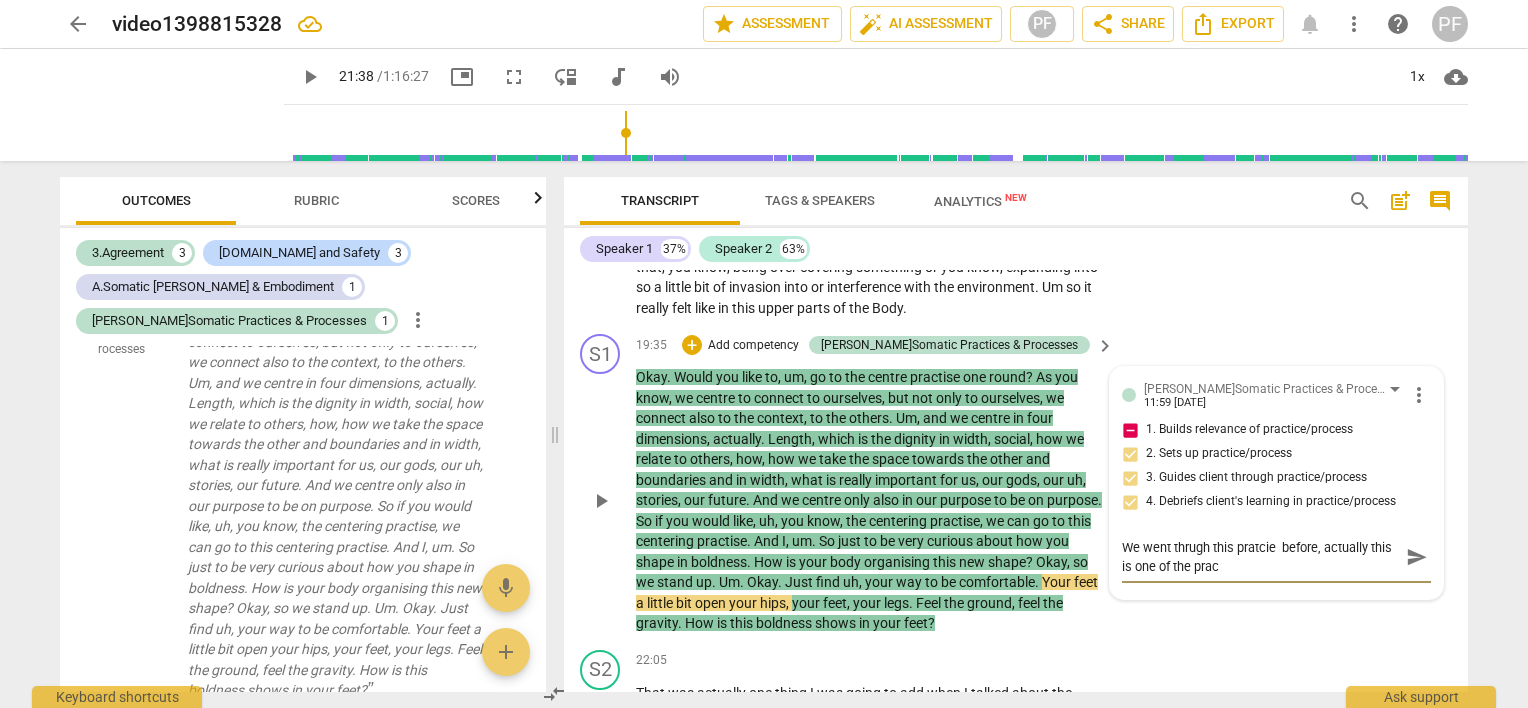 type on "We went thrugh this pratcie  before, actually this is one of the pract" 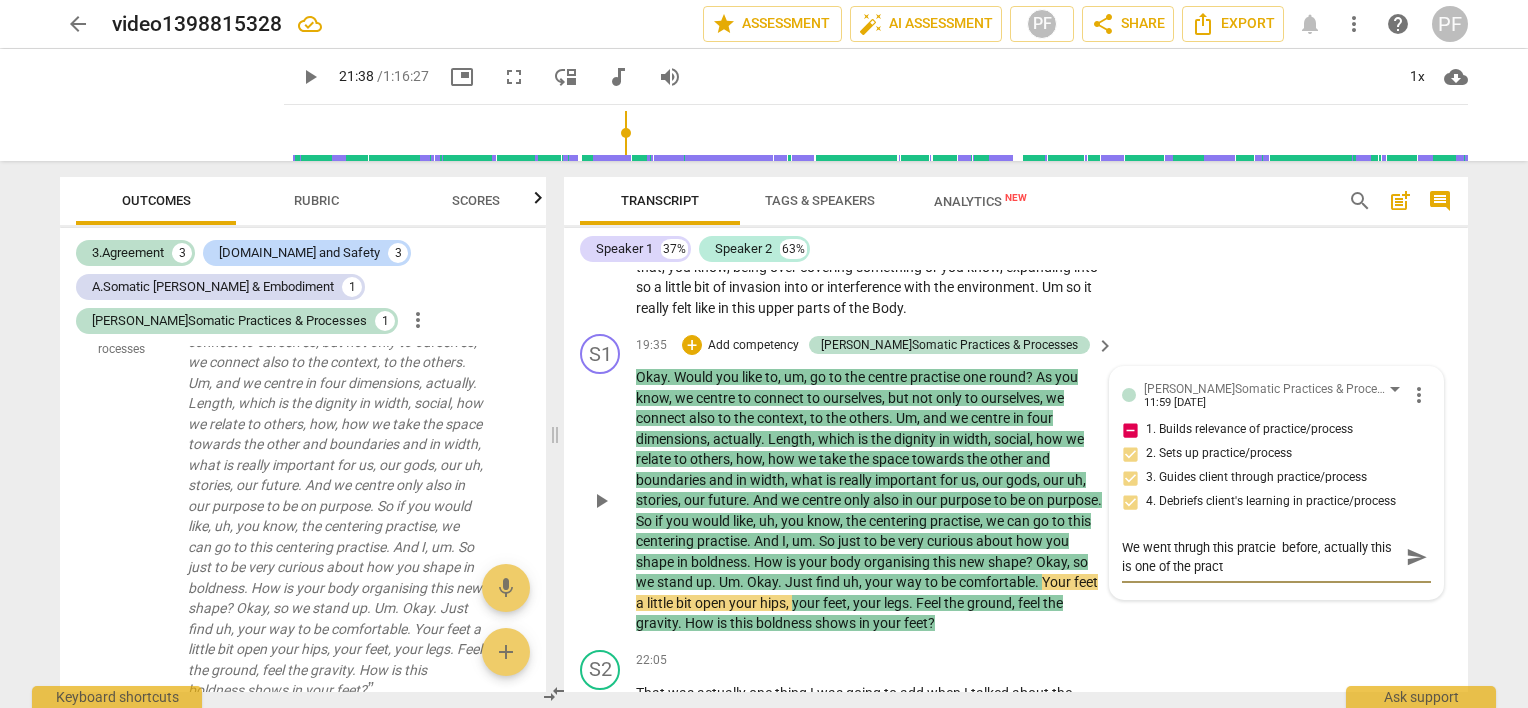 type on "We went thrugh this pratcie  before, actually this is one of the practi" 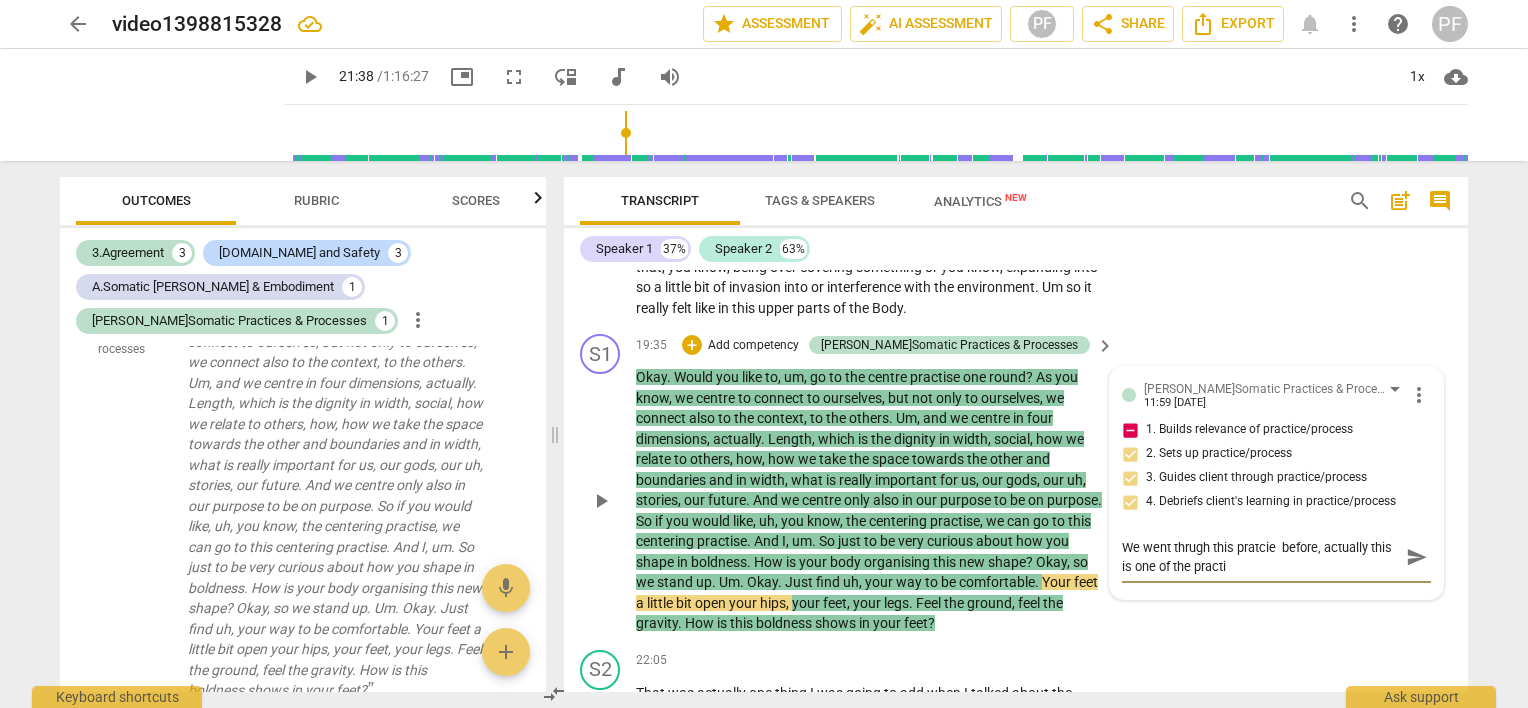 type on "We went thrugh this pratcie  before, actually this is one of the practic" 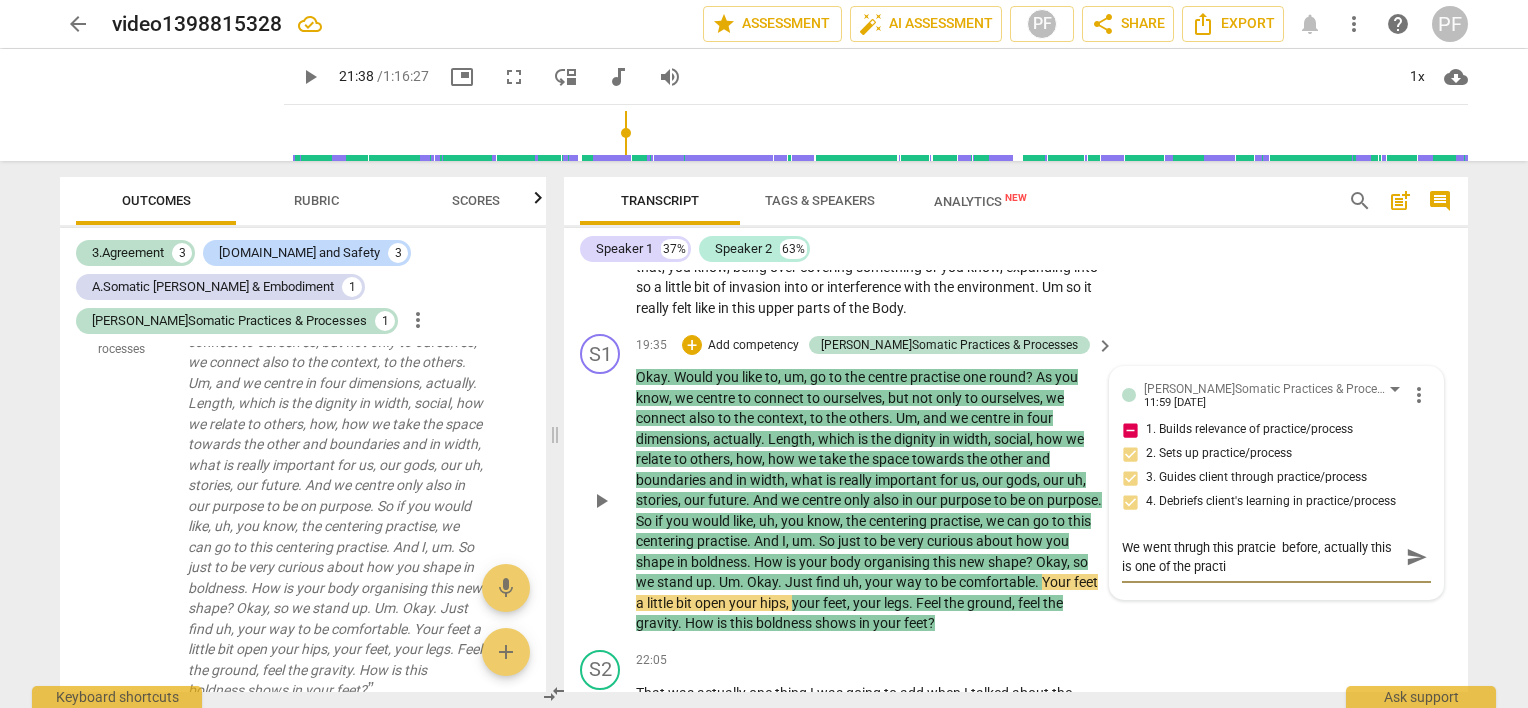 type on "We went thrugh this pratcie  before, actually this is one of the practic" 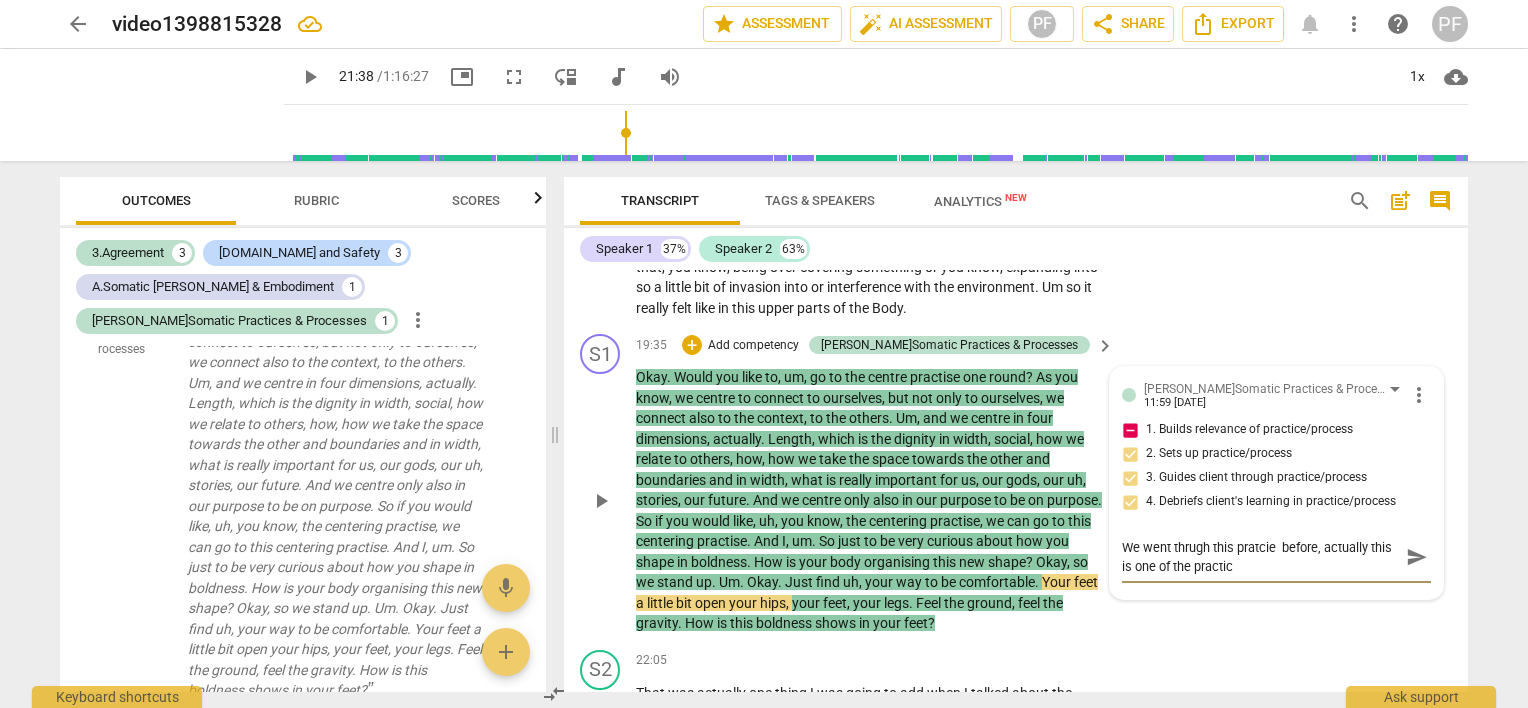 type on "We went thrugh this pratcie  before, actually this is one of the practice" 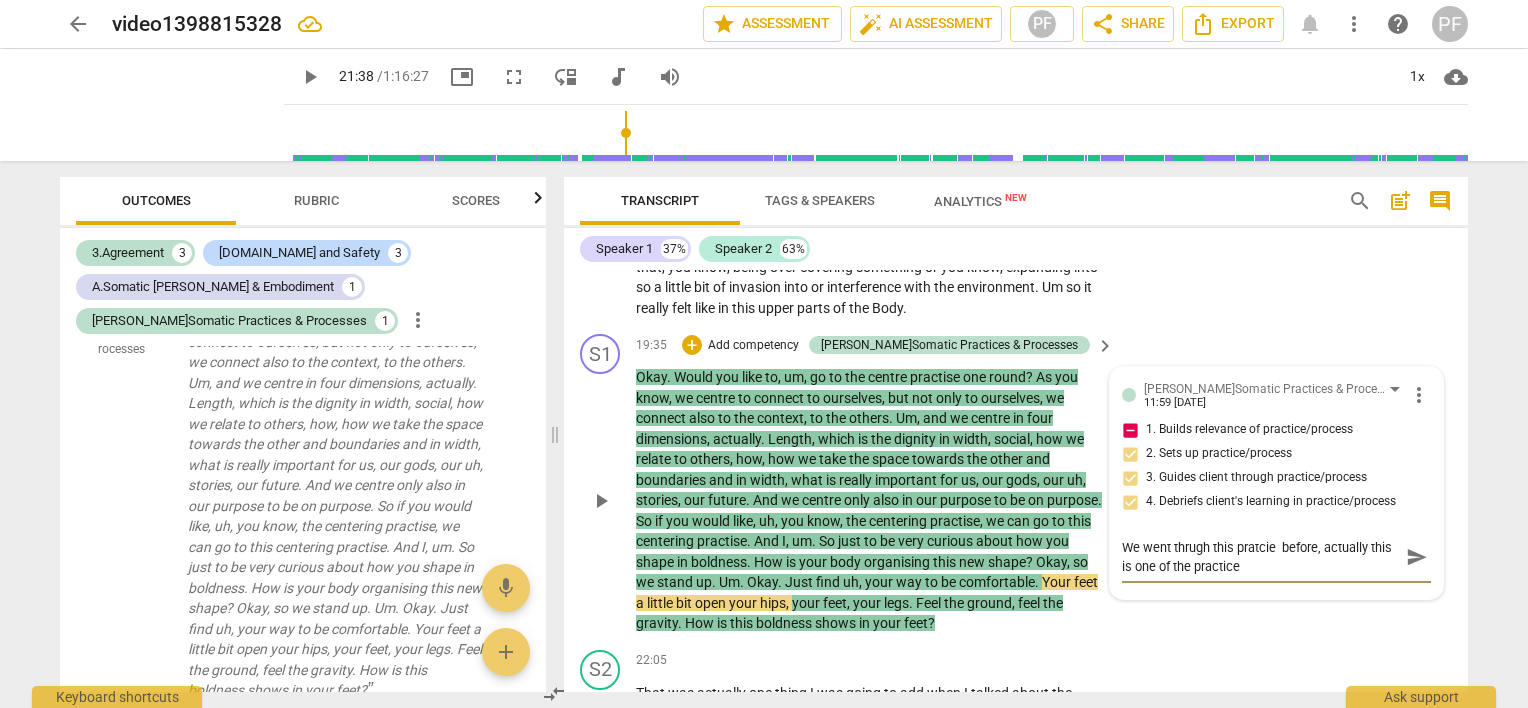 type on "We went thrugh this pratcie  before, actually this is one of the practice" 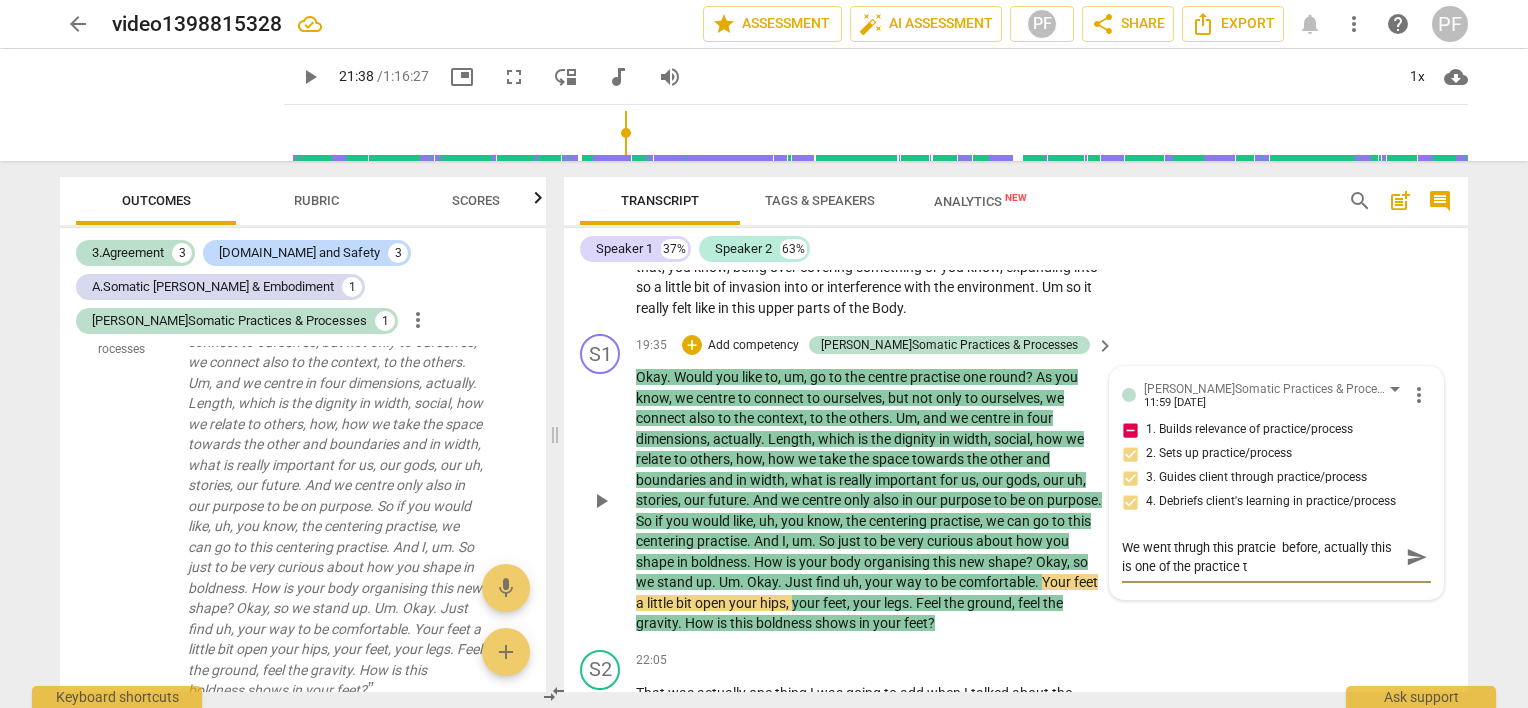 type on "We went thrugh this pratcie  before, actually this is one of the practice th" 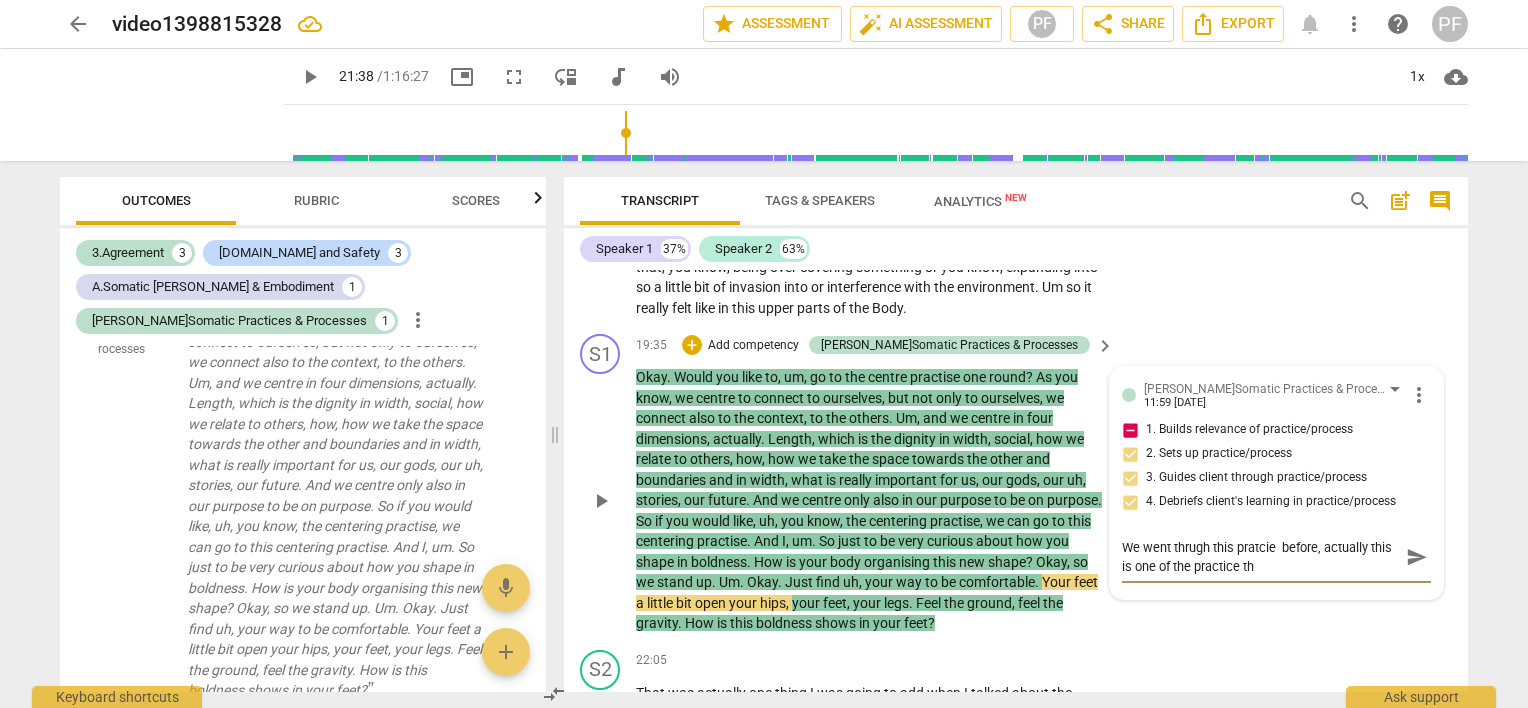 type on "We went thrugh this pratcie  before, actually this is one of the practice tha" 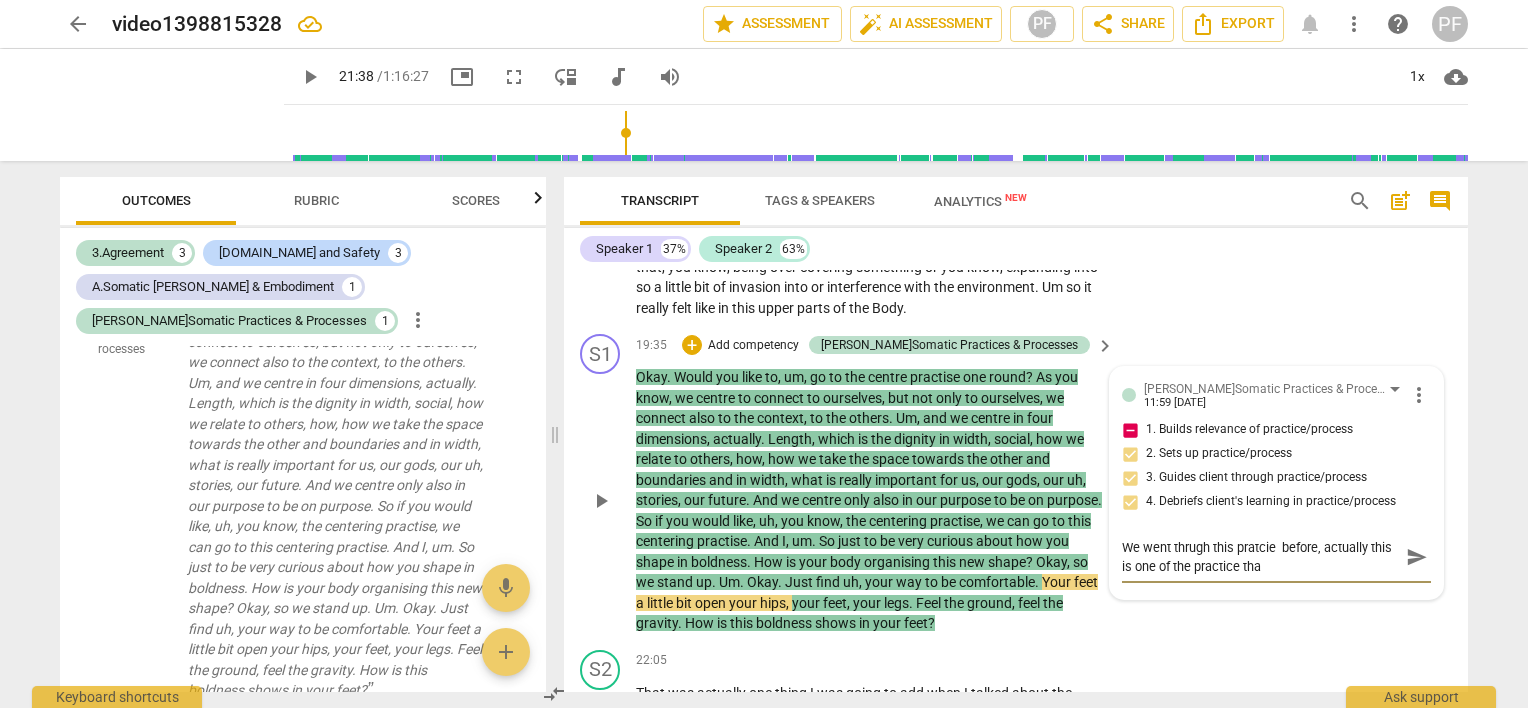 type on "We went thrugh this pratcie  before, actually this is one of the practice that" 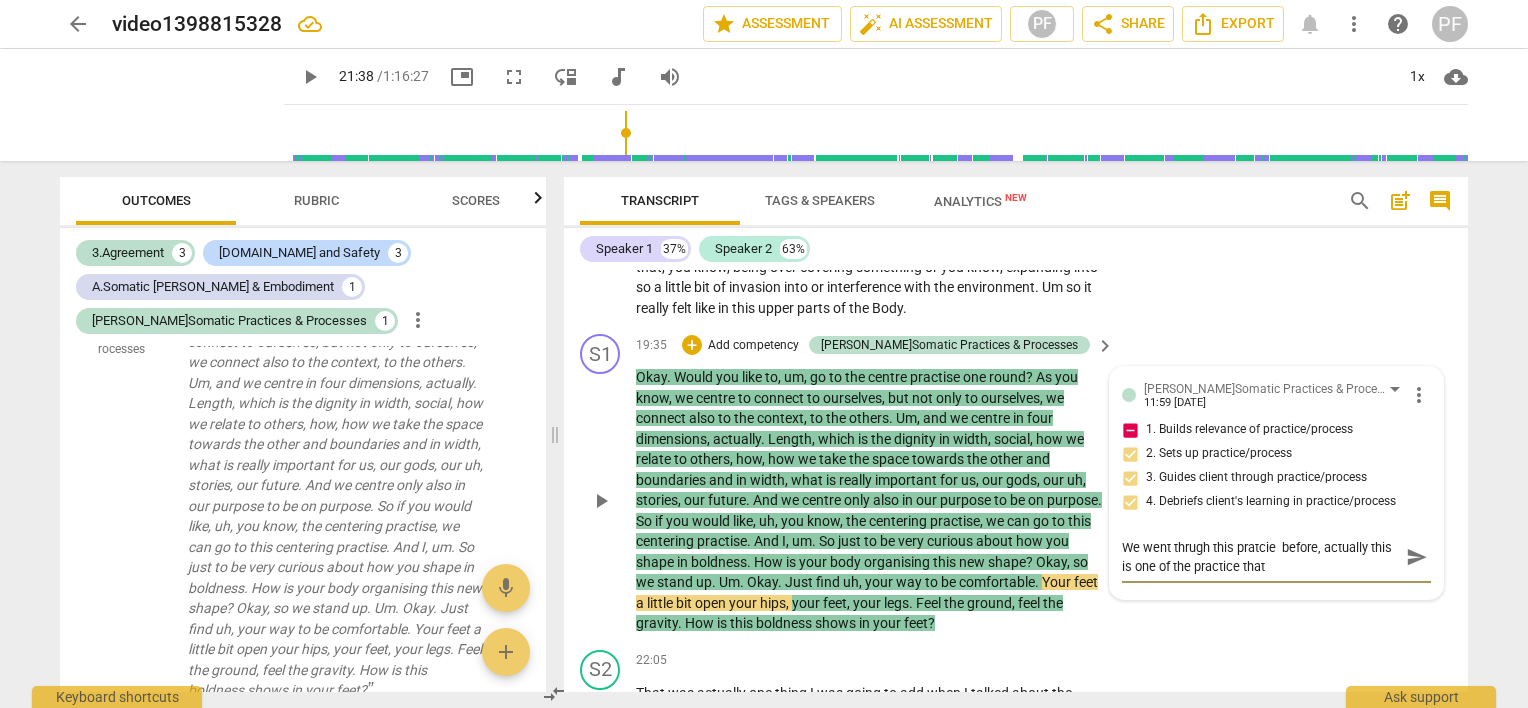 type on "We went thrugh this pratcie  before, actually this is one of the practice that" 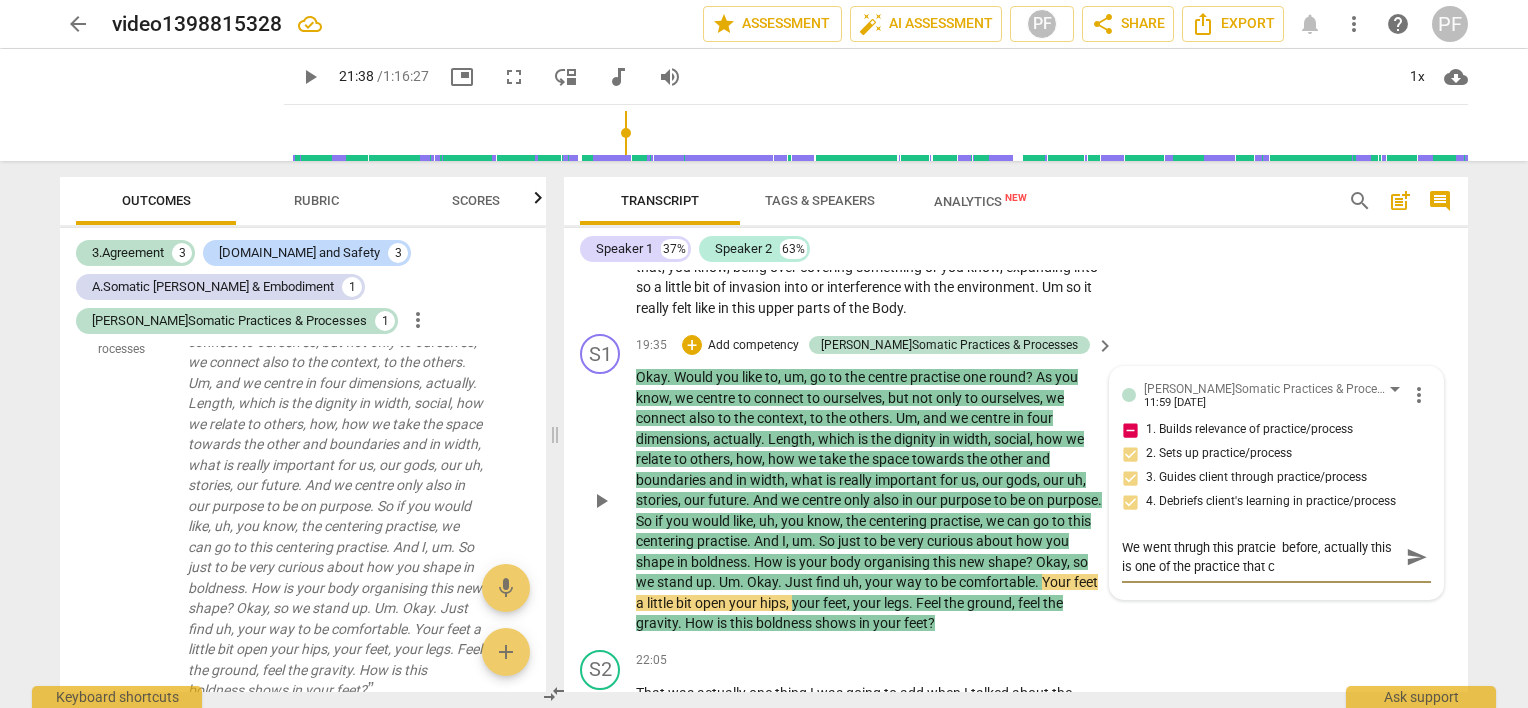 type on "We went thrugh this pratcie  before, actually this is one of the practice that cl" 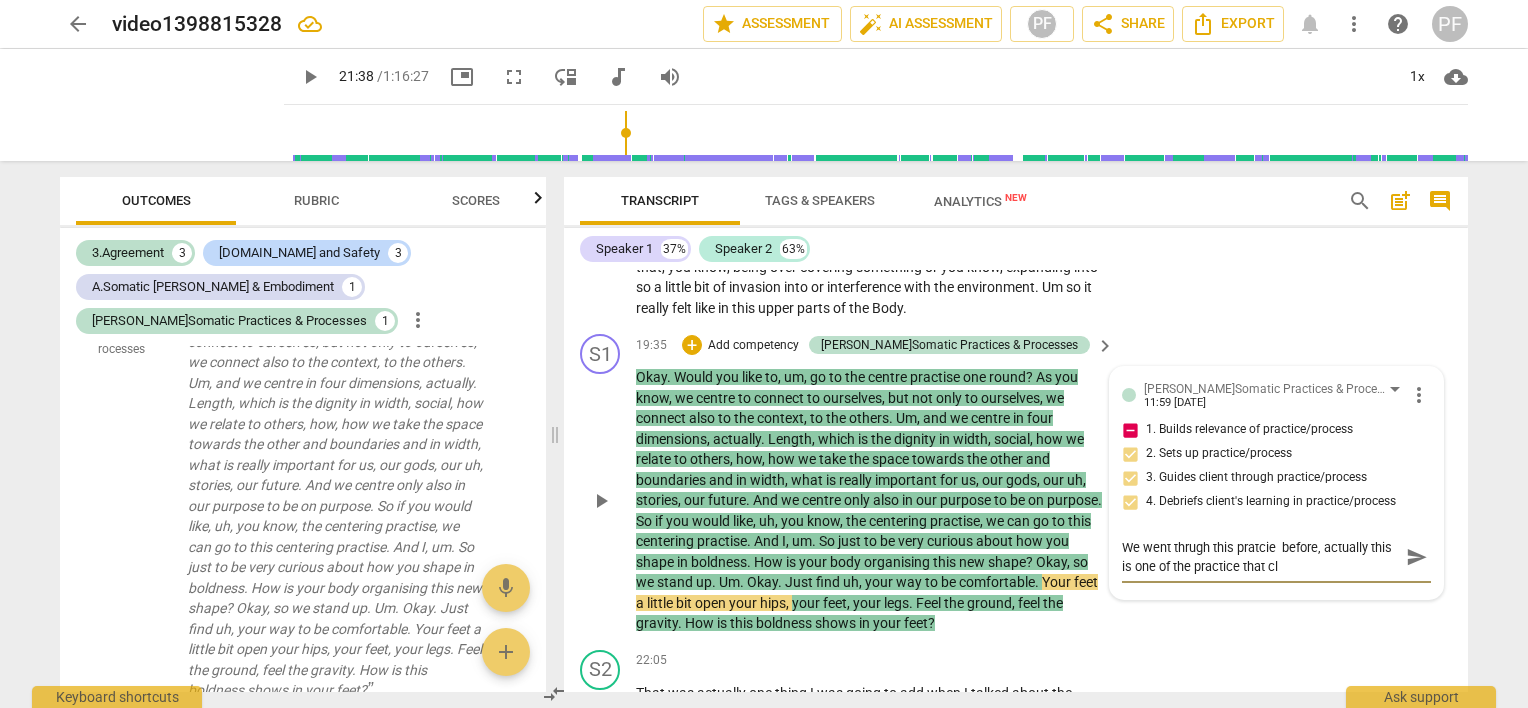 type on "We went thrugh this pratcie  before, actually this is one of the practice that cli" 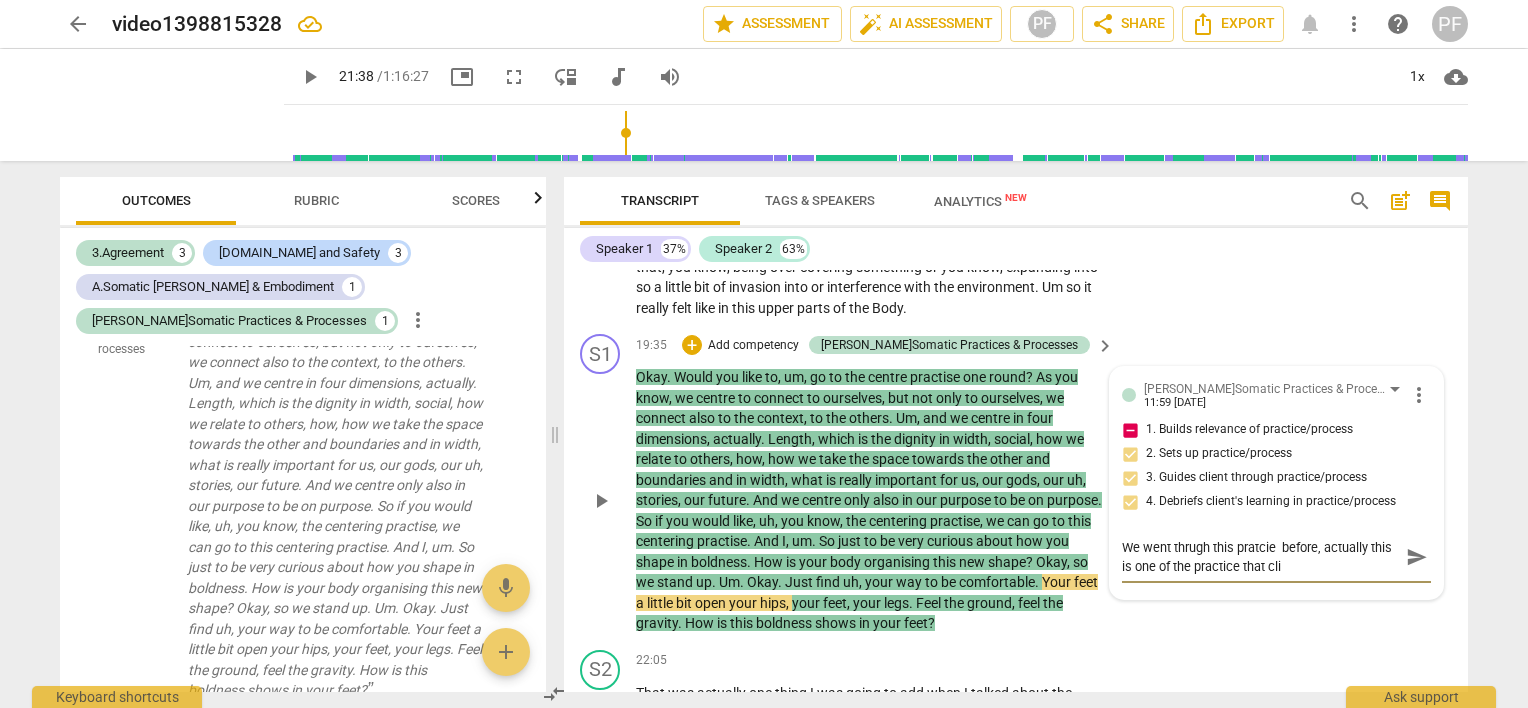type on "We went thrugh this pratcie  before, actually this is one of the practice that clie" 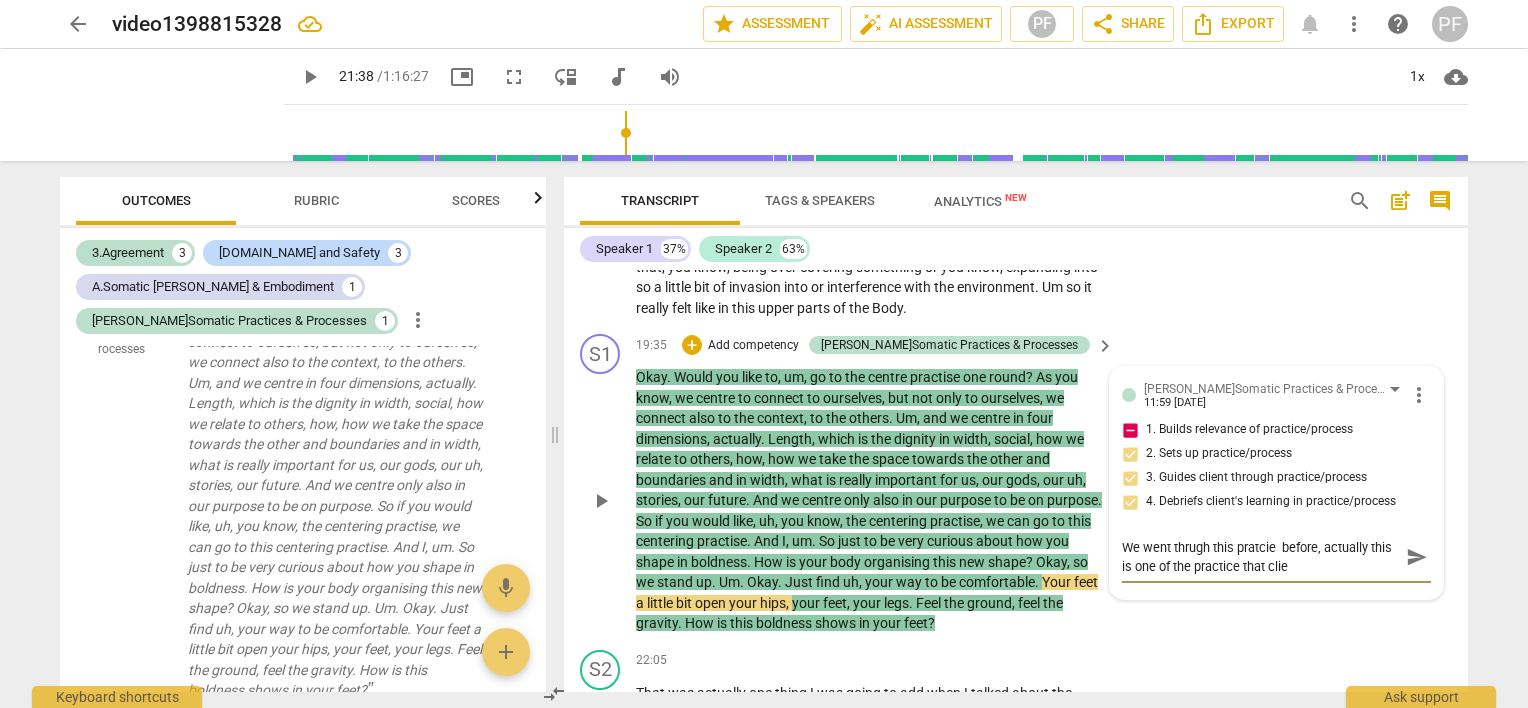 type on "We went thrugh this pratcie  before, actually this is one of the practice that clien" 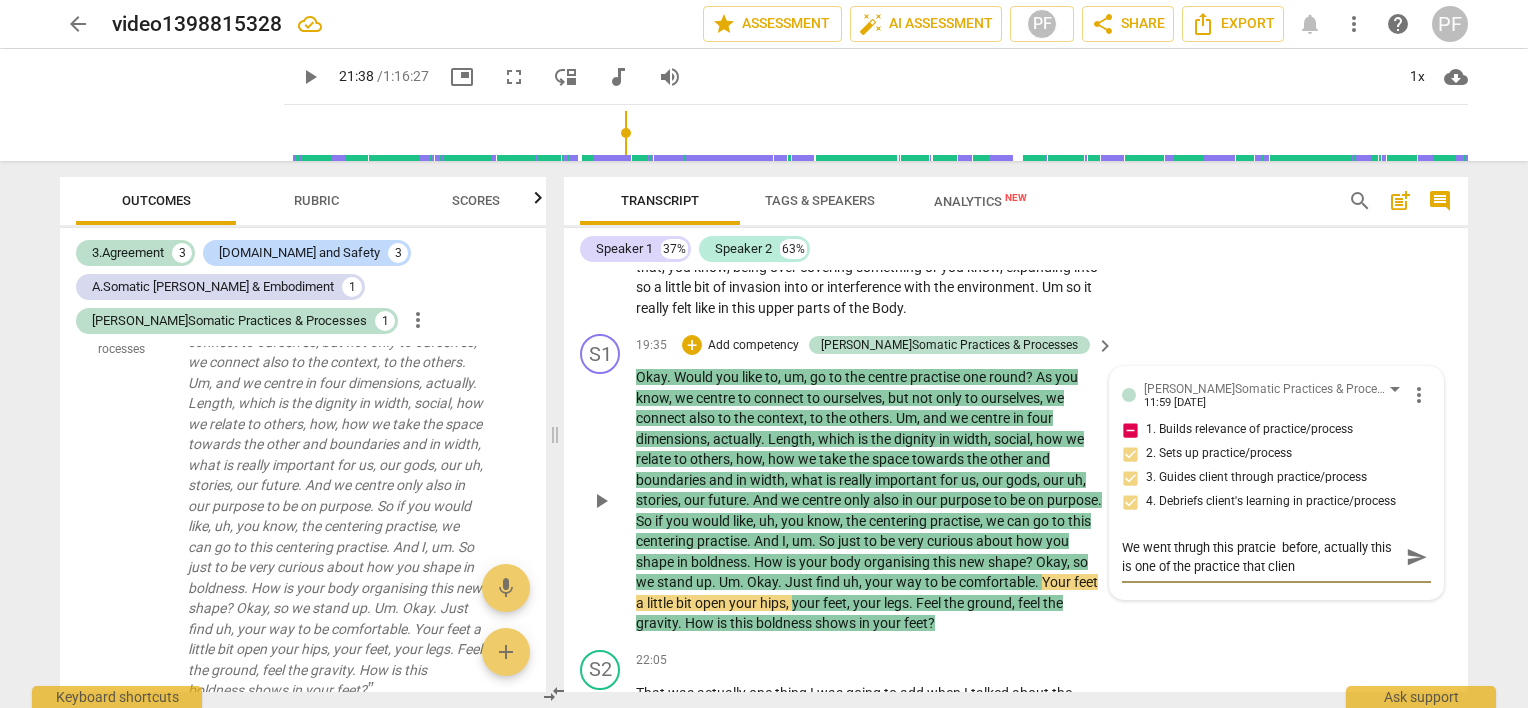 type 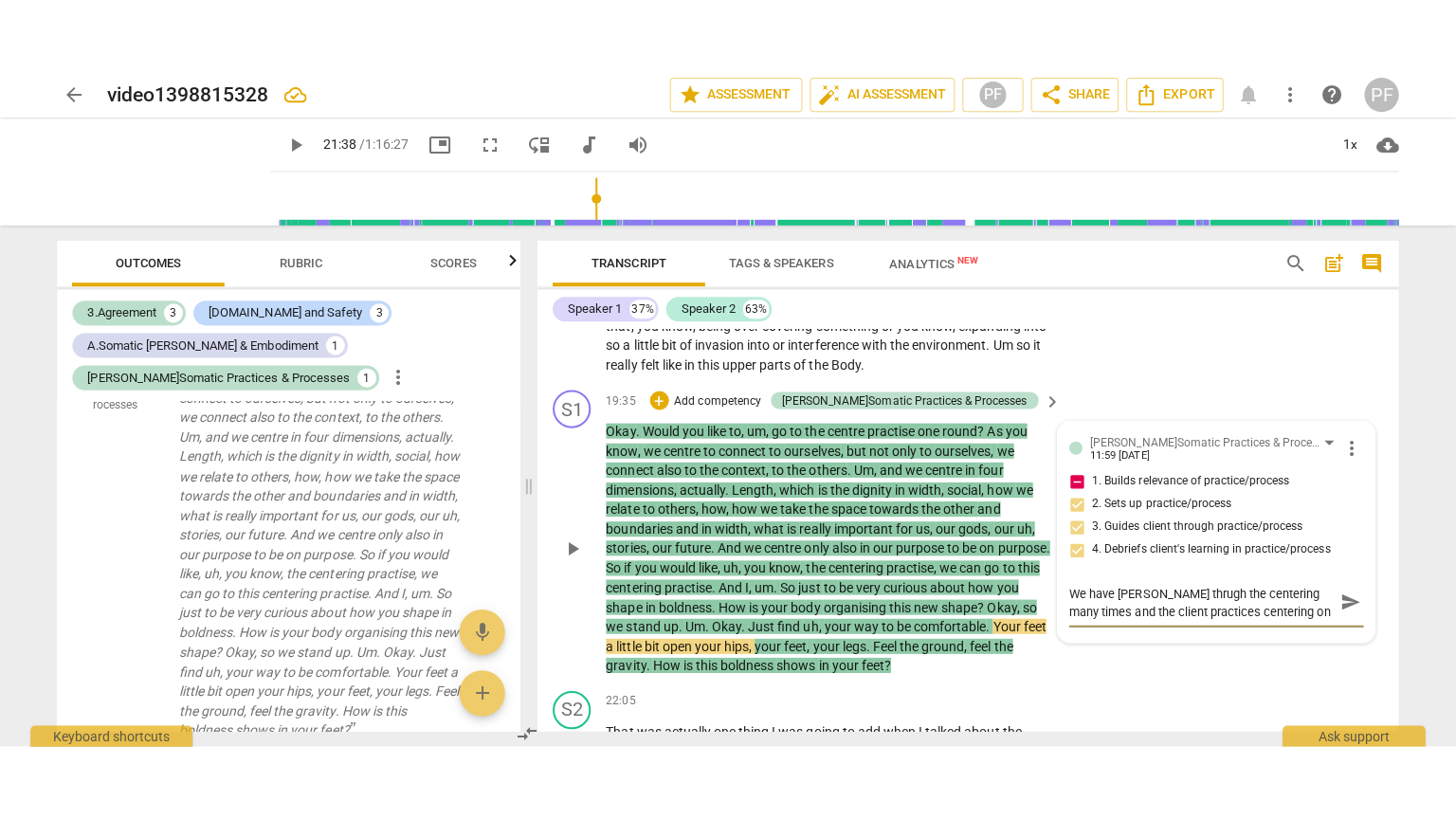 scroll, scrollTop: 16, scrollLeft: 0, axis: vertical 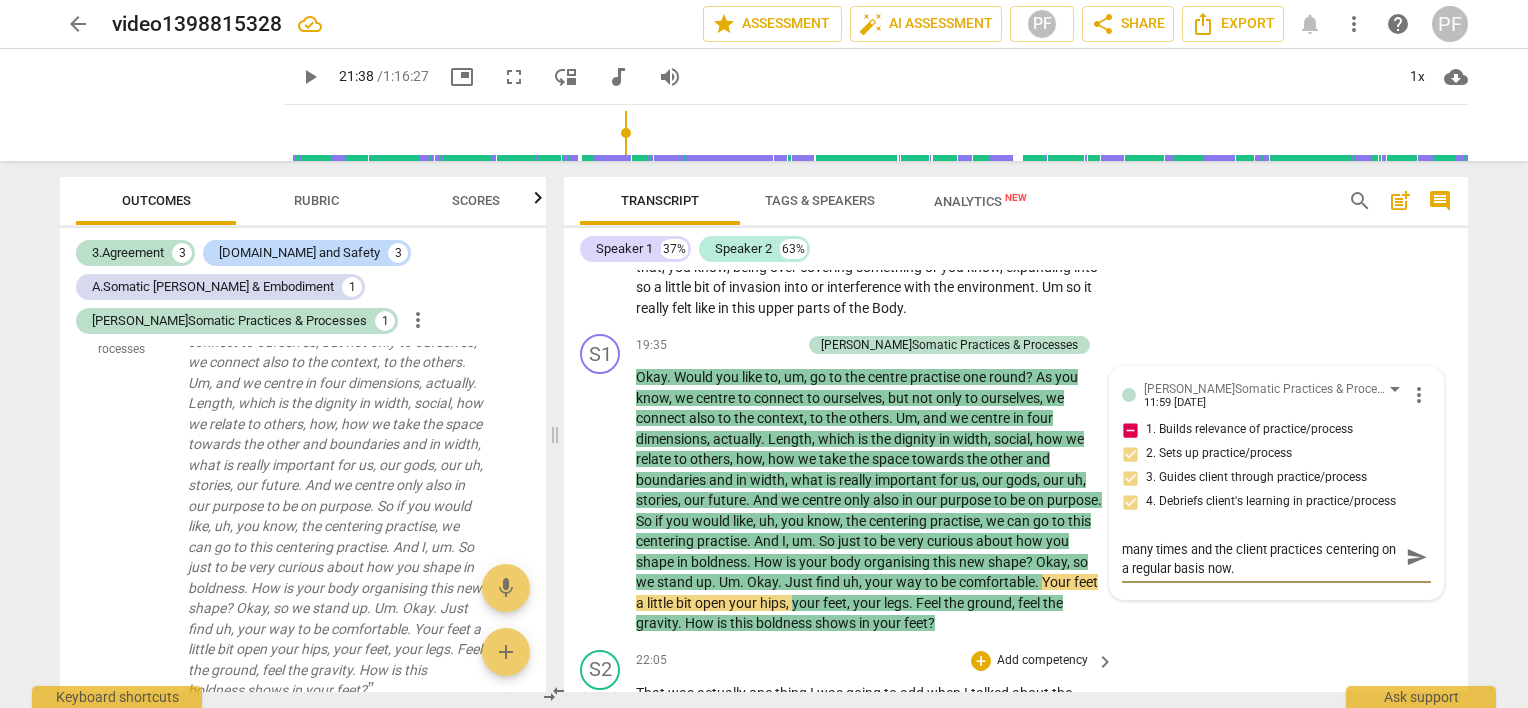 click on "S2 play_arrow pause 22:05 + Add competency keyboard_arrow_right That   was   actually   one   thing   I   was   going   to   add   when   I   talked   about   the   upper   side .   Anyways ,   I   was   feeling   like   the   grounding ,   the   connection   to   the   floor ,   uh ,   did   play   a   role .   It   was   important .   So   I   was   already   in   my   feeling .   And   definitely ,   I   would   say   starts   from   there   because   it's   uh ,   very   important   to   be   like   my   solid   connection   and   being   capable   to   hold ,   um ,   getting   ready   to   uh ,   any   action   or ,   um ,   even   if   it's   a   verbal   action .   To   me ,   the   thing   is   probably   as   I'm   thinking   is   being   a   little   bit   afraid   of   the   effect   that   I   could   have   by   saying   certain   things   which   may ." at bounding box center [1016, 748] 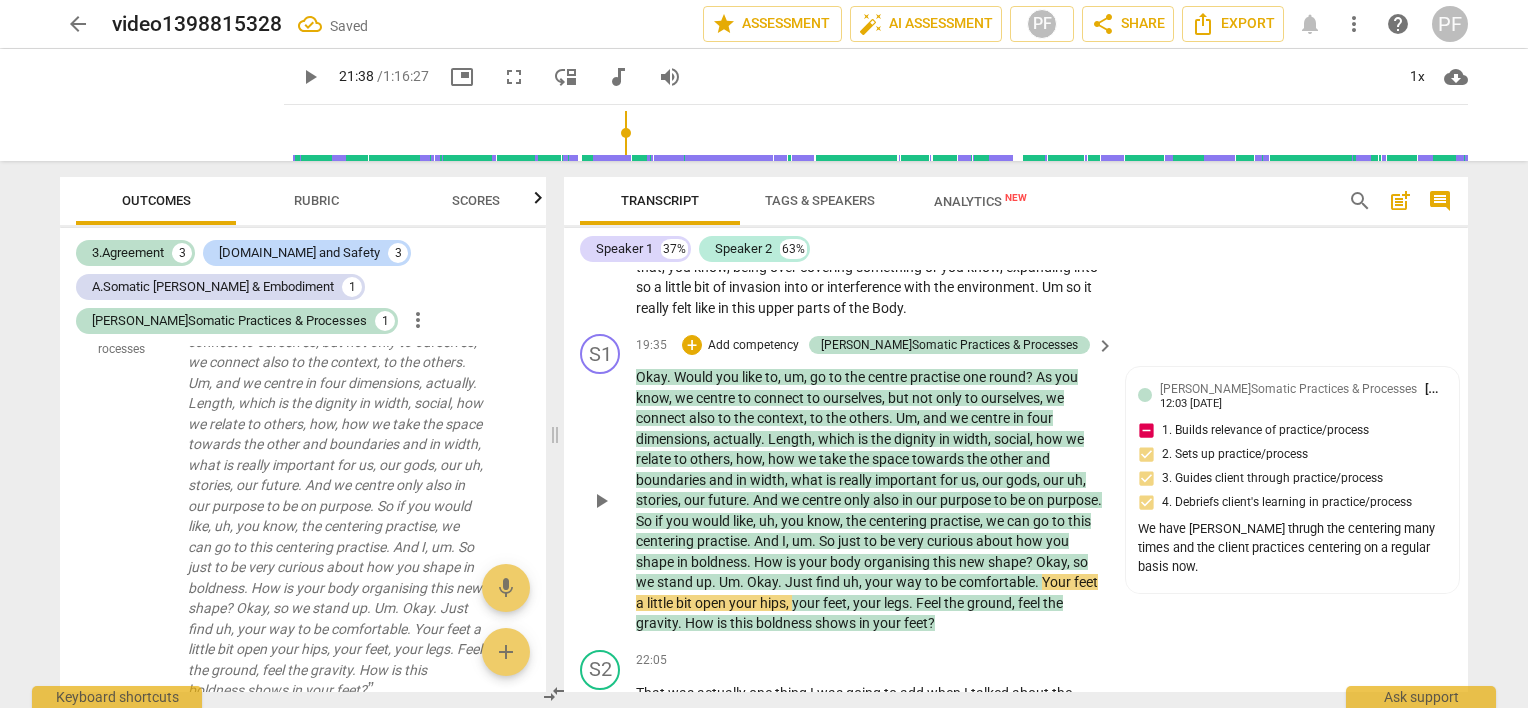 click on "context" at bounding box center [780, 418] 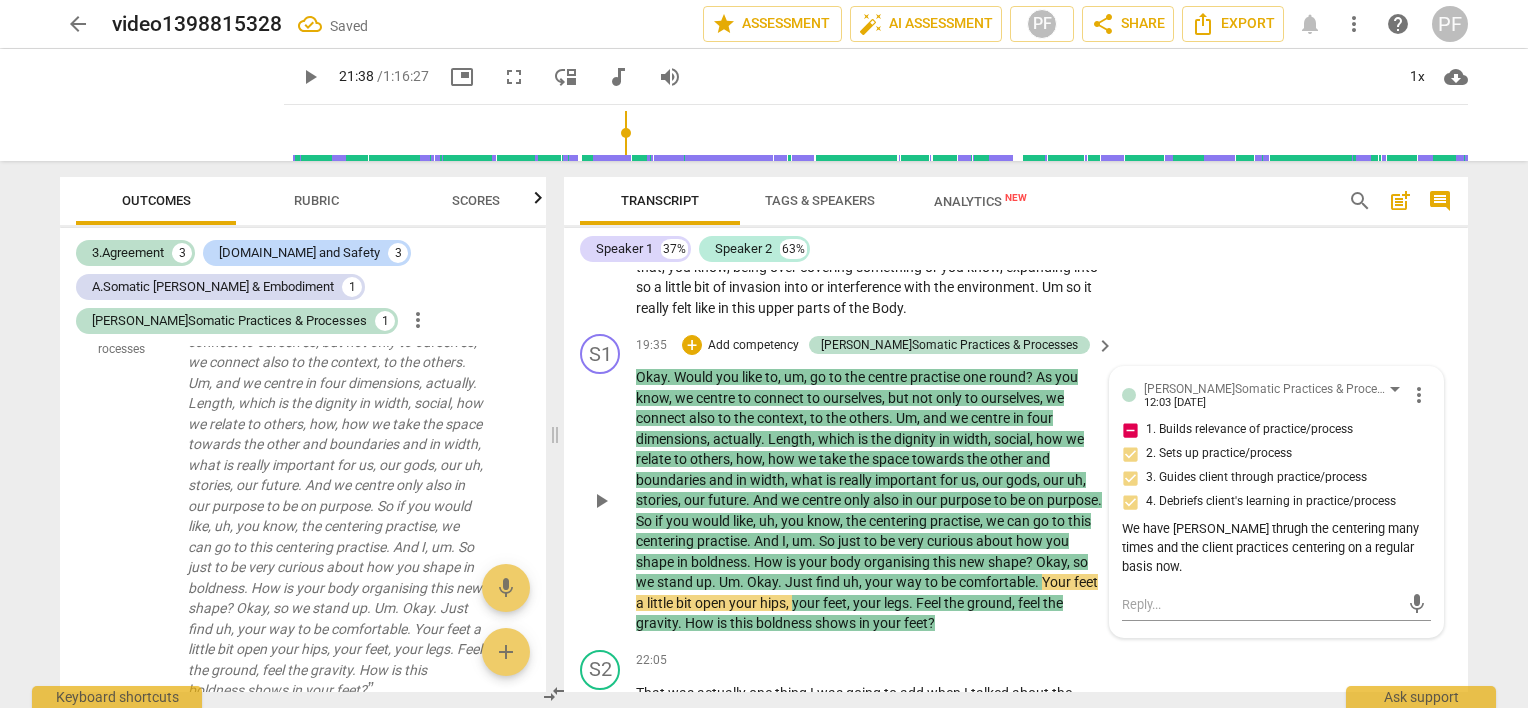 click on "context" at bounding box center (780, 418) 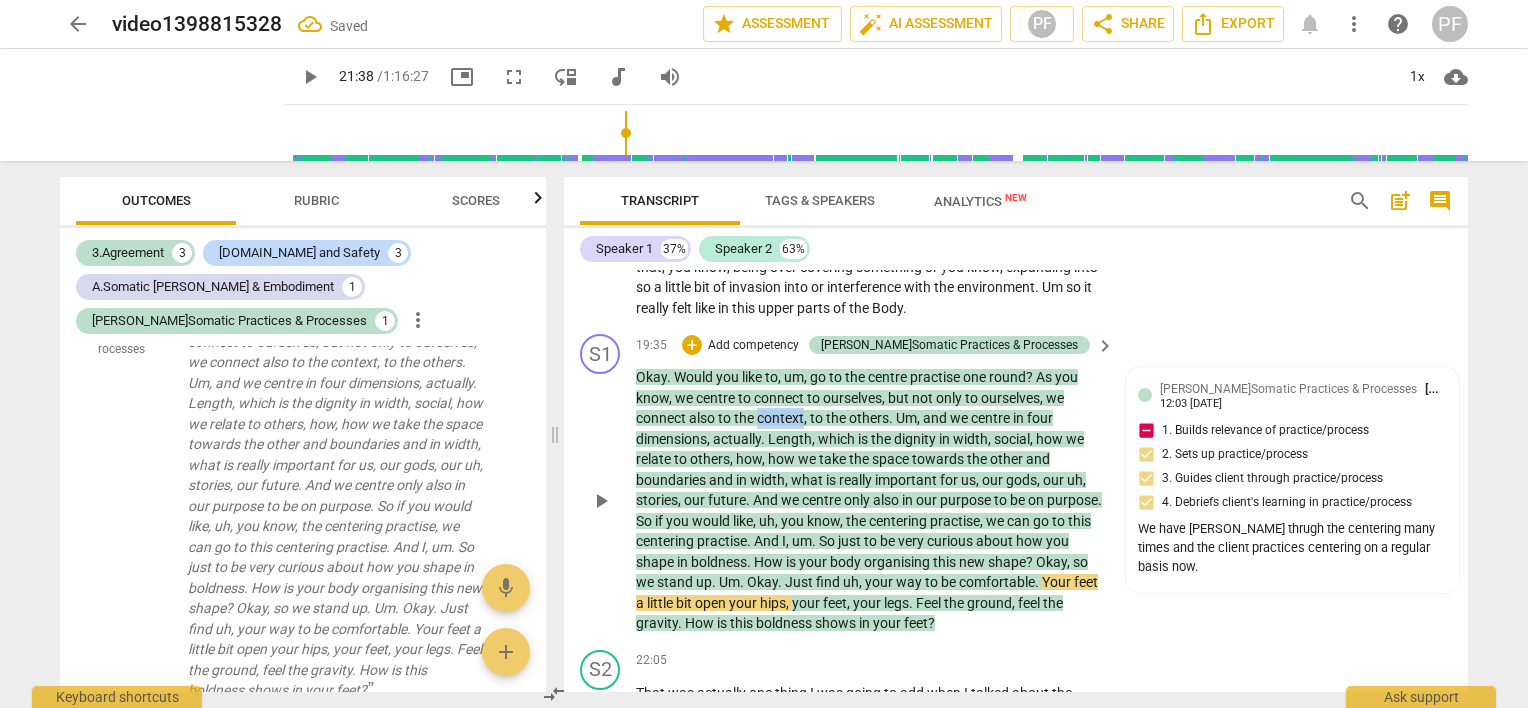 click on "context" at bounding box center (780, 418) 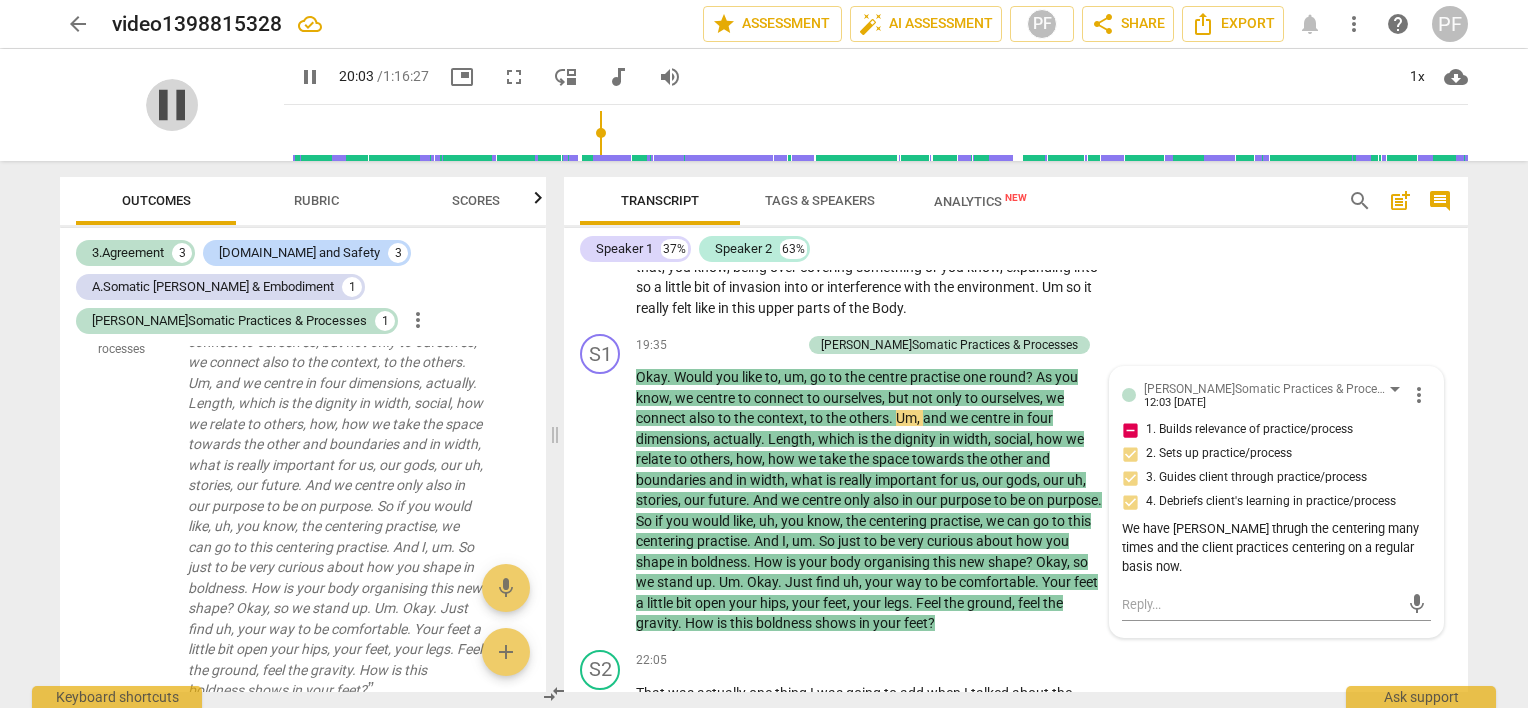 click on "pause" at bounding box center (172, 105) 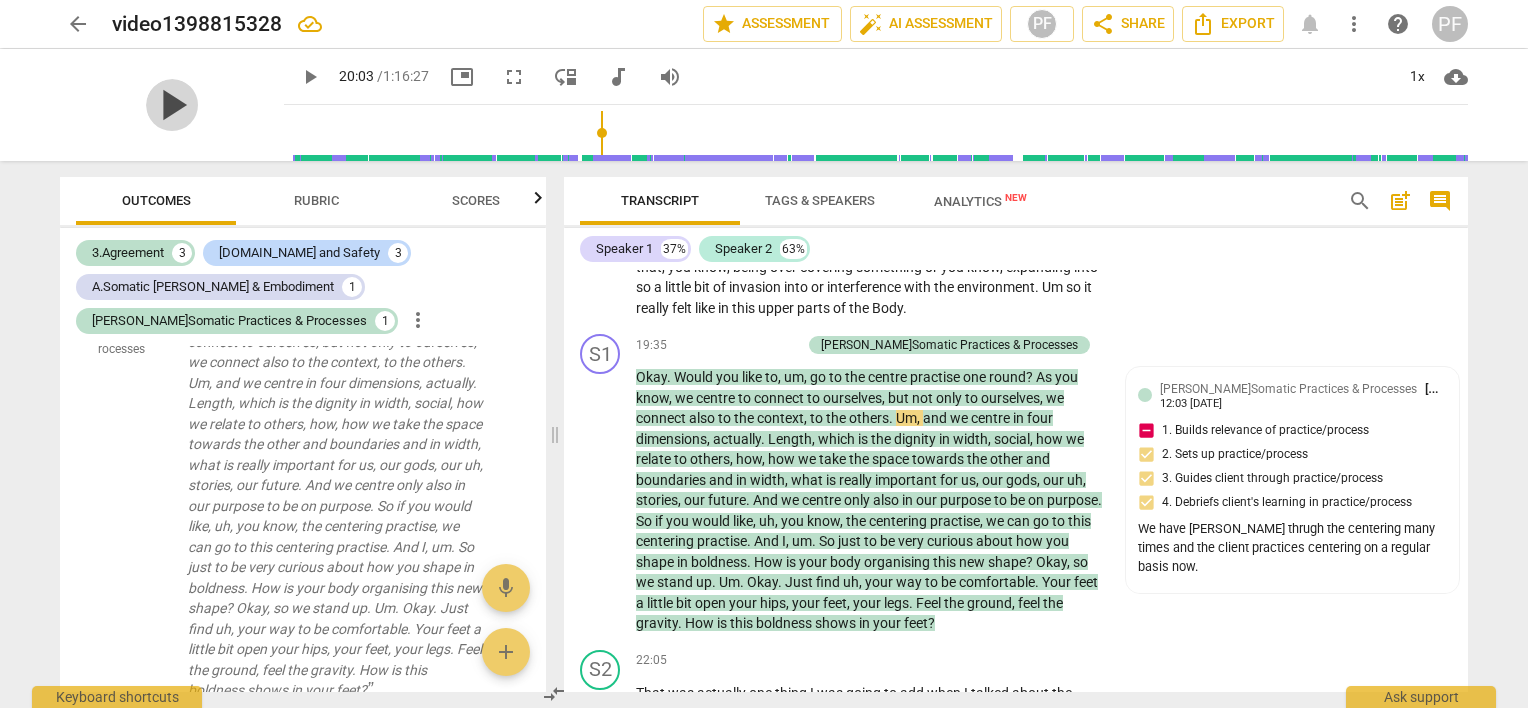 click on "play_arrow" at bounding box center [172, 105] 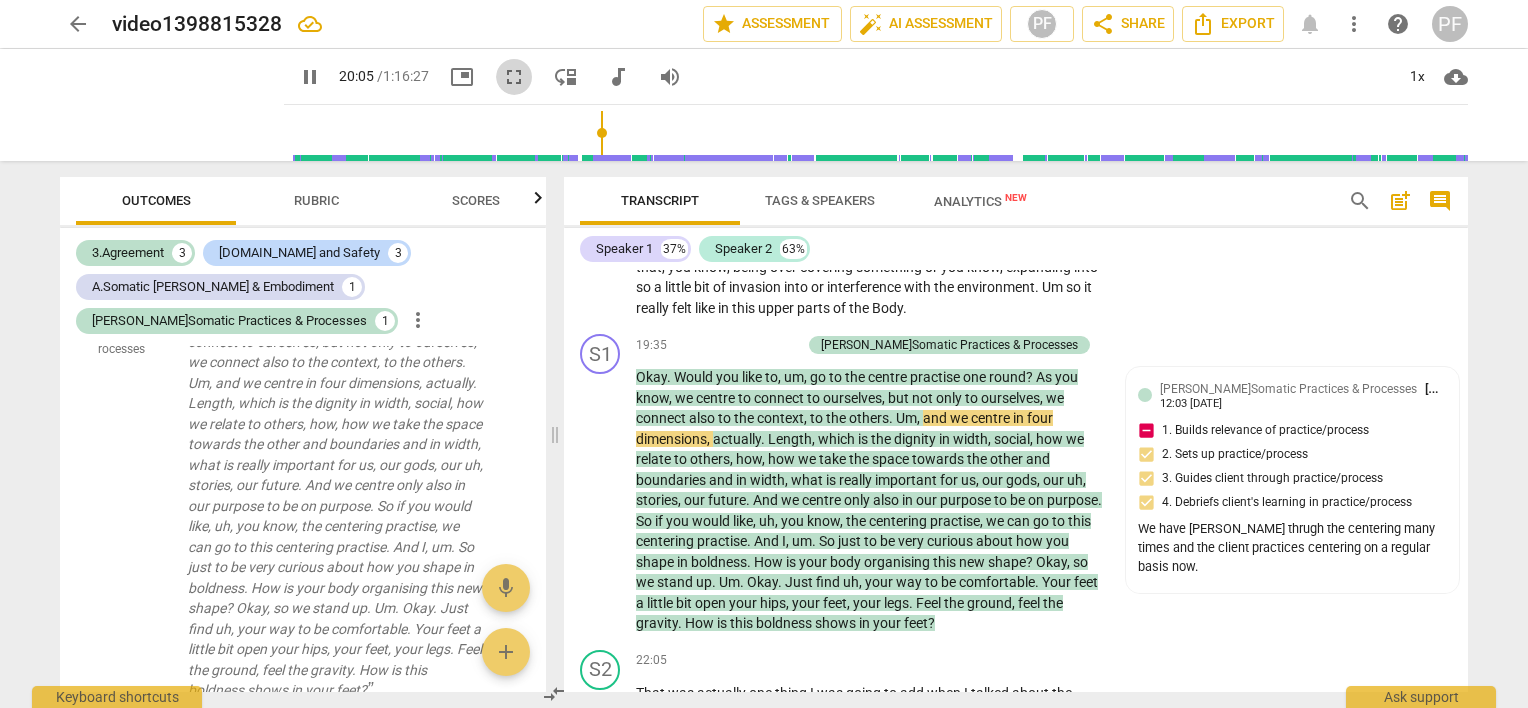 click on "fullscreen" at bounding box center [514, 77] 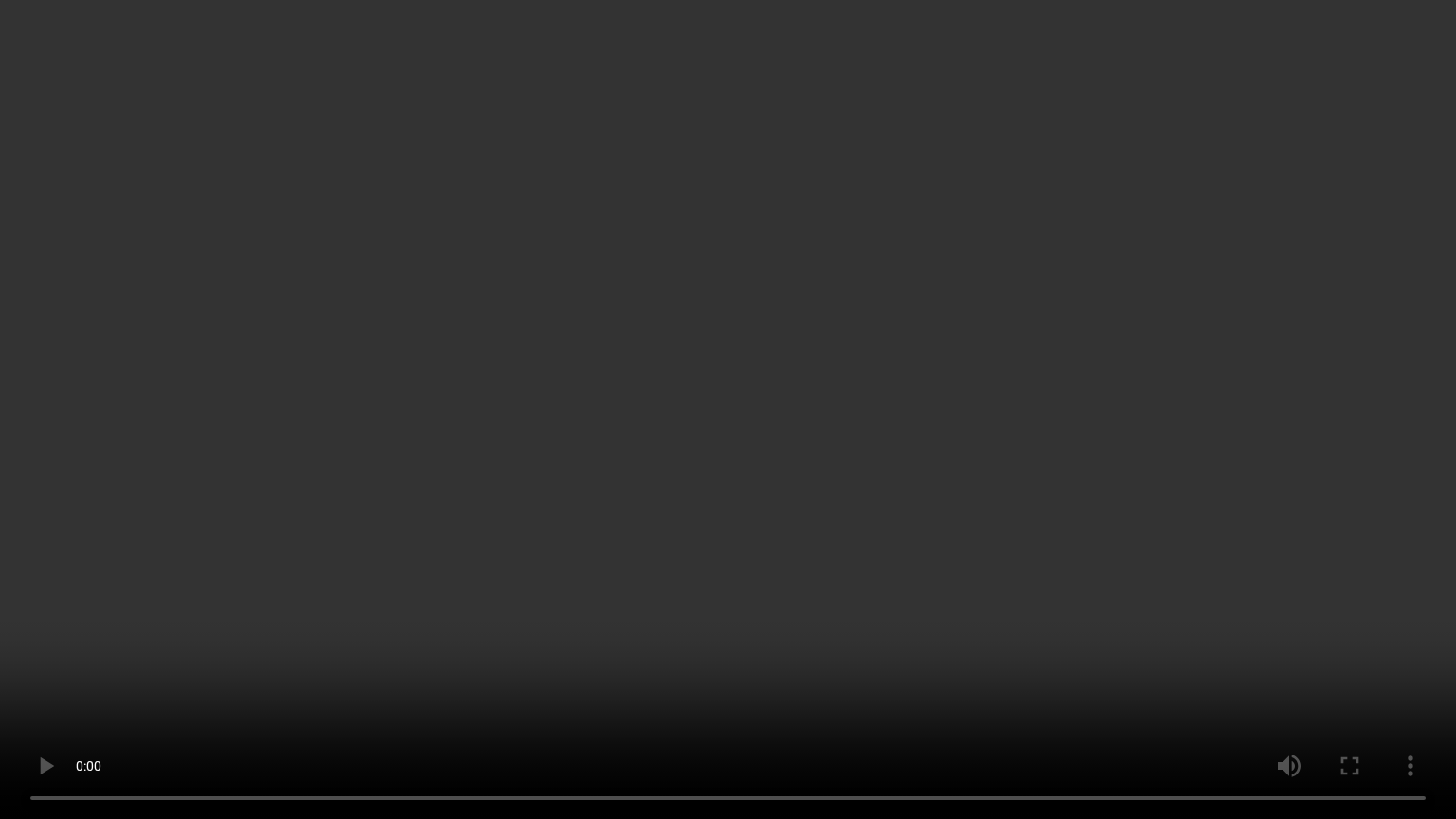 click at bounding box center [728, 410] 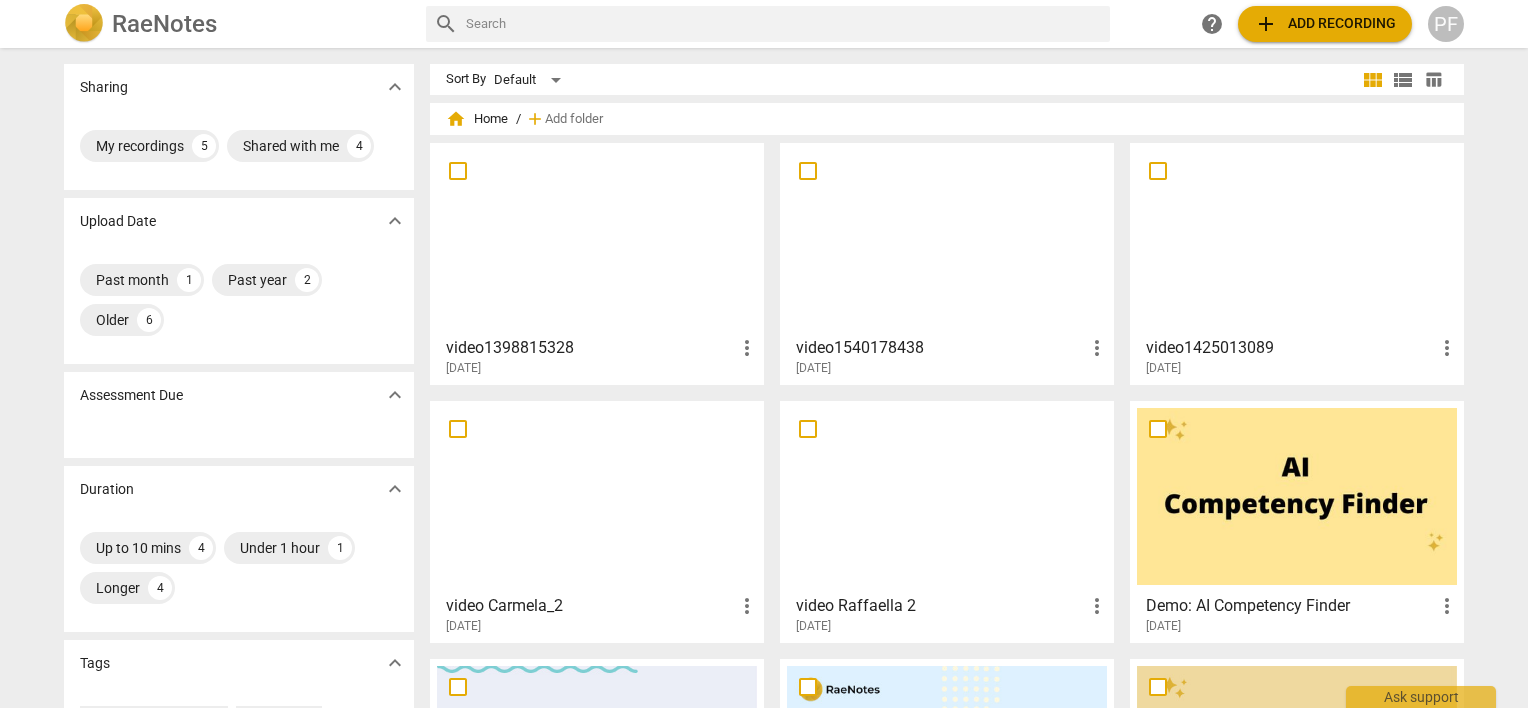 click at bounding box center [597, 238] 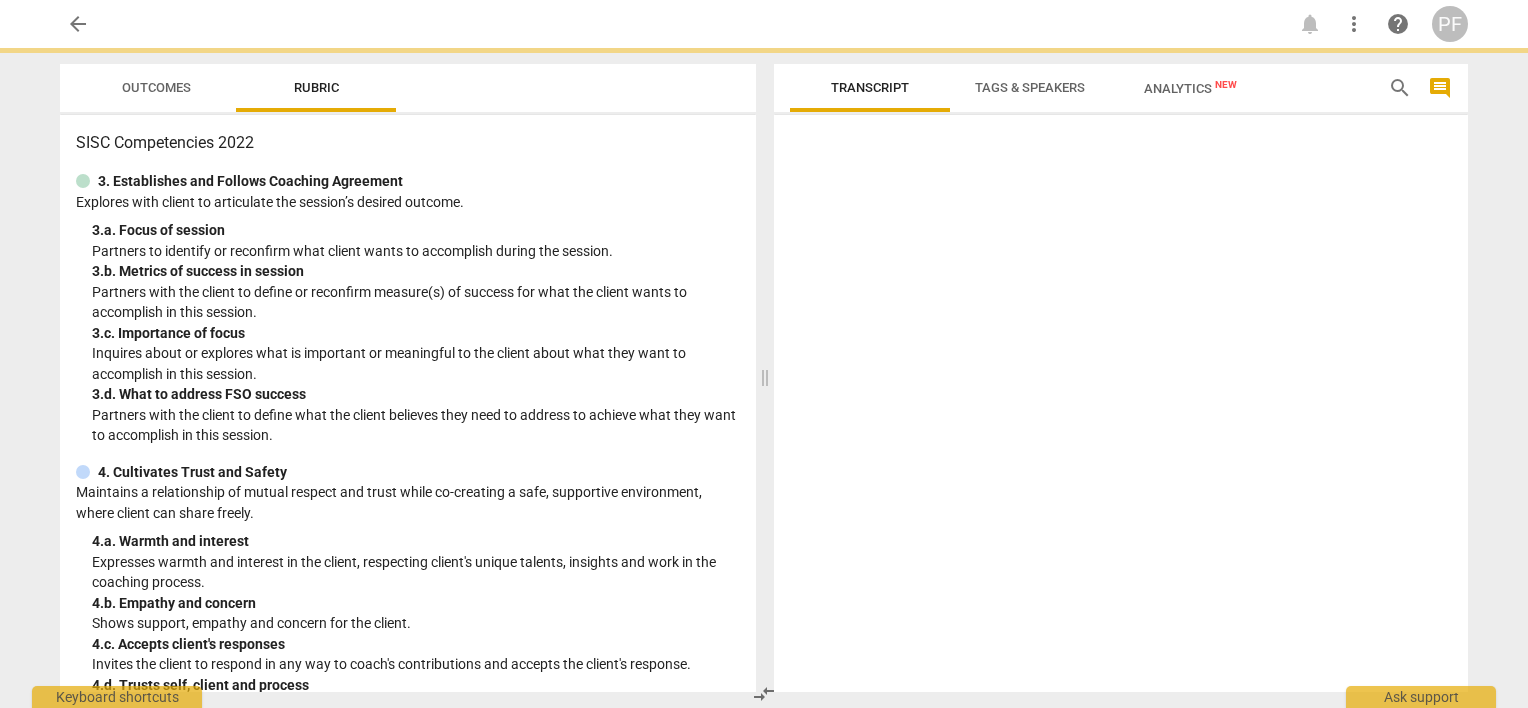 click on "3. Establishes and Follows Coaching Agreement Explores with client to articulate the session’s desired outcome. 3. a. Focus of session Partners to identify or reconfirm what client wants to accomplish during the session. 3. b. Metrics of success in session Partners with the client to define or reconfirm measure(s) of success for what the client wants to accomplish in this session. 3. c. Importance of focus Inquires about or explores what is important or meaningful to the client about what they want to accomplish in this session. 3. d. What to address FSO success Partners with the client to define what the client believes they need to address to achieve what they want to accomplish in this session." at bounding box center [408, 308] 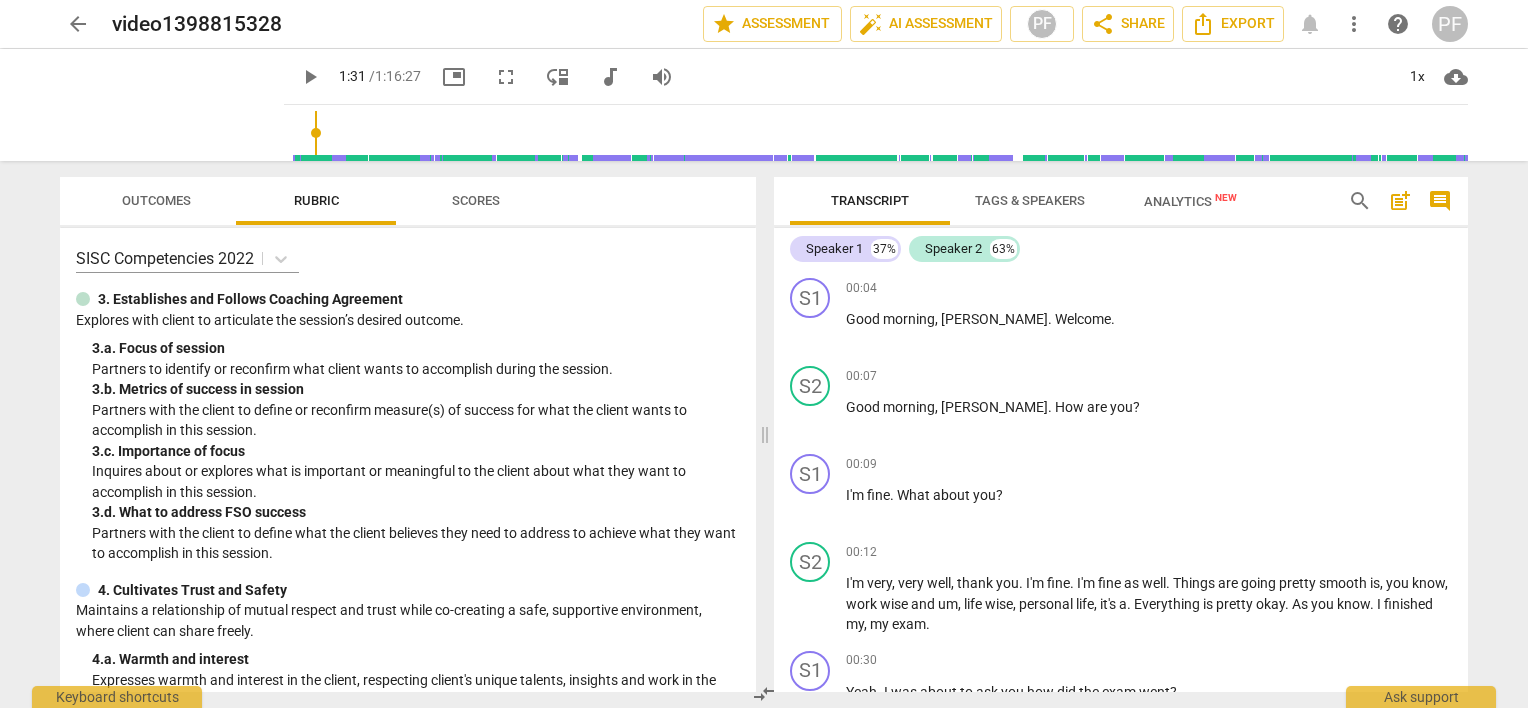 click at bounding box center (880, 133) 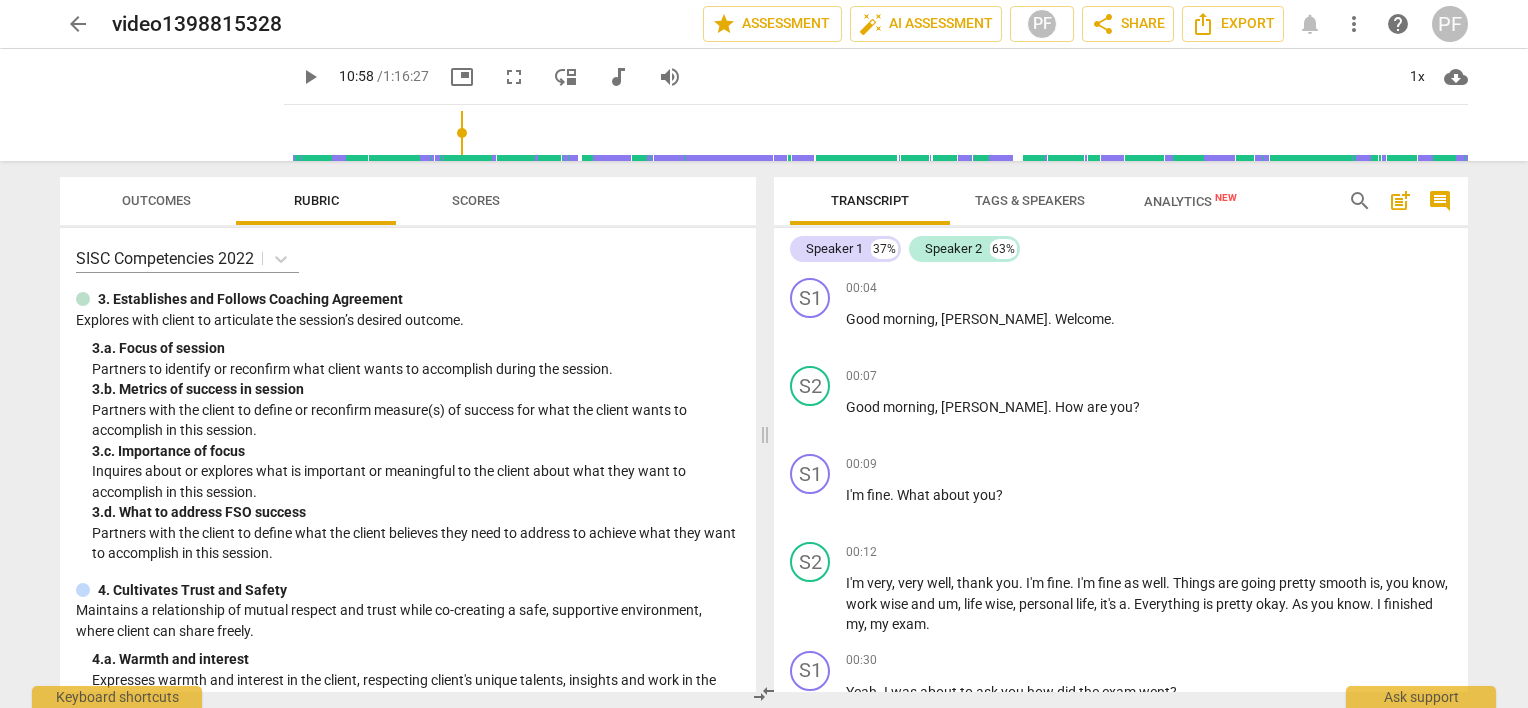 drag, startPoint x: 293, startPoint y: 128, endPoint x: 446, endPoint y: 133, distance: 153.08168 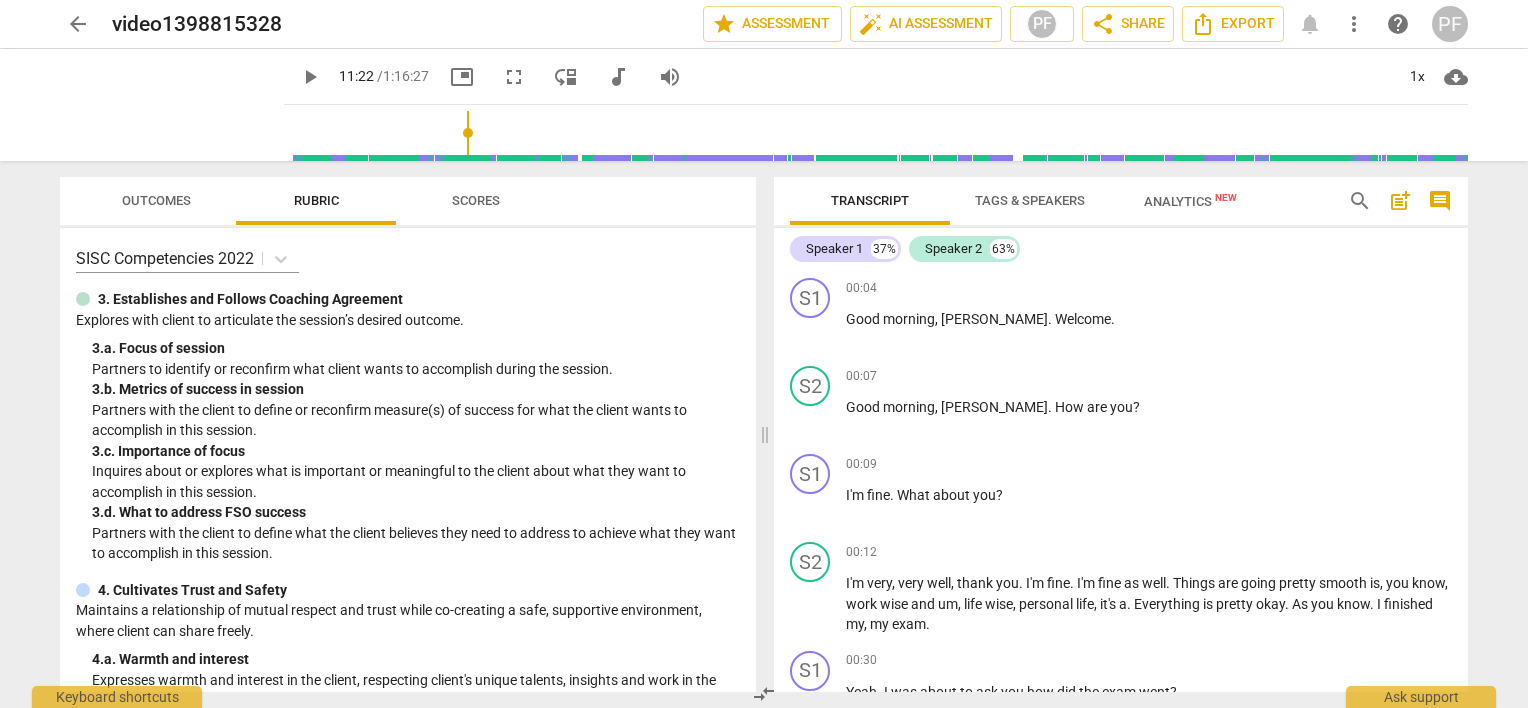 click on "fullscreen" at bounding box center [514, 77] 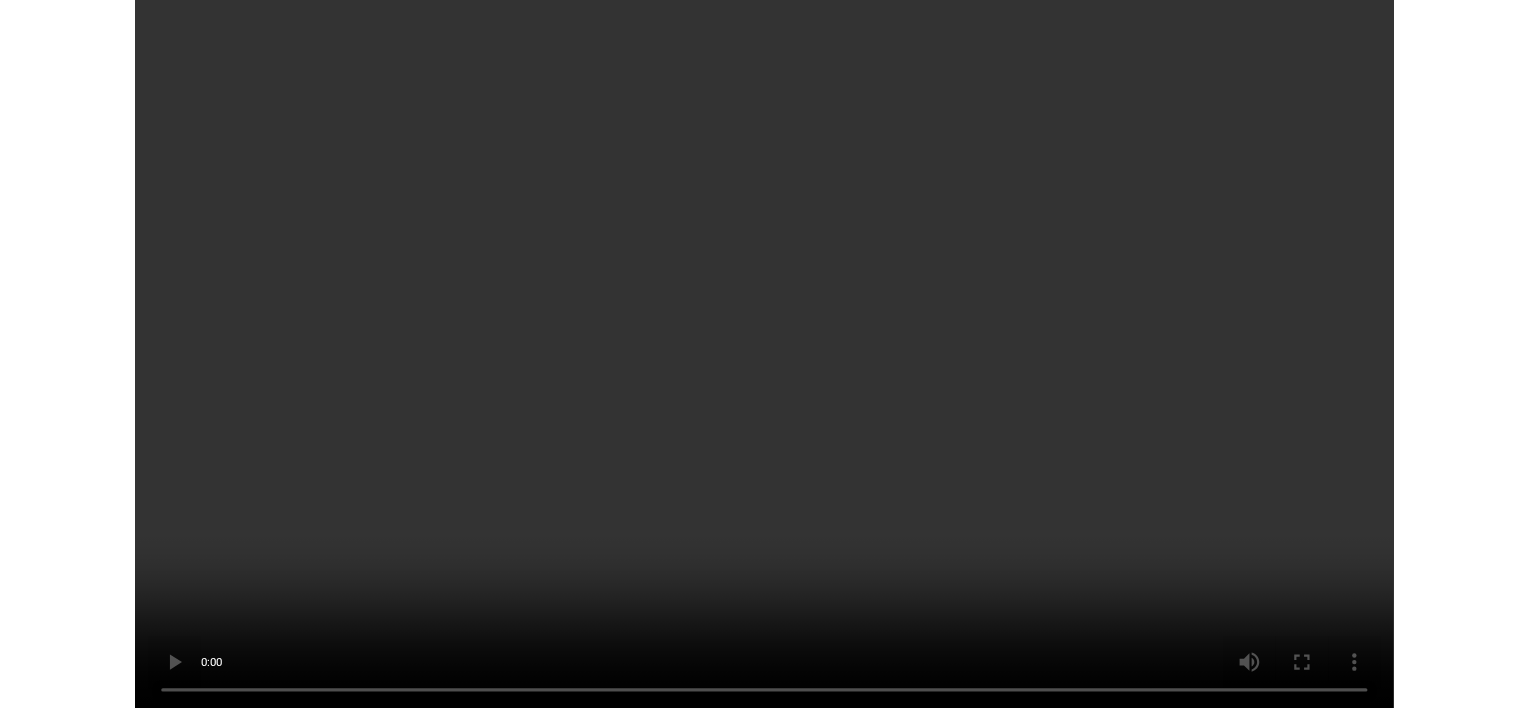 scroll, scrollTop: 6848, scrollLeft: 0, axis: vertical 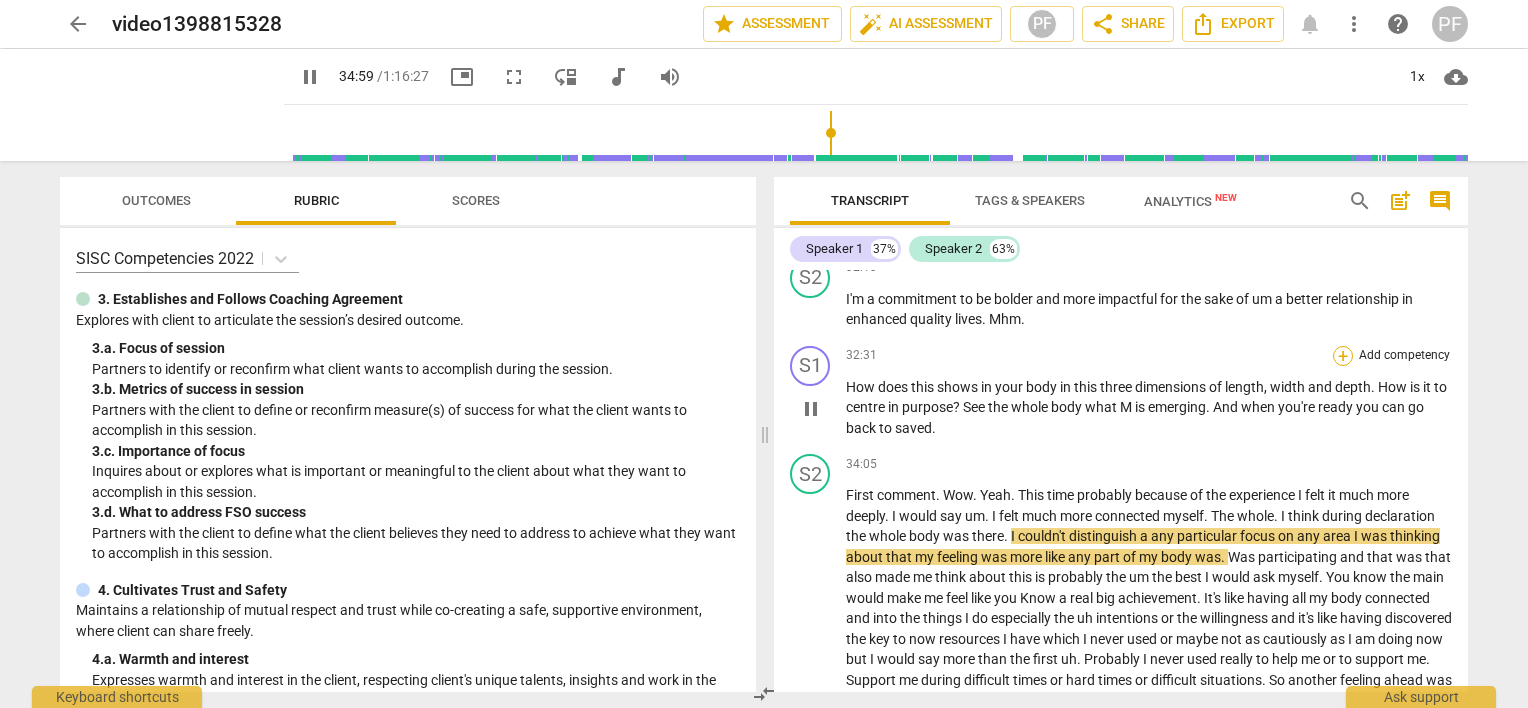 click on "+" at bounding box center (1343, 356) 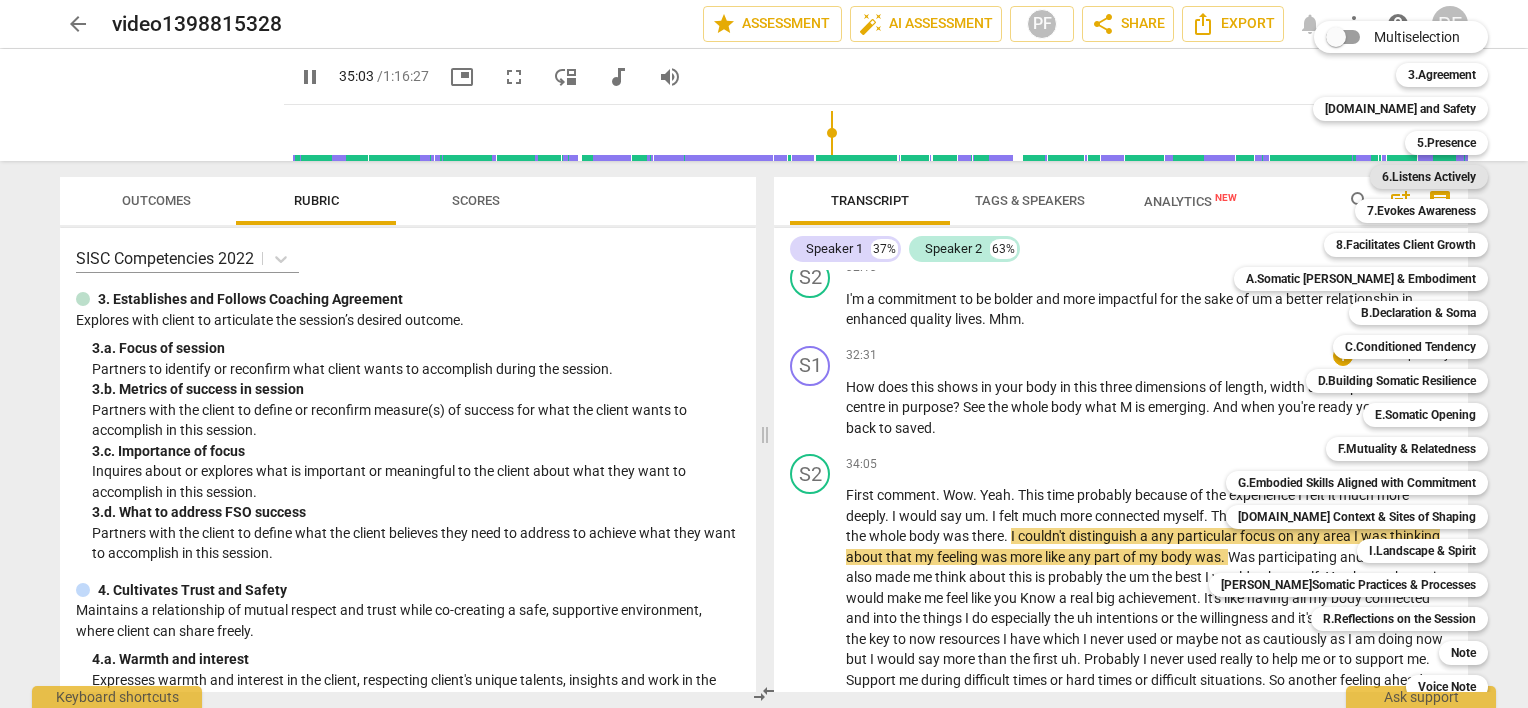 click on "6.Listens Actively" at bounding box center [1429, 177] 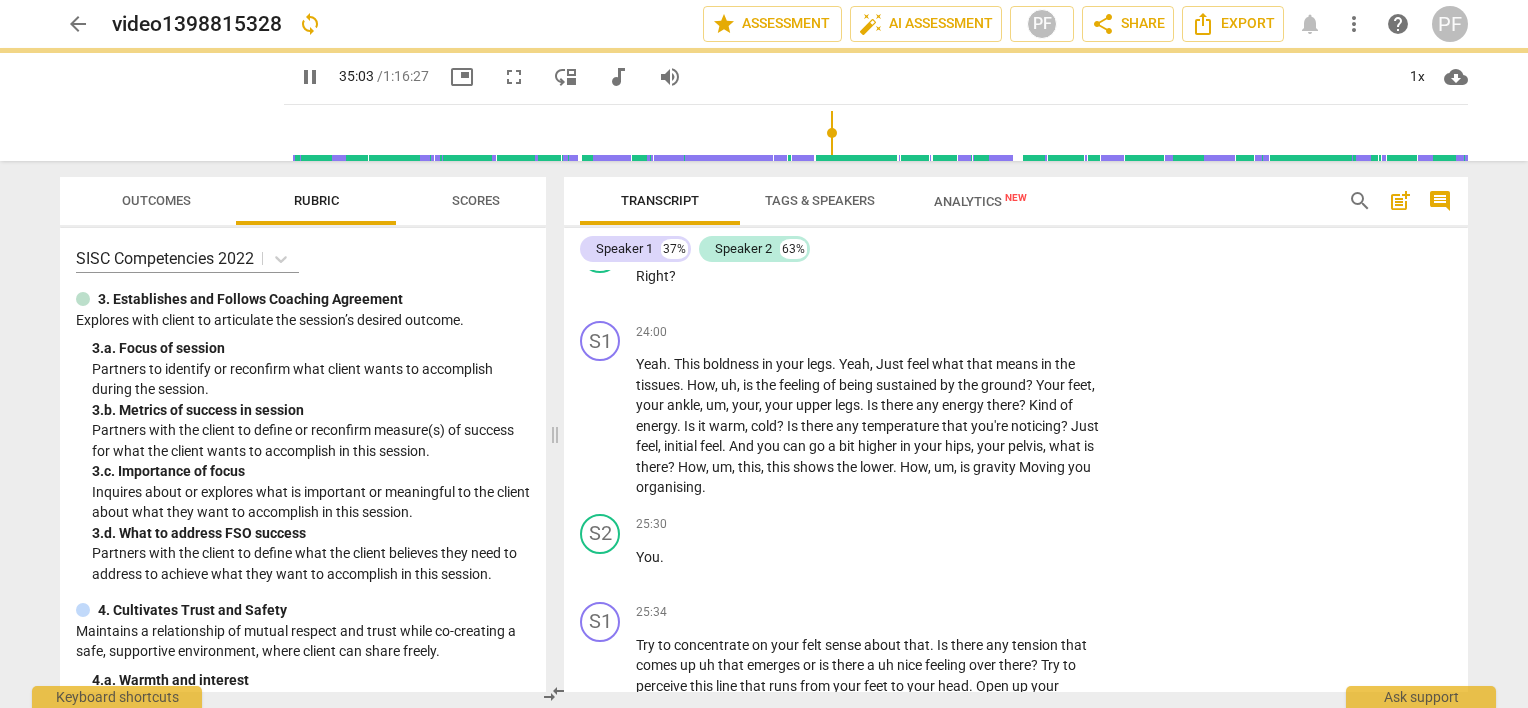 scroll, scrollTop: 7850, scrollLeft: 0, axis: vertical 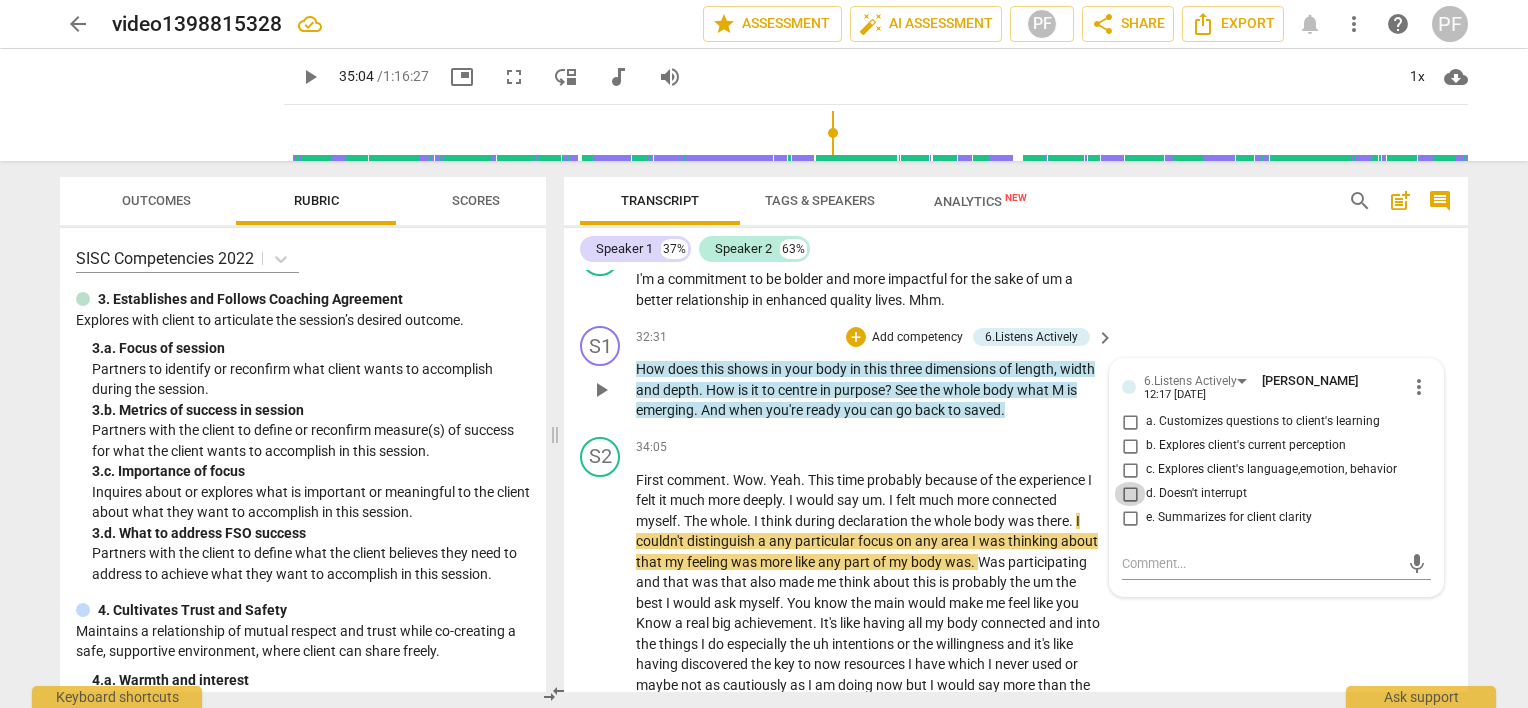 click on "d. Doesn't interrupt" at bounding box center (1130, 494) 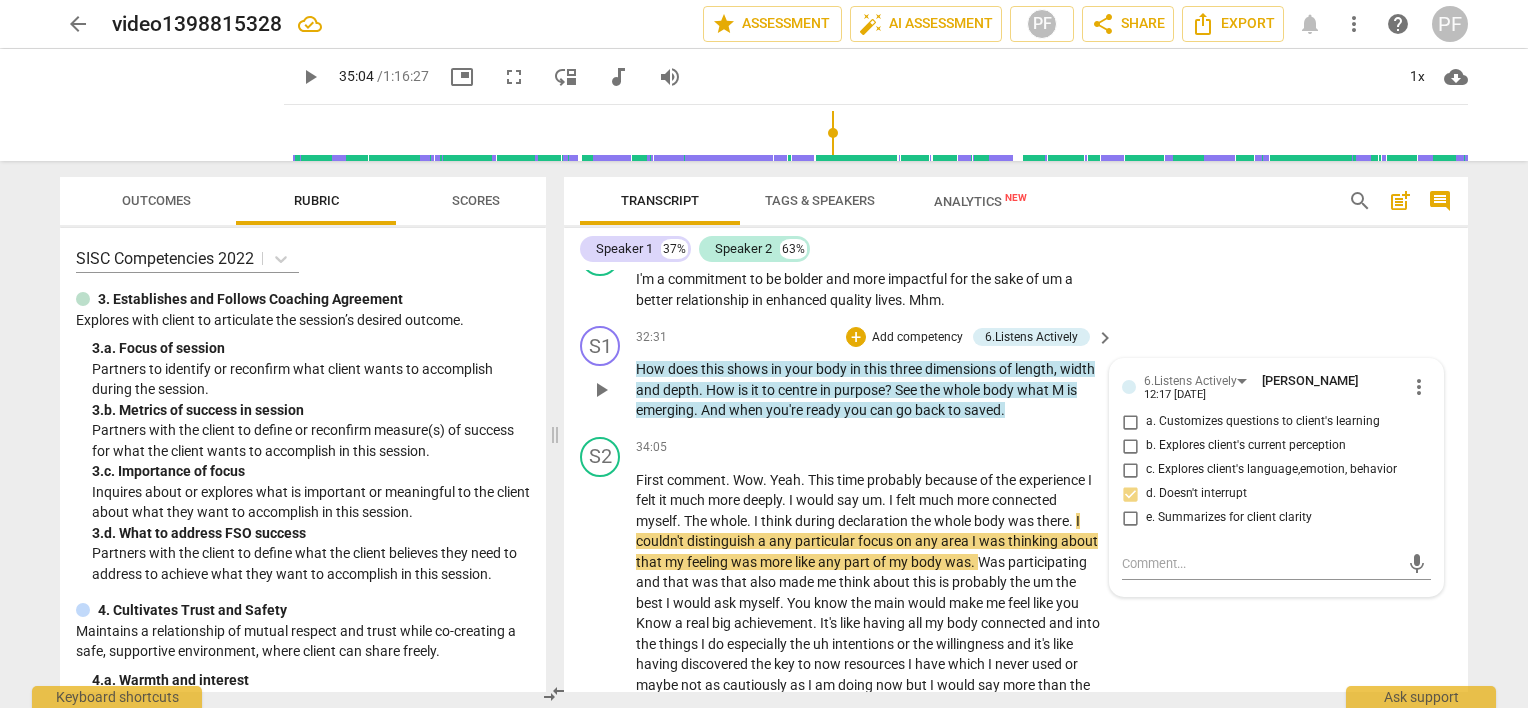 click on "S1 play_arrow pause 32:31 + Add competency 6.Listens Actively keyboard_arrow_right How   does   this   shows   in   your   body   in   this   three   dimensions   of   length ,   width   and   depth .   How   is   it   to   centre   in   purpose ?   See   the   whole   body   what   M   is   emerging .   And   when   you're   ready   you   can   go   back   to   saved . 6.Listens Actively [PERSON_NAME] 12:17 [DATE] more_vert a. Customizes questions to client's learning b. Explores client's current perception c. Explores client's language,emotion, behavior d. Doesn't interrupt e. Summarizes for client clarity mic" at bounding box center [1016, 373] 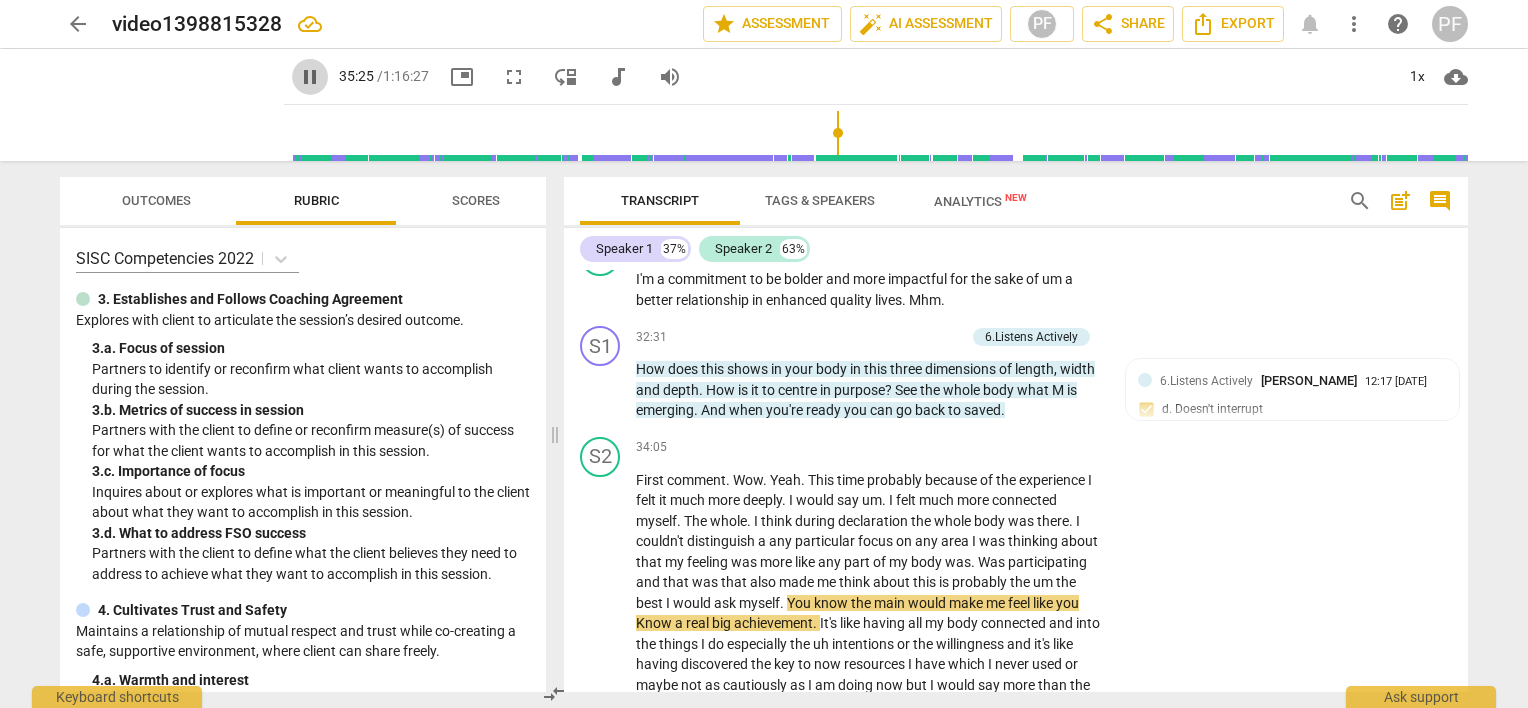 click on "pause" at bounding box center (310, 77) 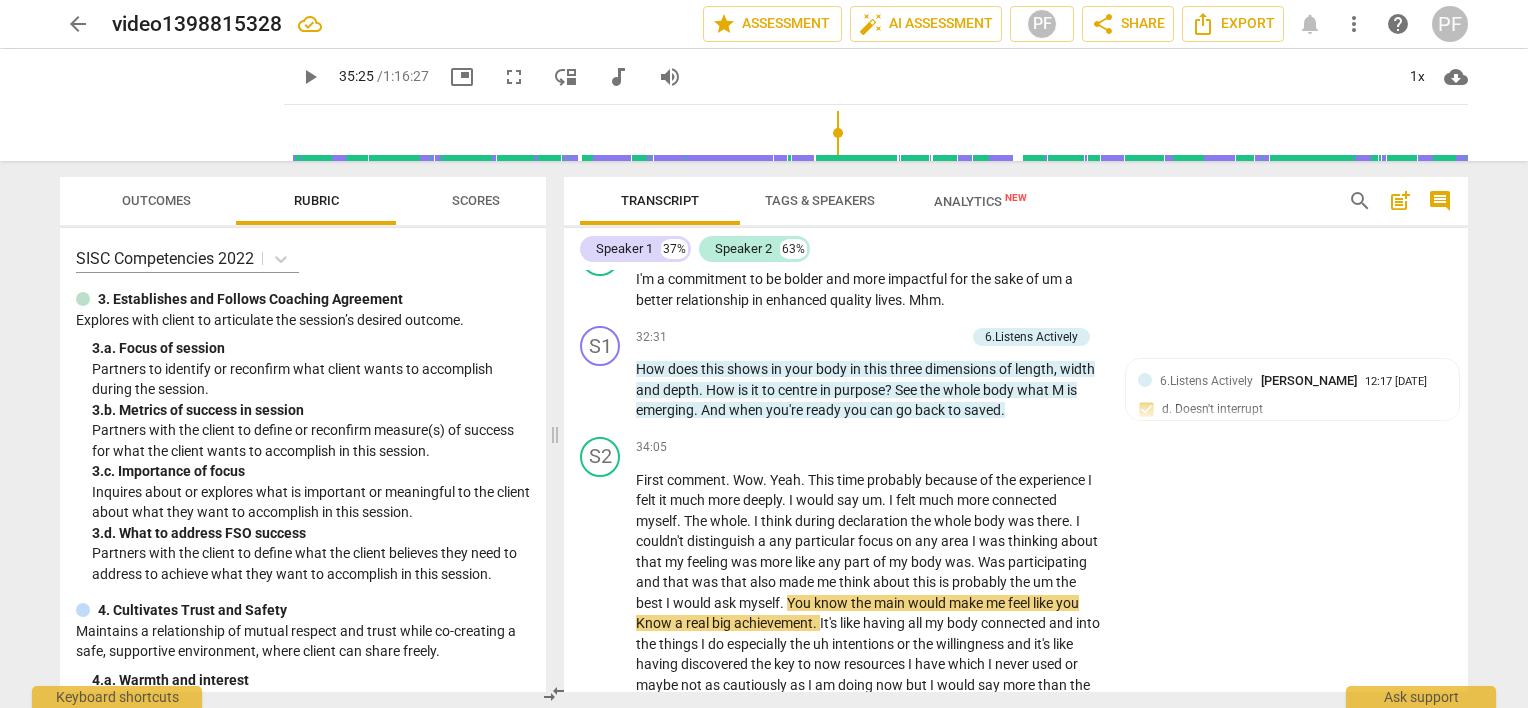 click on "Maintains a relationship of mutual respect and trust while co-creating a safe, supportive environment, where client can share freely." at bounding box center [303, 641] 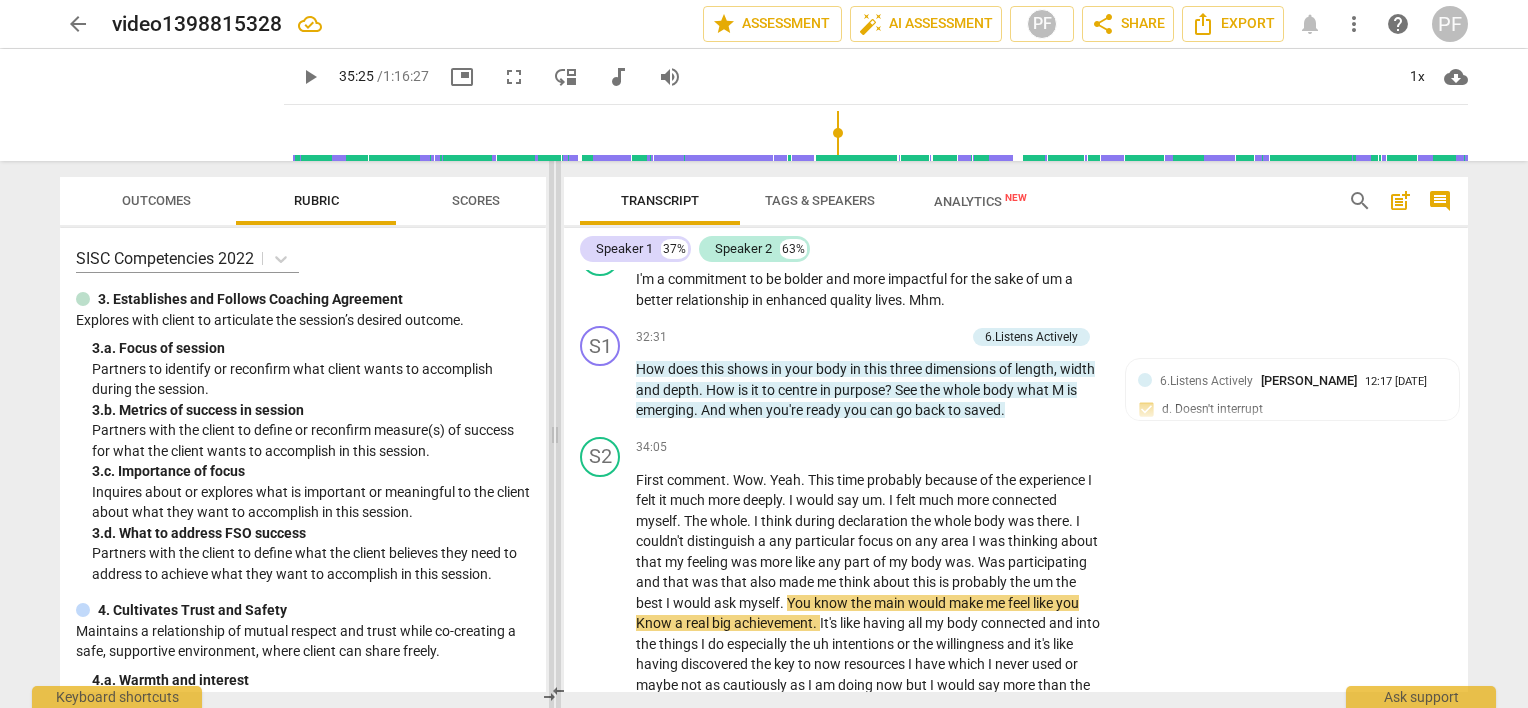 click at bounding box center [555, 434] 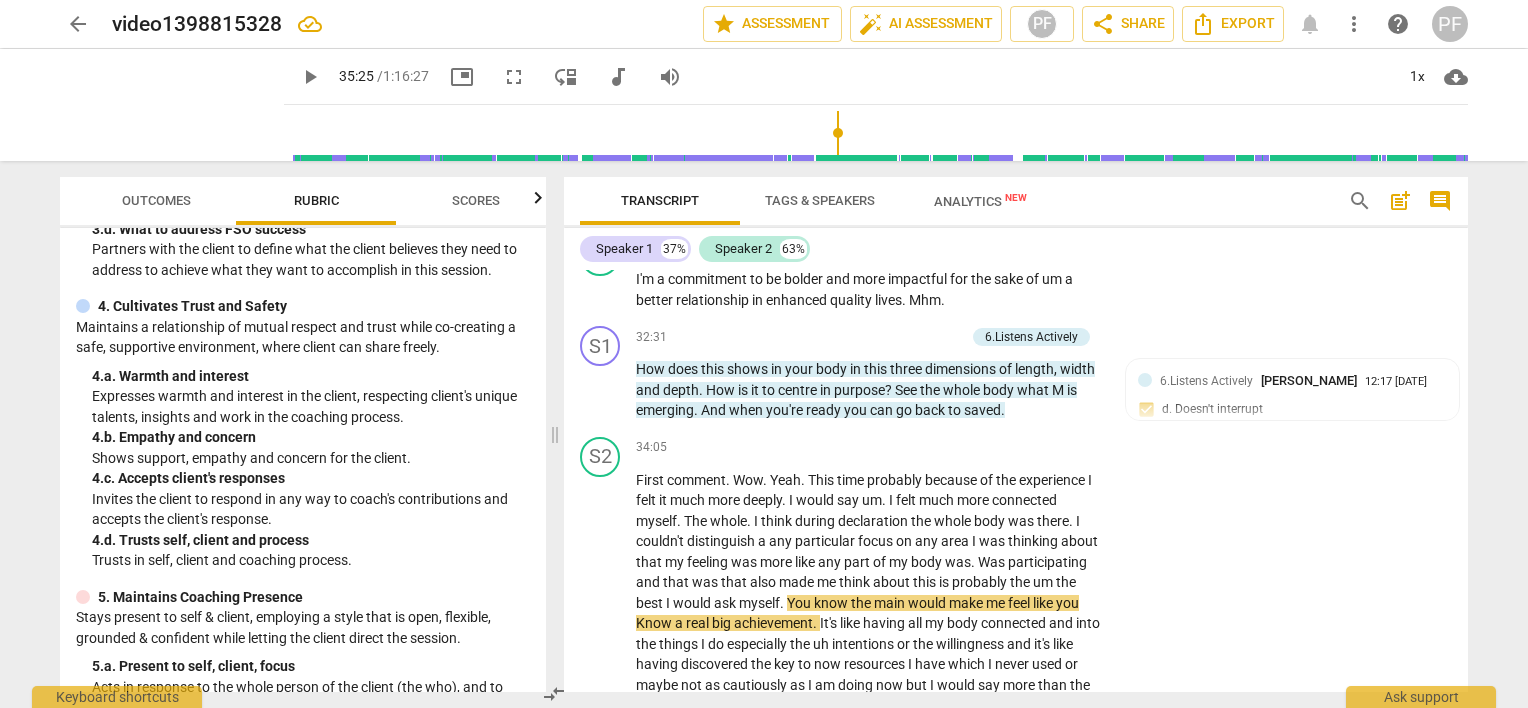 scroll, scrollTop: 314, scrollLeft: 0, axis: vertical 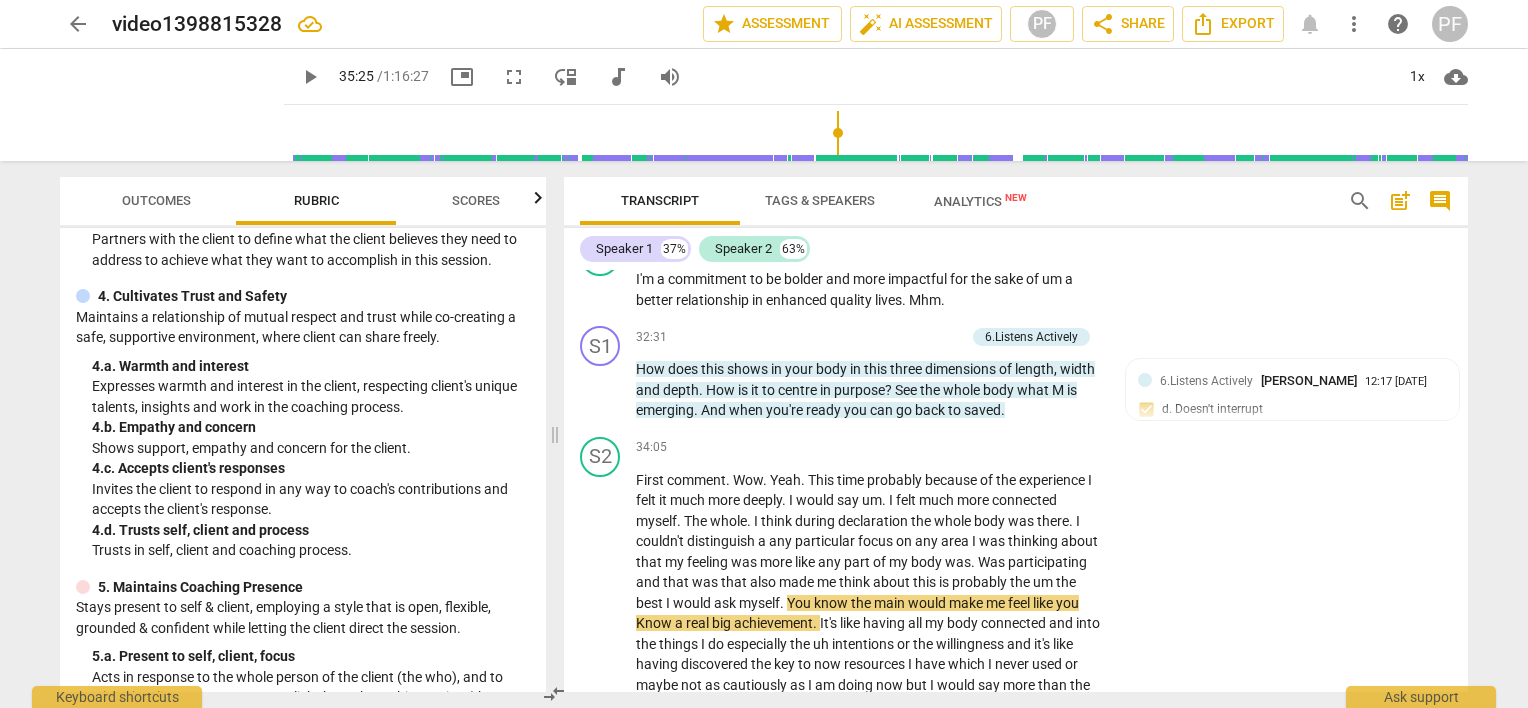 click on "SISC Competencies 2022 3. Establishes and Follows Coaching Agreement Explores with client to articulate the session’s desired outcome. 3. a. Focus of session Partners to identify or reconfirm what client wants to accomplish during the session. 3. b. Metrics of success in session Partners with the client to define or reconfirm measure(s) of success for what the client wants to accomplish in this session. 3. c. Importance of focus Inquires about or explores what is important or meaningful to the client about what they want to accomplish in this session. 3. d. What to address FSO success Partners with the client to define what the client believes they need to address to achieve what they want to accomplish in this session. 4. Cultivates Trust and Safety Maintains a relationship of mutual respect and trust while co-creating a safe, supportive environment, where client can share freely. 4. a. Warmth and interest 4. b. Empathy and concern Shows support, empathy and concern for the client. 4. 4. 5. 5. 5. 6. 6. 6." at bounding box center [303, 460] 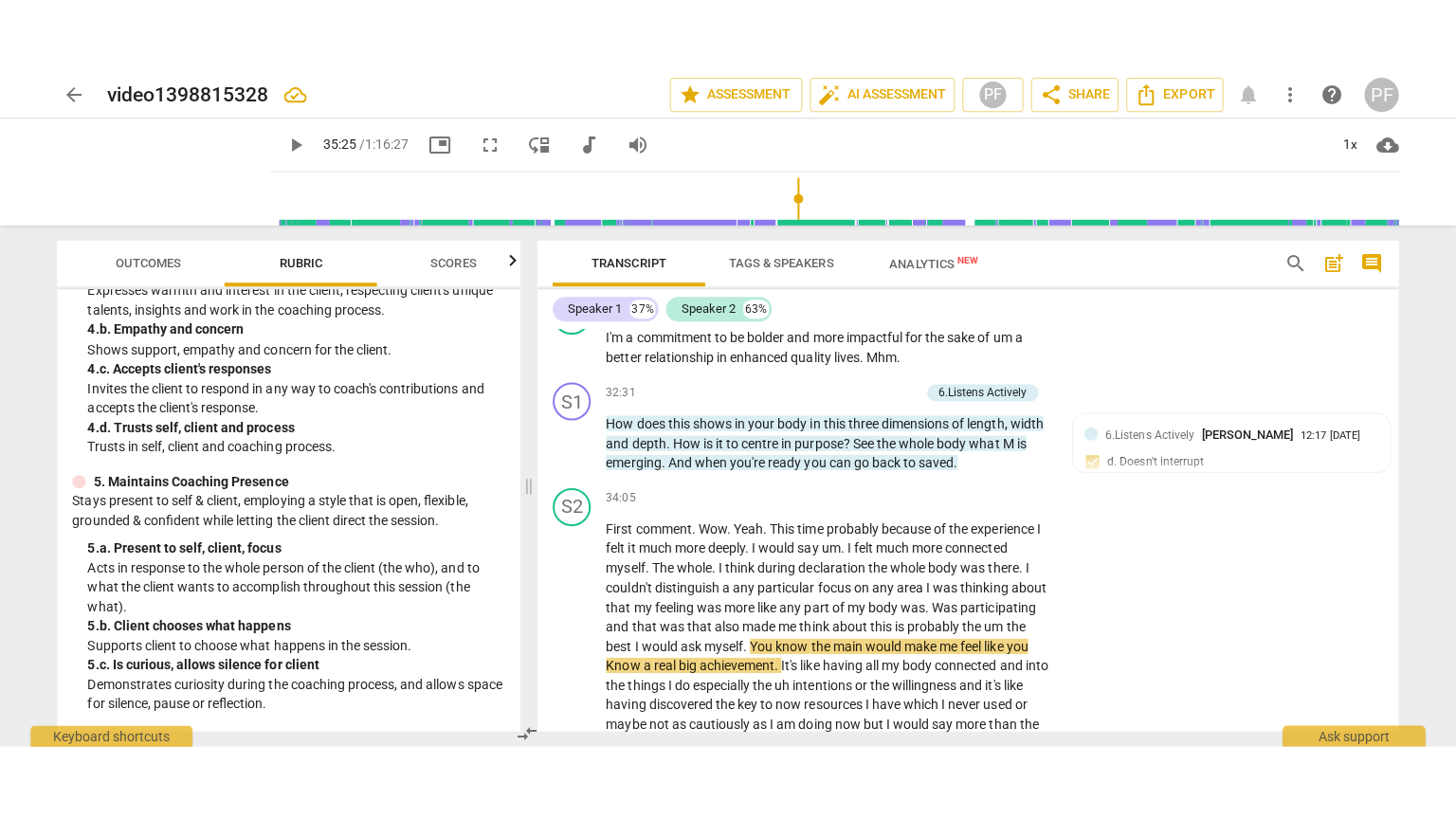 scroll, scrollTop: 456, scrollLeft: 0, axis: vertical 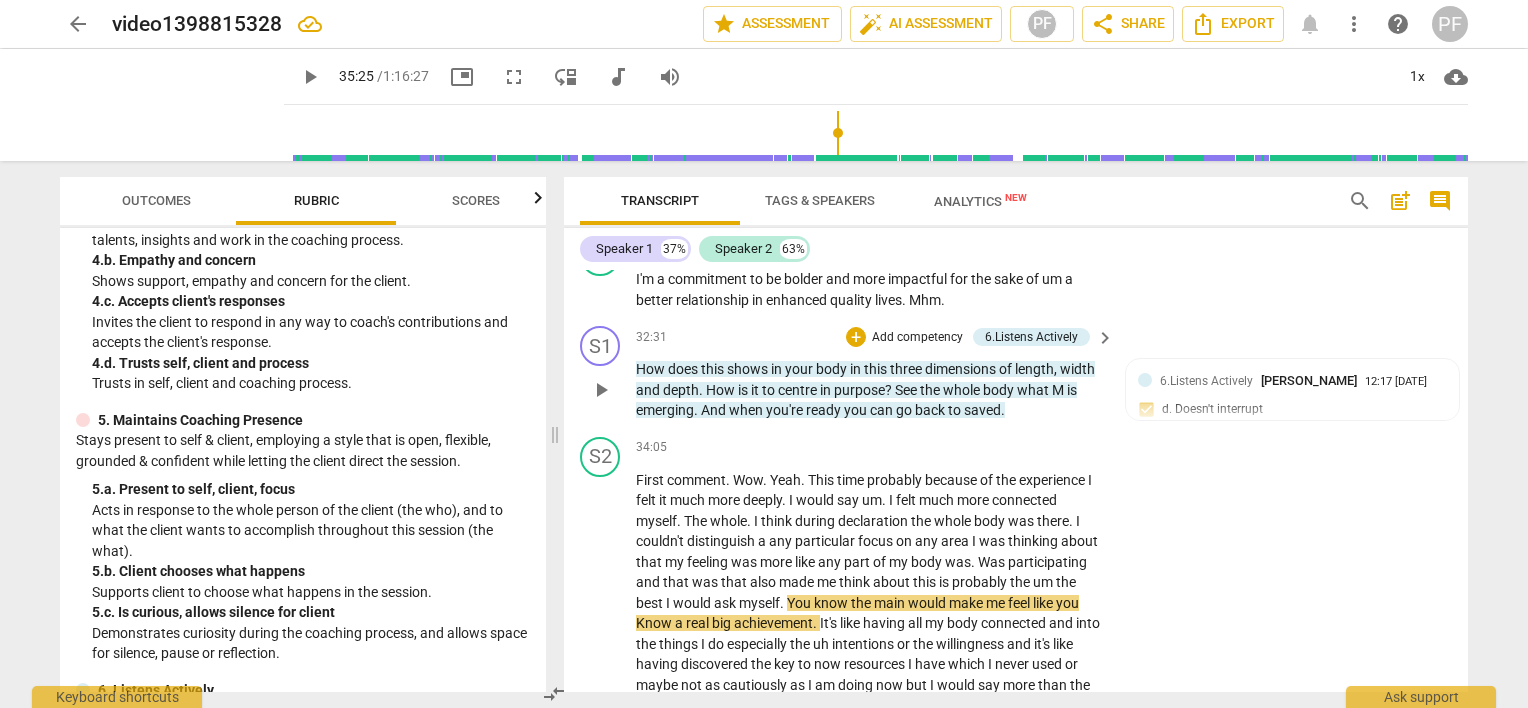 click on "Add competency" at bounding box center (917, 338) 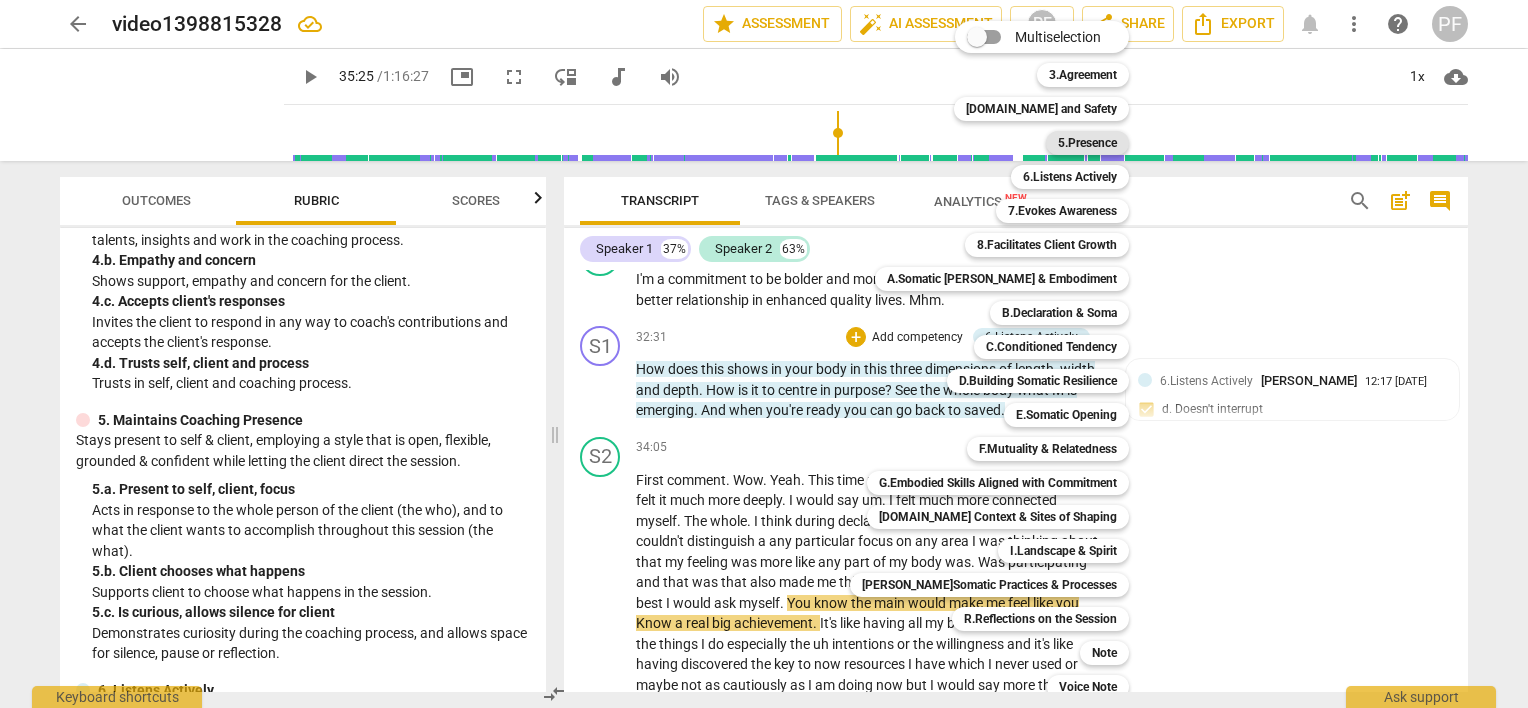 click on "5.Presence" at bounding box center [1087, 143] 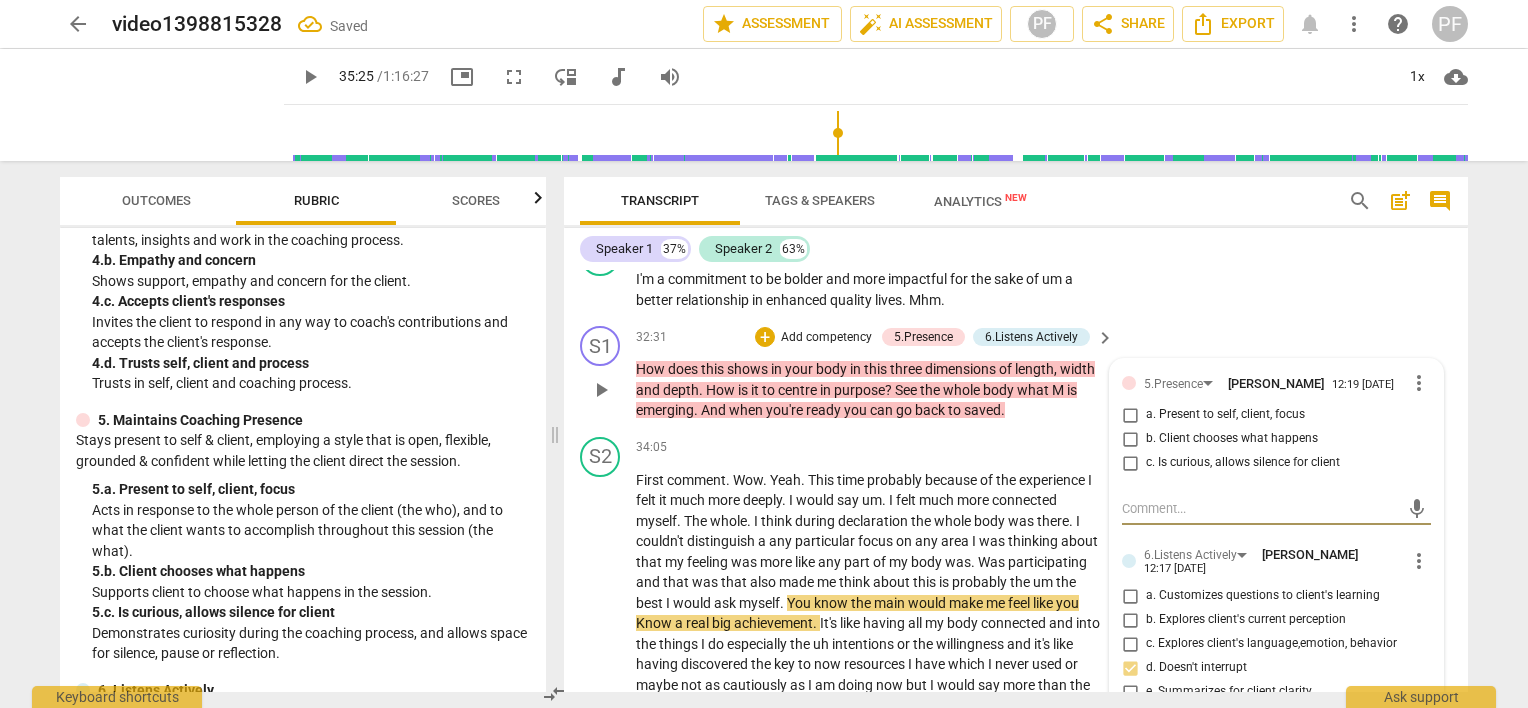 click on "c. Is curious, allows silence for client" at bounding box center [1130, 463] 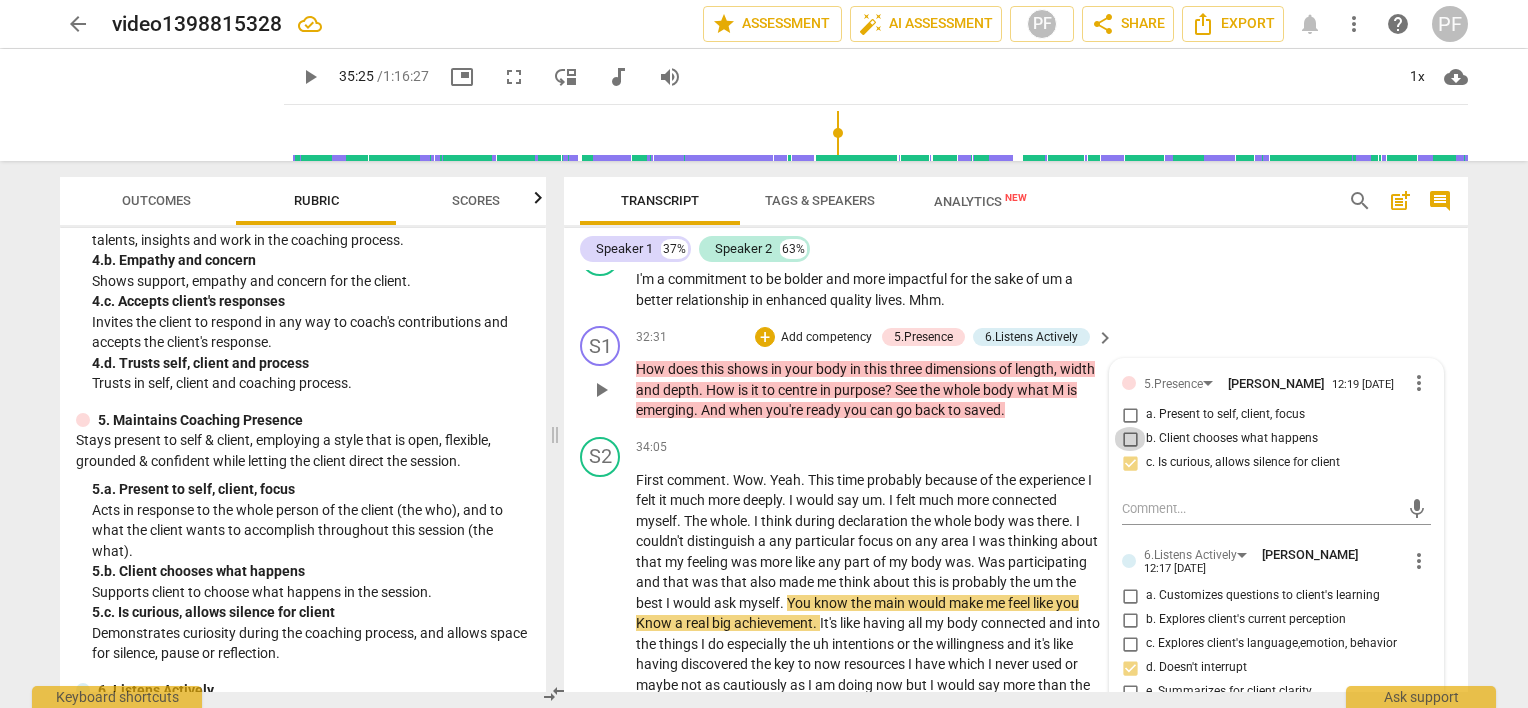 click on "b. Client chooses what happens" at bounding box center (1130, 439) 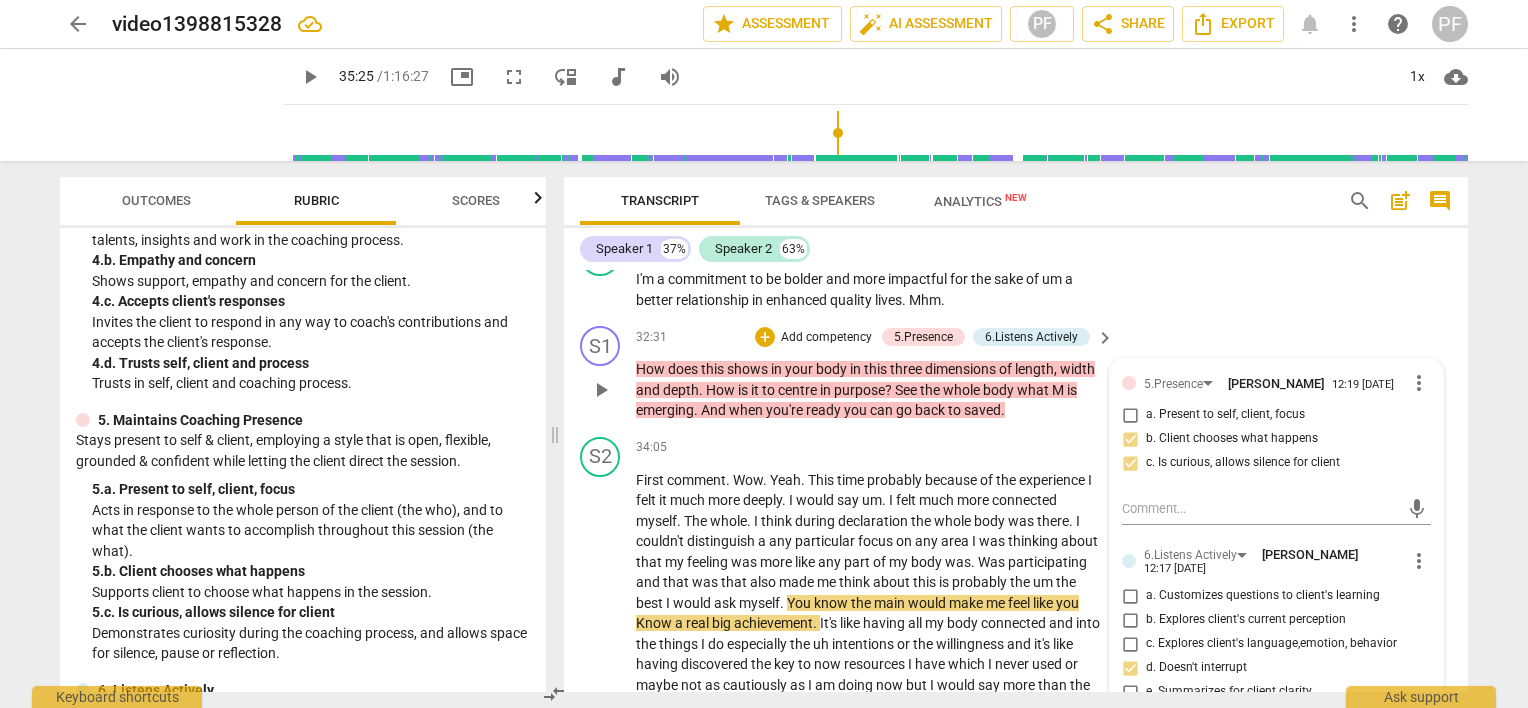click on "a. Present to self, client, focus" at bounding box center (1130, 415) 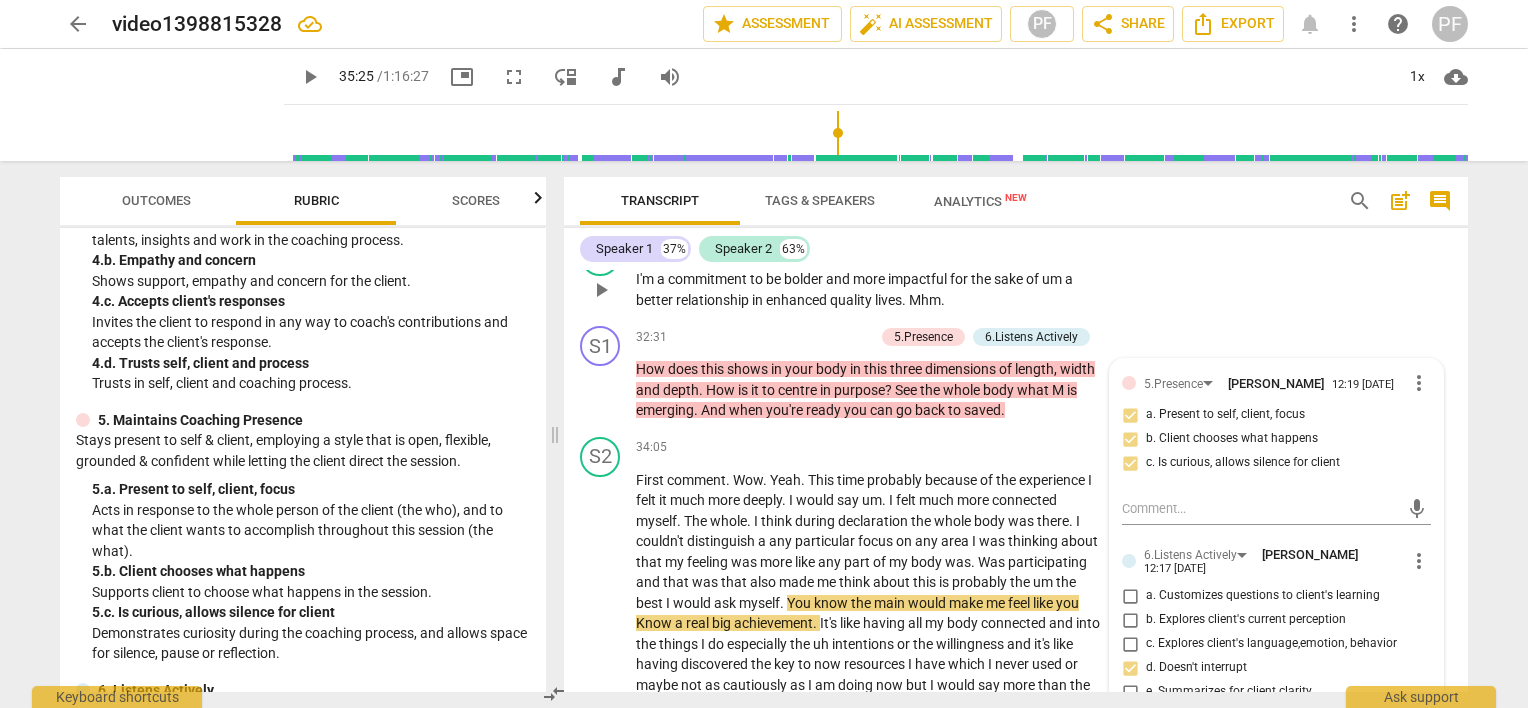 click on "S2 play_arrow pause 32:13 + Add competency keyboard_arrow_right I'm   a   commitment   to   be   bolder   and   more   impactful   for   the   sake   of   um   a   better   relationship   in   enhanced   quality   lives .   Mhm ." at bounding box center (1016, 273) 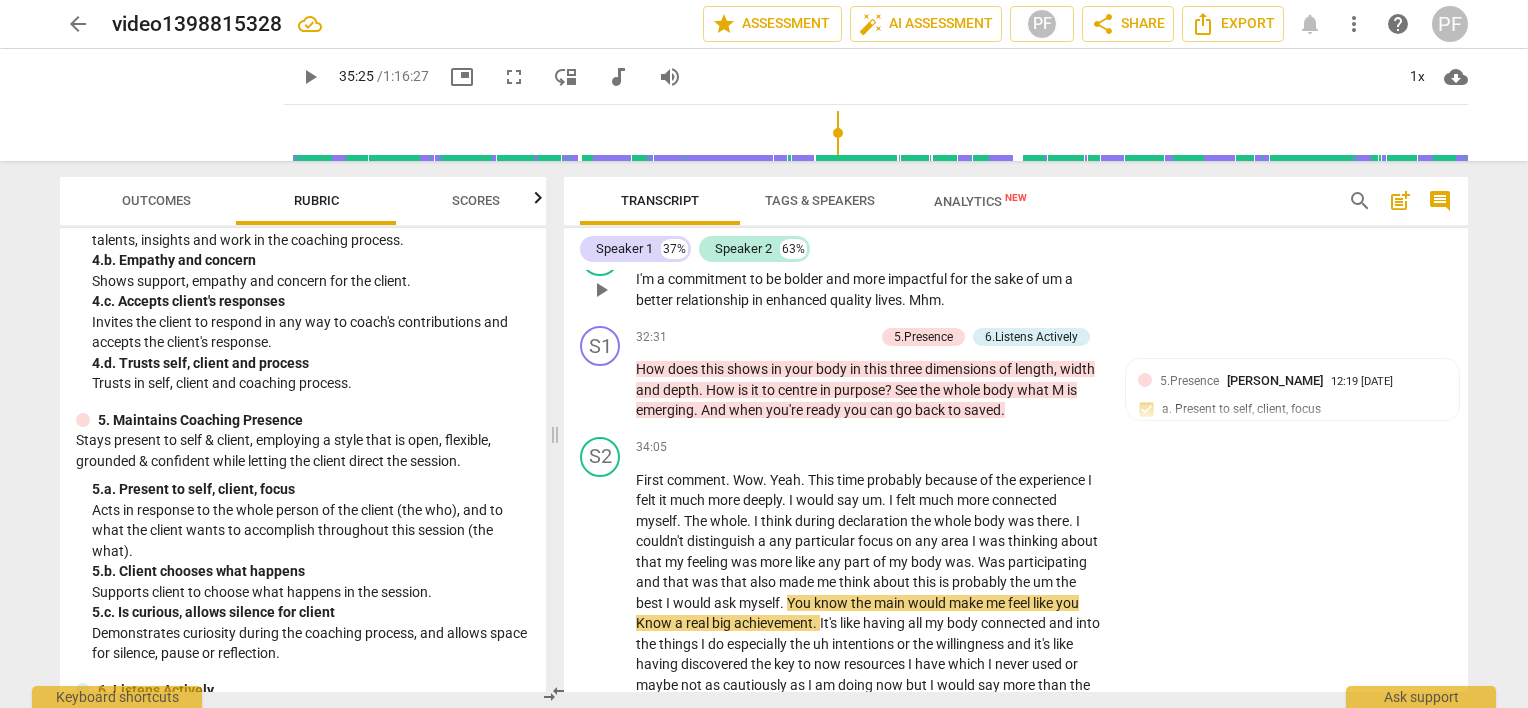 click on "S2 play_arrow pause 32:13 + Add competency keyboard_arrow_right I'm   a   commitment   to   be   bolder   and   more   impactful   for   the   sake   of   um   a   better   relationship   in   enhanced   quality   lives .   Mhm ." at bounding box center (1016, 273) 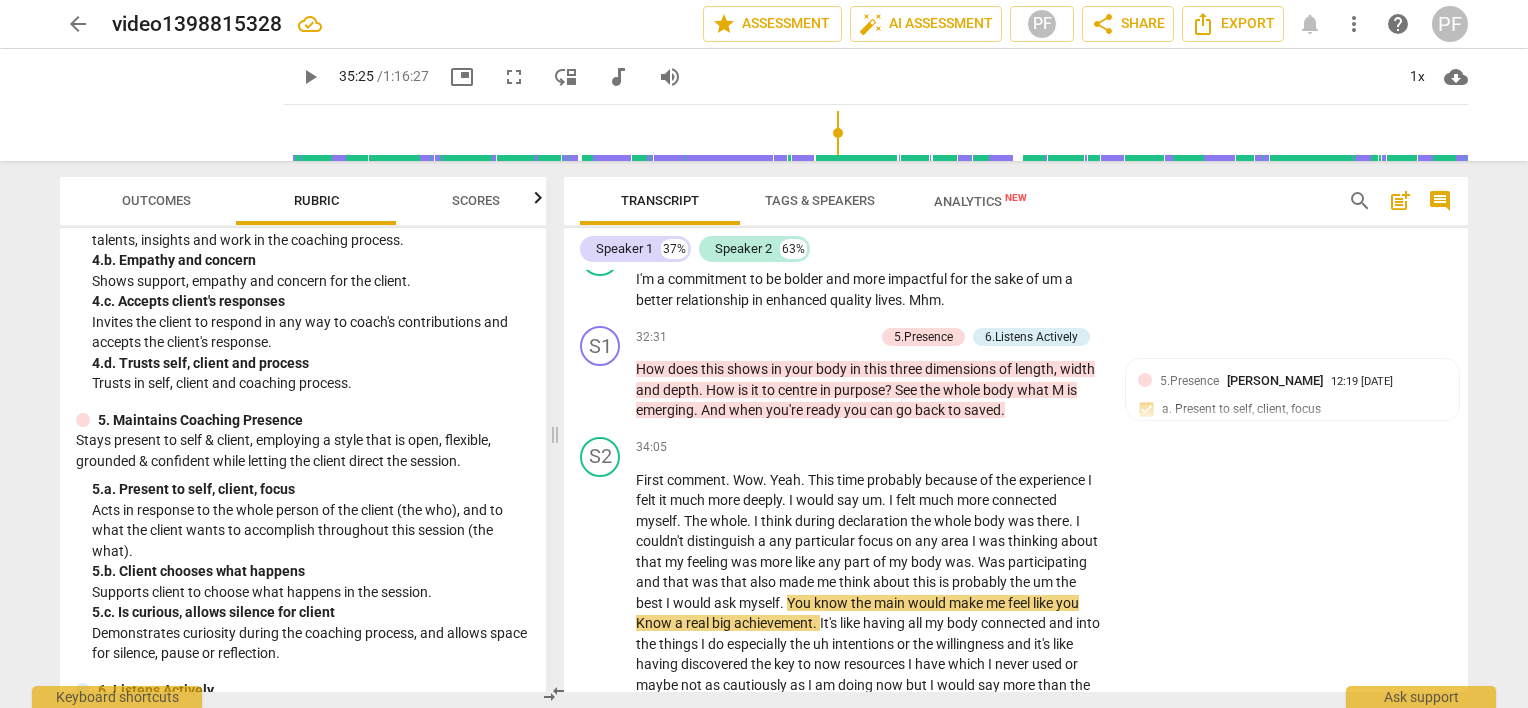 click on "fullscreen" at bounding box center (514, 77) 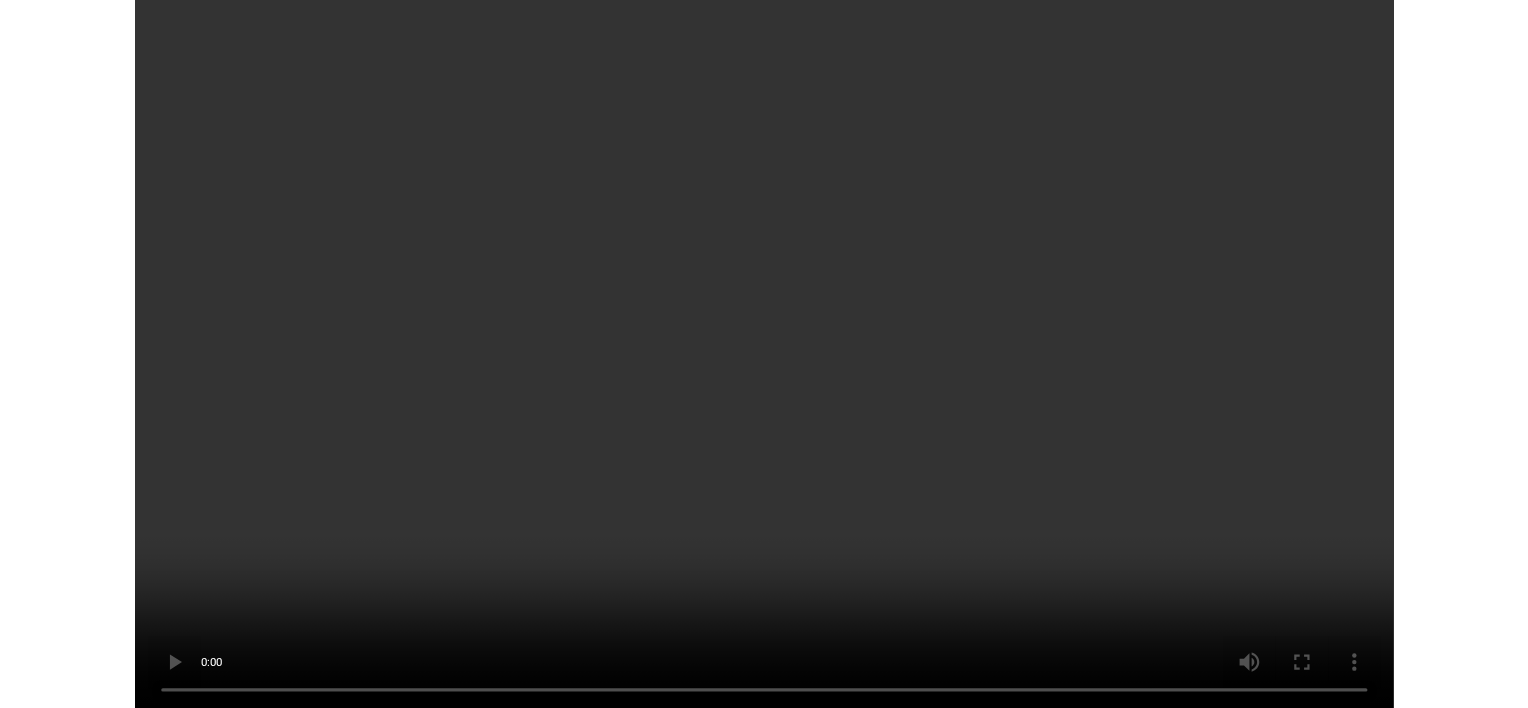 scroll, scrollTop: 9029, scrollLeft: 0, axis: vertical 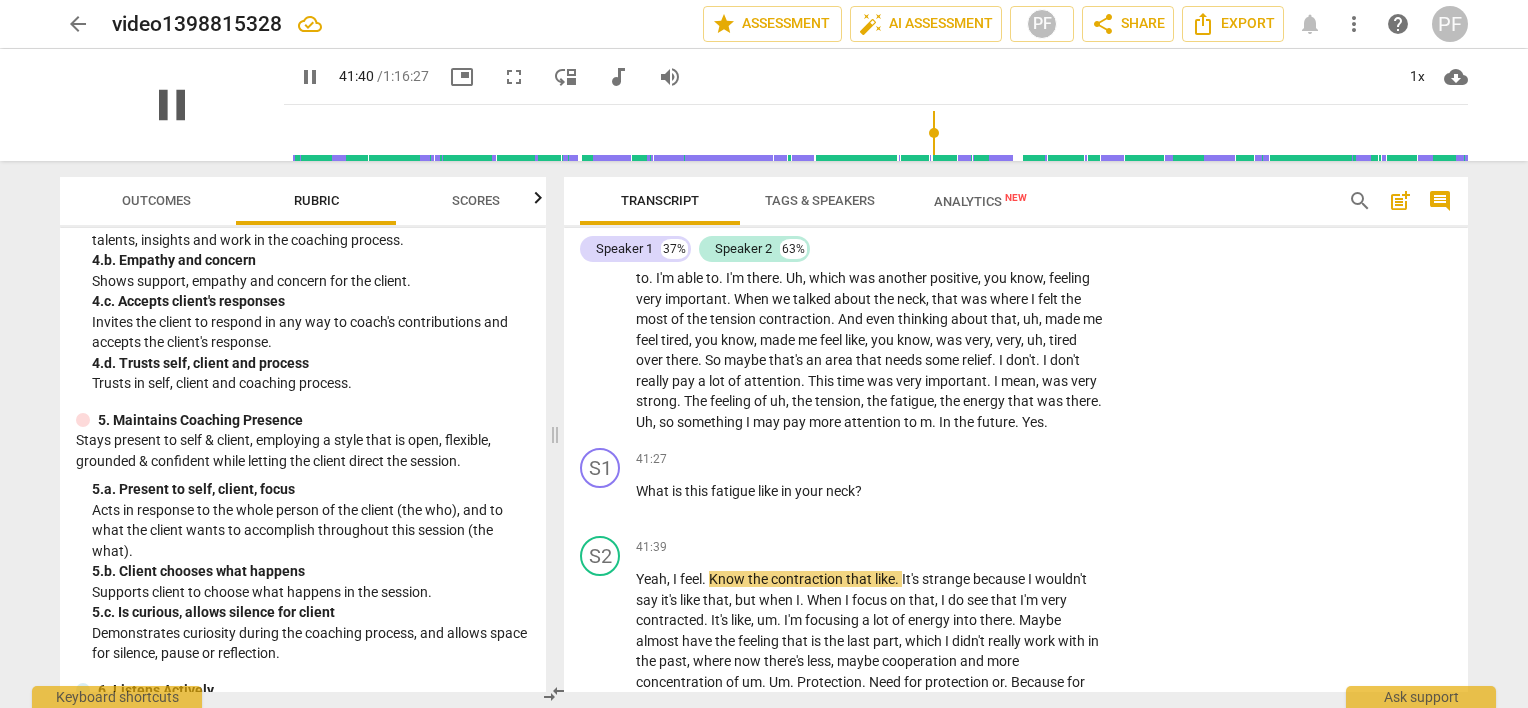 click on "pause" at bounding box center [172, 105] 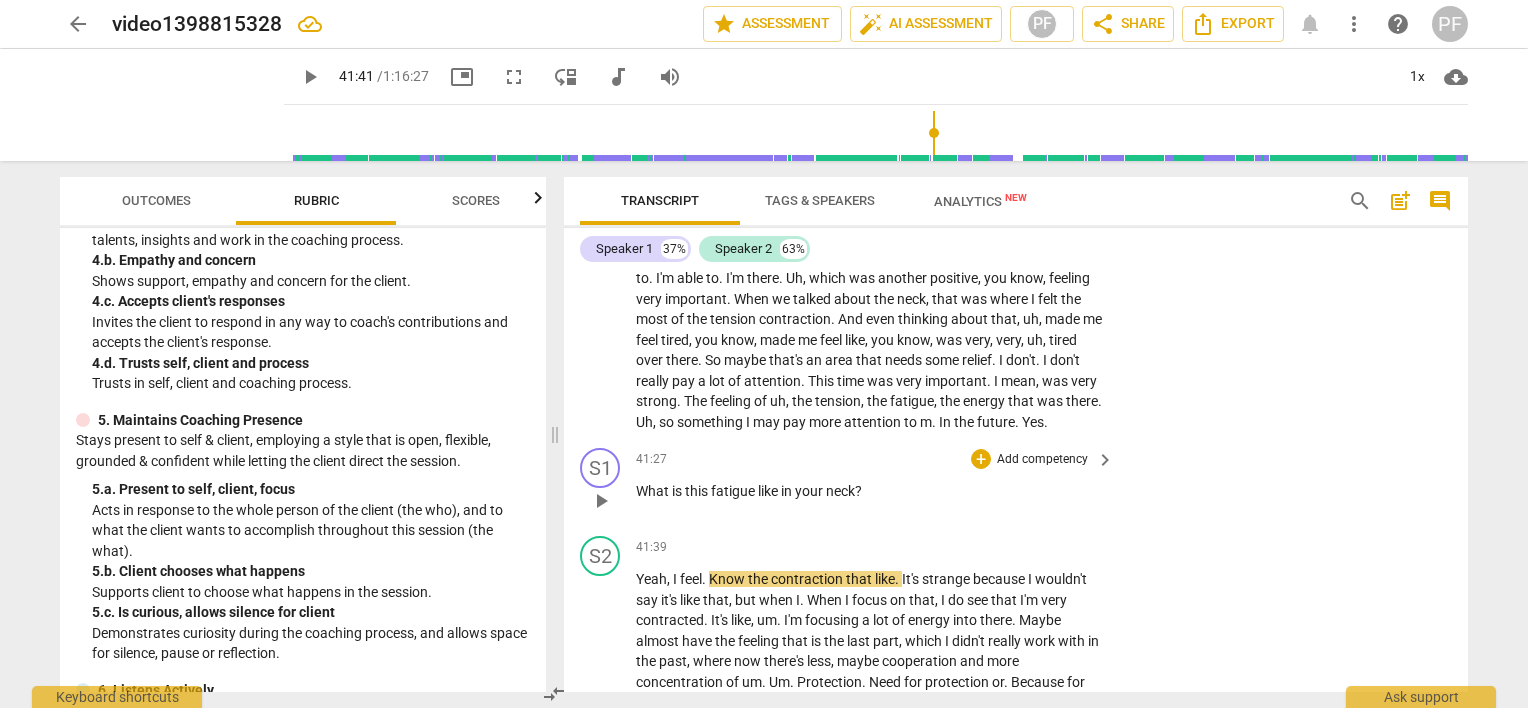 click on "Add competency" at bounding box center (1042, 460) 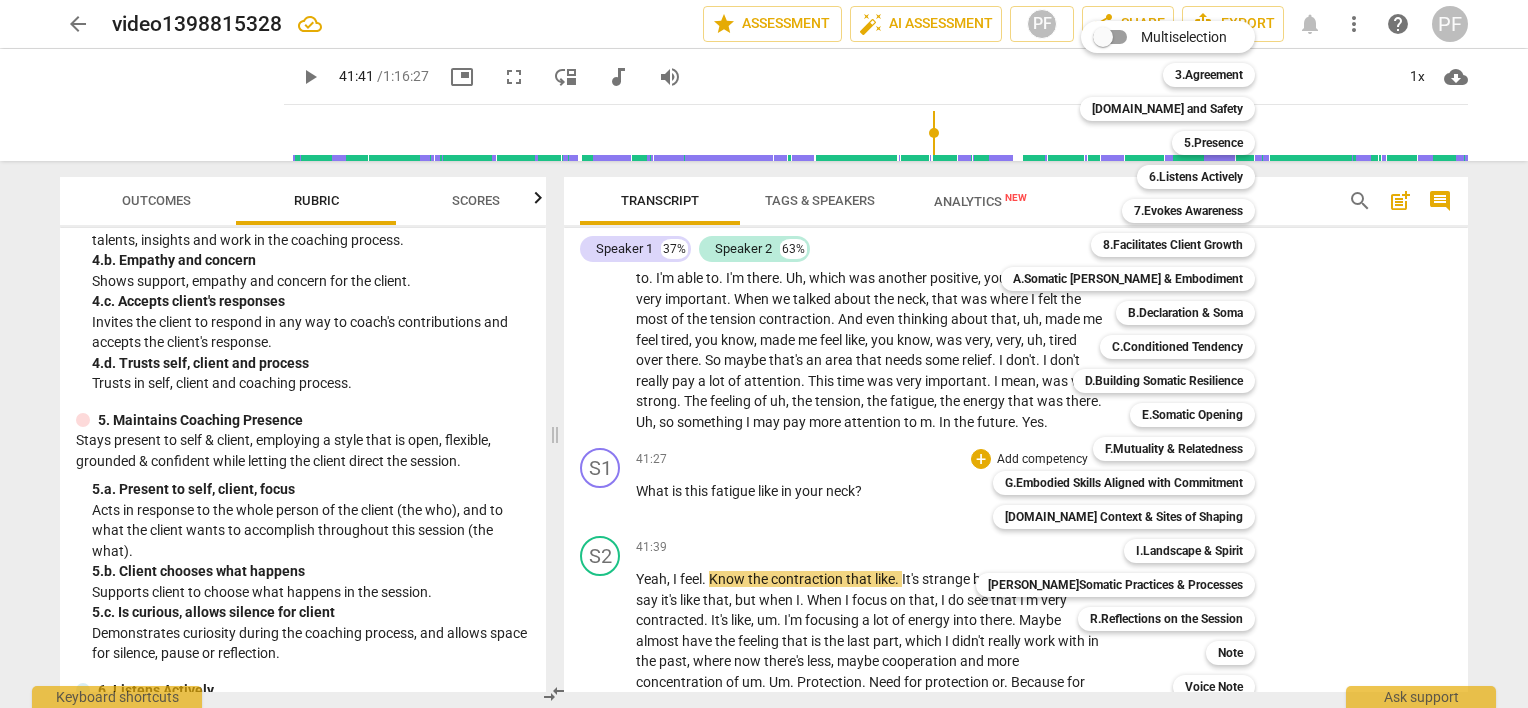 click at bounding box center [764, 354] 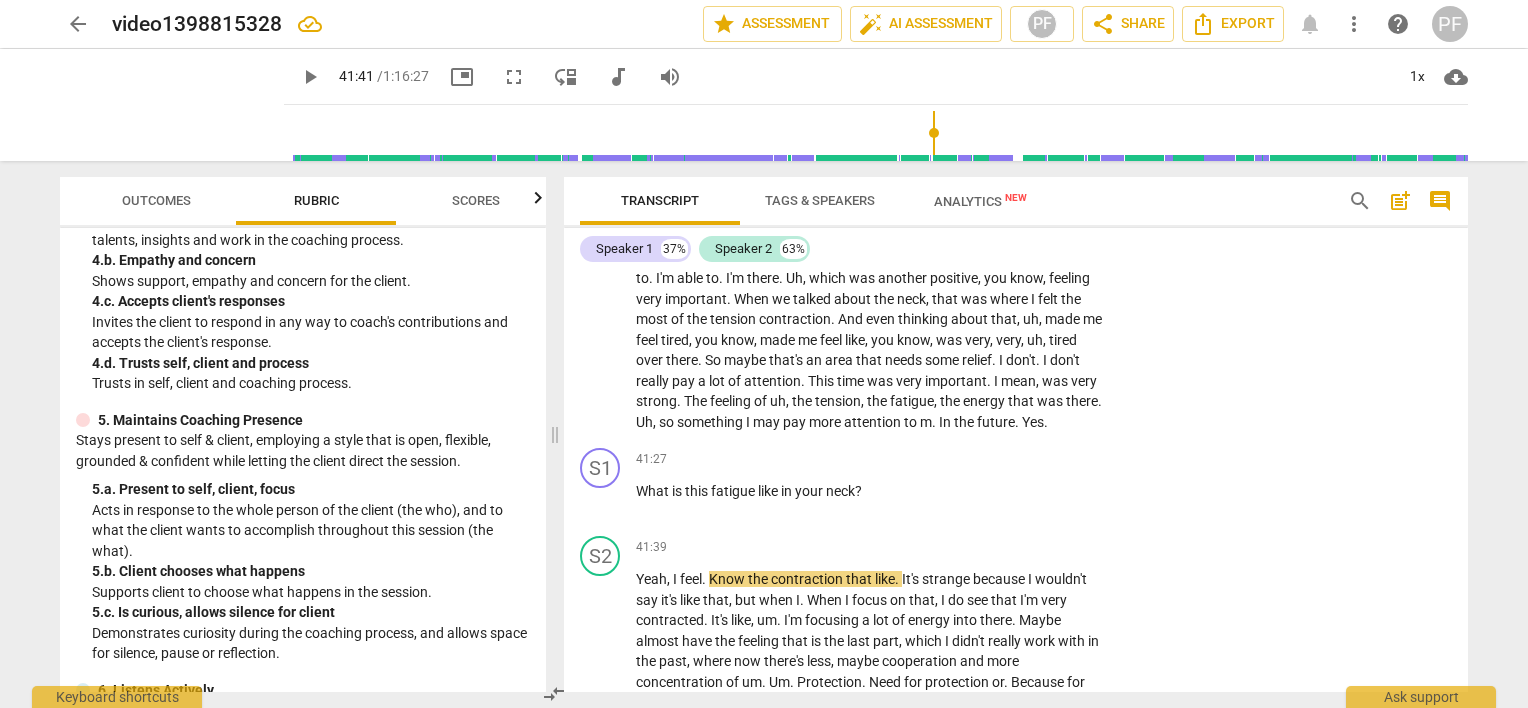 click on "SISC Competencies 2022 3. Establishes and Follows Coaching Agreement Explores with client to articulate the session’s desired outcome. 3. a. Focus of session Partners to identify or reconfirm what client wants to accomplish during the session. 3. b. Metrics of success in session Partners with the client to define or reconfirm measure(s) of success for what the client wants to accomplish in this session. 3. c. Importance of focus Inquires about or explores what is important or meaningful to the client about what they want to accomplish in this session. 3. d. What to address FSO success Partners with the client to define what the client believes they need to address to achieve what they want to accomplish in this session. 4. Cultivates Trust and Safety Maintains a relationship of mutual respect and trust while co-creating a safe, supportive environment, where client can share freely. 4. a. Warmth and interest 4. b. Empathy and concern Shows support, empathy and concern for the client. 4. 4. 5. 5. 5. 6. 6. 6." at bounding box center [303, 460] 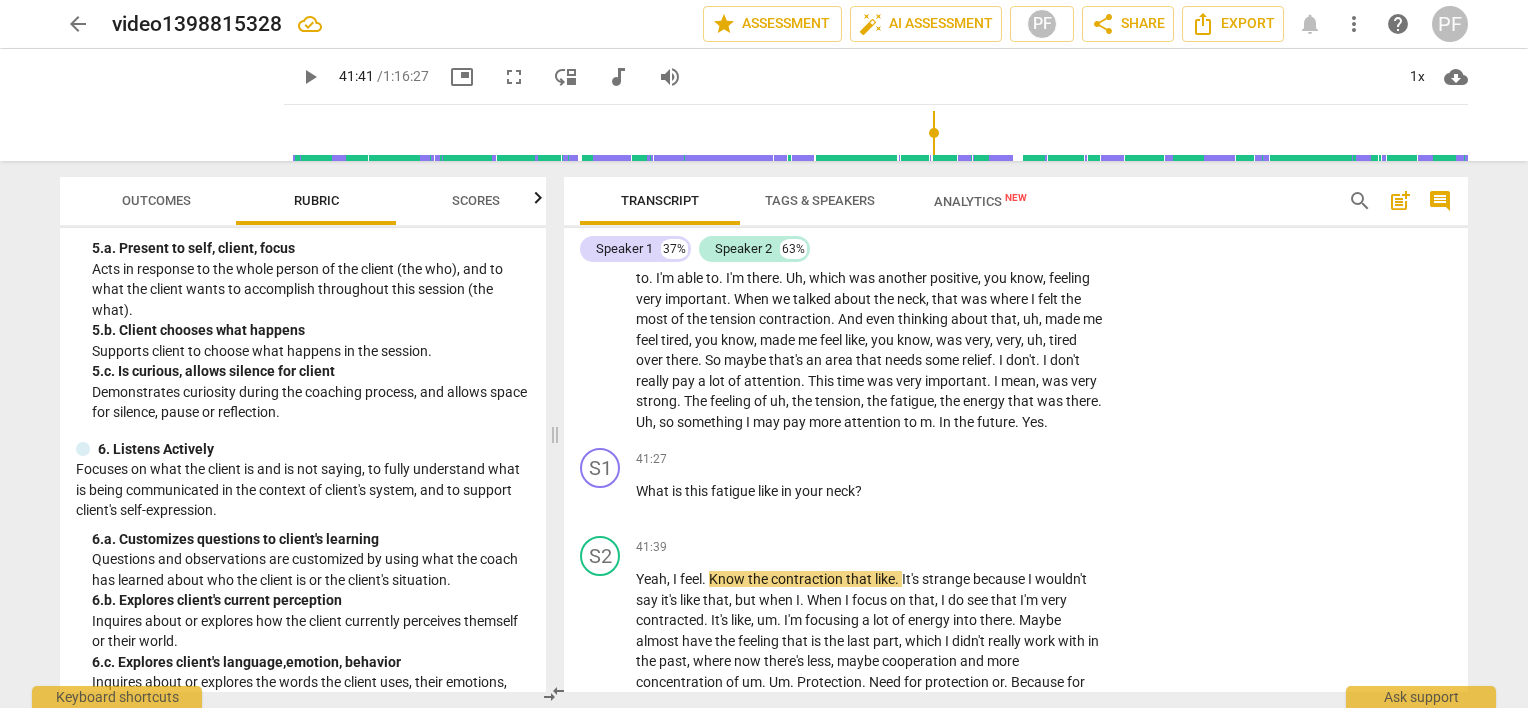 scroll, scrollTop: 732, scrollLeft: 0, axis: vertical 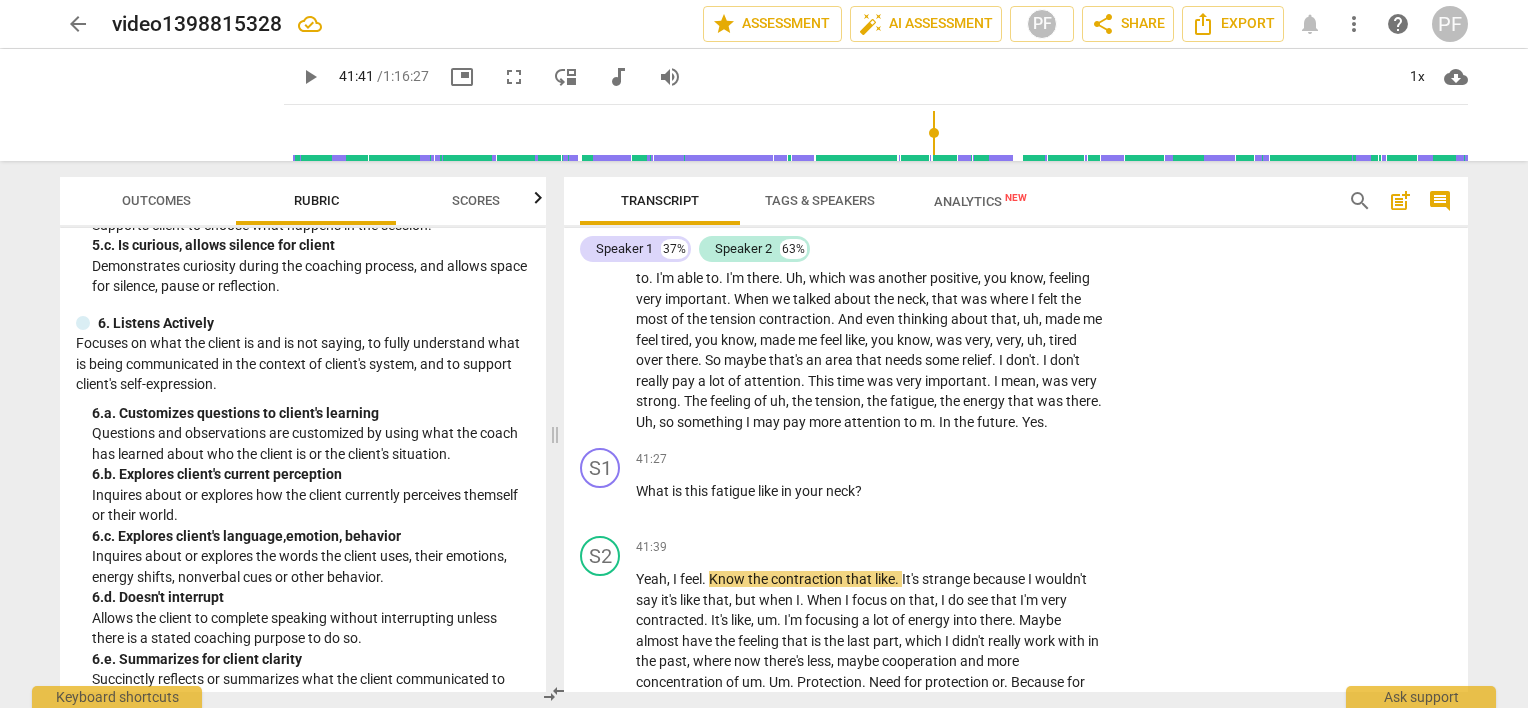 click on "Outcomes Rubric Scores SISC Competencies 2022 3. Establishes and Follows Coaching Agreement Explores with client to articulate the session’s desired outcome. 3. a. Focus of session Partners to identify or reconfirm what client wants to accomplish during the session. 3. b. Metrics of success in session Partners with the client to define or reconfirm measure(s) of success for what the client wants to accomplish in this session. 3. c. Importance of focus Inquires about or explores what is important or meaningful to the client about what they want to accomplish in this session. 3. d. What to address FSO success Partners with the client to define what the client believes they need to address to achieve what they want to accomplish in this session. 4. Cultivates Trust and Safety Maintains a relationship of mutual respect and trust while co-creating a safe, supportive environment, where client can share freely. 4. a. Warmth and interest 4. b. Empathy and concern Shows support, empathy and concern for the client." at bounding box center (299, 434) 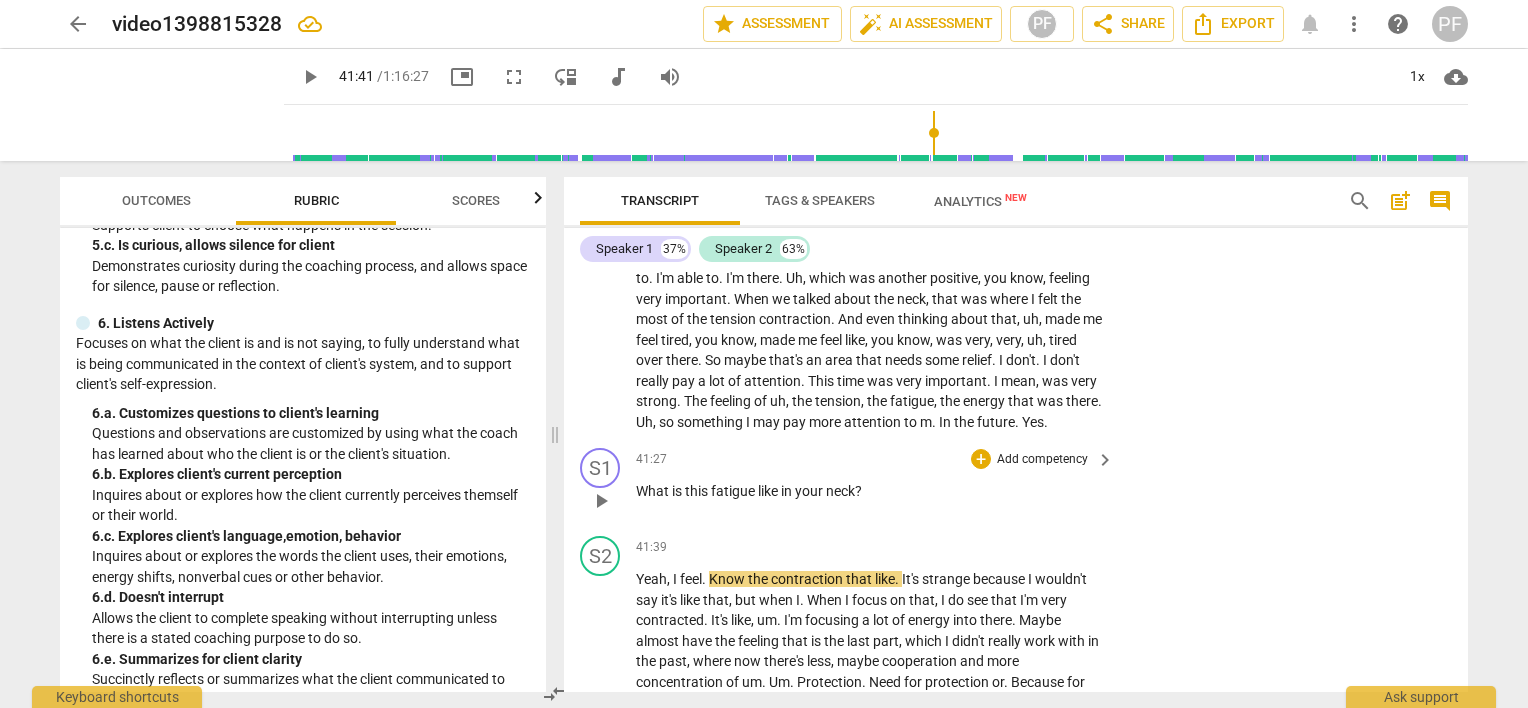 click on "Add competency" at bounding box center [1042, 460] 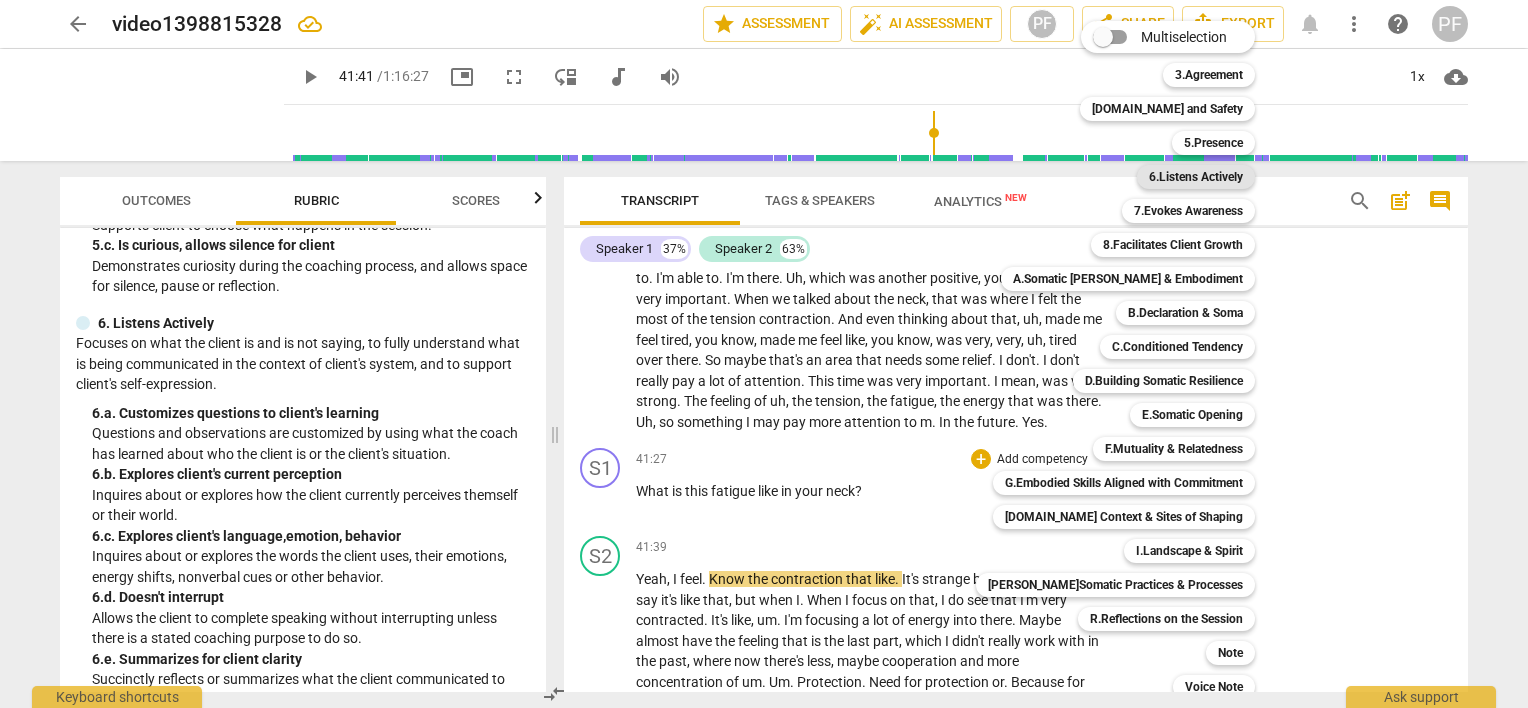 click on "6.Listens Actively" at bounding box center [1196, 177] 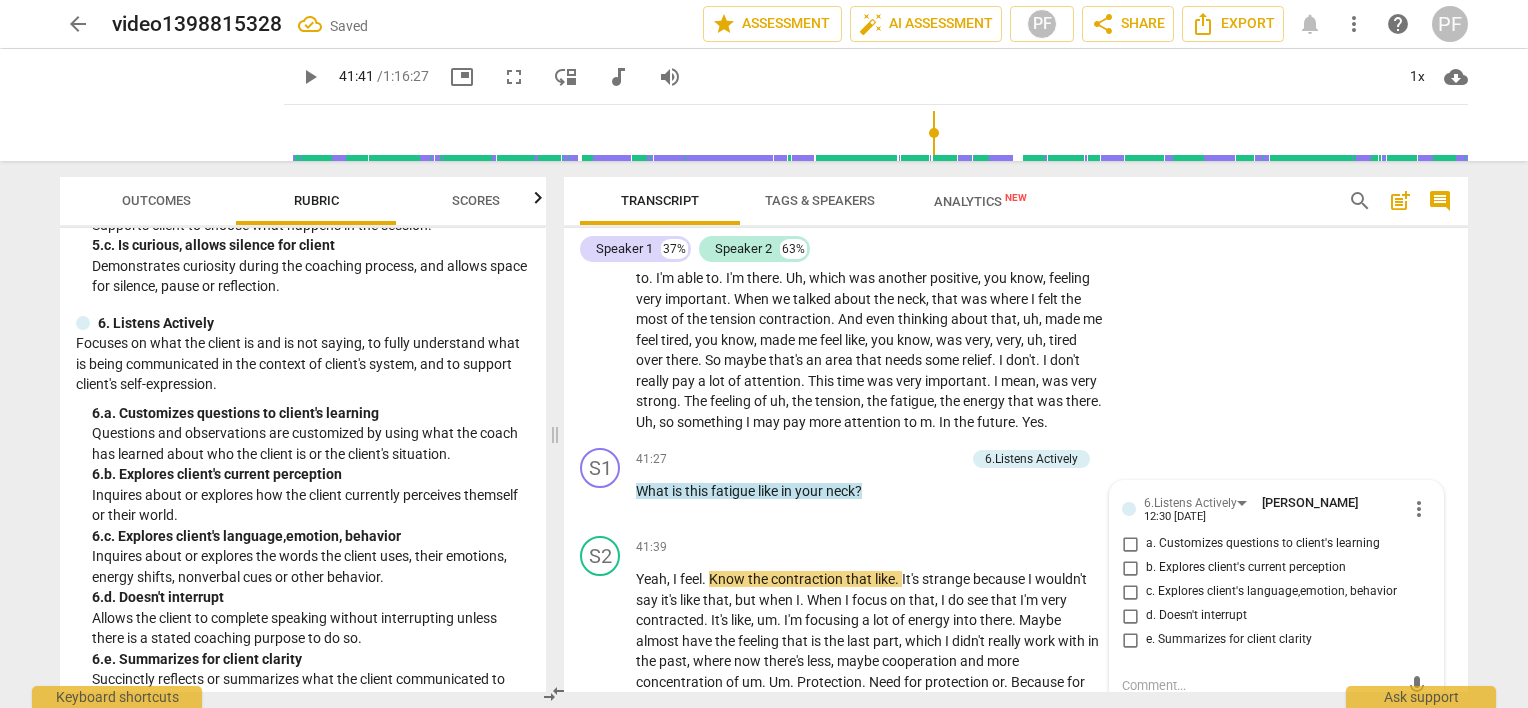 scroll, scrollTop: 9276, scrollLeft: 0, axis: vertical 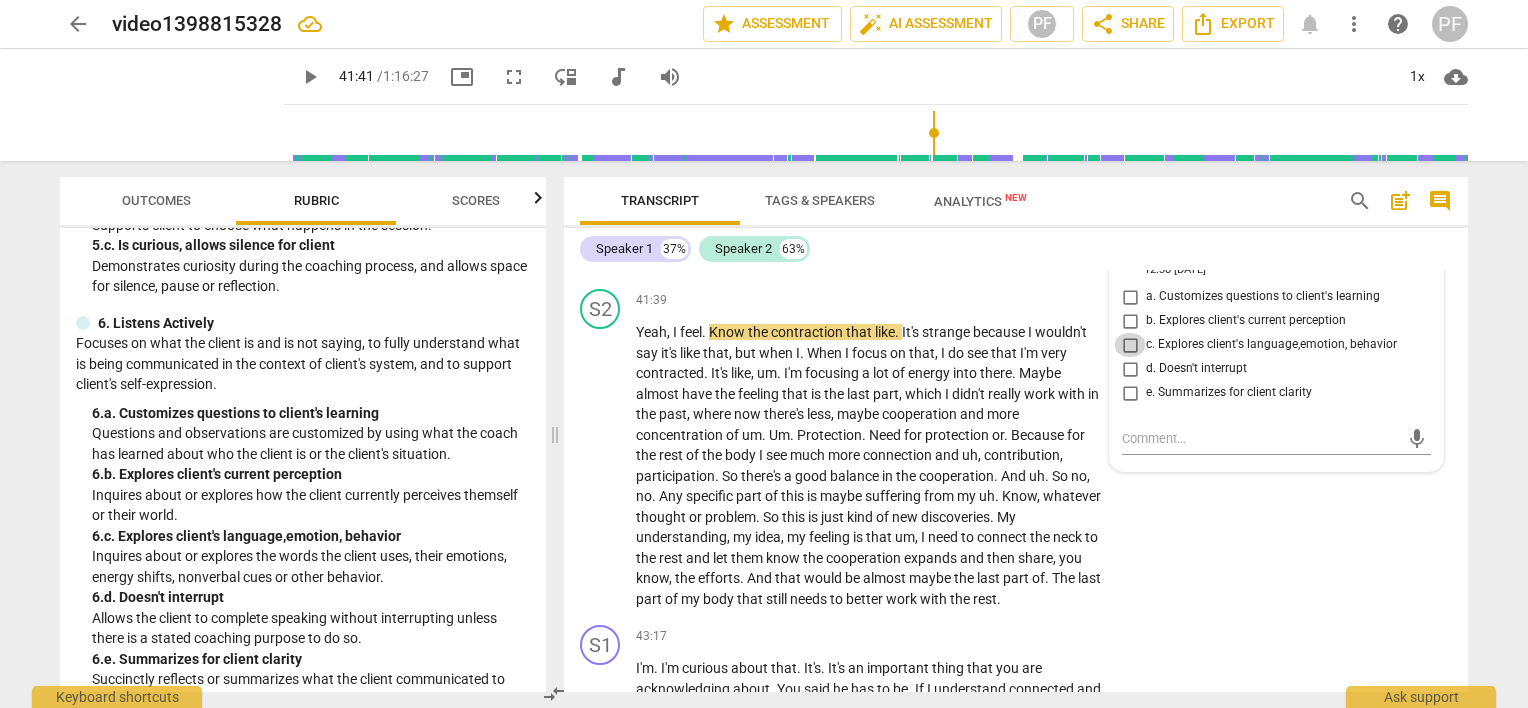 click on "c. Explores client's language,emotion, behavior" at bounding box center (1130, 345) 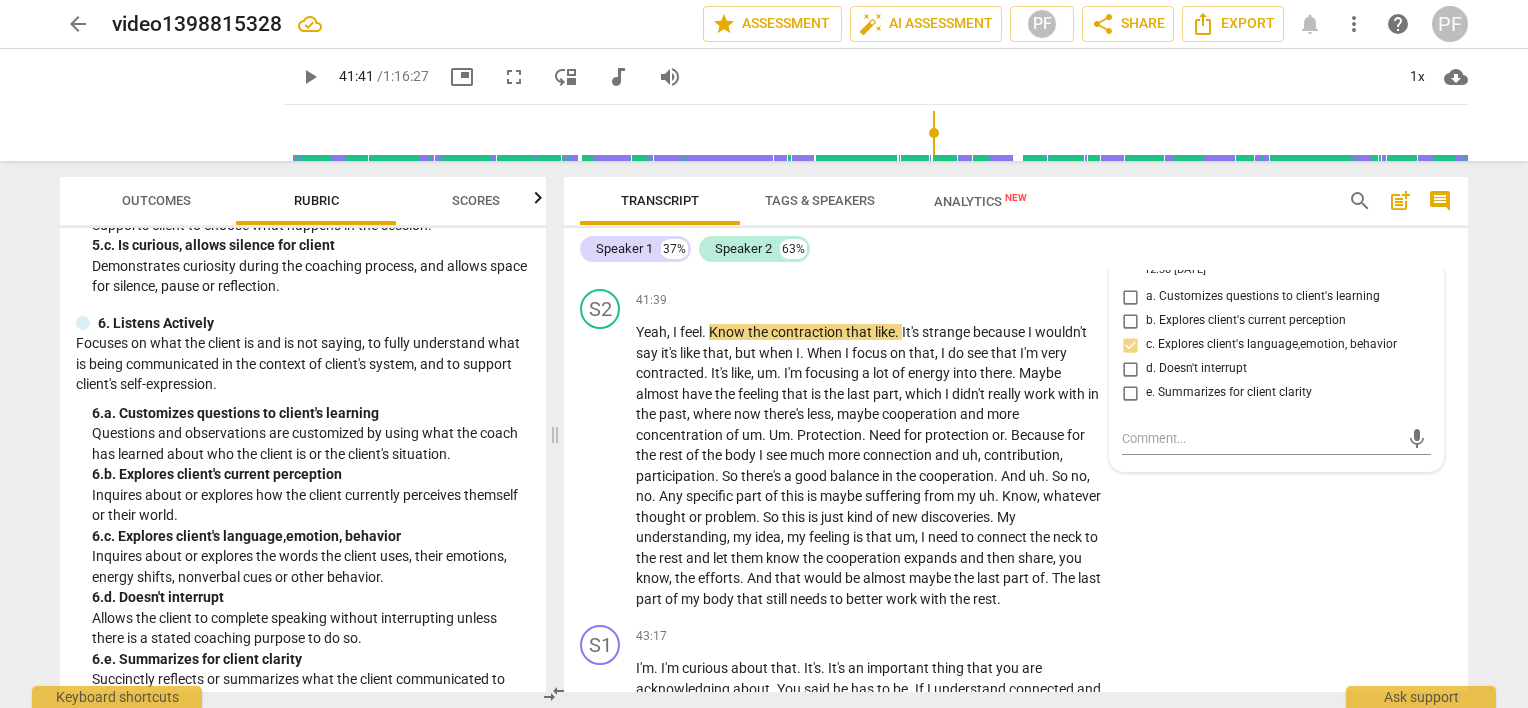 click on "c. Explores client's language,emotion, behavior" at bounding box center [1130, 345] 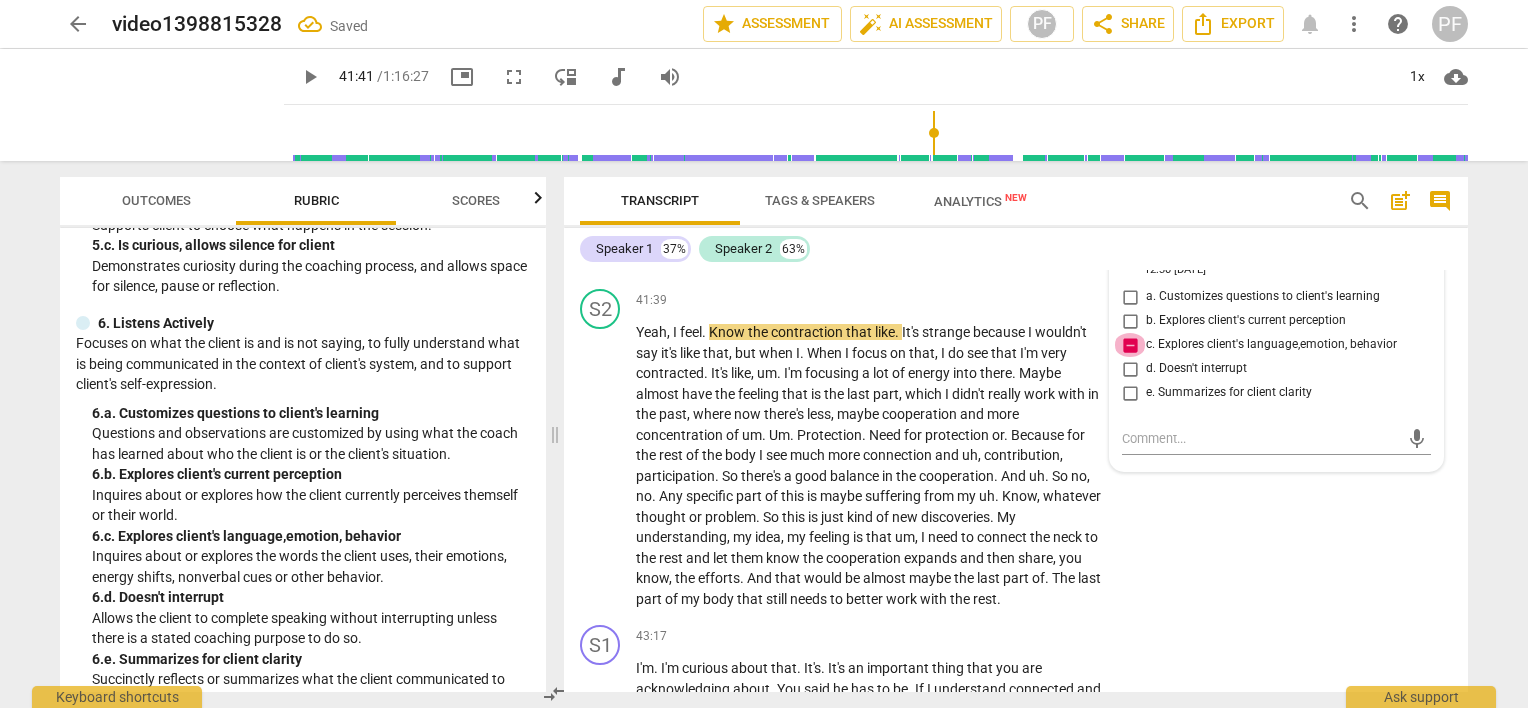 click on "c. Explores client's language,emotion, behavior" at bounding box center (1130, 345) 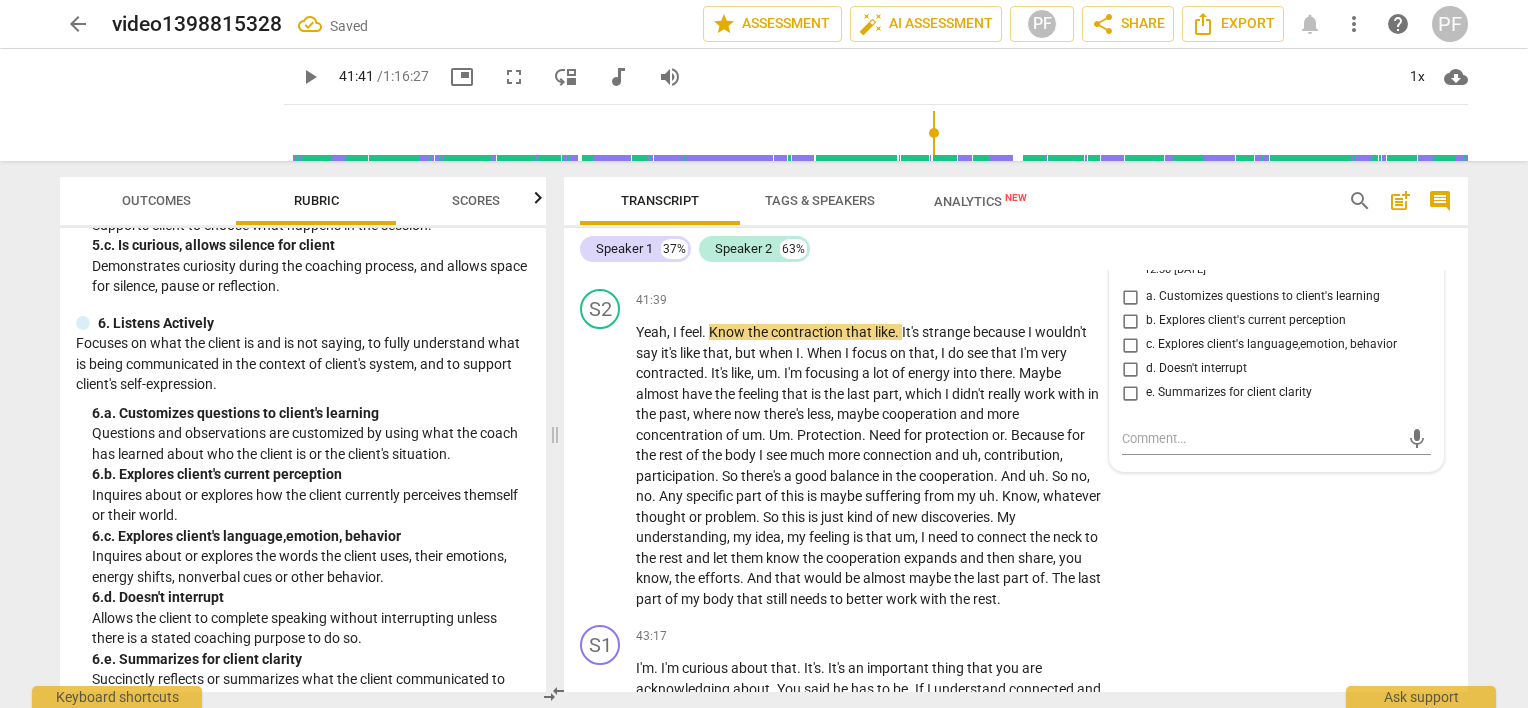 click on "c. Explores client's language,emotion, behavior" at bounding box center [1130, 345] 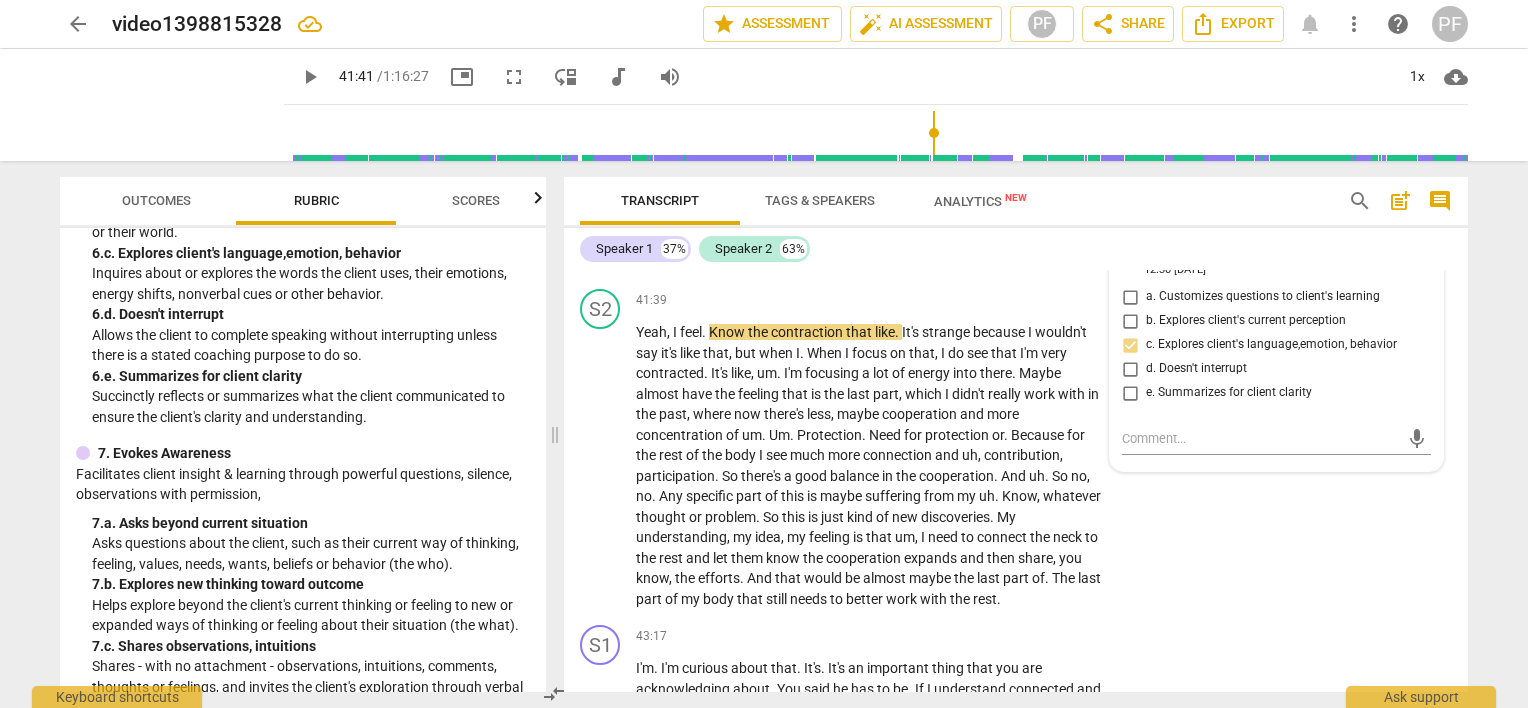 scroll, scrollTop: 1152, scrollLeft: 0, axis: vertical 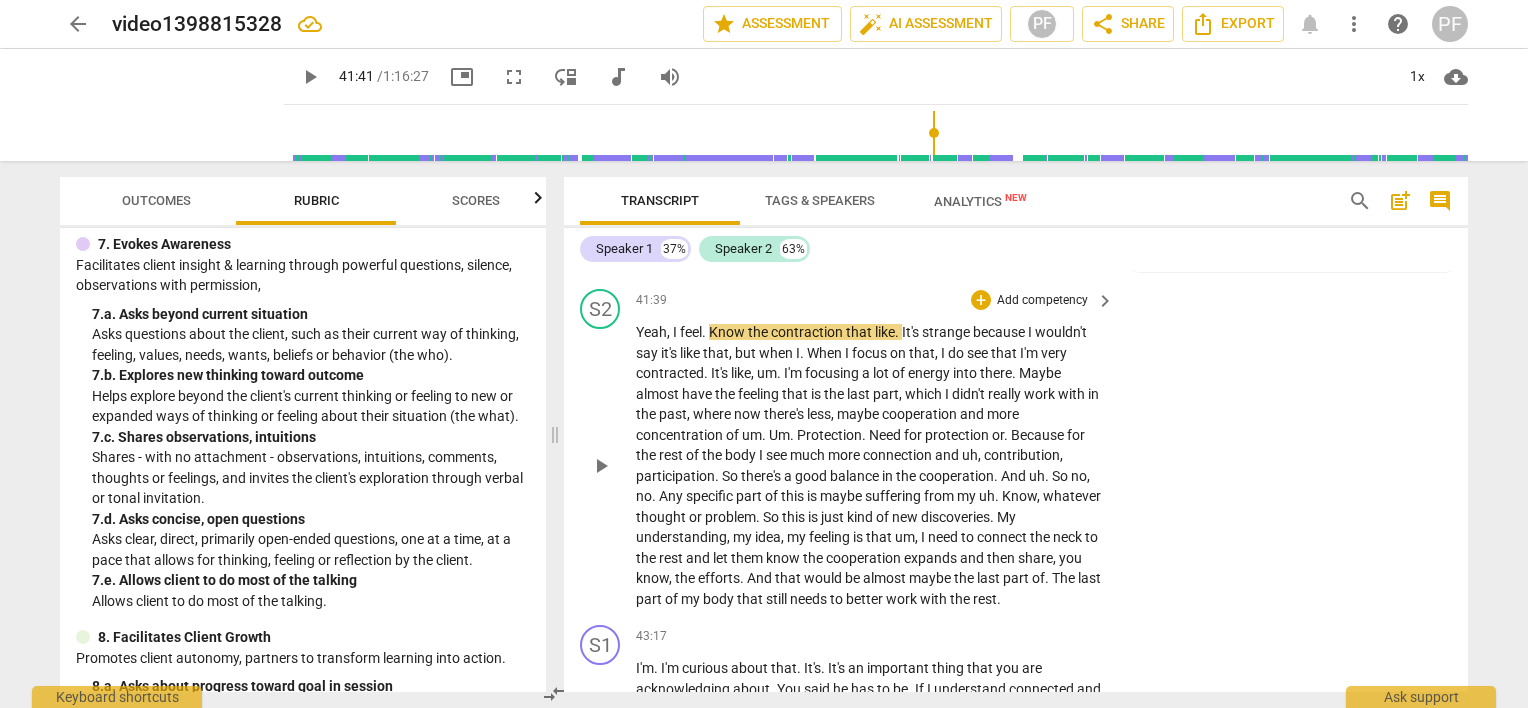 click on "Add competency" at bounding box center [1042, 301] 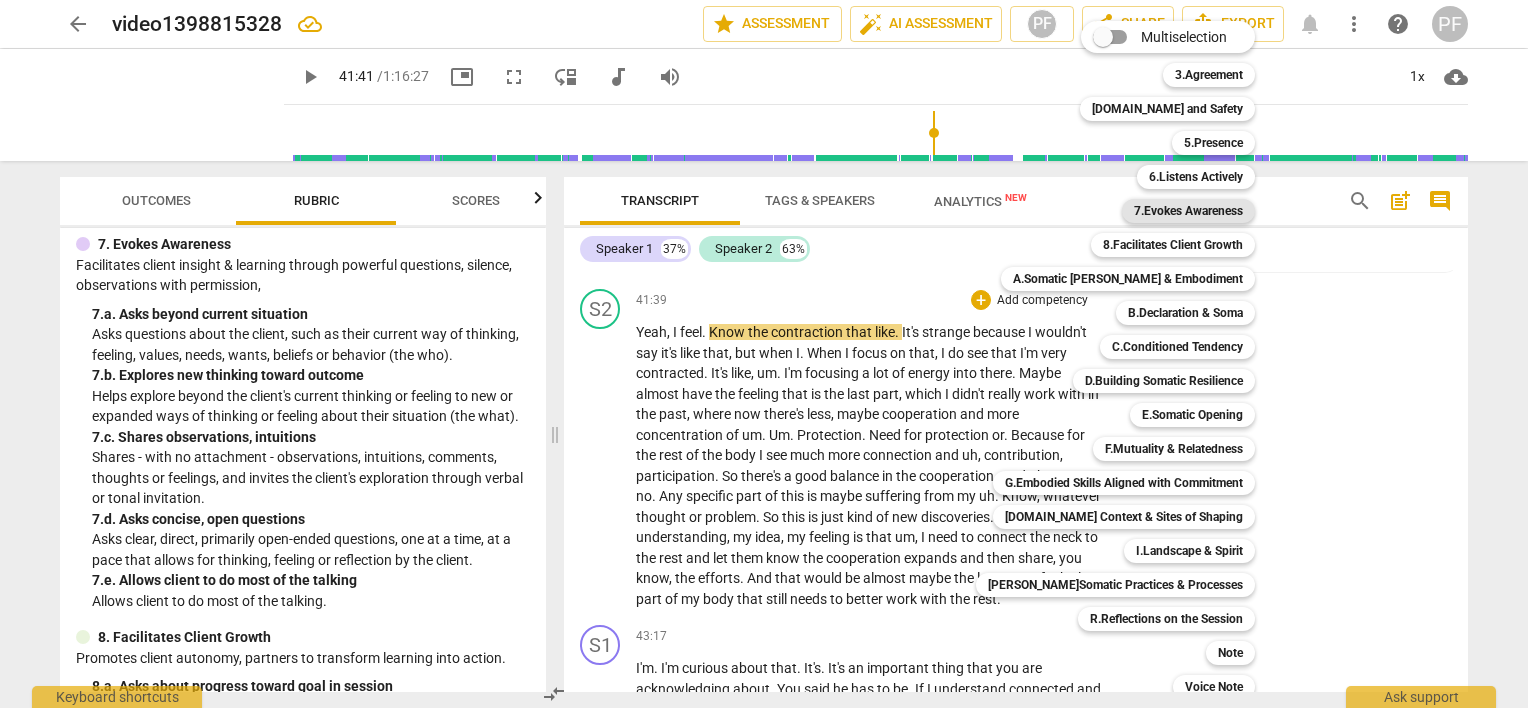 click on "7.Evokes Awareness" at bounding box center (1188, 211) 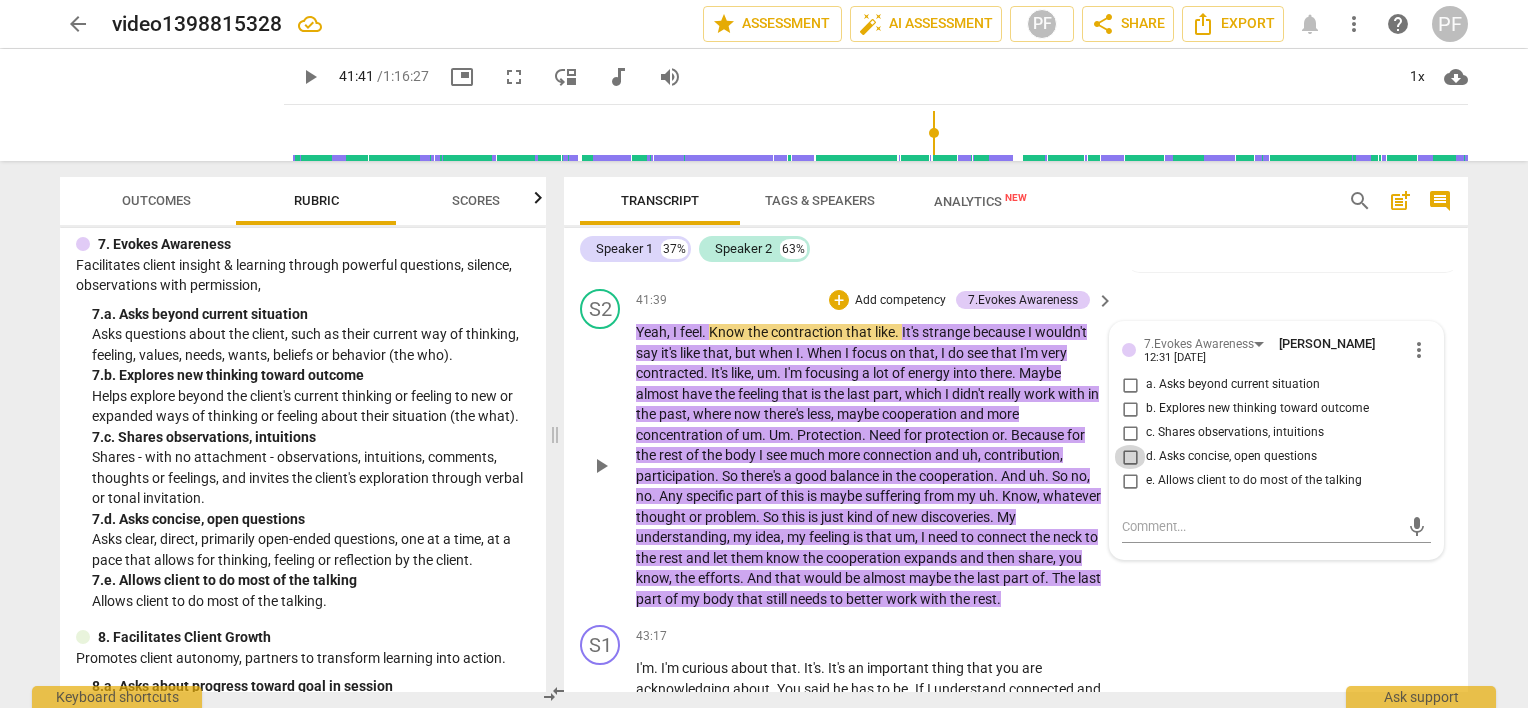 click on "d. Asks concise, open questions" at bounding box center (1130, 457) 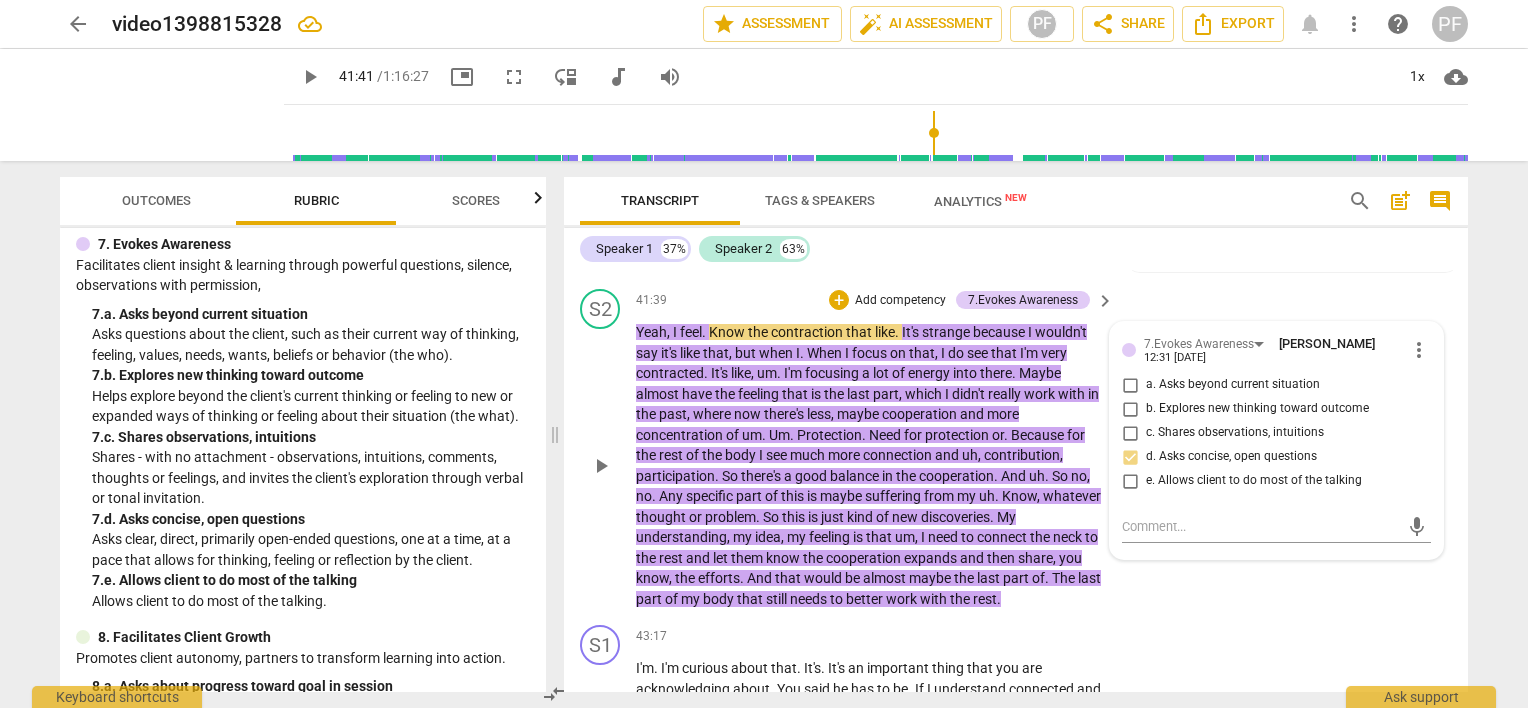 click on "e. Allows client to do most of the talking" at bounding box center (1130, 481) 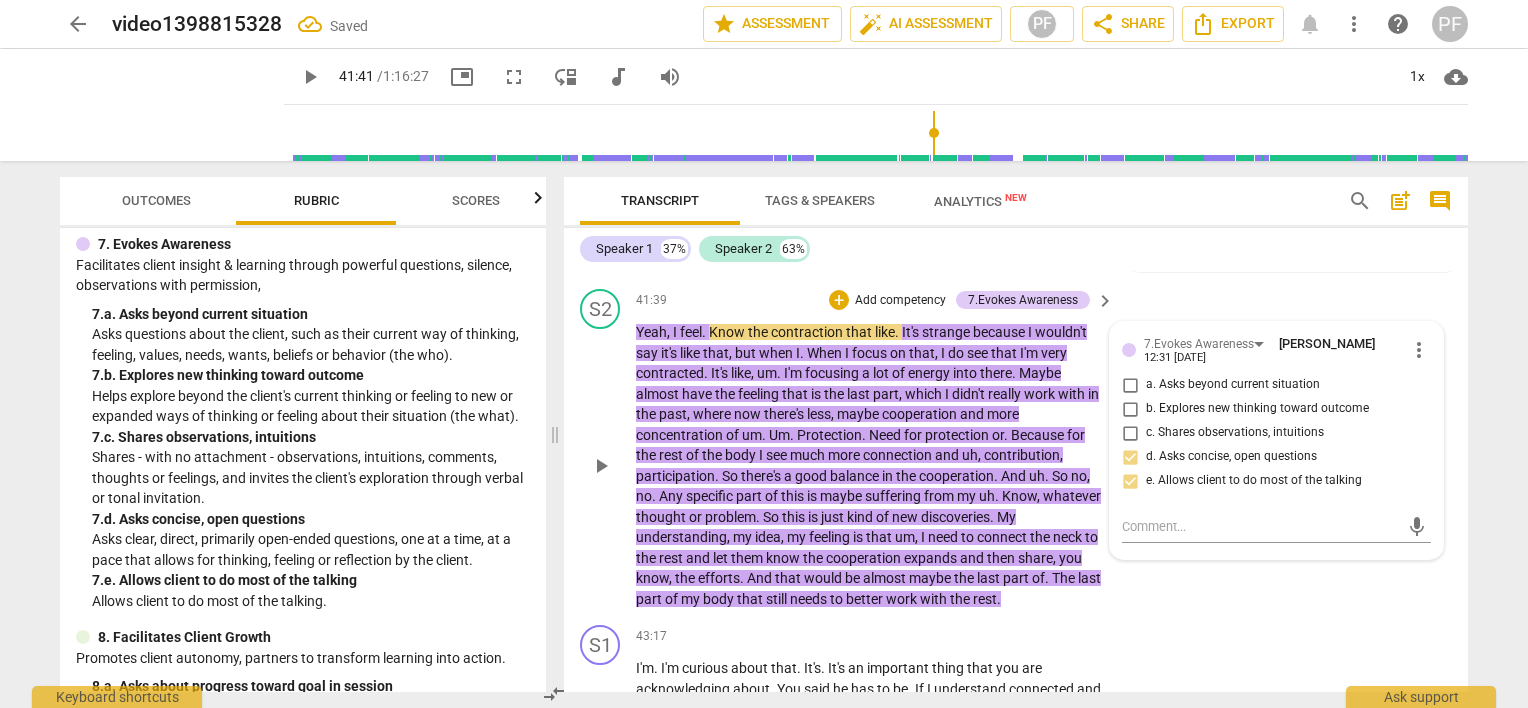 click on "S2 play_arrow pause 41:39 + Add competency 7.Evokes Awareness keyboard_arrow_right Yeah ,   I   feel .   Know   the   contraction   that   like .   It's   strange   because   I   wouldn't   say   it's   like   that ,   but   when   I .   When   I   focus   on   that ,   I   do   see   that   I'm   very   contracted .   It's   like ,   um .   I'm   focusing   a   lot   of   energy   into   there .   Maybe   almost   have   the   feeling   that   is   the   last   part ,   which   I   didn't   really   work   with   in   the   past ,   where   now   there's   less ,   maybe   cooperation   and   more   concentration   of   um .   Um .   Protection .   Need   for   protection   or .   Because   for   the   rest   of   the   body   I   see   much   more   connection   and   uh ,   contribution ,   participation .   So   there's   a   good   balance   in   the   cooperation .   And   uh .   So   no ,   no .   Any   specific   part   of   this   is   maybe   suffering   from   my   uh .   Know ,   whatever     or" at bounding box center (1016, 449) 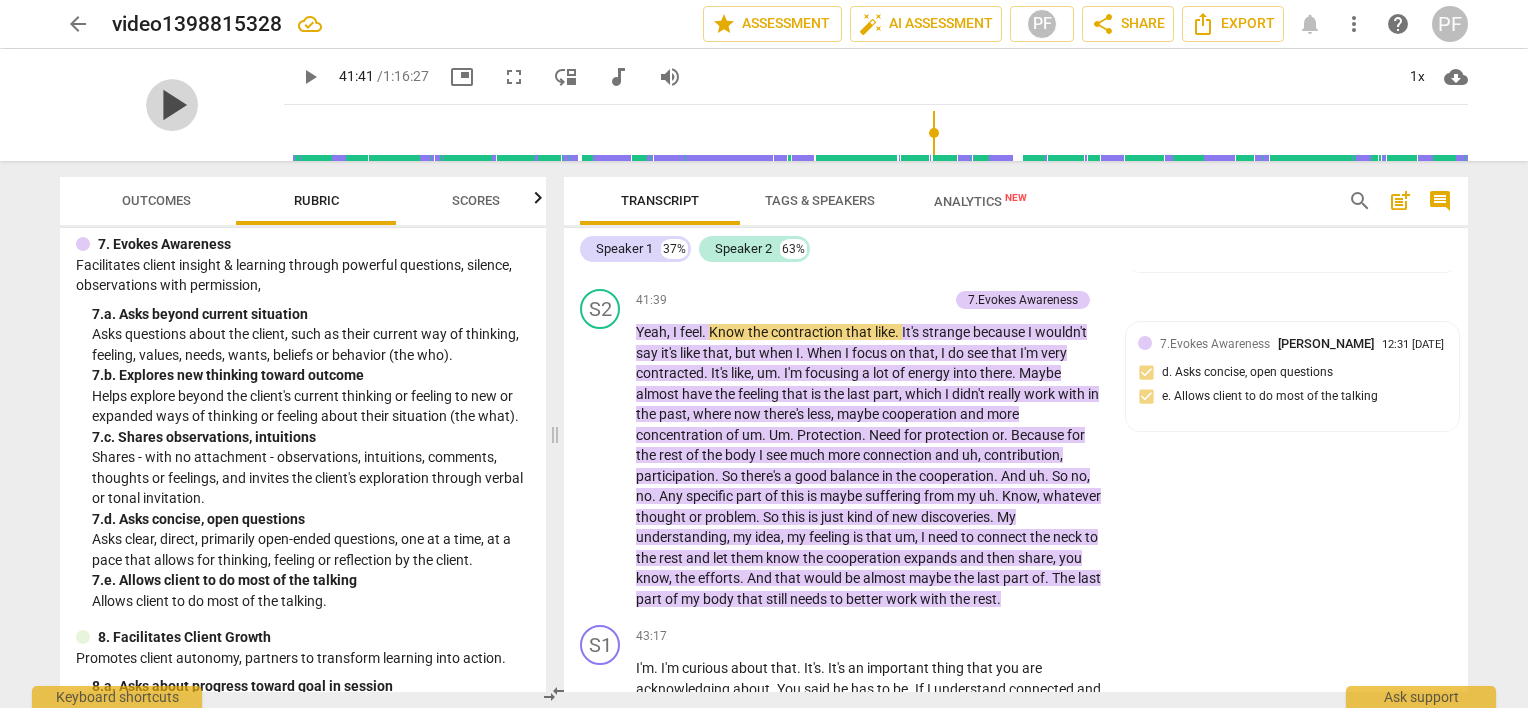 click on "play_arrow" at bounding box center (172, 105) 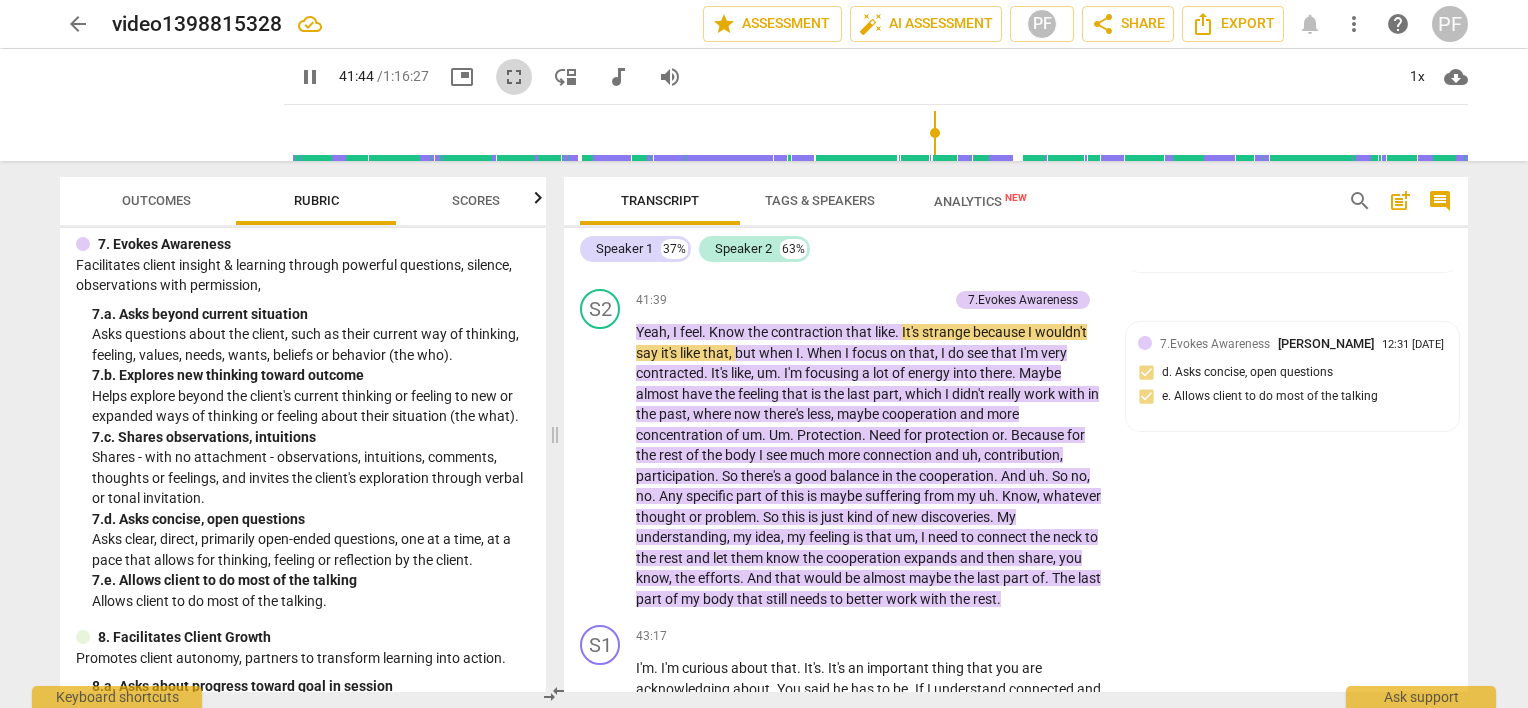 click on "fullscreen" at bounding box center [514, 77] 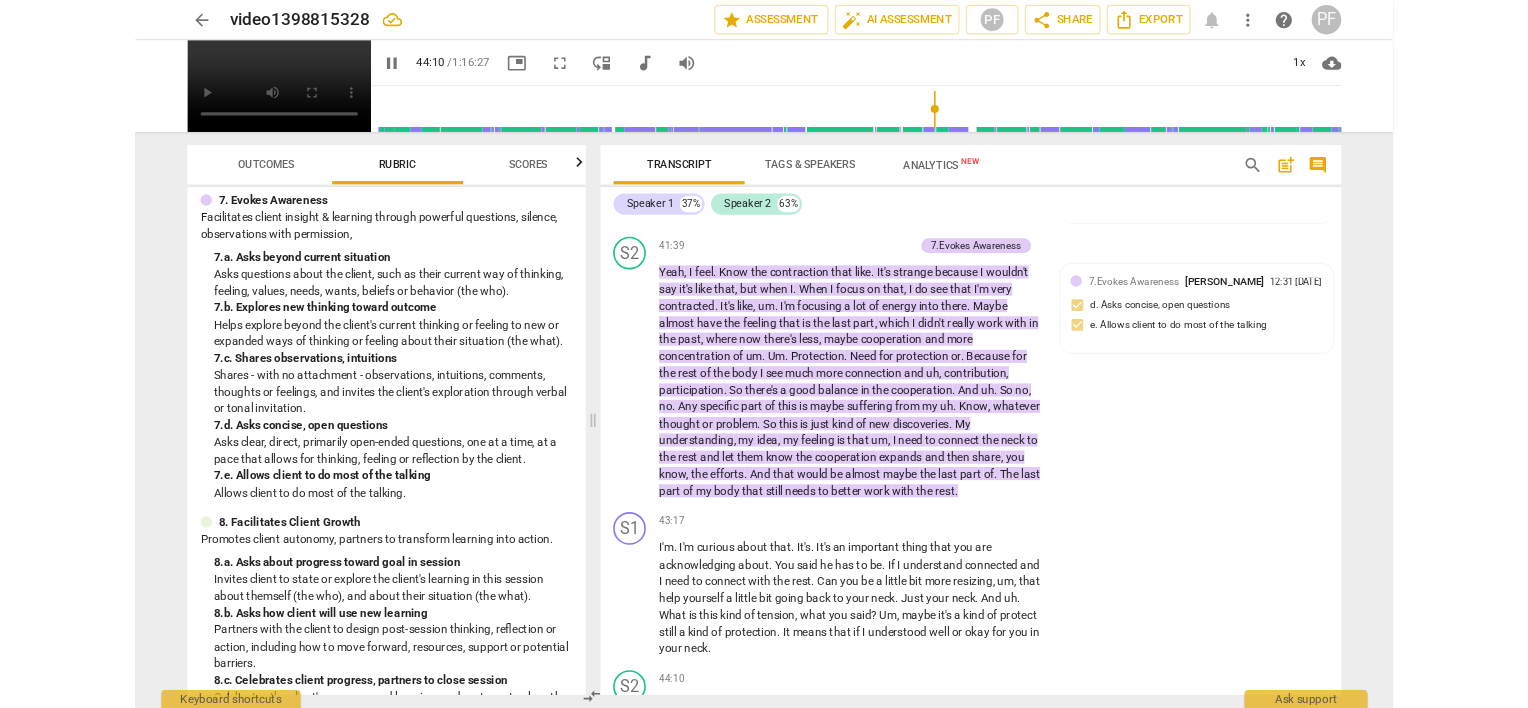 scroll, scrollTop: 9900, scrollLeft: 0, axis: vertical 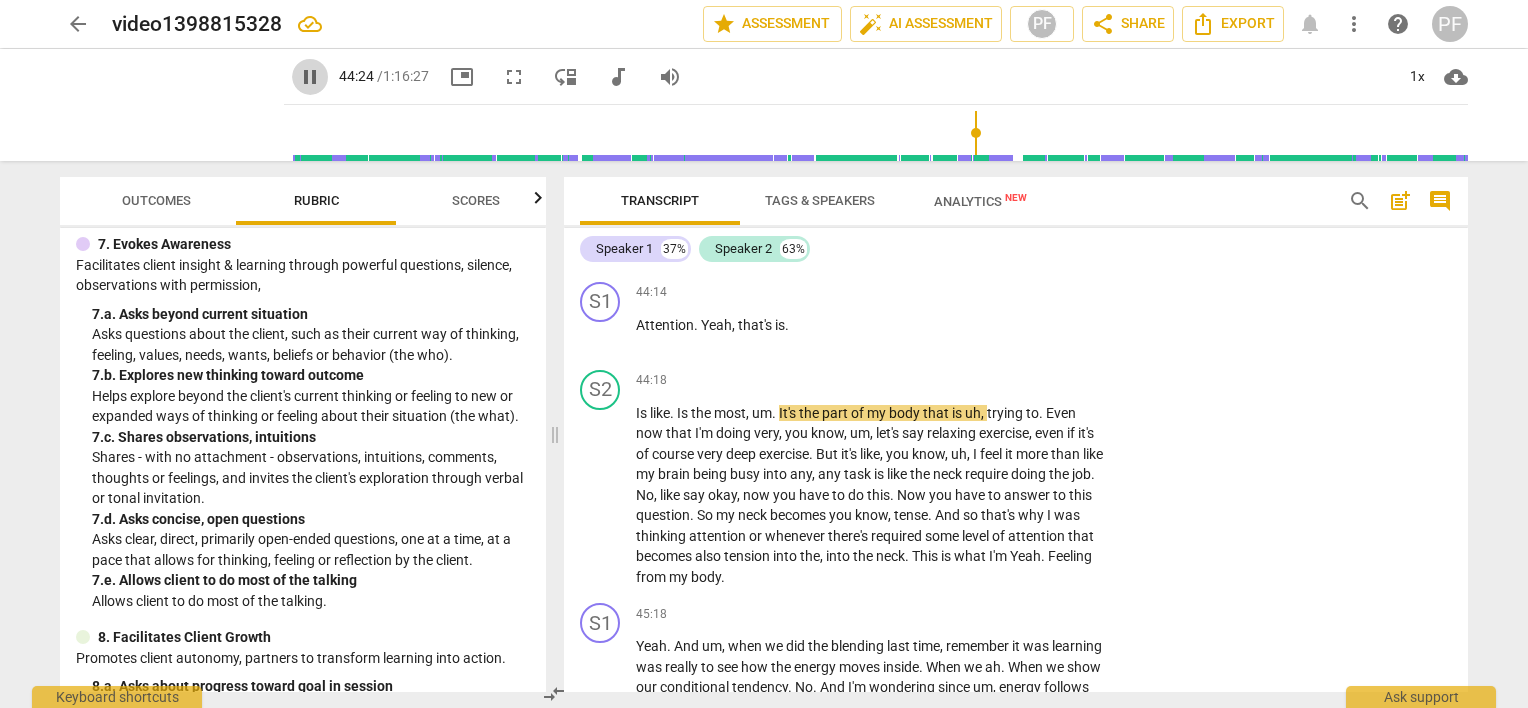 click on "pause" at bounding box center (310, 77) 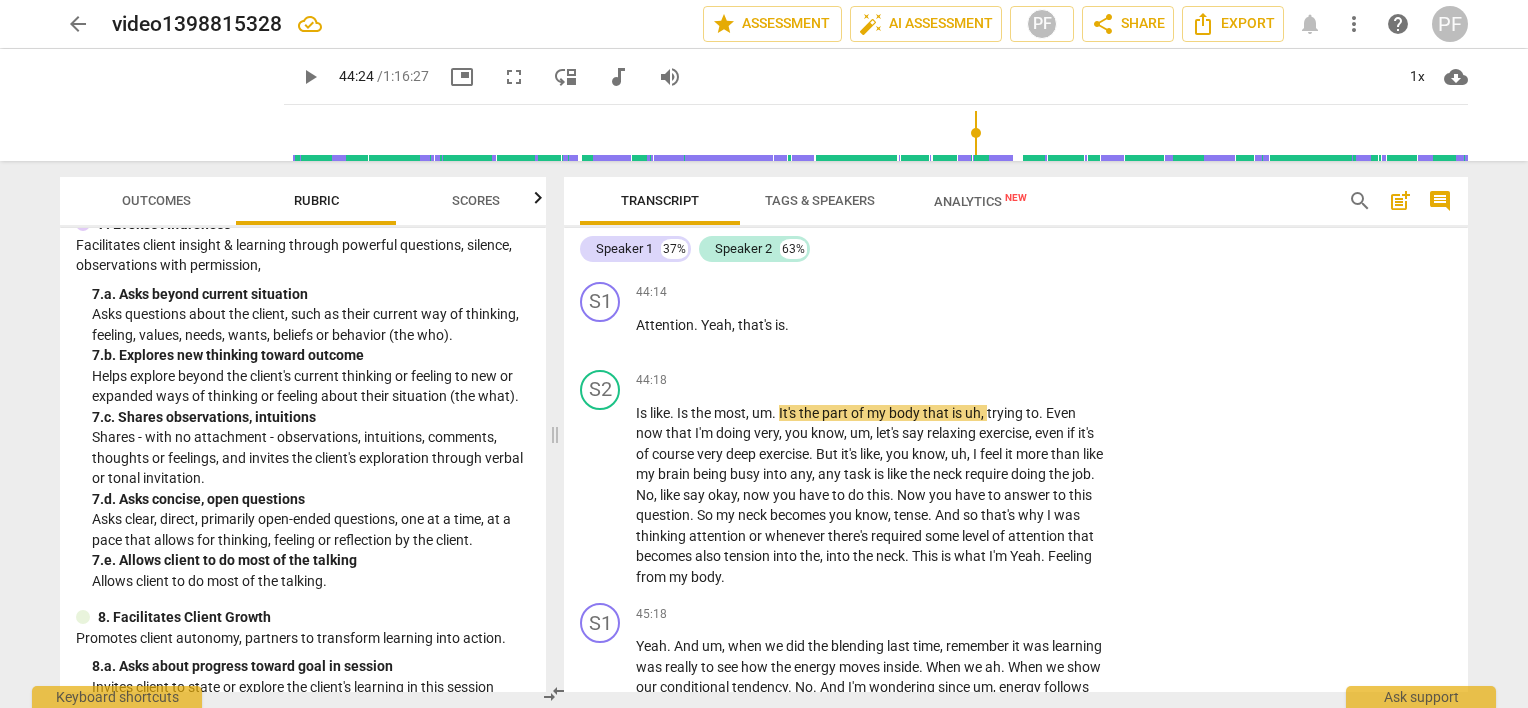 scroll, scrollTop: 1392, scrollLeft: 0, axis: vertical 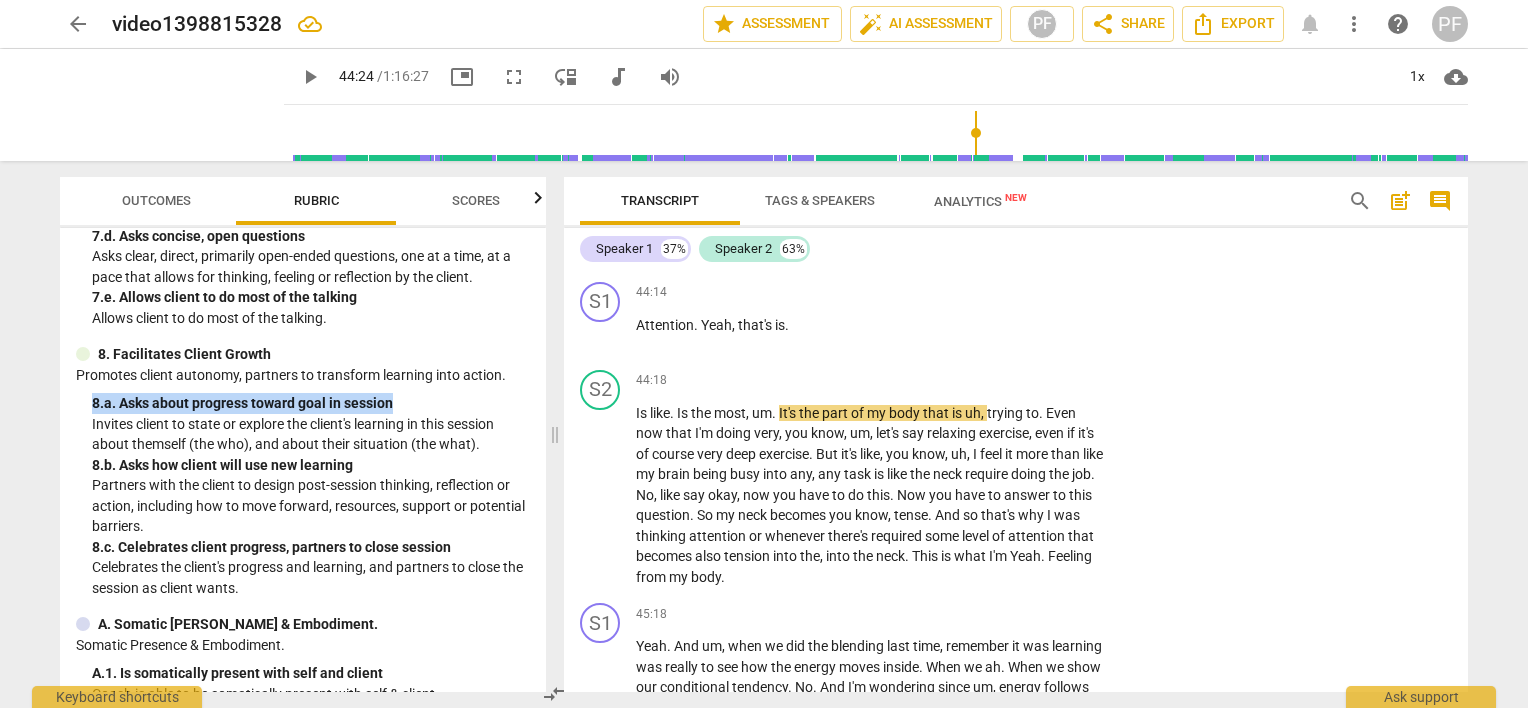 drag, startPoint x: 547, startPoint y: 371, endPoint x: 540, endPoint y: 402, distance: 31.780497 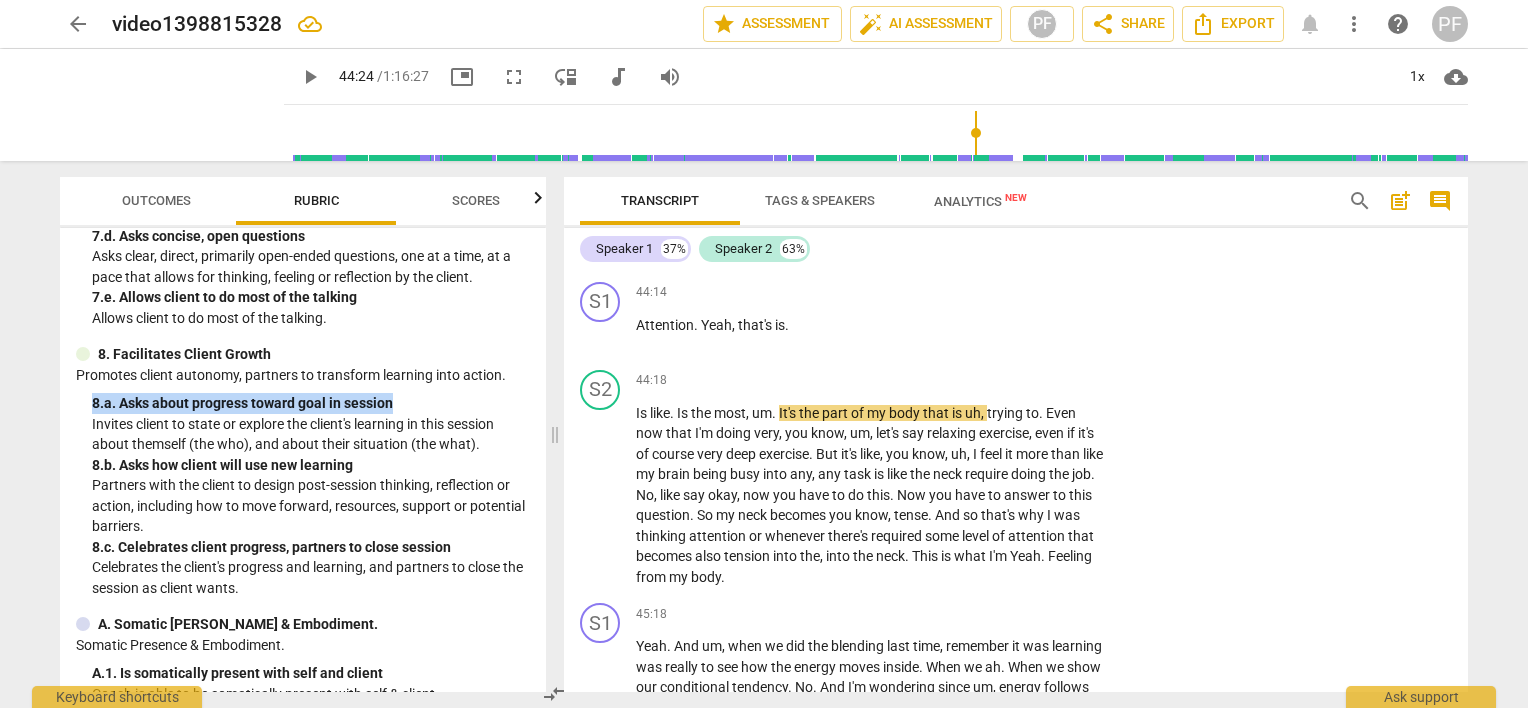 click on "Outcomes Rubric Scores SISC Competencies 2022 3. Establishes and Follows Coaching Agreement Explores with client to articulate the session’s desired outcome. 3. a. Focus of session Partners to identify or reconfirm what client wants to accomplish during the session. 3. b. Metrics of success in session Partners with the client to define or reconfirm measure(s) of success for what the client wants to accomplish in this session. 3. c. Importance of focus Inquires about or explores what is important or meaningful to the client about what they want to accomplish in this session. 3. d. What to address FSO success Partners with the client to define what the client believes they need to address to achieve what they want to accomplish in this session. 4. Cultivates Trust and Safety Maintains a relationship of mutual respect and trust while co-creating a safe, supportive environment, where client can share freely. 4. a. Warmth and interest 4. b. Empathy and concern Shows support, empathy and concern for the client." at bounding box center [299, 434] 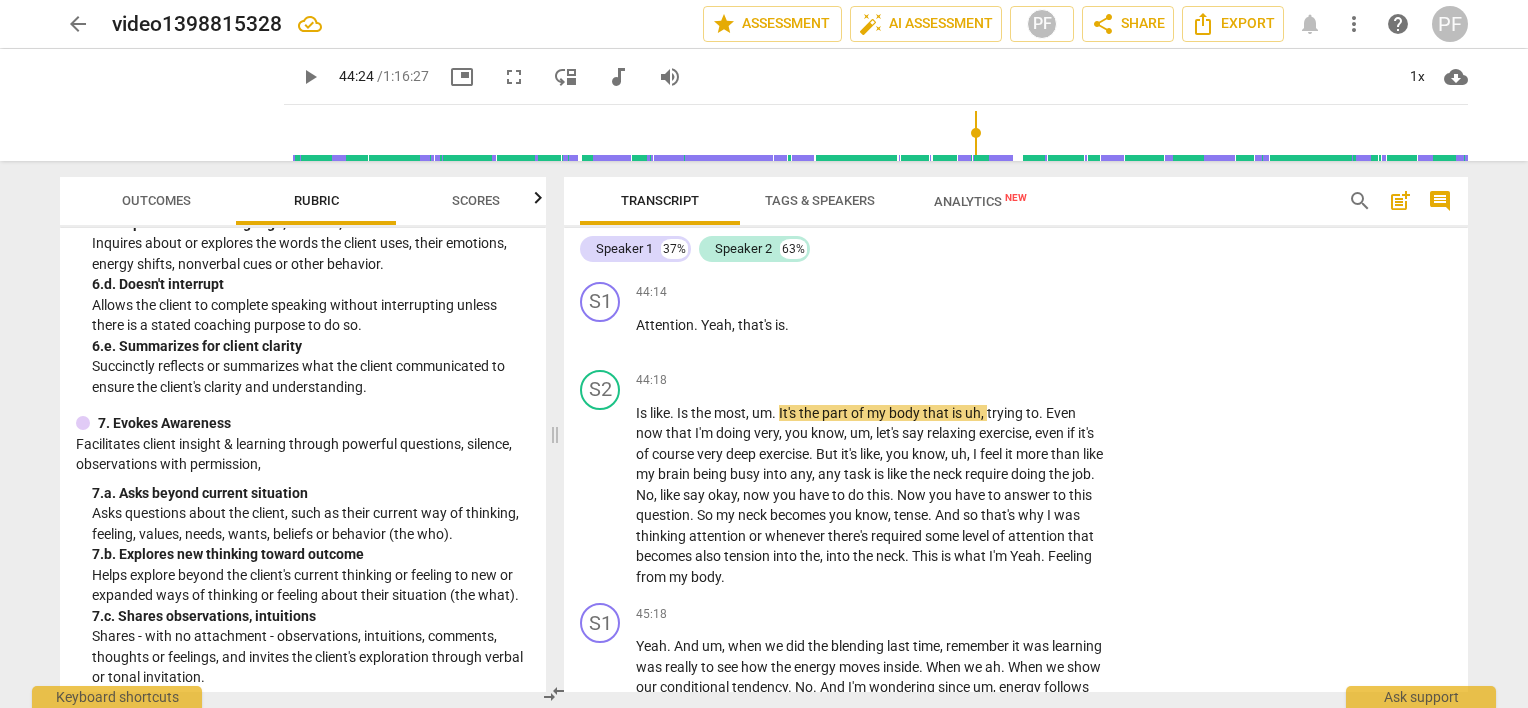 scroll, scrollTop: 1162, scrollLeft: 0, axis: vertical 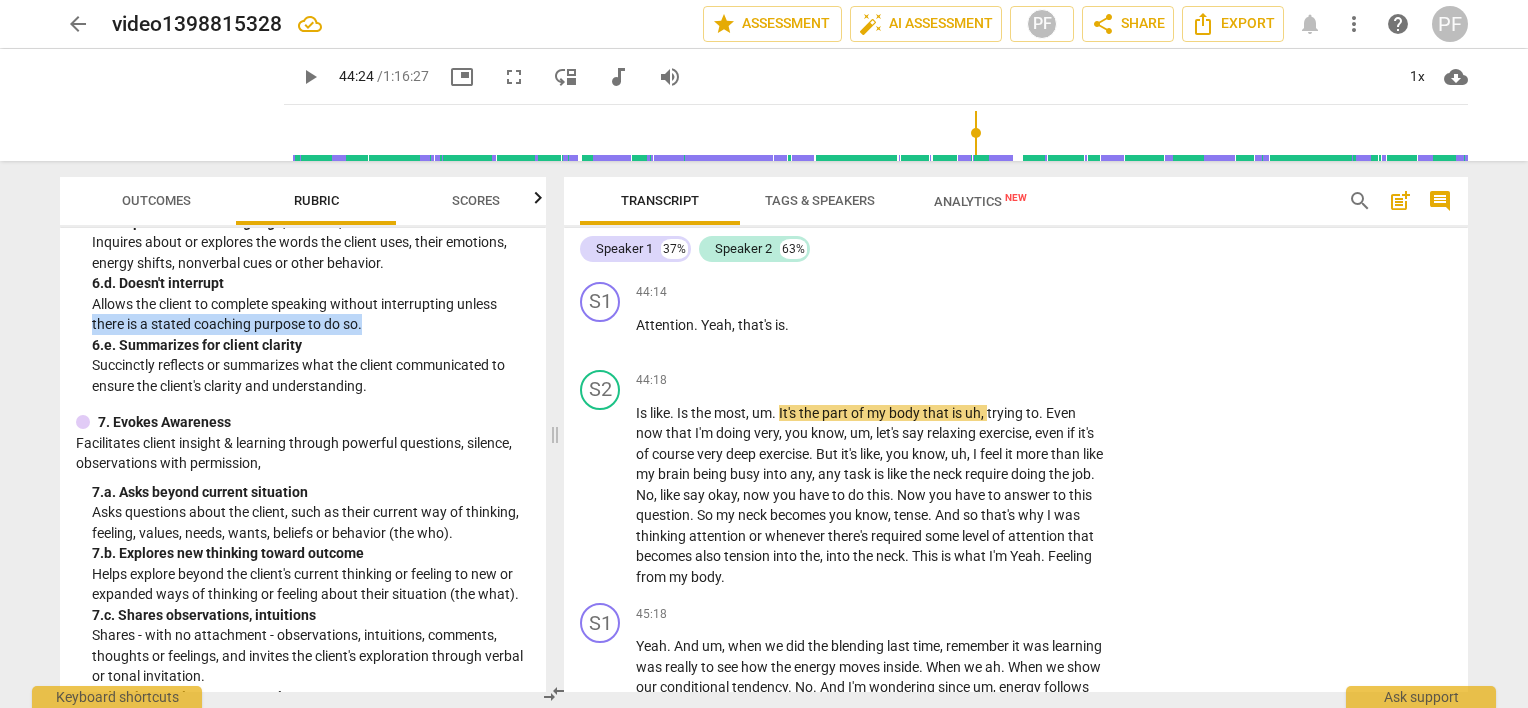 drag, startPoint x: 547, startPoint y: 331, endPoint x: 547, endPoint y: 312, distance: 19 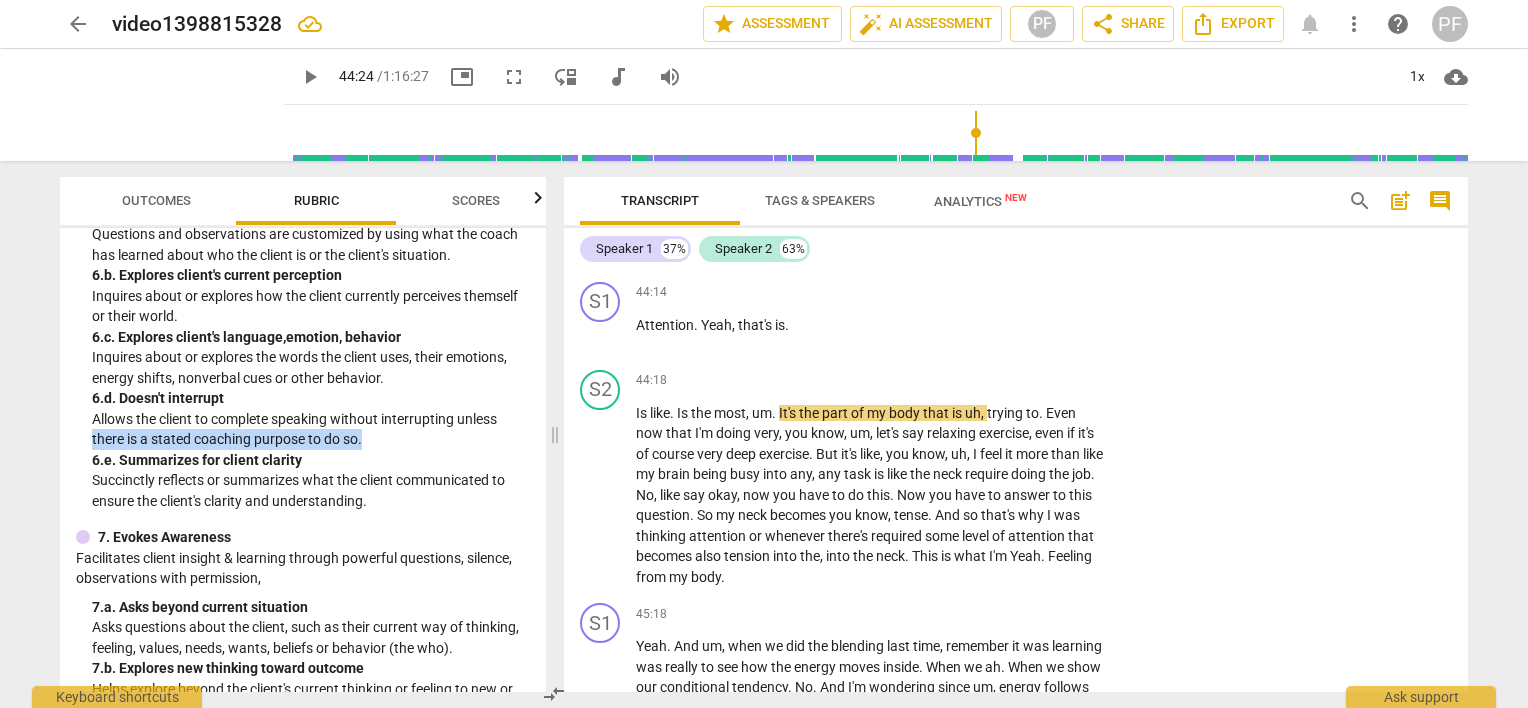 scroll, scrollTop: 858, scrollLeft: 0, axis: vertical 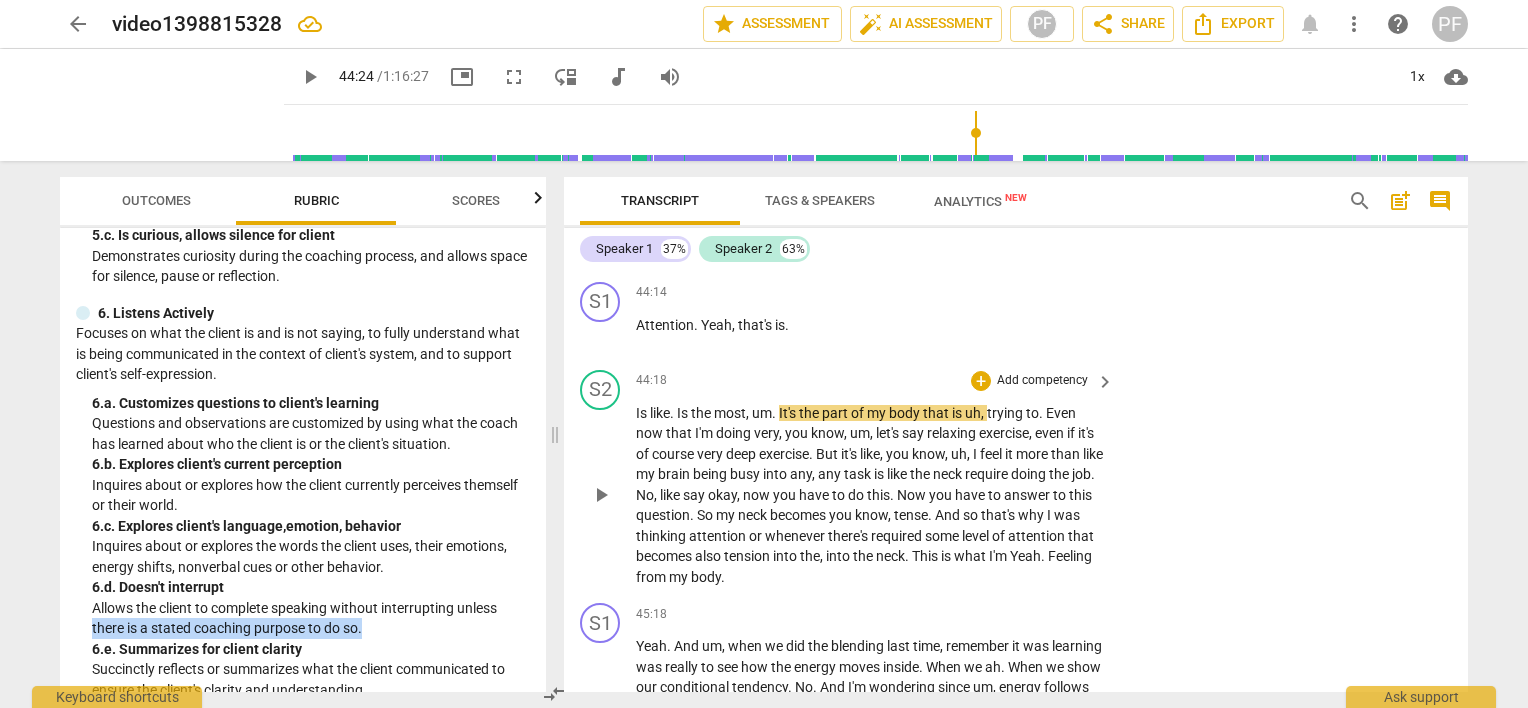 click on "Add competency" at bounding box center (1042, 381) 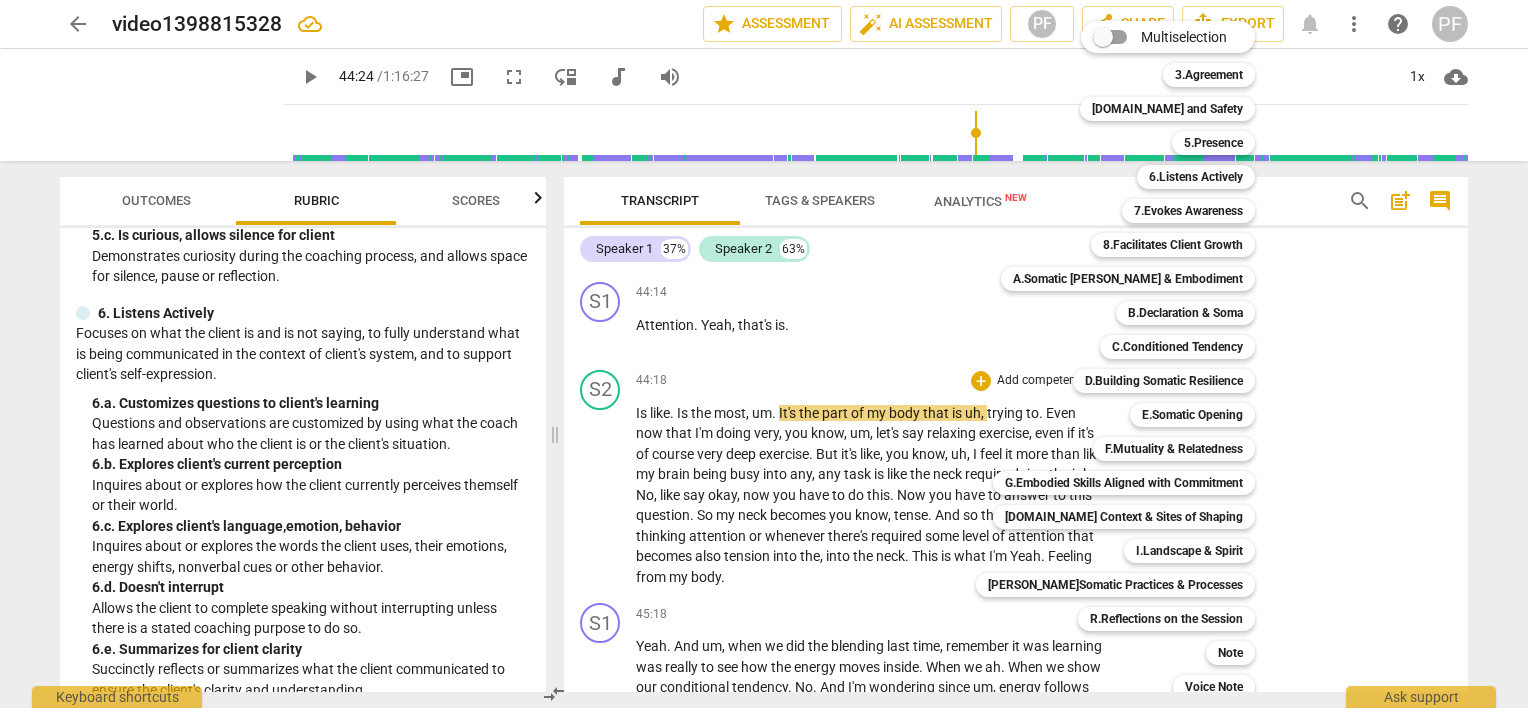 click on "Multiselection m 3.Agreement 1 [DOMAIN_NAME] and Safety 2 5.Presence 3 6.Listens Actively 4 7.Evokes Awareness 5 8.Facilitates Client Growth 6 A.Somatic [PERSON_NAME] & Embodiment 7 B.Declaration & Soma 8 C.Conditioned Tendency 9 D.Building Somatic Resilience 0 E.Somatic Opening q F.Mutuality & Relatedness w G.Embodied Skills Aligned with Commitment r [DOMAIN_NAME] Context & Sites of Shaping t I.Landscape & Spirit y [PERSON_NAME]Somatic Practices & Processes o R.Reflections on the Session p Note a Voice Note s" at bounding box center (1130, 360) 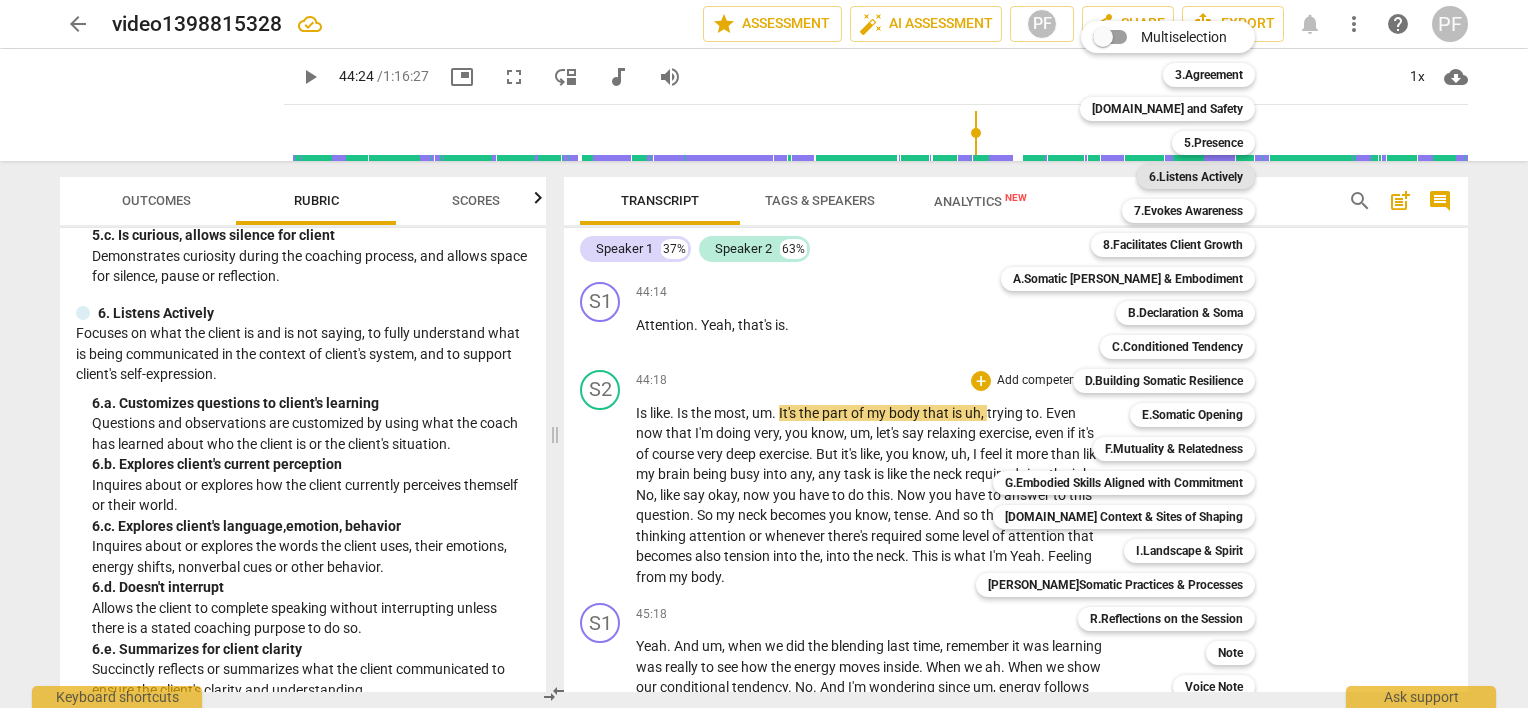 click on "6.Listens Actively" at bounding box center [1196, 177] 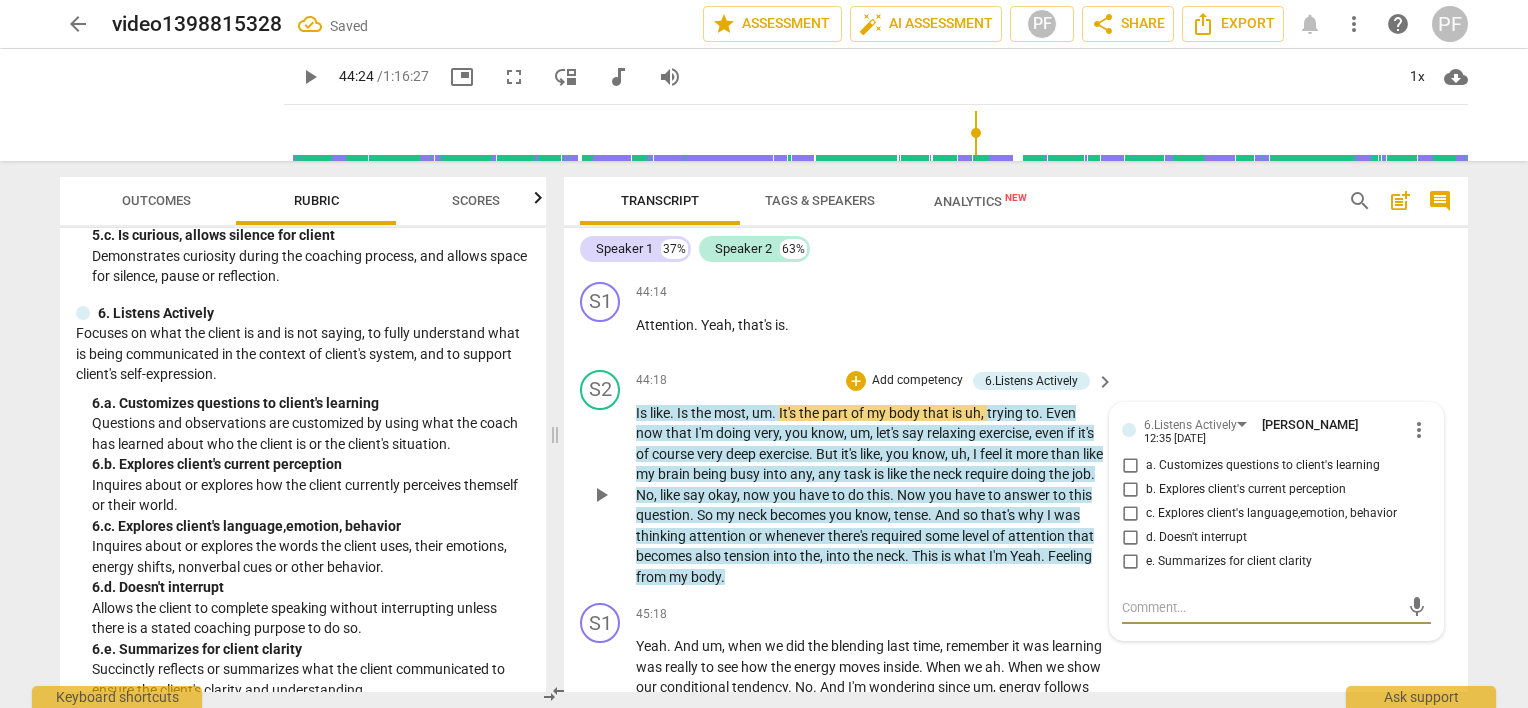 click on "e. Summarizes for client clarity" at bounding box center (1130, 562) 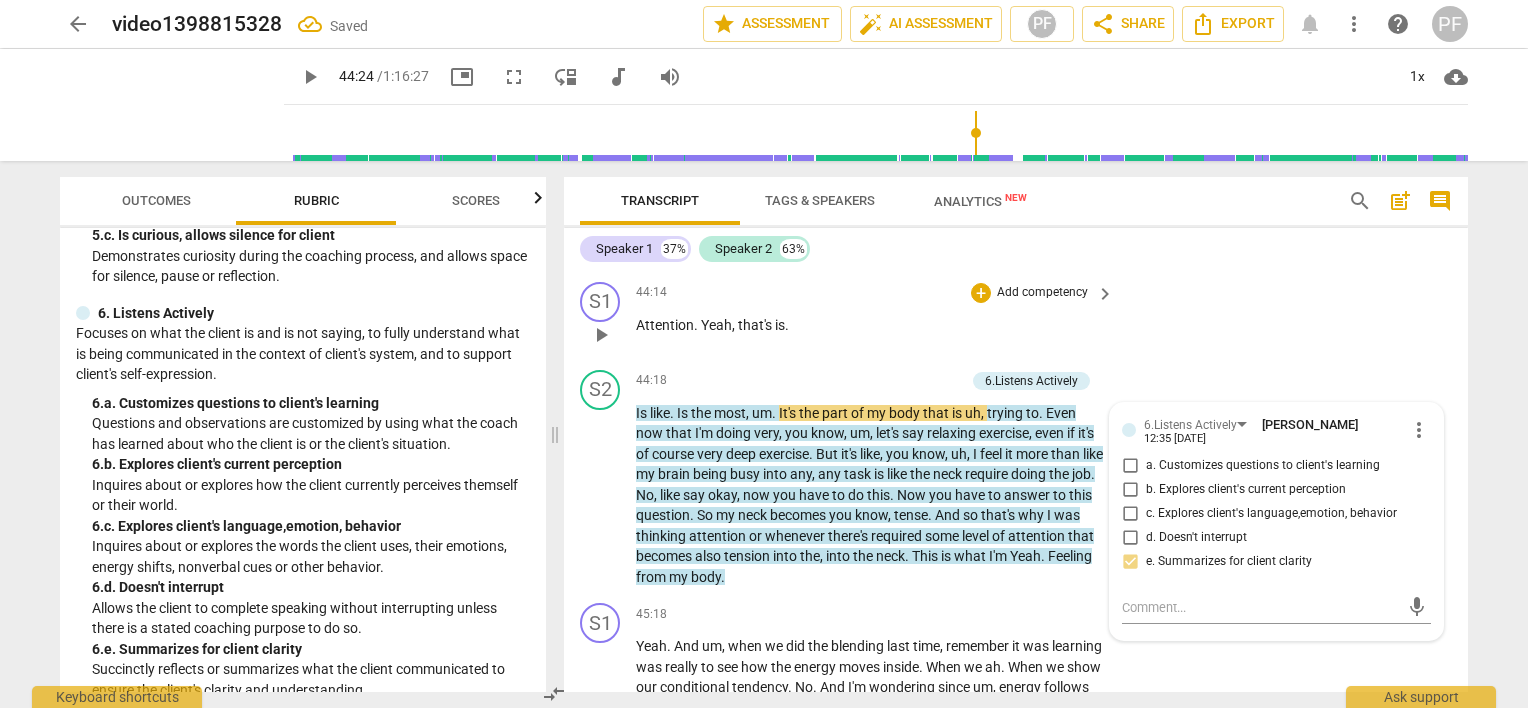 click on "S1 play_arrow pause 44:14 + Add competency keyboard_arrow_right Attention .   Yeah ,   that's   is ." at bounding box center [1016, 318] 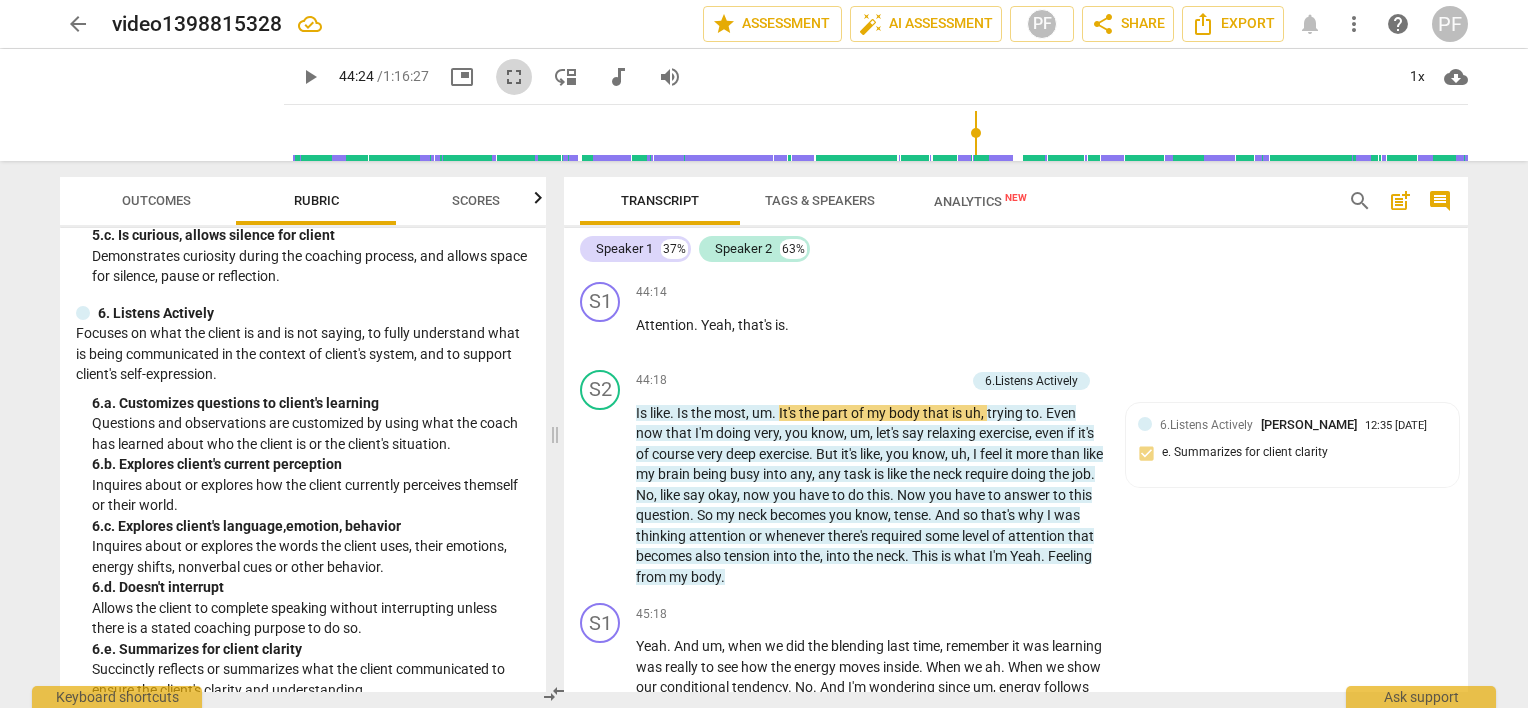 click on "fullscreen" at bounding box center (514, 77) 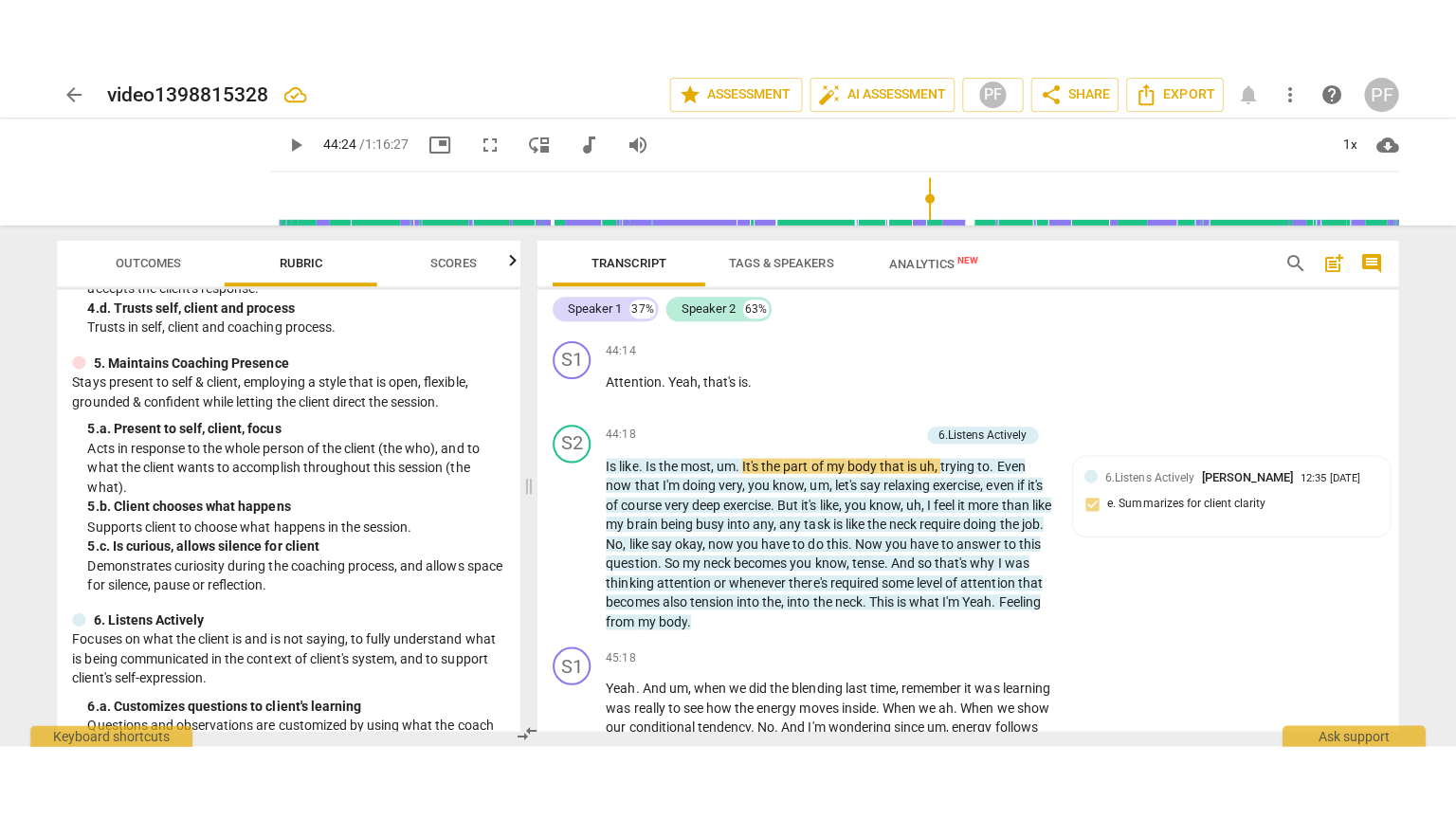 scroll, scrollTop: 546, scrollLeft: 0, axis: vertical 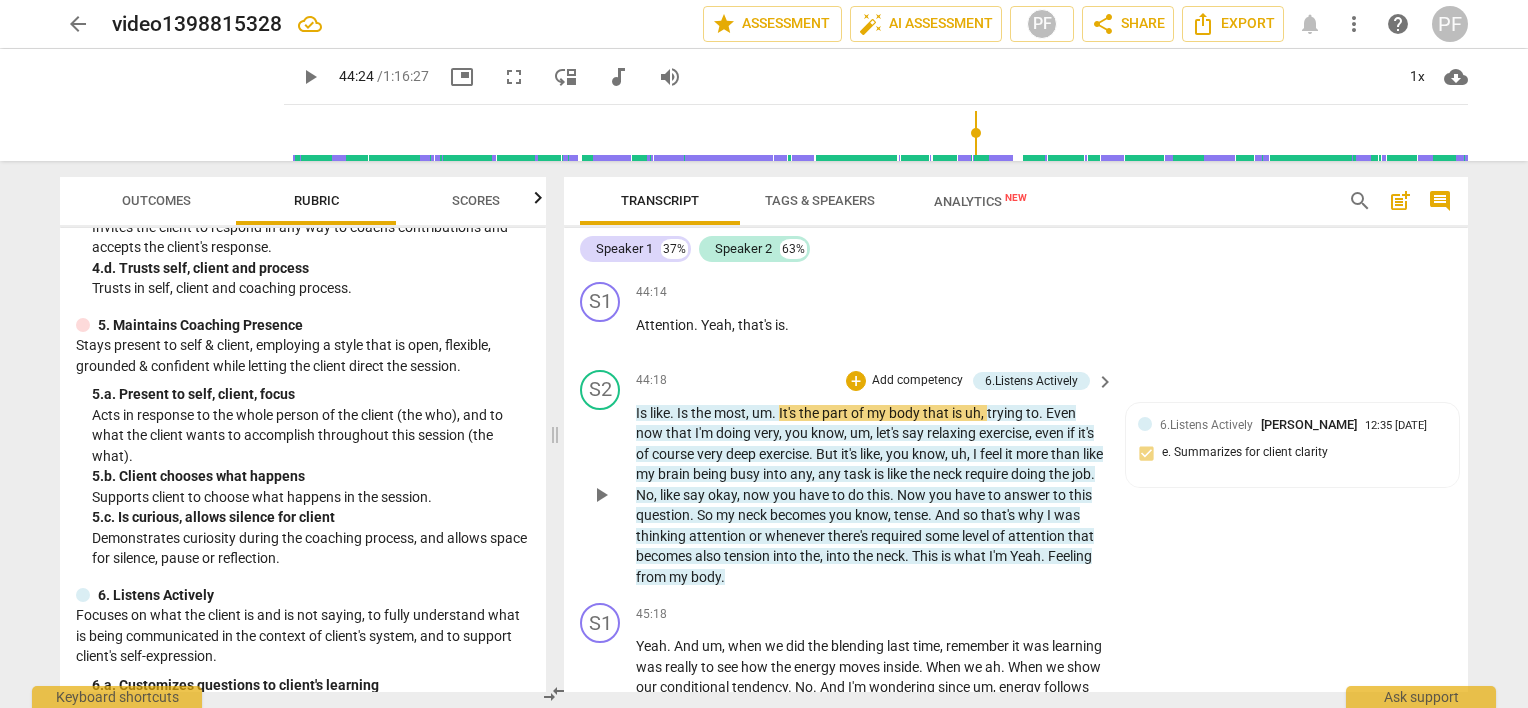 click on "Add competency" at bounding box center [917, 381] 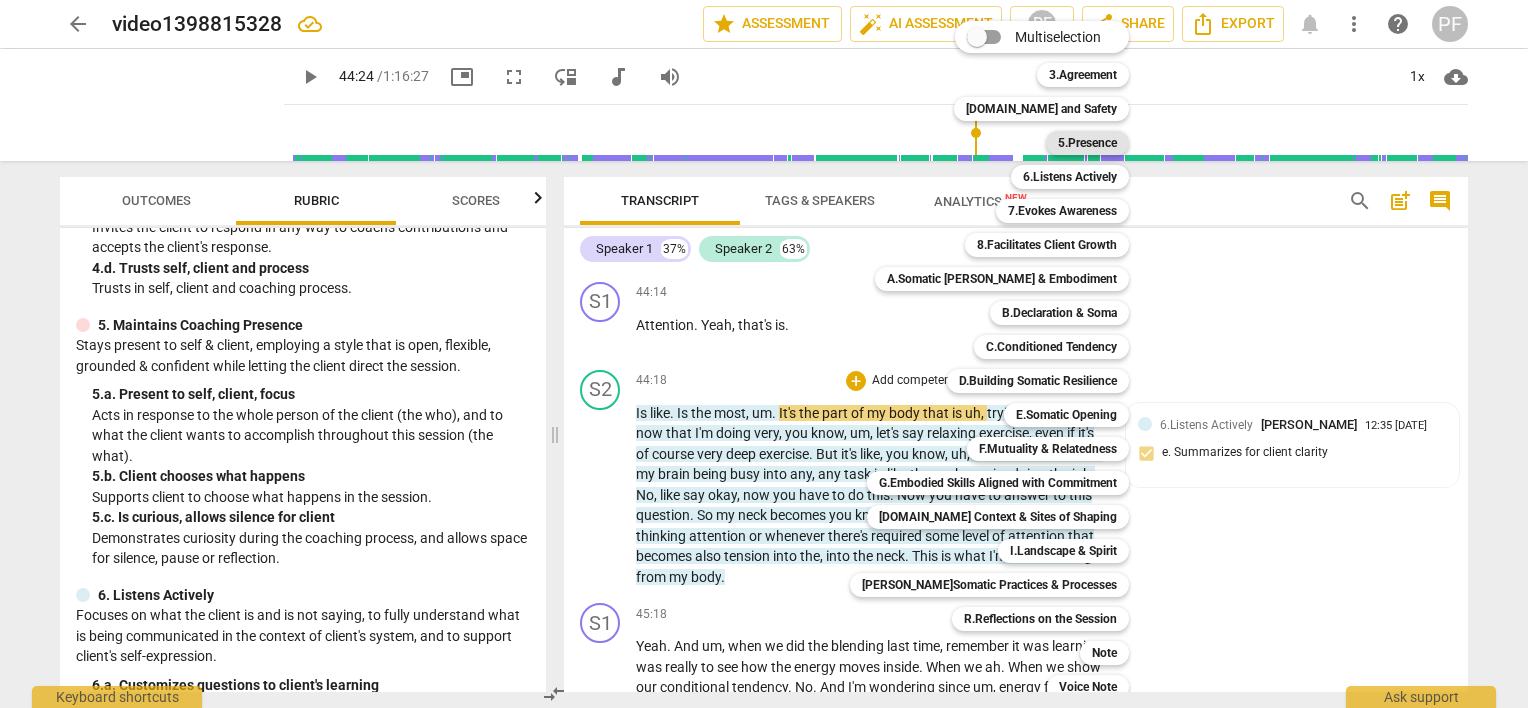 click on "5.Presence" at bounding box center [1087, 143] 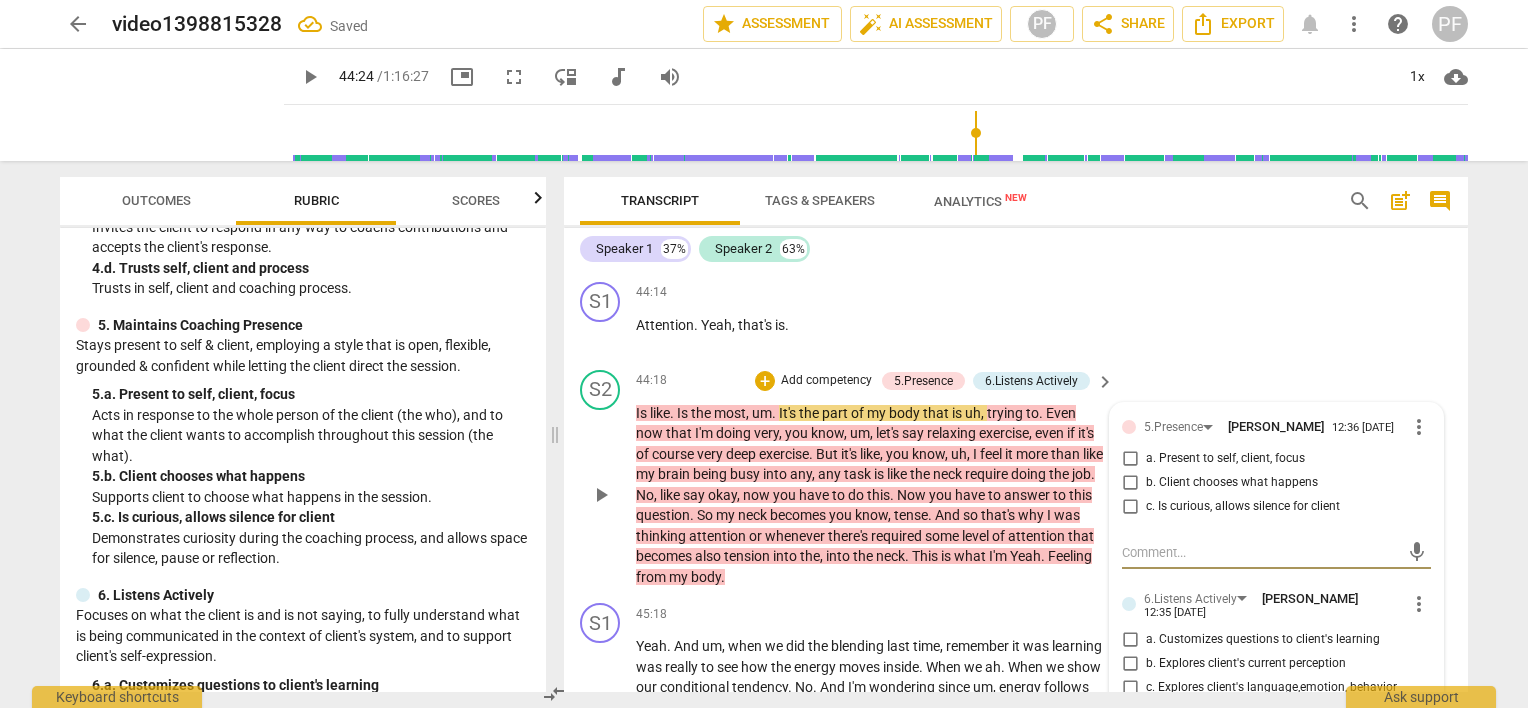 click on "a. Present to self, client, focus" at bounding box center [1130, 459] 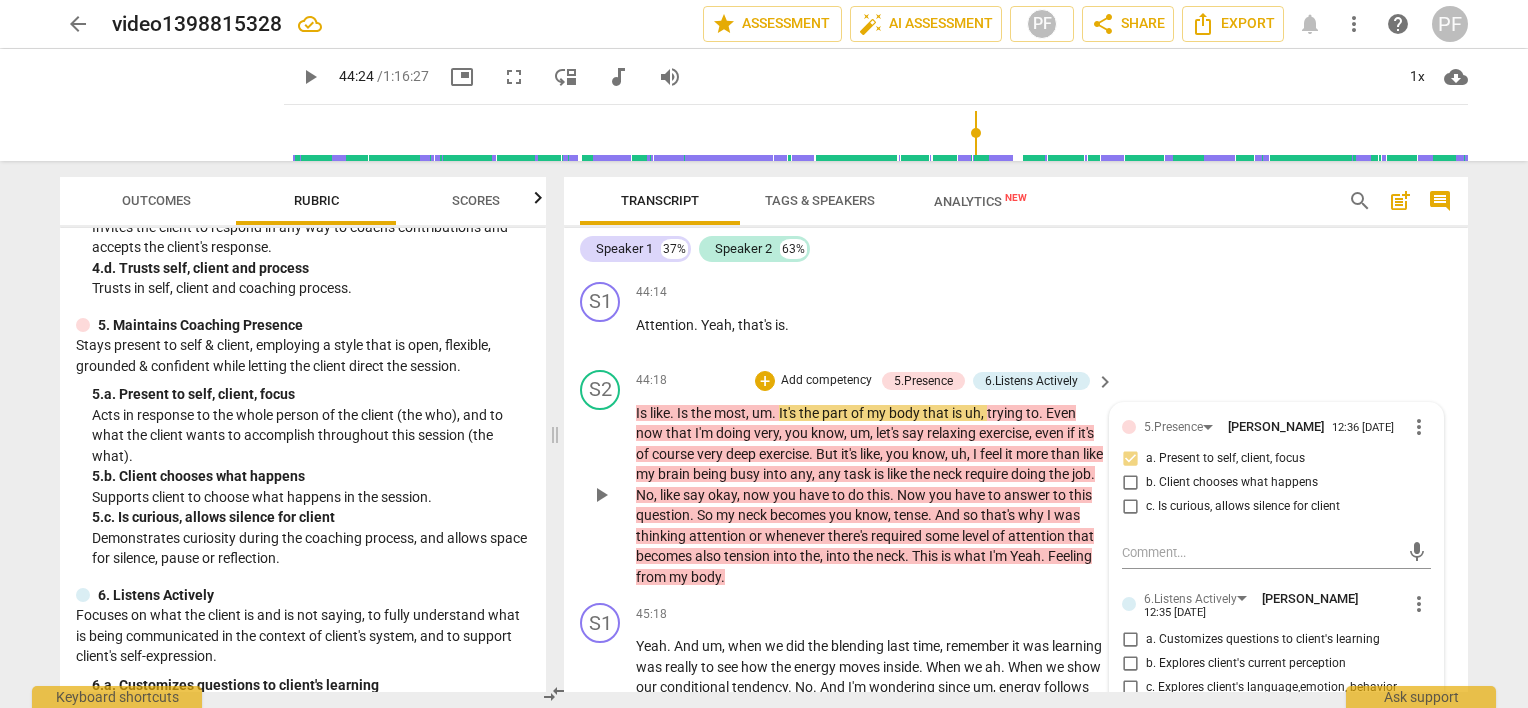 click on "a. Present to self, client, focus" at bounding box center (1130, 459) 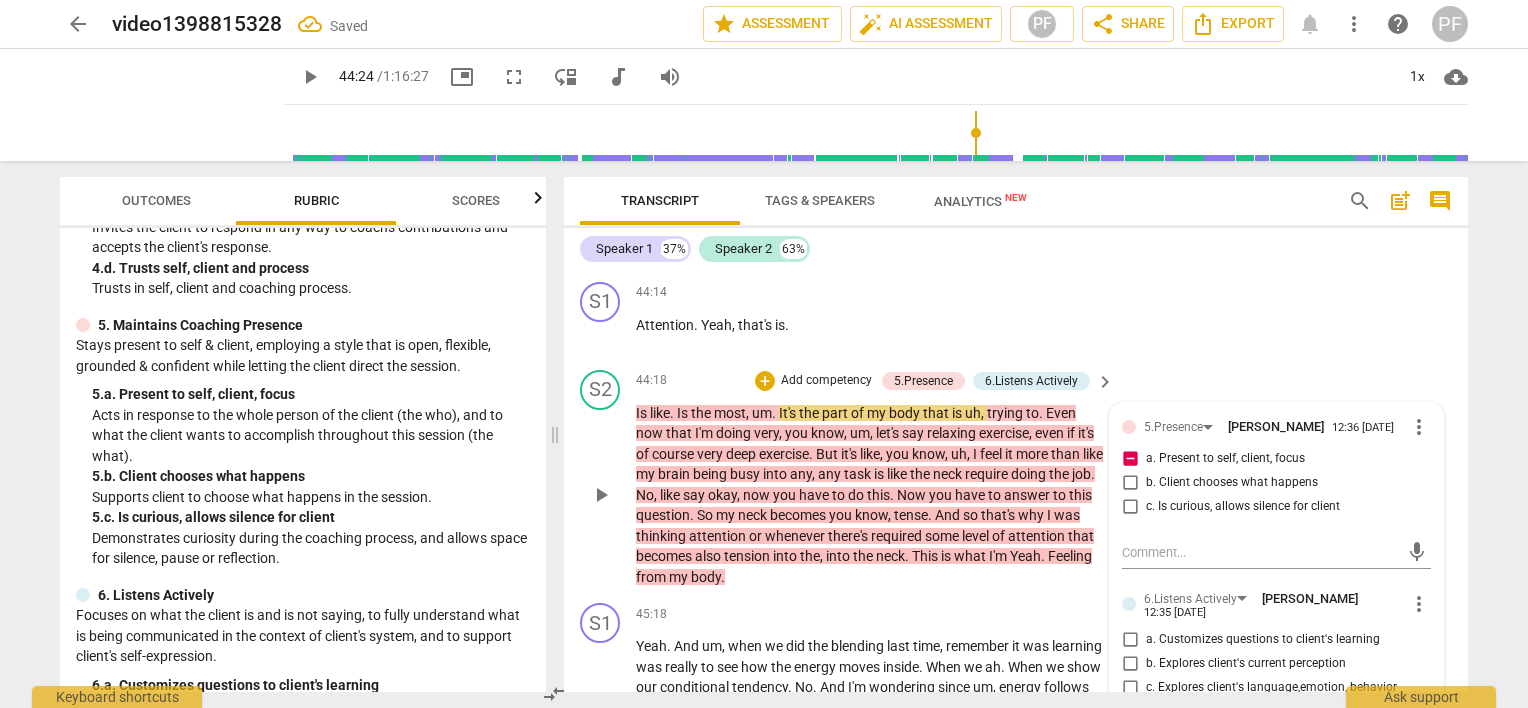 click on "a. Present to self, client, focus" at bounding box center [1130, 459] 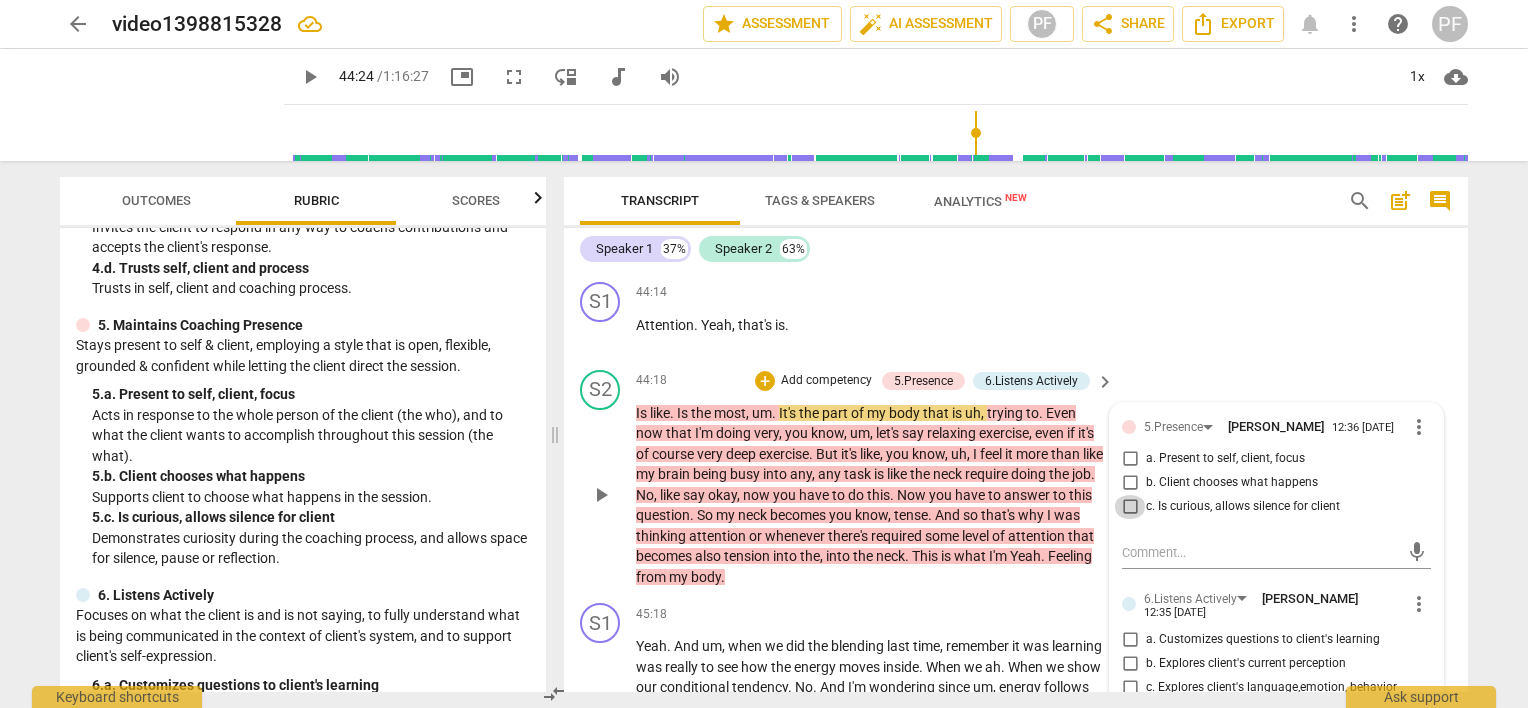 click on "c. Is curious, allows silence for client" at bounding box center [1130, 507] 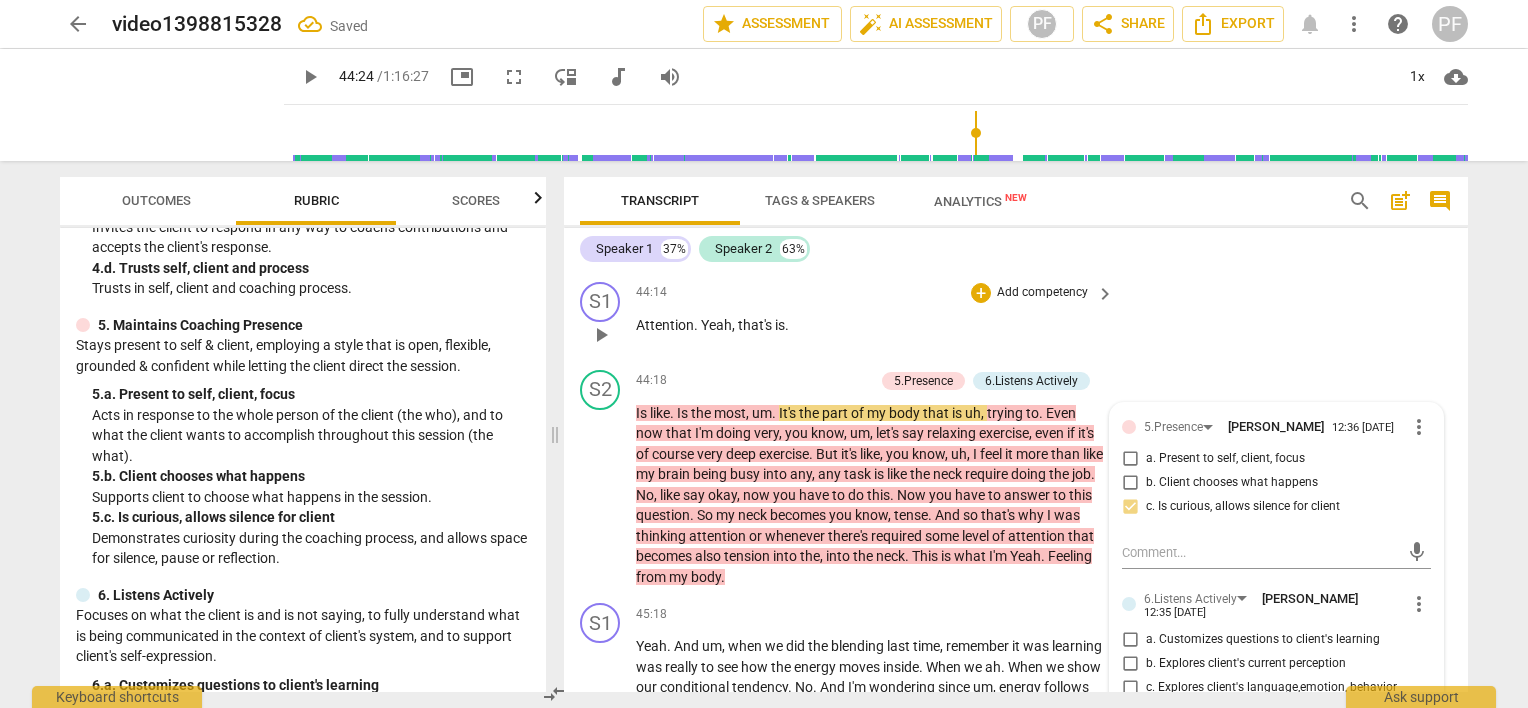 click on "S1 play_arrow pause 44:14 + Add competency keyboard_arrow_right Attention .   Yeah ,   that's   is ." at bounding box center (1016, 318) 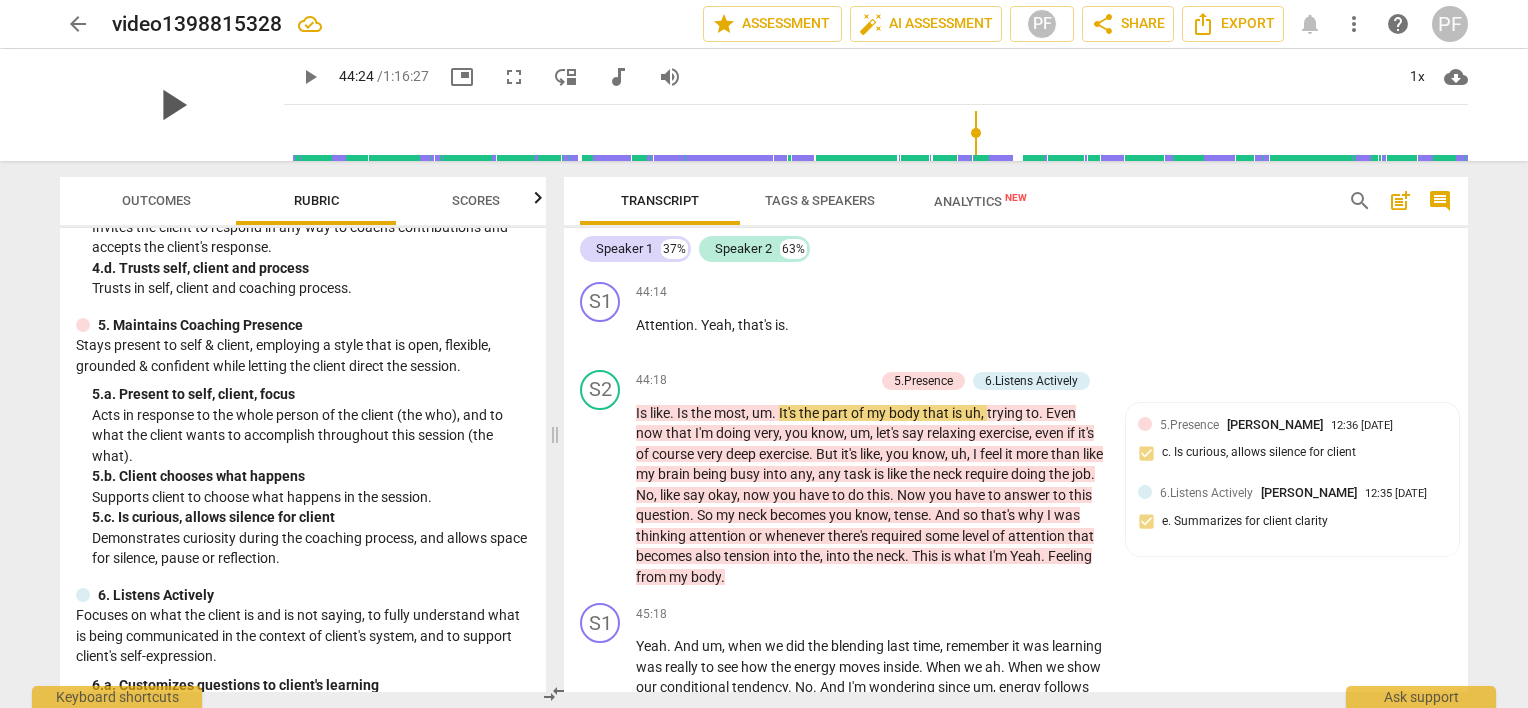 click on "play_arrow" at bounding box center (172, 105) 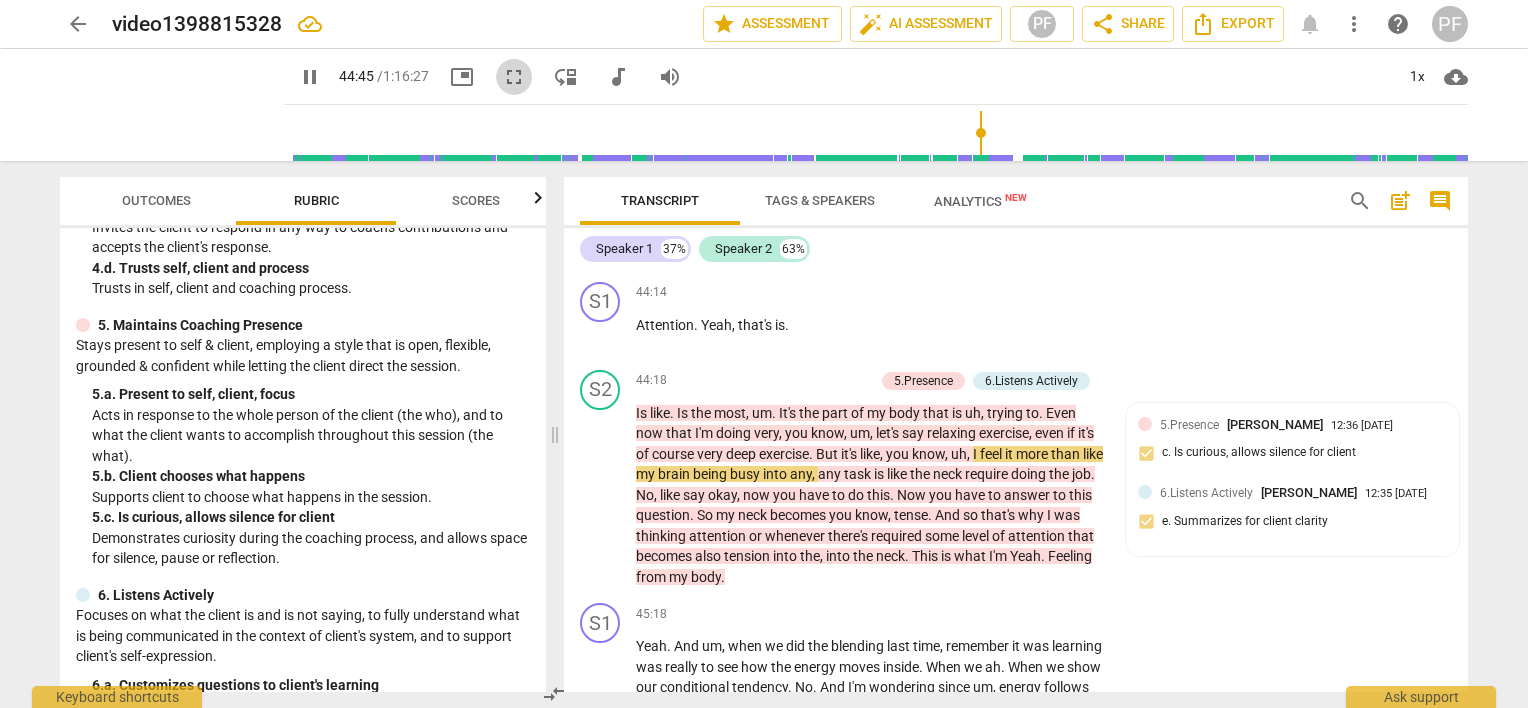 click on "fullscreen" at bounding box center (514, 77) 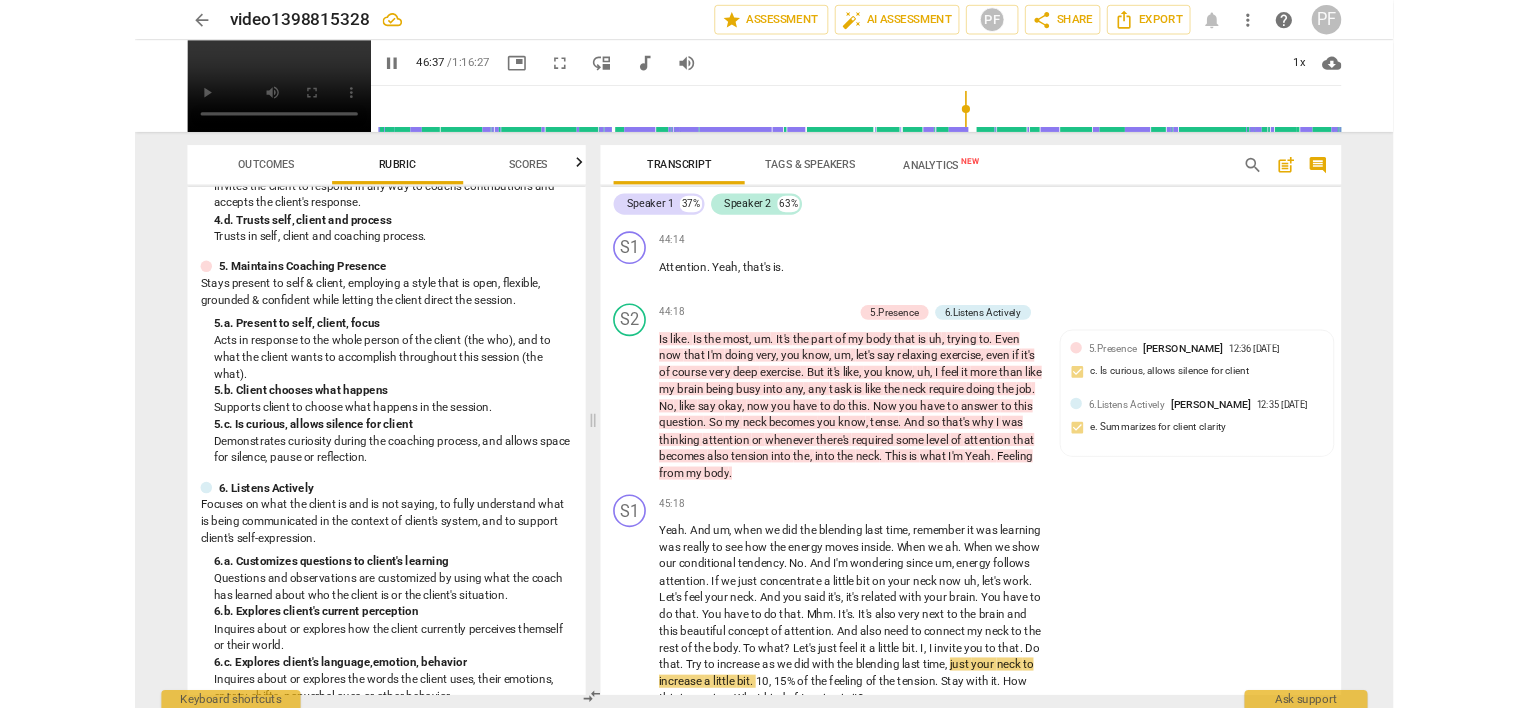 scroll, scrollTop: 10492, scrollLeft: 0, axis: vertical 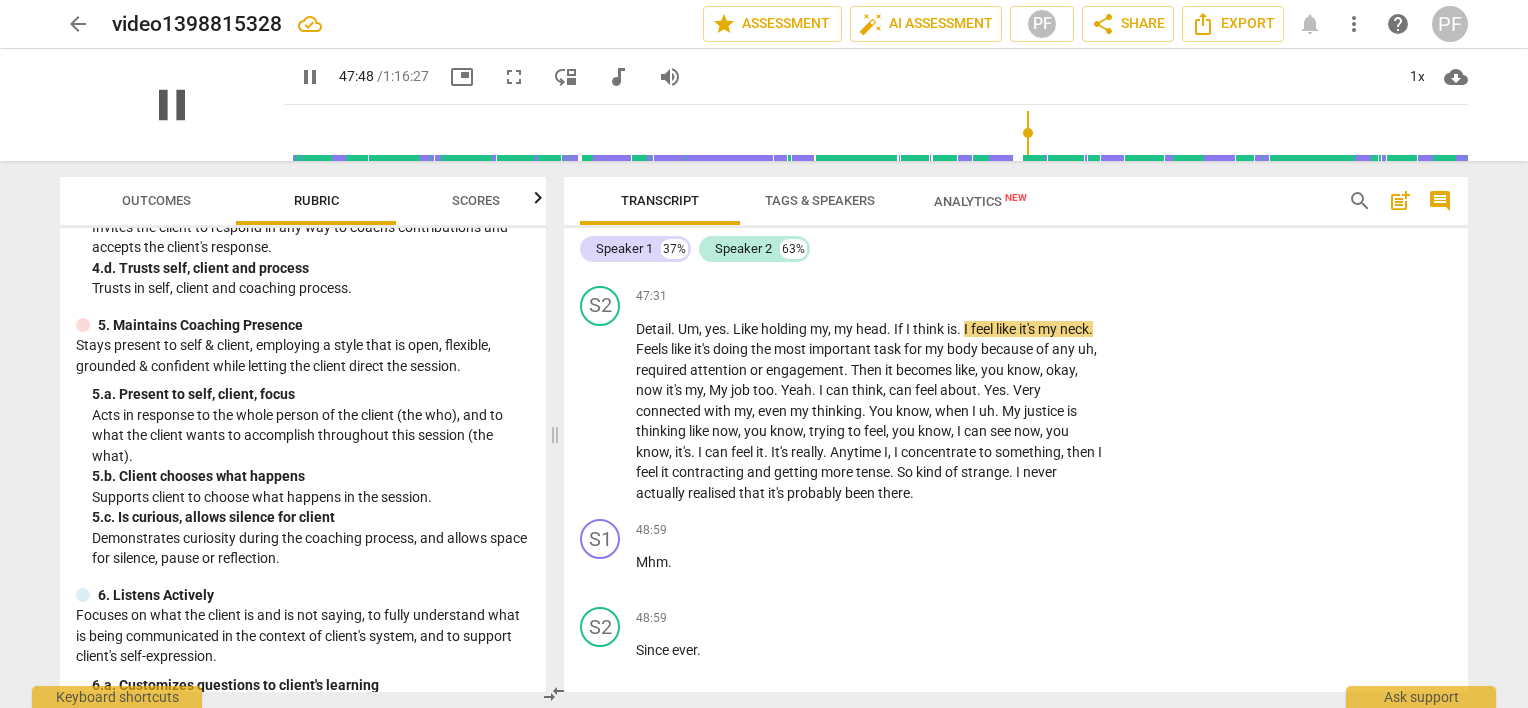 click on "pause" at bounding box center (172, 105) 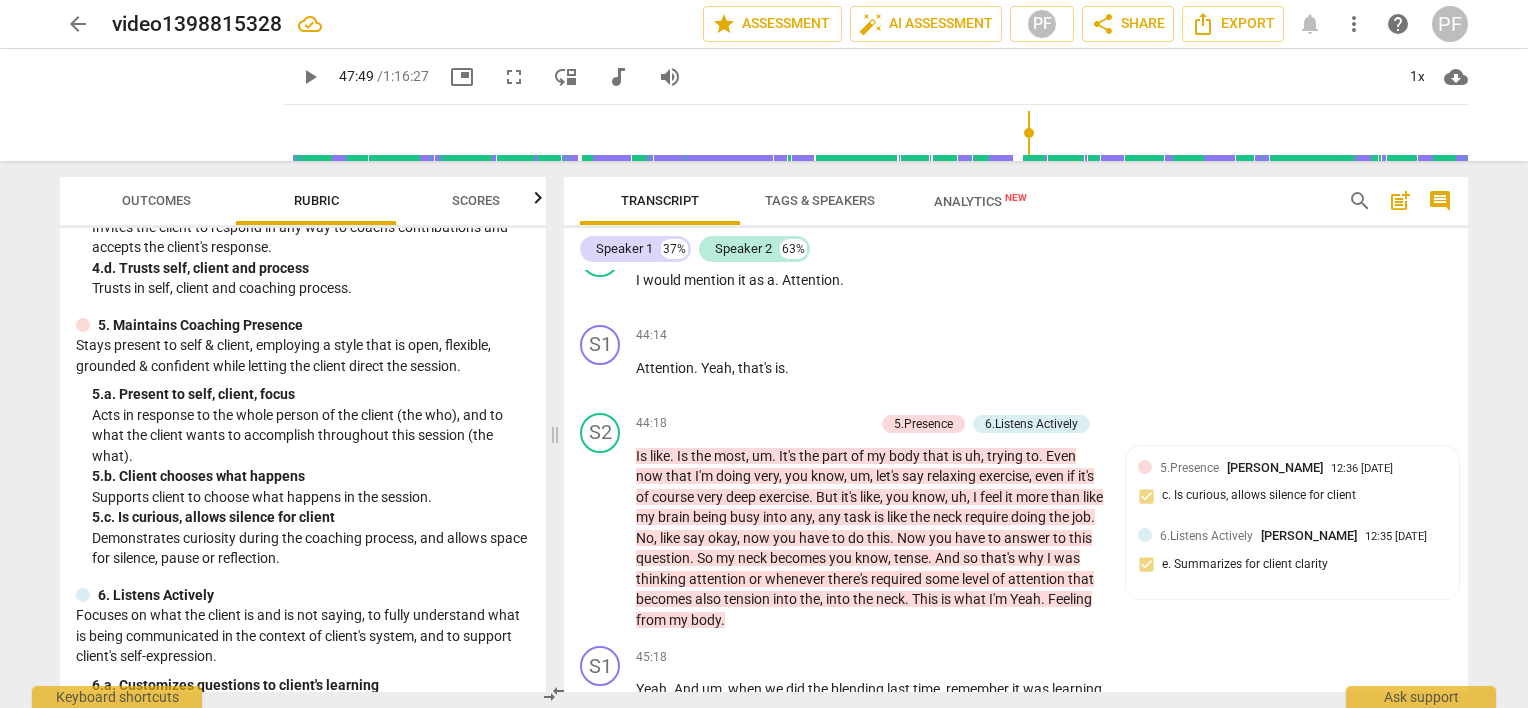 scroll, scrollTop: 9822, scrollLeft: 0, axis: vertical 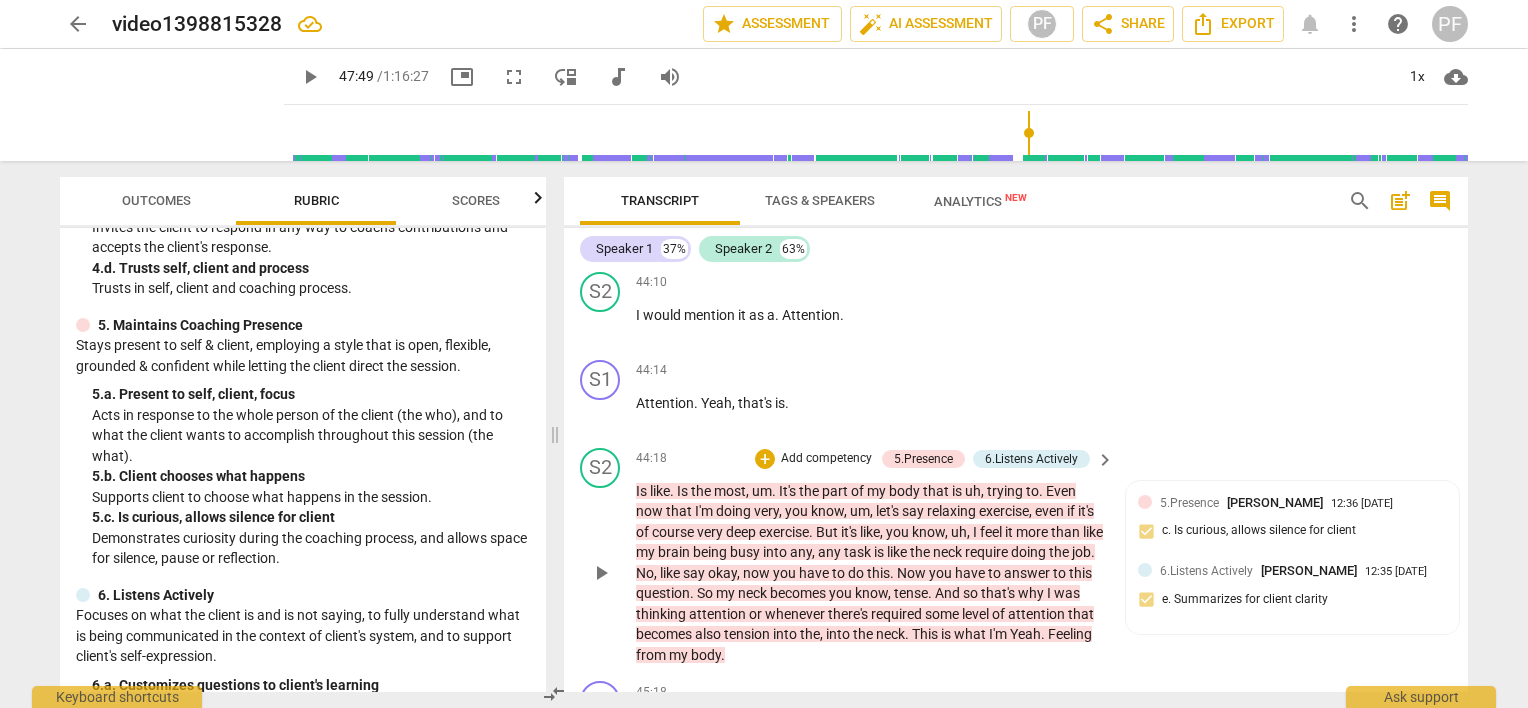 click on "S2 play_arrow pause 44:18 + Add competency 5.Presence 6.Listens Actively keyboard_arrow_right Is   like .   Is   the   most ,   um .   It's   the   part   of   my   body   that   is   uh ,   trying   to .   Even   now   that   I'm   doing   very ,   you   know ,   um ,   let's   say   relaxing   exercise ,   even   if   it's   of   course   very   deep   exercise .   But   it's   like ,   you   know ,   uh ,   I   feel   it   more   than   like   my   brain   being   busy   into   any ,   any   task   is   like   the   neck   require   doing   the   job .   No ,   like   say   okay ,   now   you   have   to   do   this .   Now   you   have   to   answer   to   this   question .   So   my   neck   becomes   you   know ,   tense .   And   so   that's   why   I   was   thinking   attention   or   whenever   there's   required   some   level   of   attention   that   becomes   also   tension   into   the ,   into   the   neck .   This   is   what   I'm   Yeah .   Feeling   from   my   body . 5.Presence" at bounding box center (1016, 557) 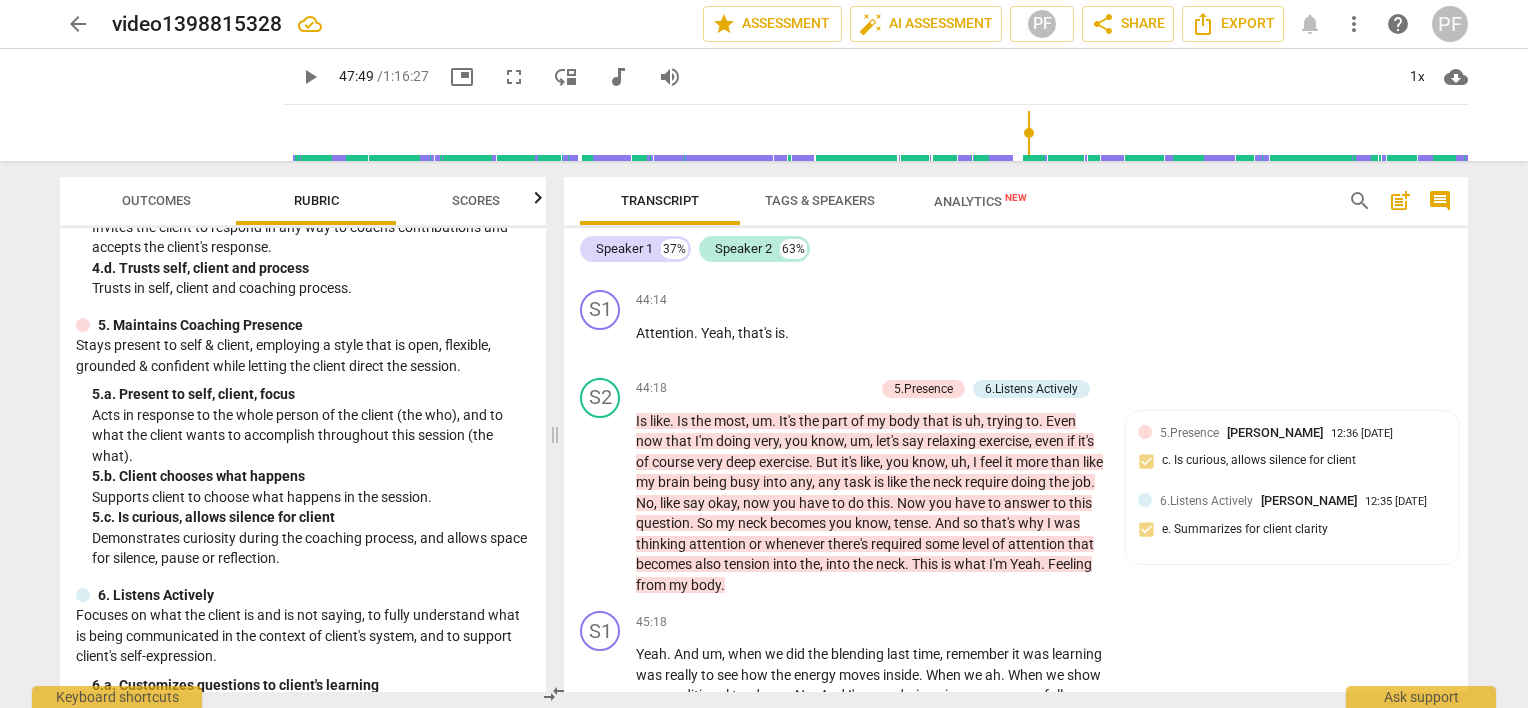 scroll, scrollTop: 9927, scrollLeft: 0, axis: vertical 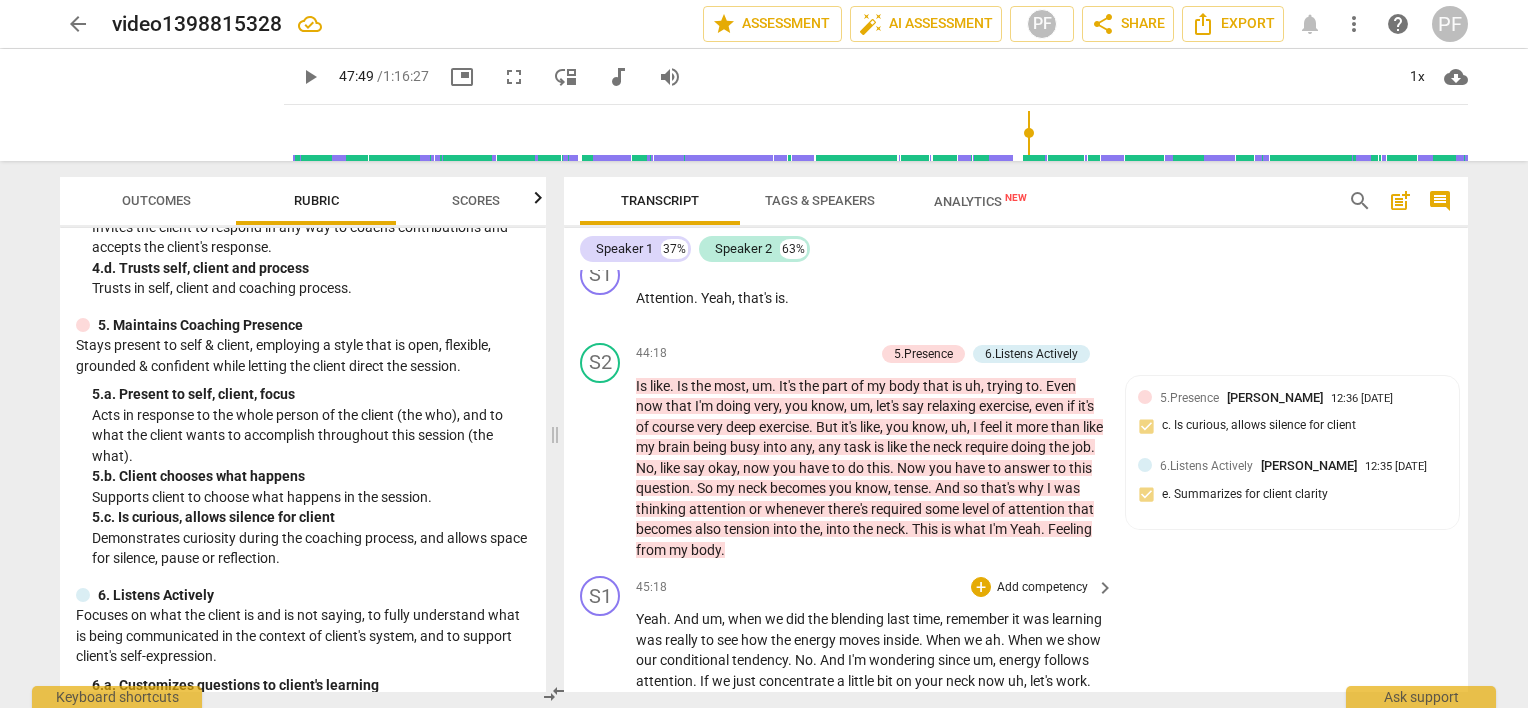 click on "S1 play_arrow pause 45:18 + Add competency keyboard_arrow_right Yeah .   And   um ,   when   we   did   the   blending   last   time ,   remember   it   was   learning   was   really   to   see   how   the   energy   moves   inside .   When   we   ah .   When   we   show   our   conditional   tendency .   No .   And   I'm   wondering   since   um ,   energy   follows   attention .   If   we   just   concentrate   a   little   bit   on   your   neck   now   uh ,   let's   work .   Let's   feel   your   neck .   And   you   said   it's ,   it's   related   with   your   brain .   You   have   to   do   that .   You   have   to   do   that .   Mhm .   It's .   It's   also   very   next   to   the   brain   and   this   beautiful   concept   of   attention .   And   also   need   to   connect   my   neck   to   the   rest   of   the   body .   To   what ?   Let's   just   feel   it   a   little   bit .   I ,   I   invite   you   to   that .   Do   that .   Try   to   increase   as   we   did   with   the     last" at bounding box center (1016, 705) 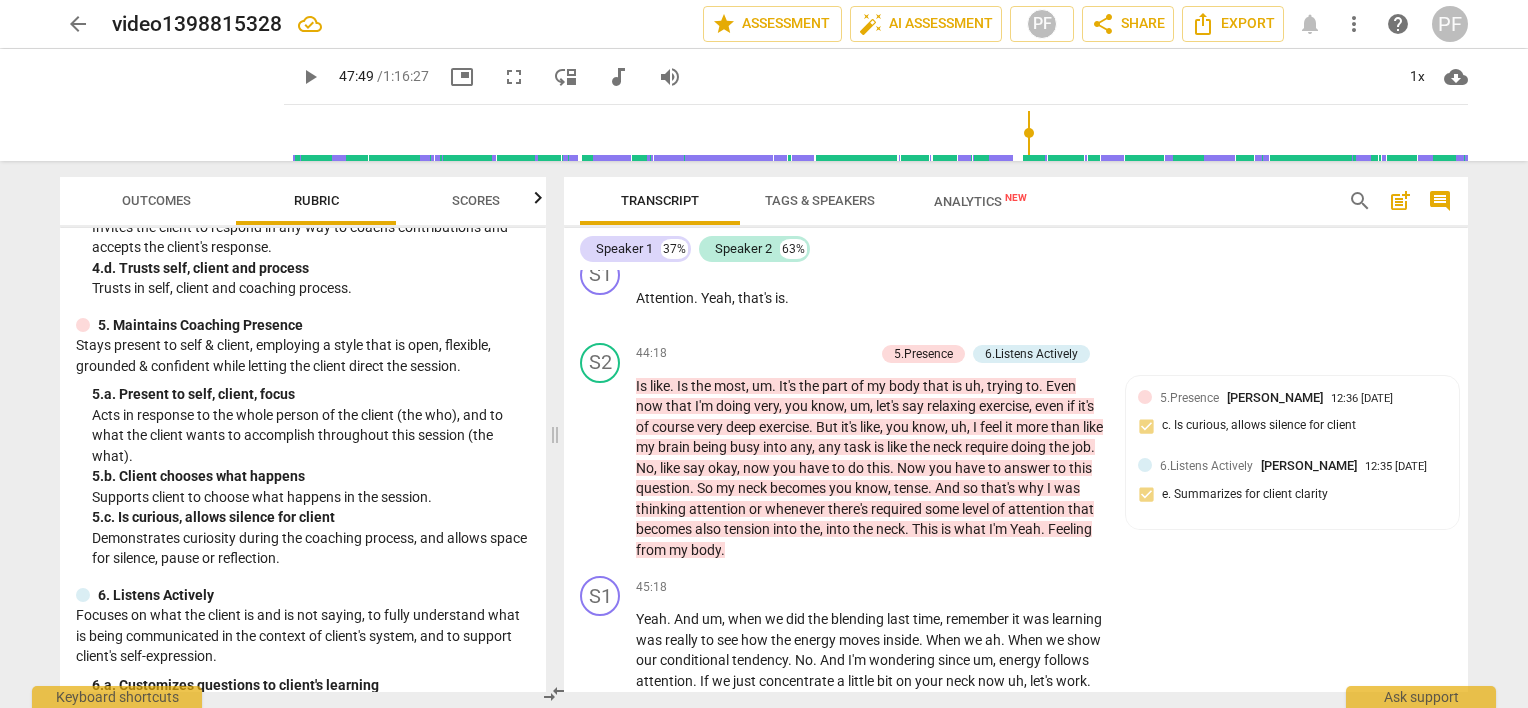click on "Transcript Tags & Speakers Analytics   New search post_add comment Speaker 1 37% Speaker 2 63% S1 play_arrow pause 00:04 + Add competency keyboard_arrow_right Good   morning ,   [PERSON_NAME] .   Welcome . S2 play_arrow pause 00:07 + Add competency keyboard_arrow_right Good   morning ,   [PERSON_NAME] .   How   are   you ? S1 play_arrow pause 00:09 + Add competency keyboard_arrow_right I'm   fine .   What   about   you ? S2 play_arrow pause 00:12 + Add competency keyboard_arrow_right I'm   very ,   very   well ,   thank   you .   I'm   fine .   I'm   fine   as   well .   Things   are   going   pretty   smooth   is ,   you   know ,   work   wise   and   um ,   life   wise ,   personal   life ,   it's   a .   Everything   is   pretty   okay .   As   you   know .   I   finished   my ,   my   exam . S1 play_arrow pause 00:30 + Add competency keyboard_arrow_right Yeah .   I   was   about   to   ask   you   how   did   the   exam   went ? S2 play_arrow pause 00:34 + Add competency keyboard_arrow_right Yeah .   Ah ,   so   it's" at bounding box center [1020, 434] 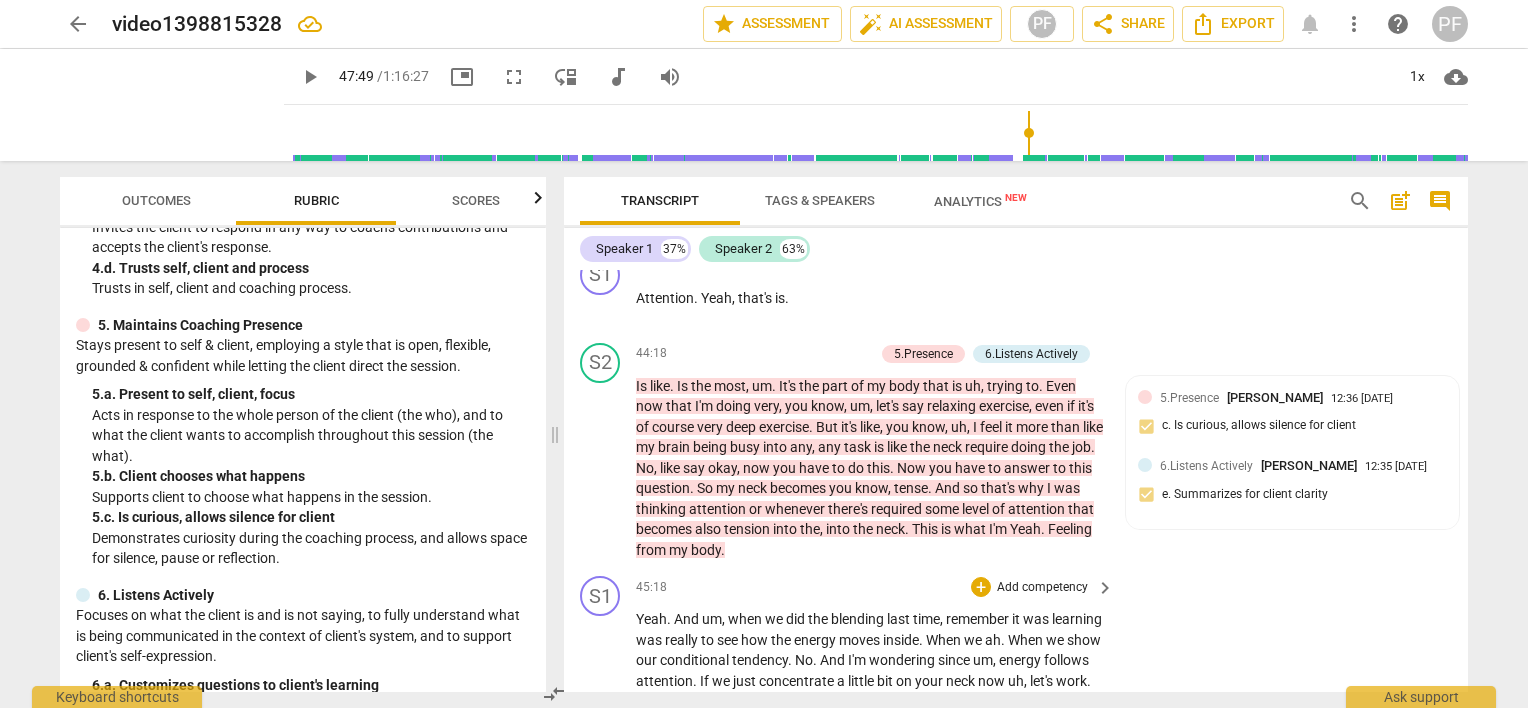 click on "S1 play_arrow pause 45:18 + Add competency keyboard_arrow_right Yeah .   And   um ,   when   we   did   the   blending   last   time ,   remember   it   was   learning   was   really   to   see   how   the   energy   moves   inside .   When   we   ah .   When   we   show   our   conditional   tendency .   No .   And   I'm   wondering   since   um ,   energy   follows   attention .   If   we   just   concentrate   a   little   bit   on   your   neck   now   uh ,   let's   work .   Let's   feel   your   neck .   And   you   said   it's ,   it's   related   with   your   brain .   You   have   to   do   that .   You   have   to   do   that .   Mhm .   It's .   It's   also   very   next   to   the   brain   and   this   beautiful   concept   of   attention .   And   also   need   to   connect   my   neck   to   the   rest   of   the   body .   To   what ?   Let's   just   feel   it   a   little   bit .   I ,   I   invite   you   to   that .   Do   that .   Try   to   increase   as   we   did   with   the     last" at bounding box center (1016, 705) 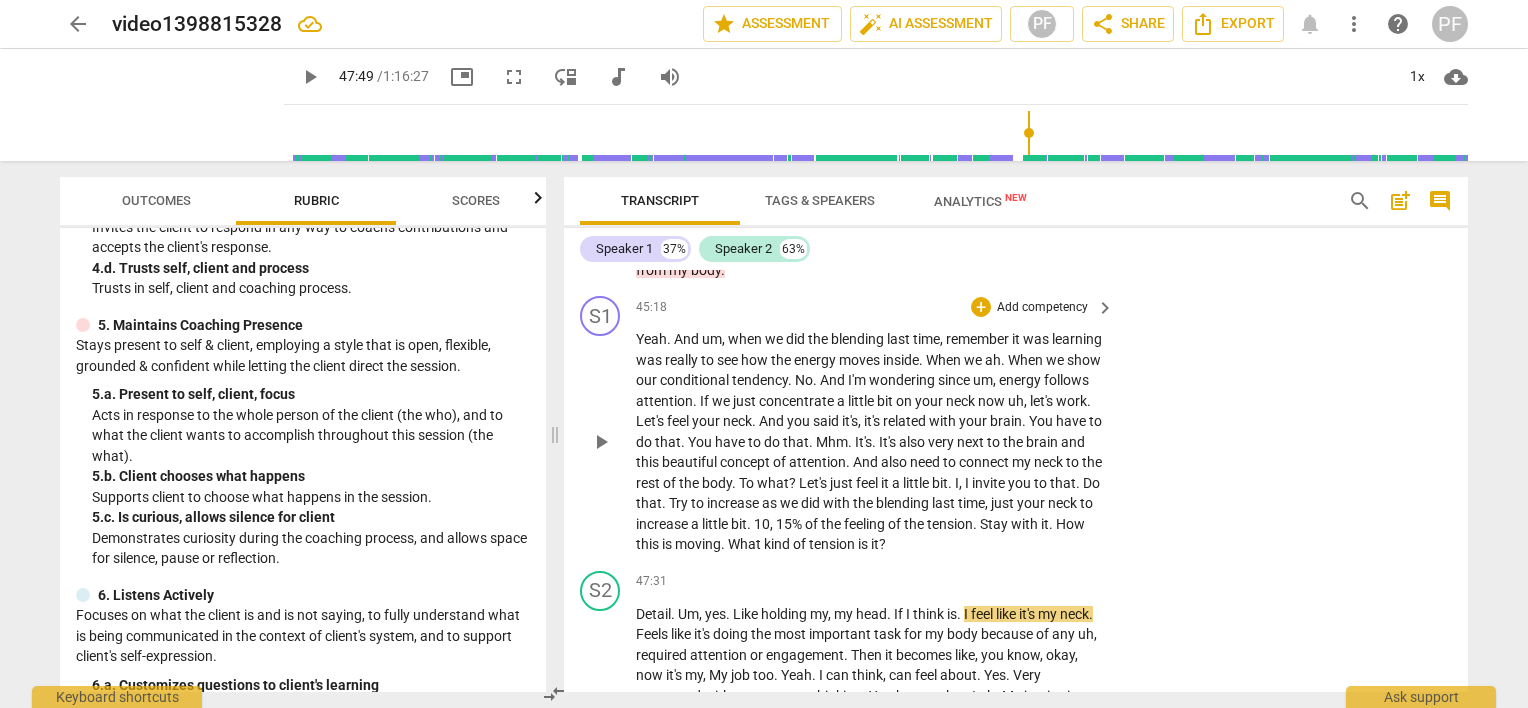 scroll, scrollTop: 10247, scrollLeft: 0, axis: vertical 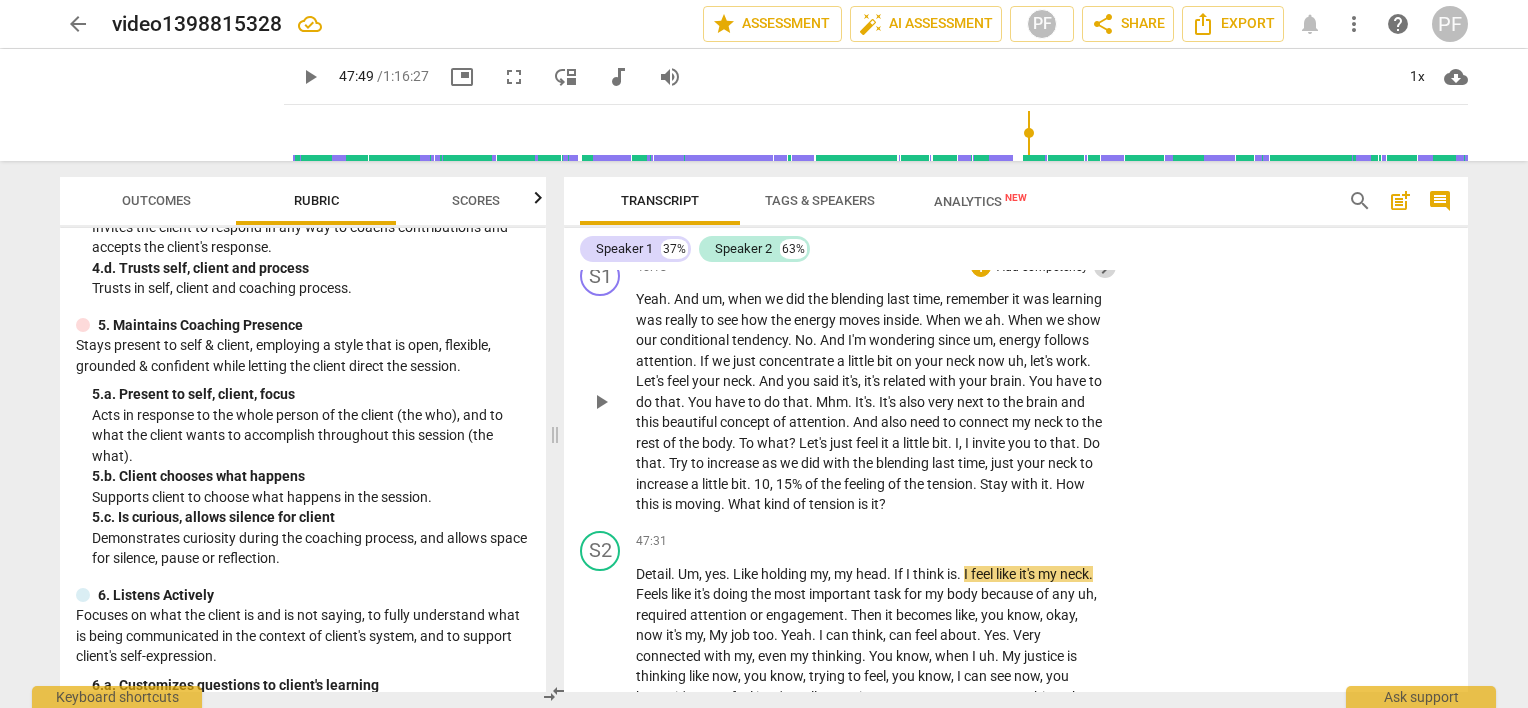 click on "keyboard_arrow_right" at bounding box center [1105, 268] 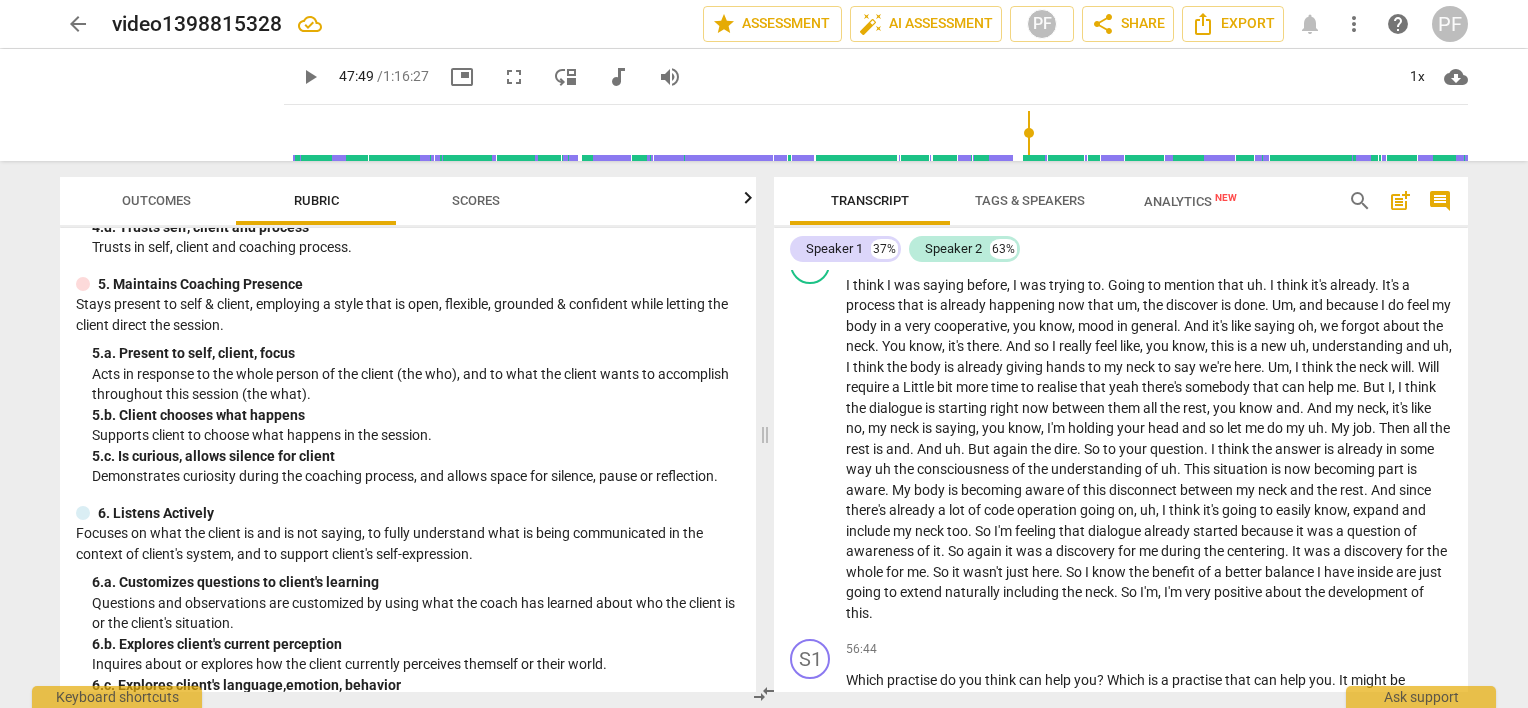 scroll, scrollTop: 8867, scrollLeft: 0, axis: vertical 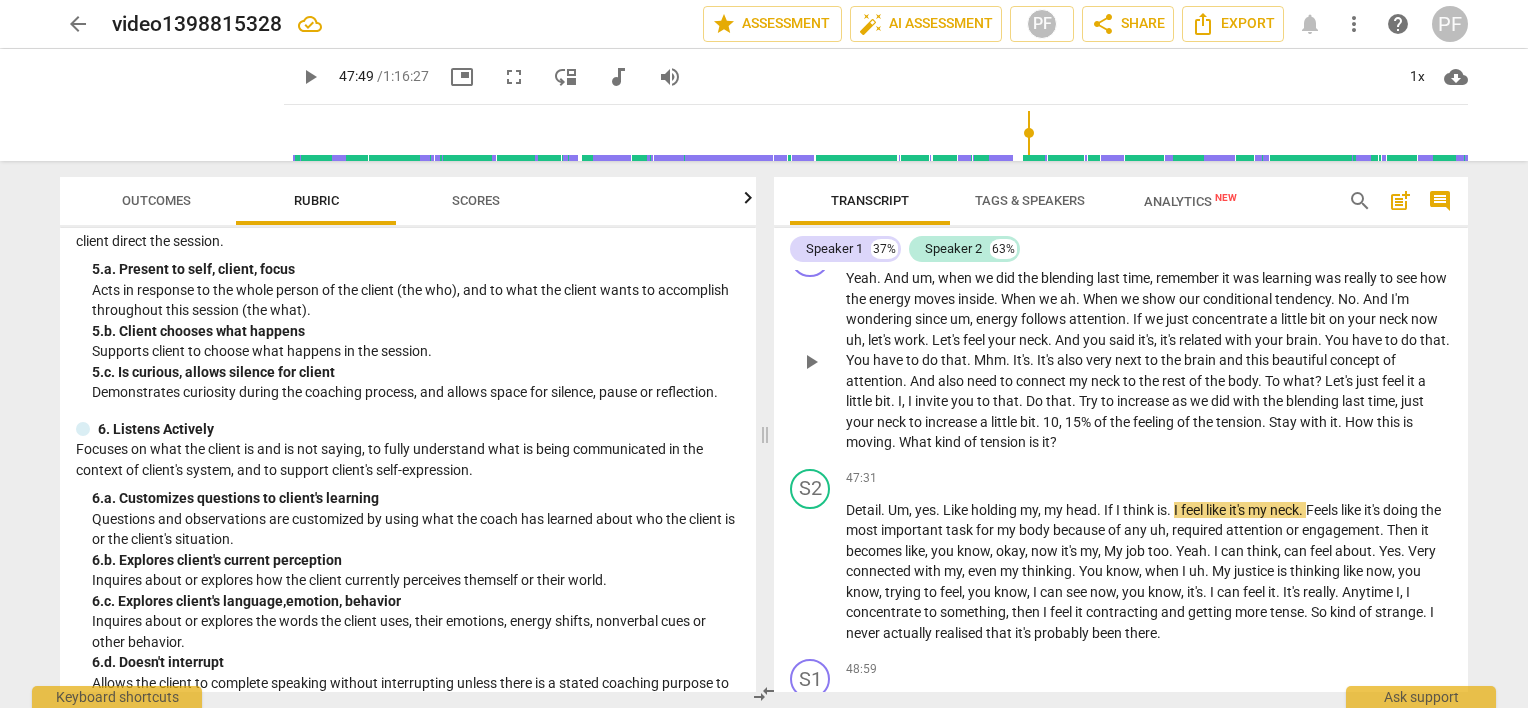 click on "+" at bounding box center [1343, 247] 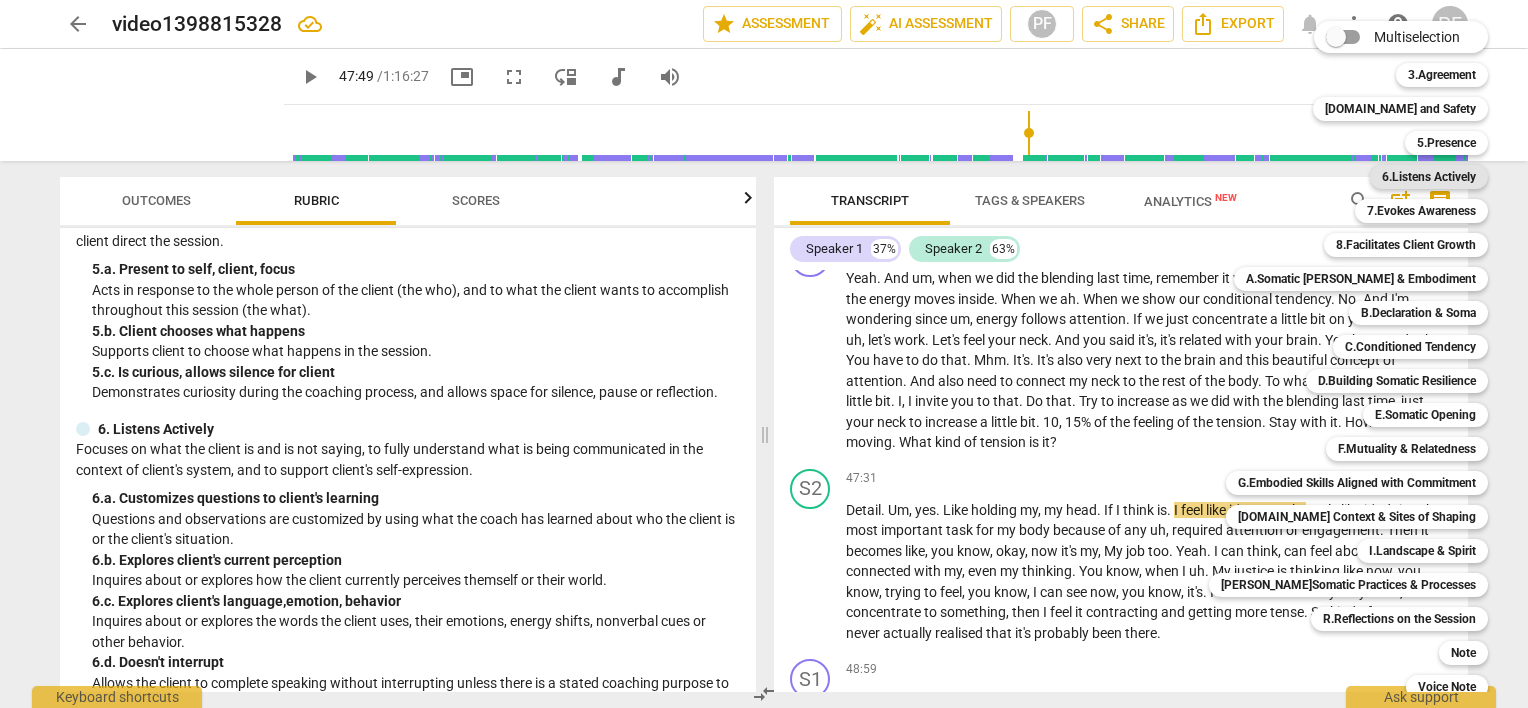 click on "6.Listens Actively" at bounding box center (1429, 177) 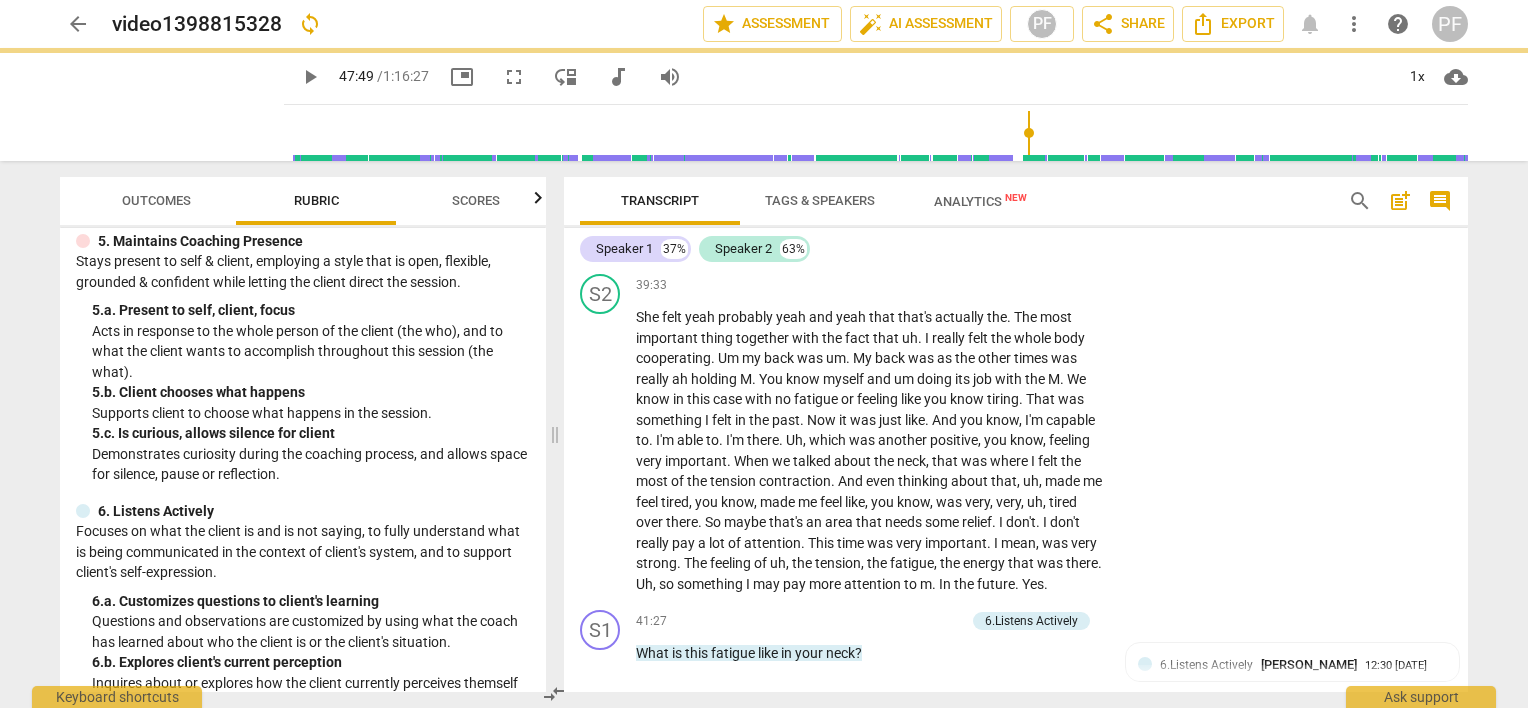 scroll, scrollTop: 10288, scrollLeft: 0, axis: vertical 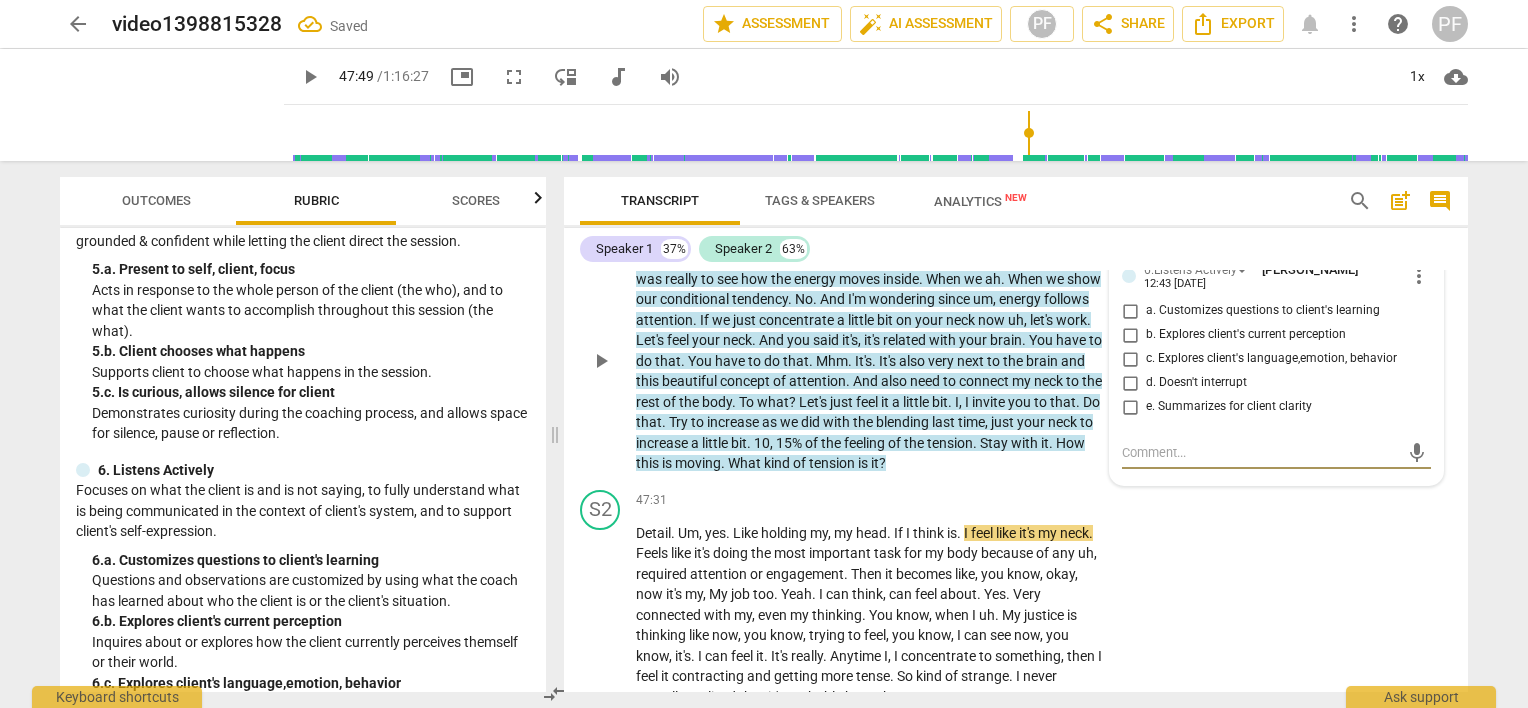 click on "a. Customizes questions to client's learning" at bounding box center (1130, 311) 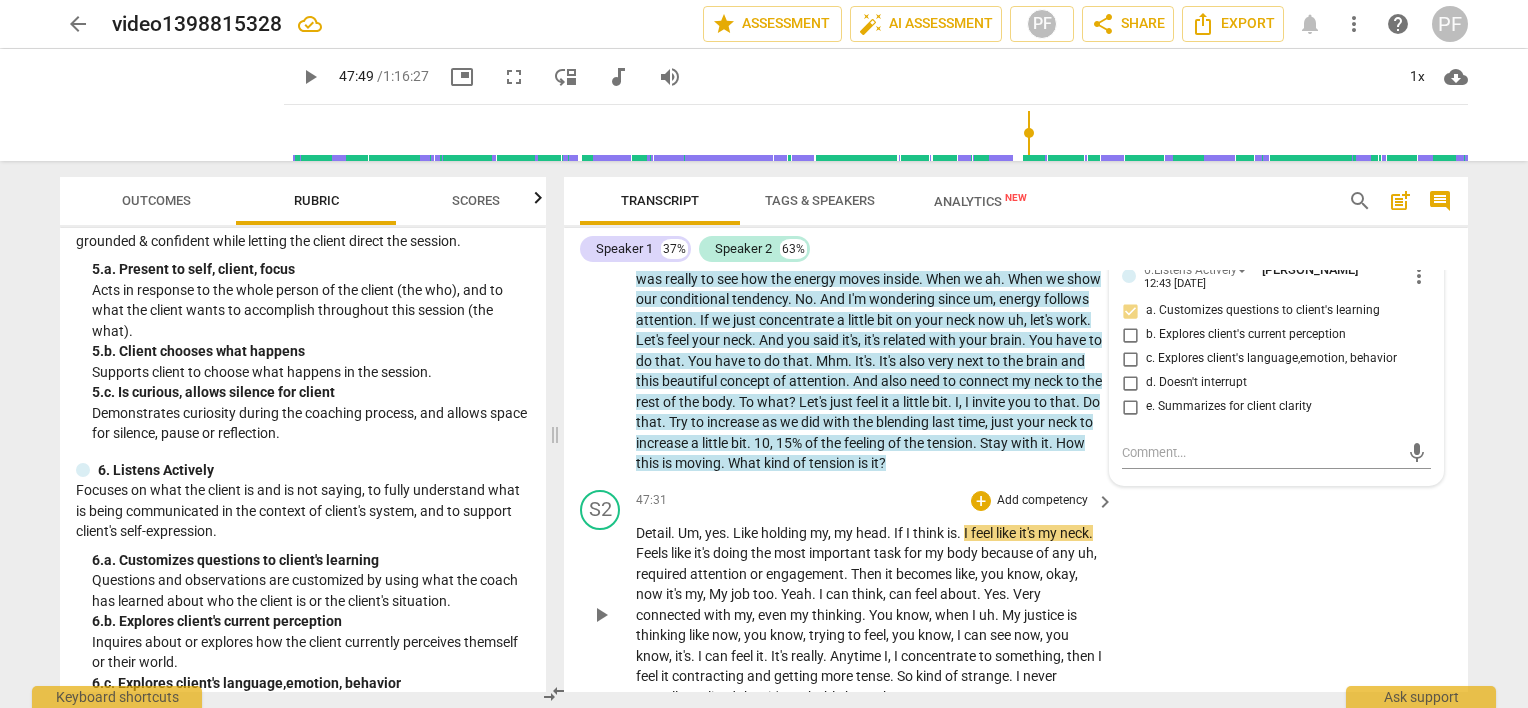 click on "S2 play_arrow pause 47:31 + Add competency keyboard_arrow_right Detail .   Um ,   yes .   Like   holding   my ,   my   head .   If   I   think   is .   I   feel   like   it's   my   neck .   Feels   like   it's   doing   the   most   important   task   for   my   body   because   of   any   uh ,   required   attention   or   engagement .   Then   it   becomes   like ,   you   know ,   okay ,   now   it's   my ,   My   job   too .   Yeah .   I   can   think ,   can   feel   about .   Yes .   Very   connected   with   my ,   even   my   thinking .   You   know ,   when   I   uh .   My   justice   is   thinking   like   now ,   you   know ,   trying   to   feel ,   you   know ,   I   can   see   now ,   you   know ,   it's .   I   can   feel   it .   It's   really .   Anytime   I ,   I   concentrate   to   something ,   then   I   feel   it   contracting   and   getting   more   tense .   So   kind   of   strange .   I   never   actually   realised   that   it's   probably   been   there ." at bounding box center (1016, 599) 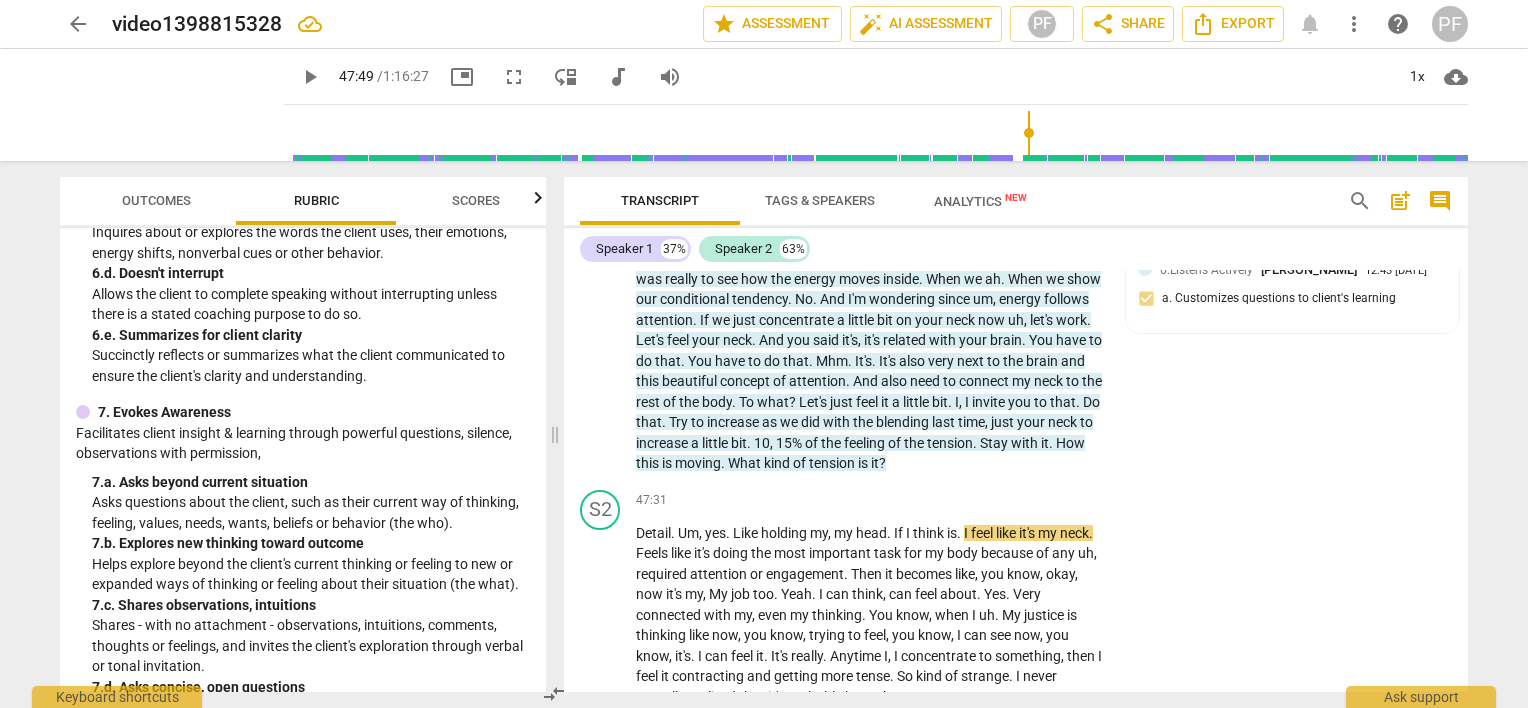 scroll, scrollTop: 1193, scrollLeft: 0, axis: vertical 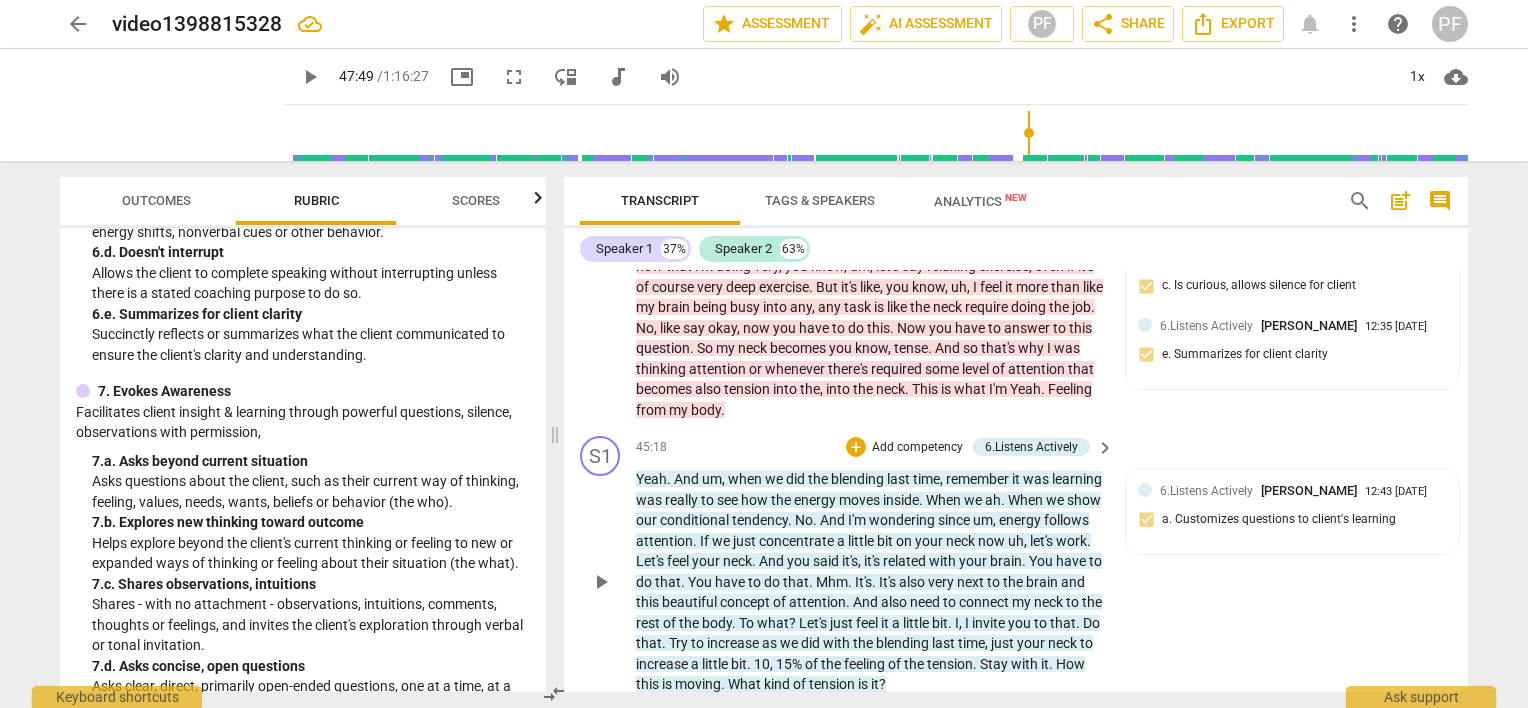 click on "Add competency" at bounding box center (917, 448) 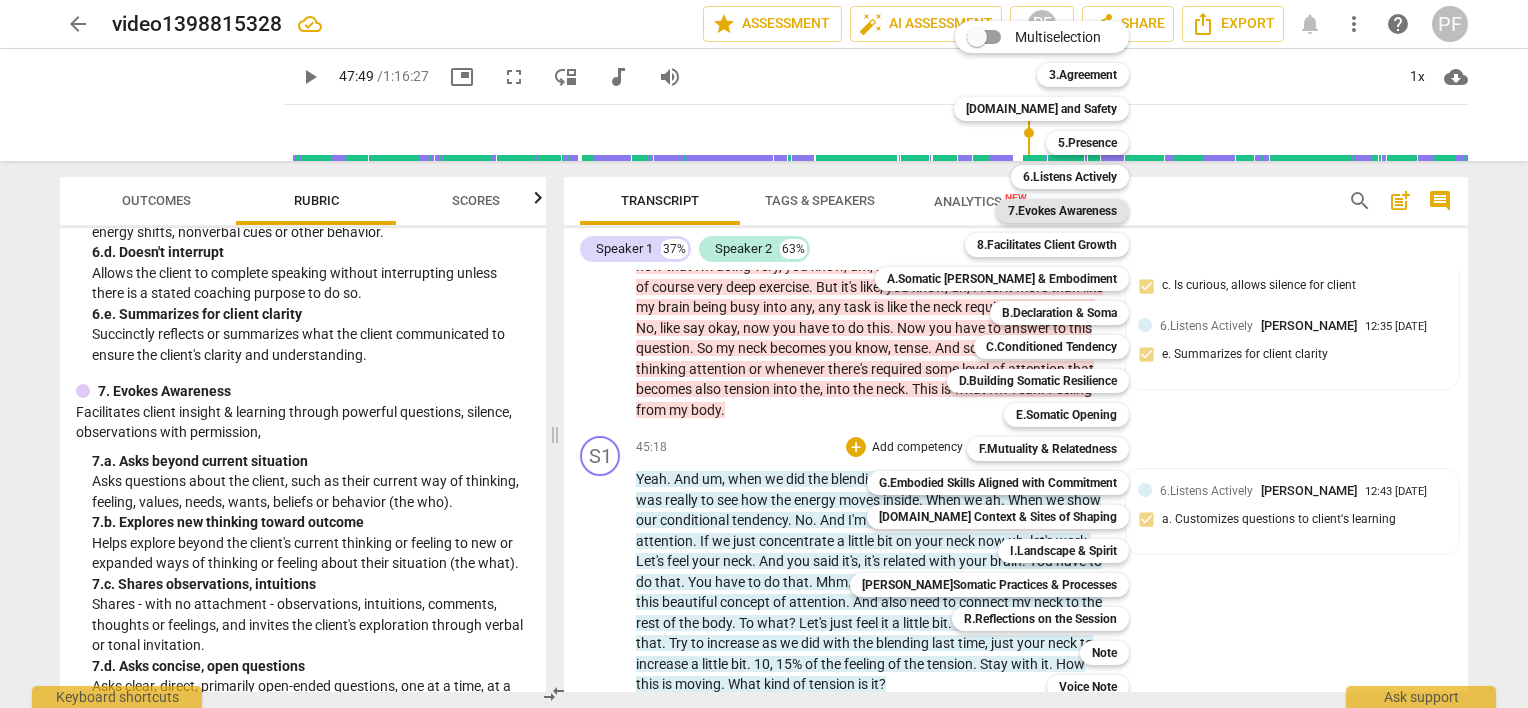 click on "7.Evokes Awareness" at bounding box center (1062, 211) 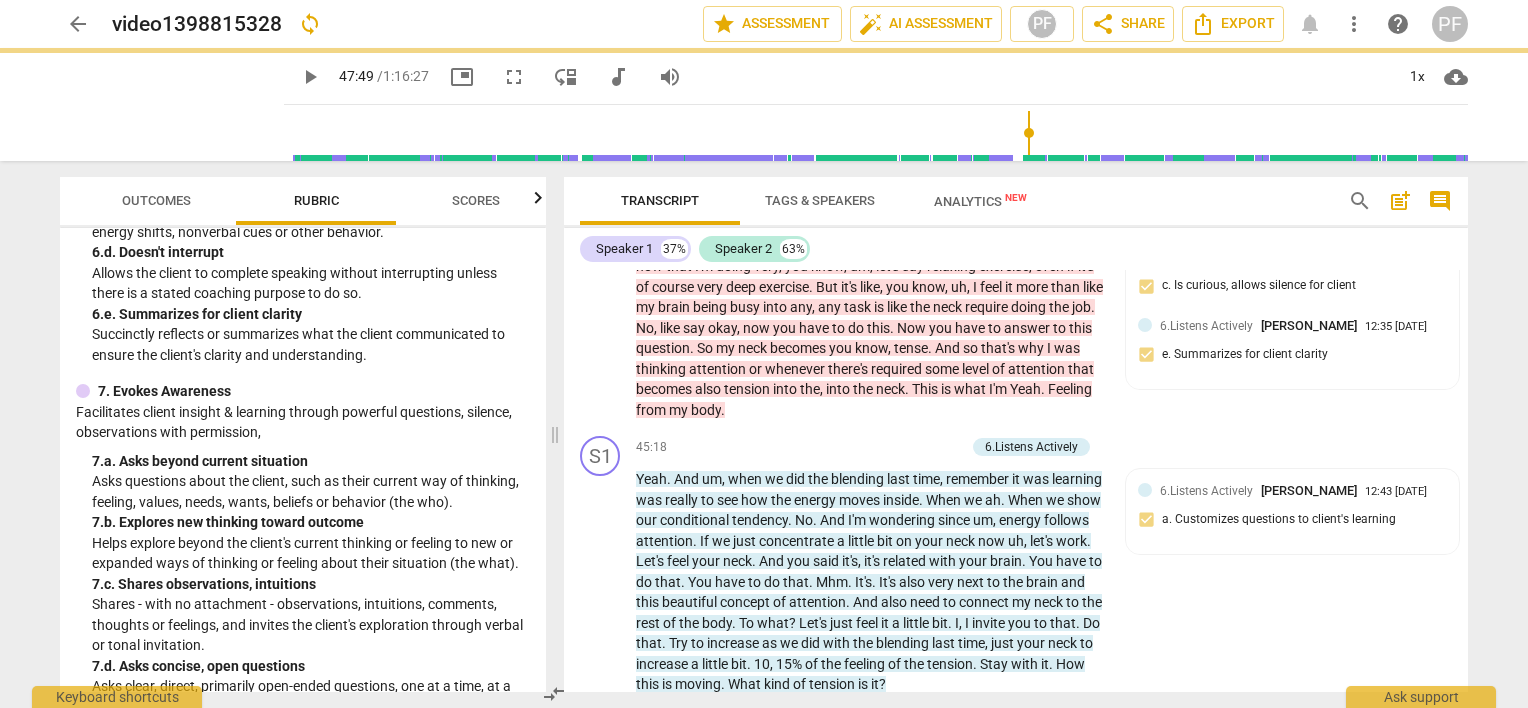 scroll, scrollTop: 10201, scrollLeft: 0, axis: vertical 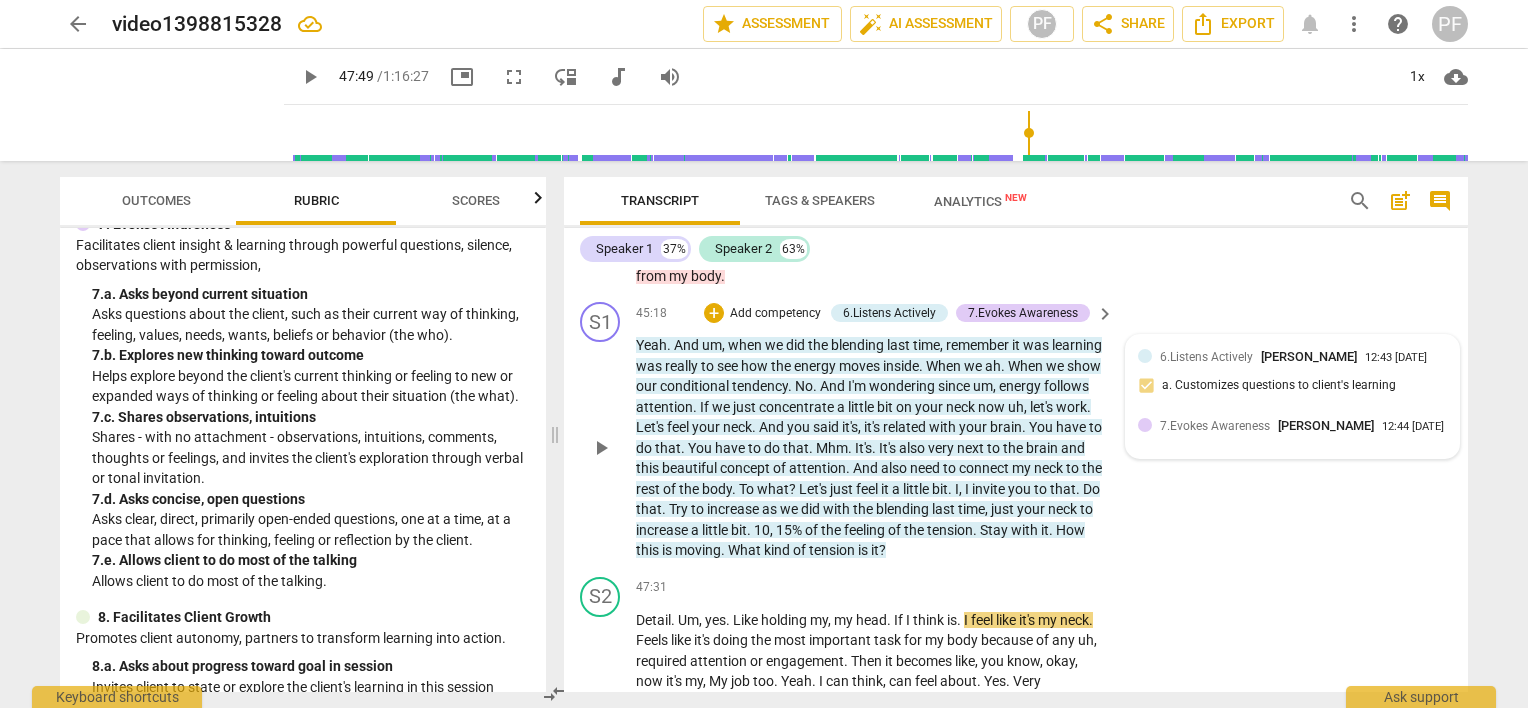 click on "7.Evokes Awareness [PERSON_NAME]" at bounding box center [1271, 425] 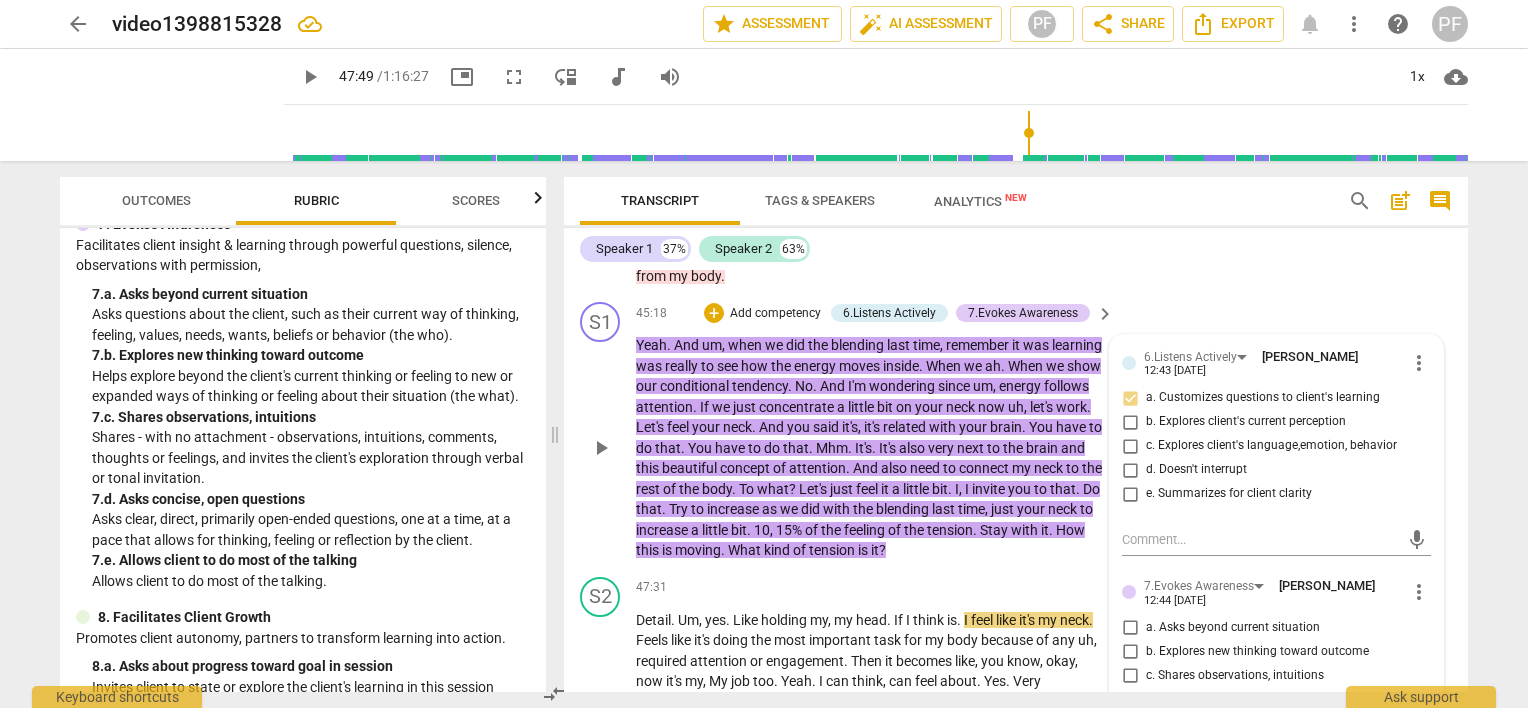 drag, startPoint x: 1460, startPoint y: 511, endPoint x: 1458, endPoint y: 523, distance: 12.165525 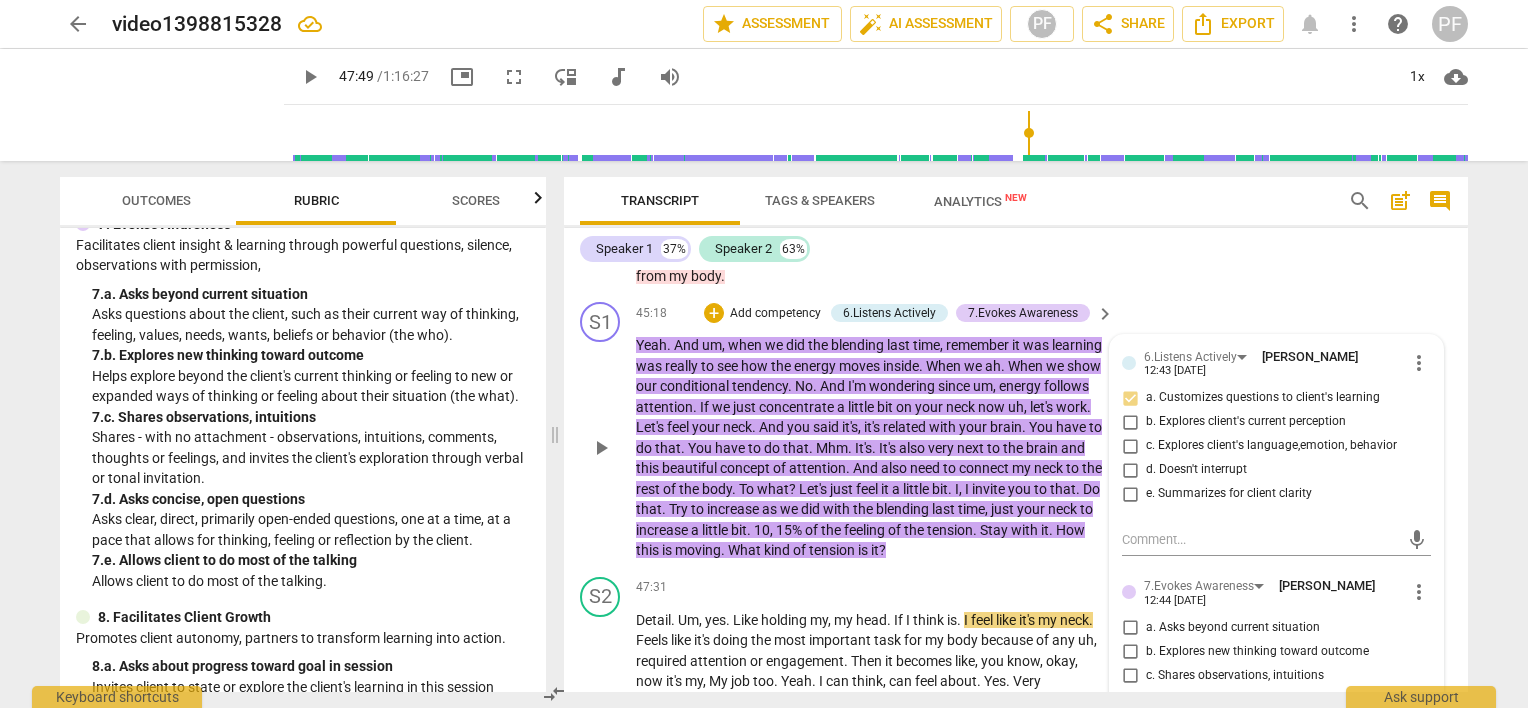 click on "S1 play_arrow pause 45:18 + Add competency 6.Listens Actively 7.Evokes Awareness keyboard_arrow_right Yeah .   And   um ,   when   we   did   the   blending   last   time ,   remember   it   was   learning   was   really   to   see   how   the   energy   moves   inside .   When   we   ah .   When   we   show   our   conditional   tendency .   No .   And   I'm   wondering   since   um ,   energy   follows   attention .   If   we   just   concentrate   a   little   bit   on   your   neck   now   uh ,   let's   work .   Let's   feel   your   neck .   And   you   said   it's ,   it's   related   with   your   brain .   You   have   to   do   that .   You   have   to   do   that .   Mhm .   It's .   It's   also   very   next   to   the   brain   and   this   beautiful   concept   of   attention .   And   also   need   to   connect   my   neck   to   the   rest   of   the   body .   To   what ?   Let's   just   feel   it   a   little   bit .   I ,   I   invite   you   to   that .   Do   that .   Try   to   increase" at bounding box center [1016, 431] 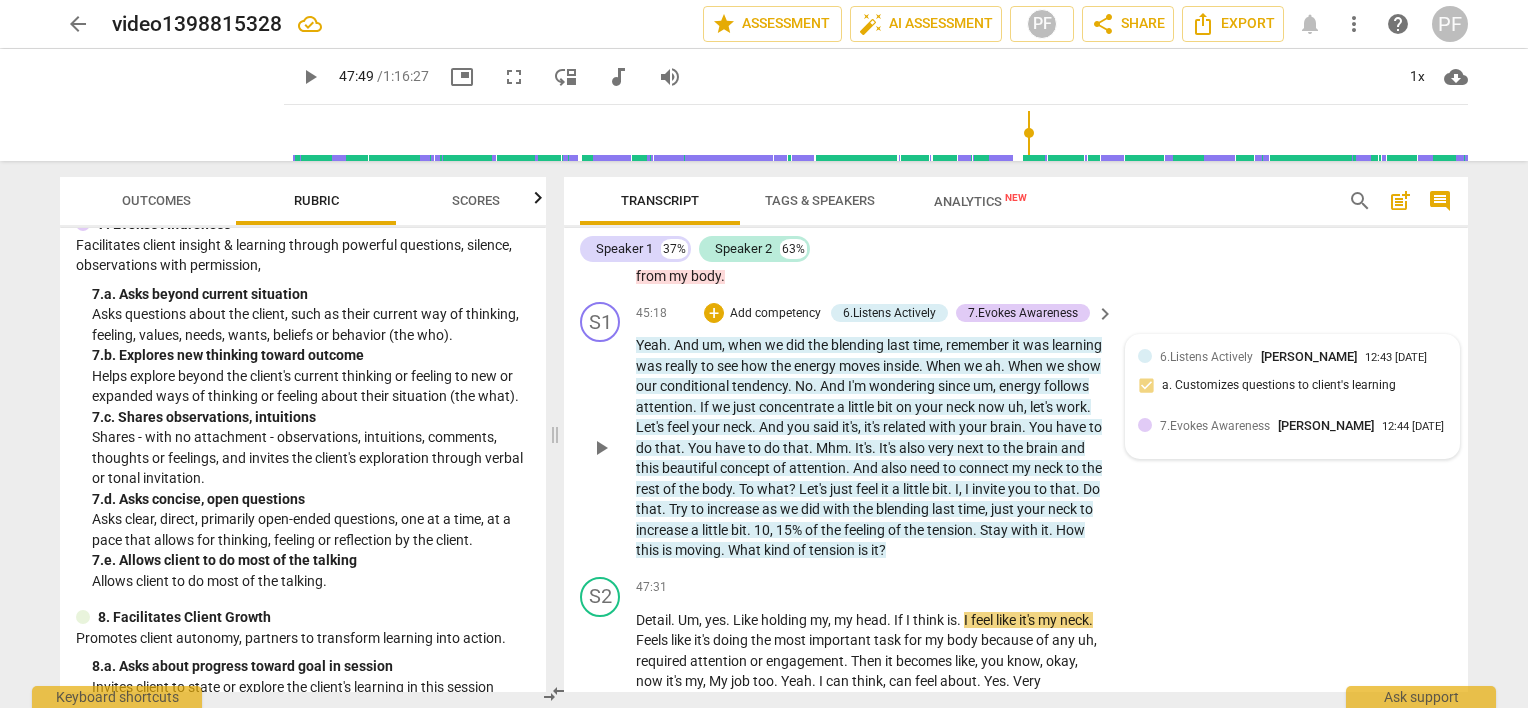 click on "7.Evokes Awareness" at bounding box center [1215, 426] 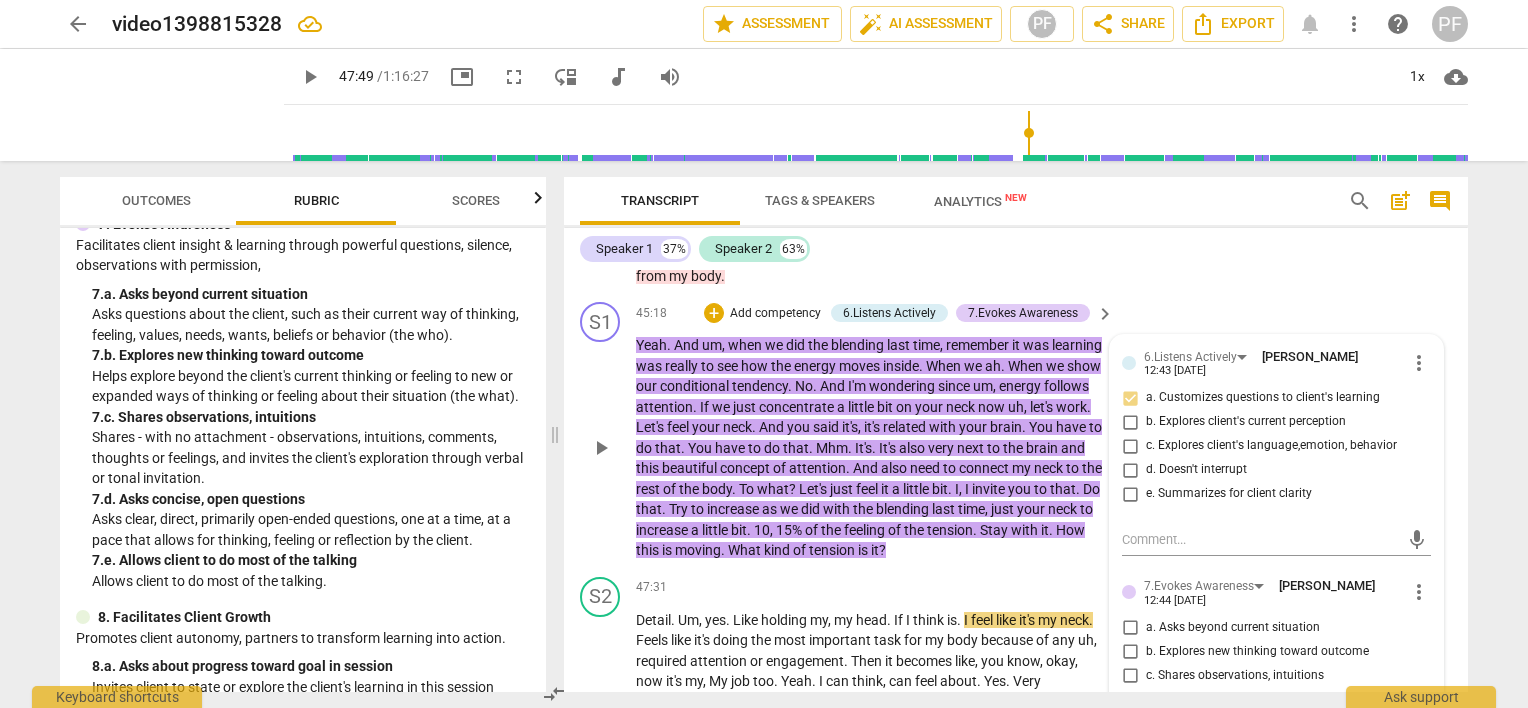 click on "7.Evokes Awareness [PERSON_NAME] 12:44 [DATE] more_vert a. Asks beyond current situation b. Explores new thinking toward outcome c. Shares observations, intuitions d. Asks concise, open questions e. Allows client to do most of the talking" at bounding box center [1276, 660] 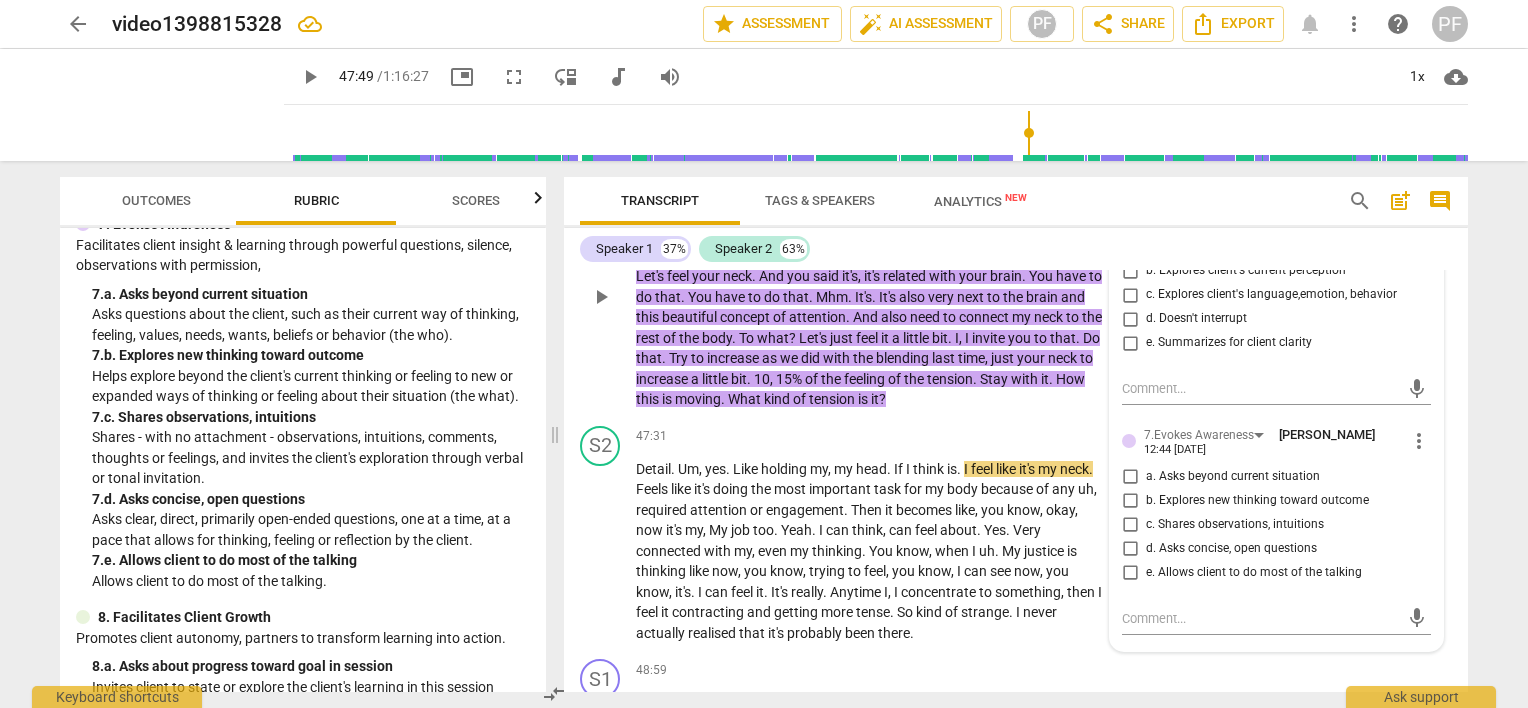 scroll, scrollTop: 10361, scrollLeft: 0, axis: vertical 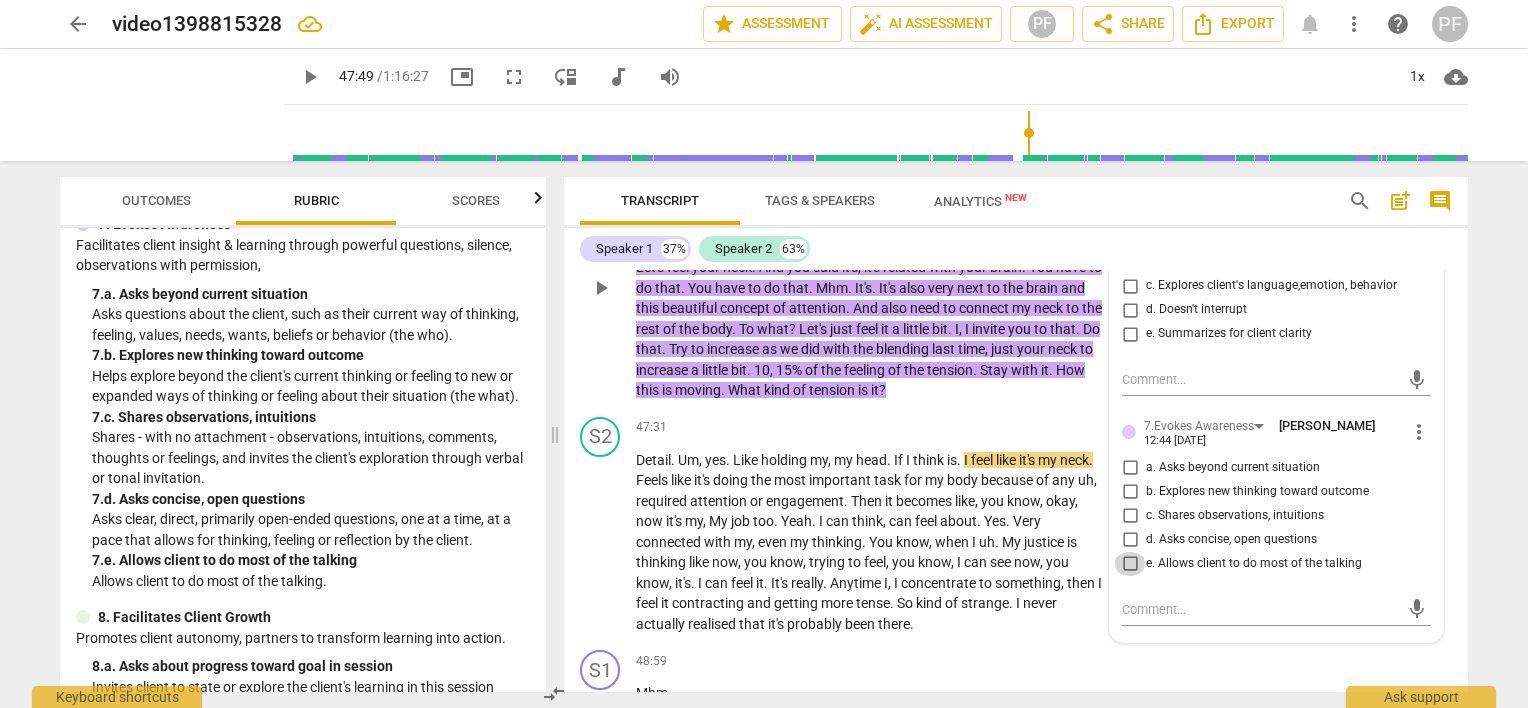 click on "e. Allows client to do most of the talking" at bounding box center [1130, 564] 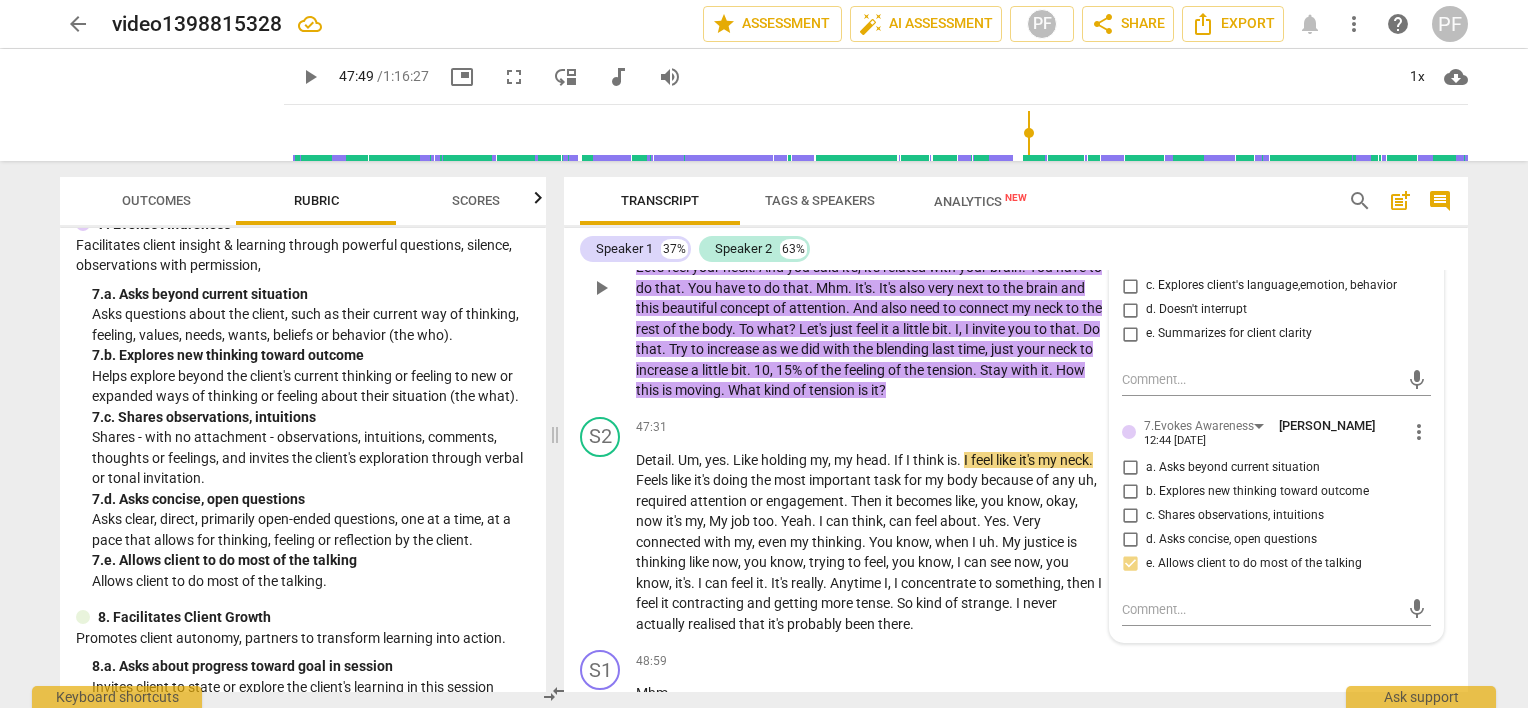 click on "d. Asks concise, open questions" at bounding box center [1130, 540] 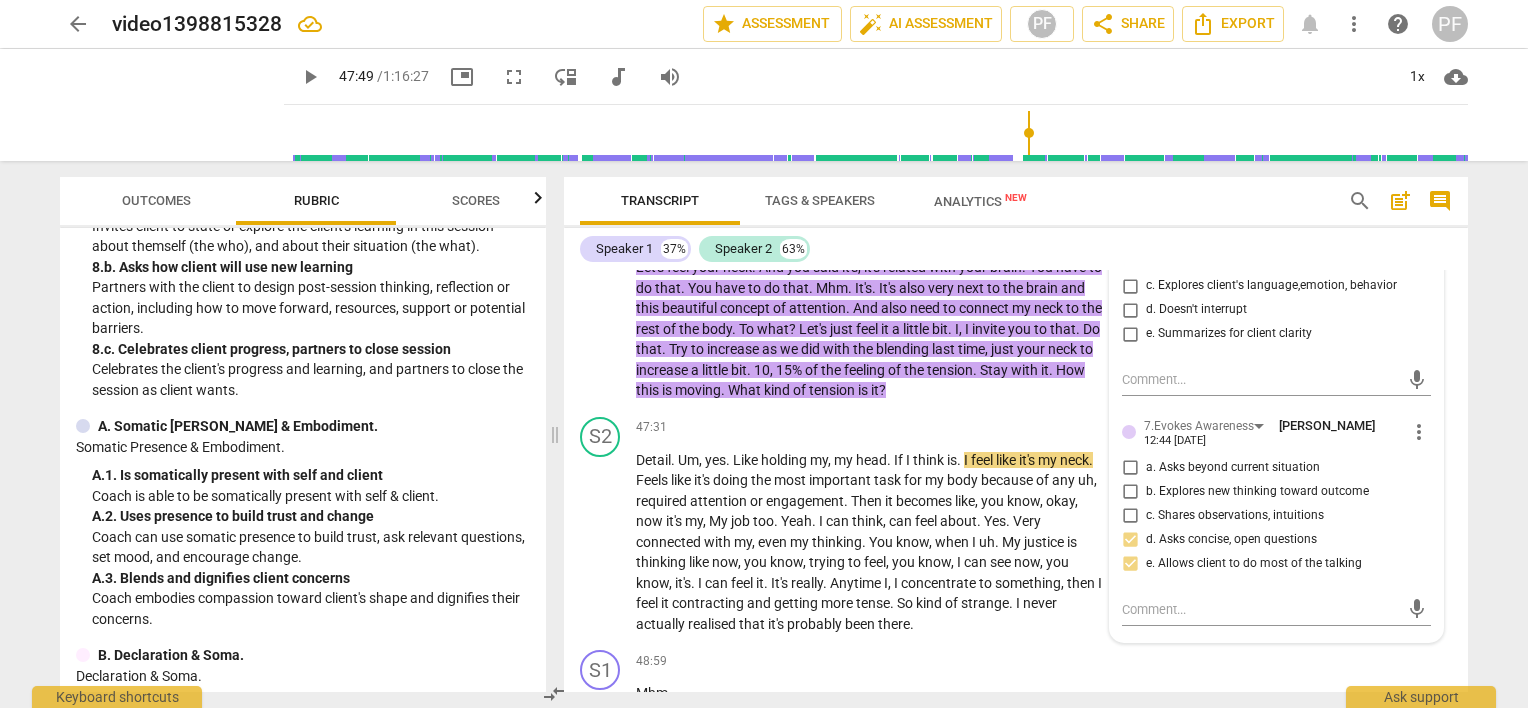 scroll, scrollTop: 1832, scrollLeft: 0, axis: vertical 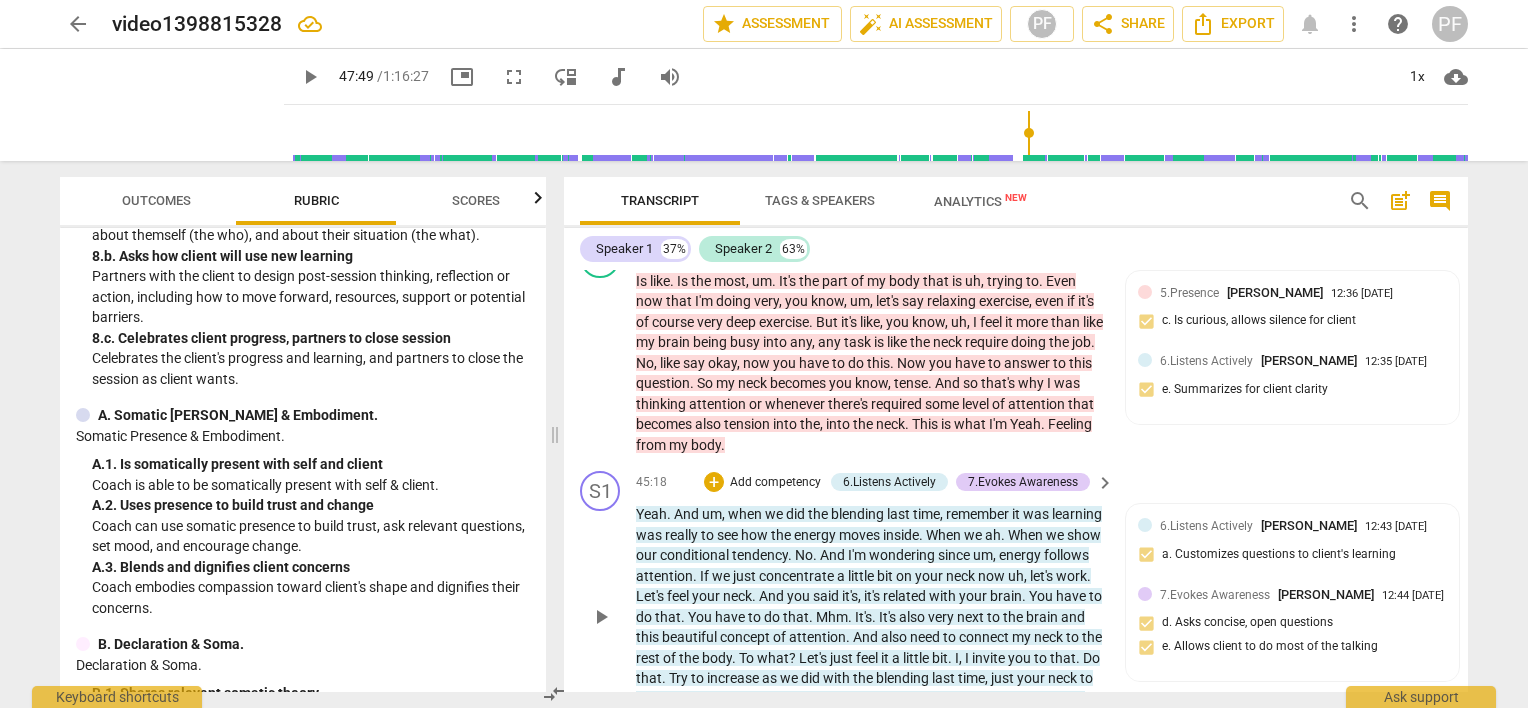 click on "Add competency" at bounding box center [775, 483] 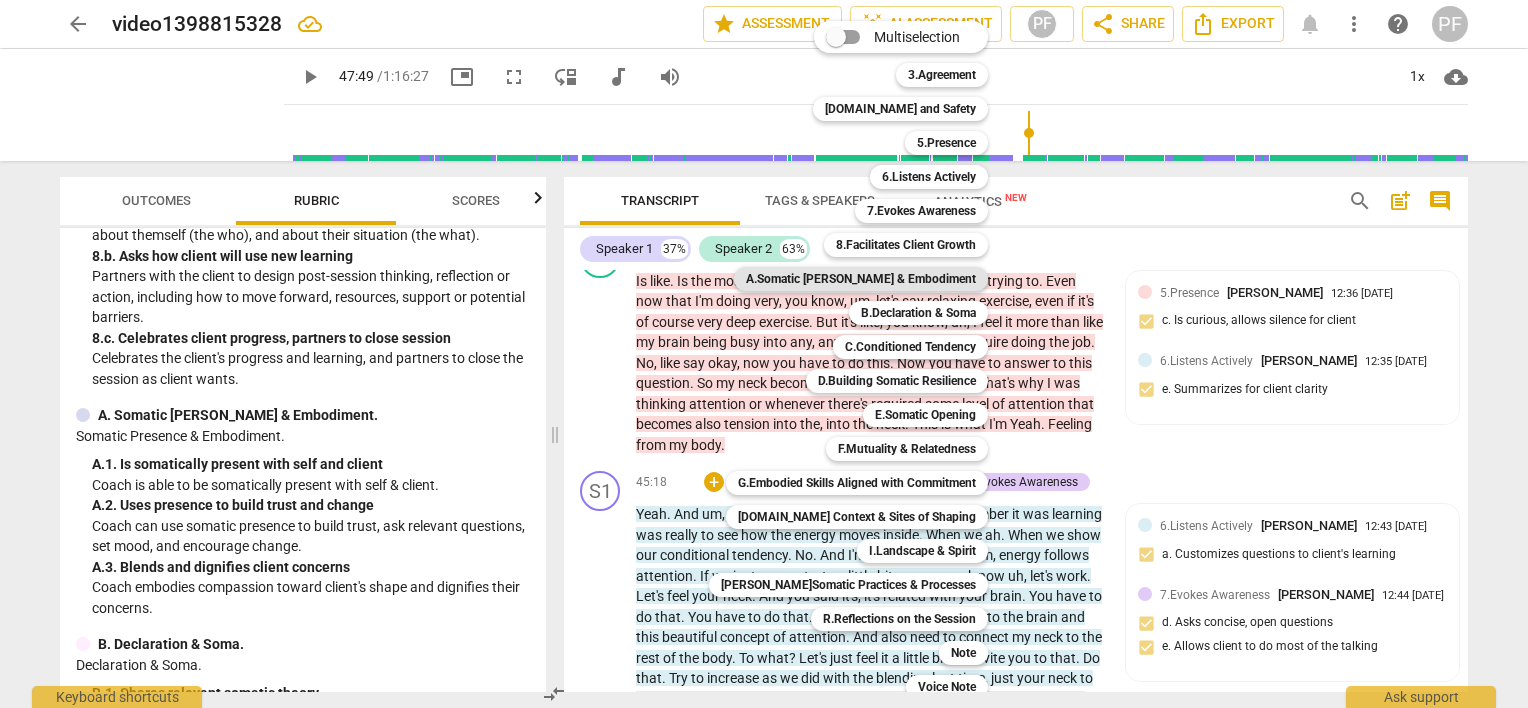 click on "A.Somatic [PERSON_NAME] & Embodiment" at bounding box center (861, 279) 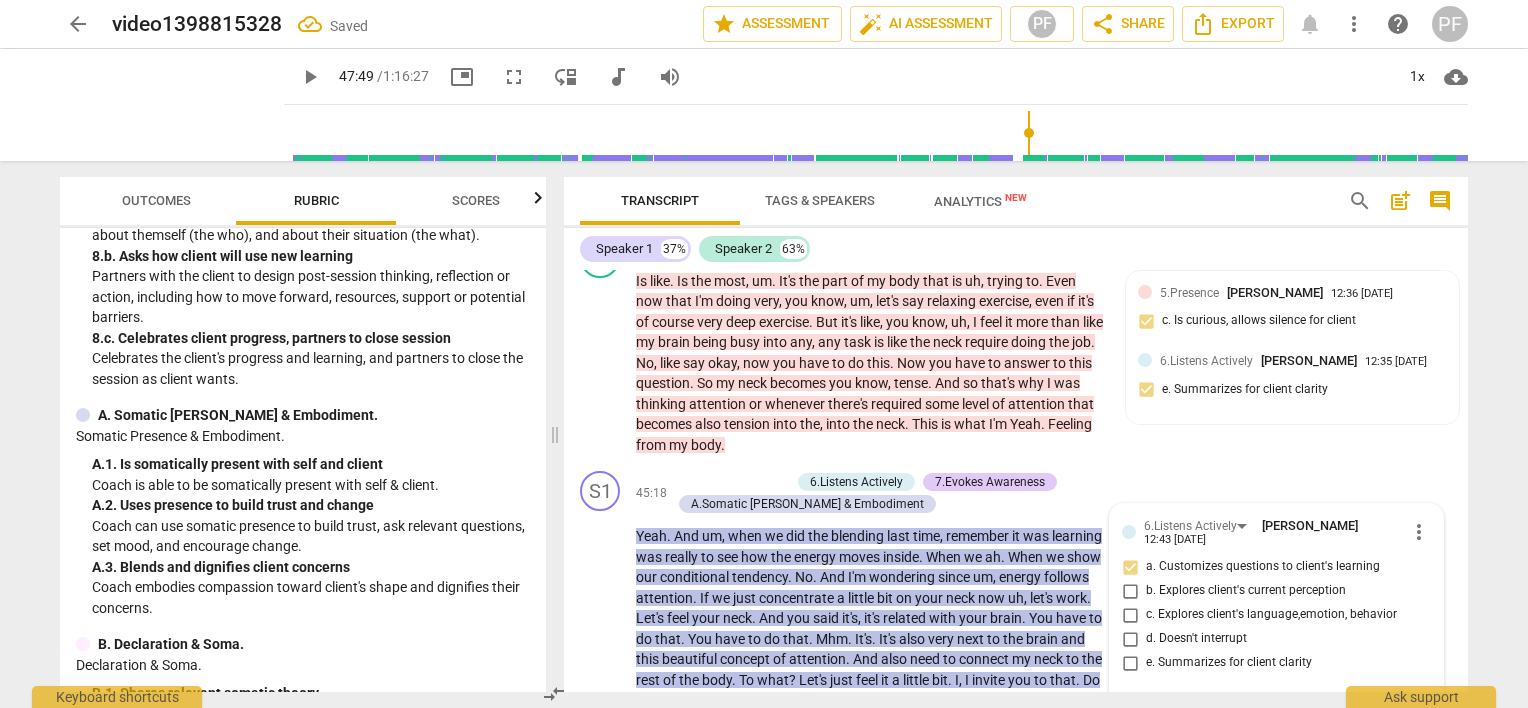 scroll, scrollTop: 10201, scrollLeft: 0, axis: vertical 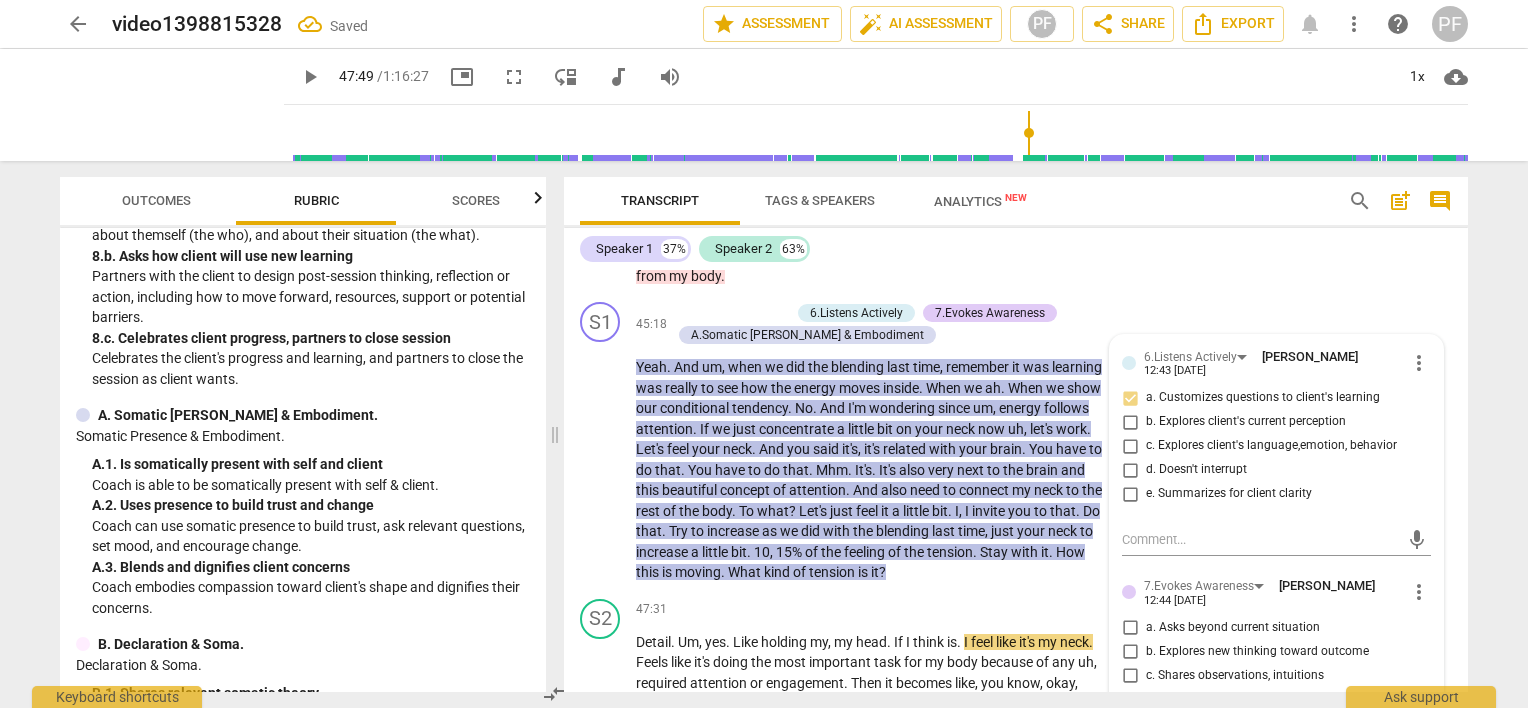 click on "whenever" at bounding box center (796, 235) 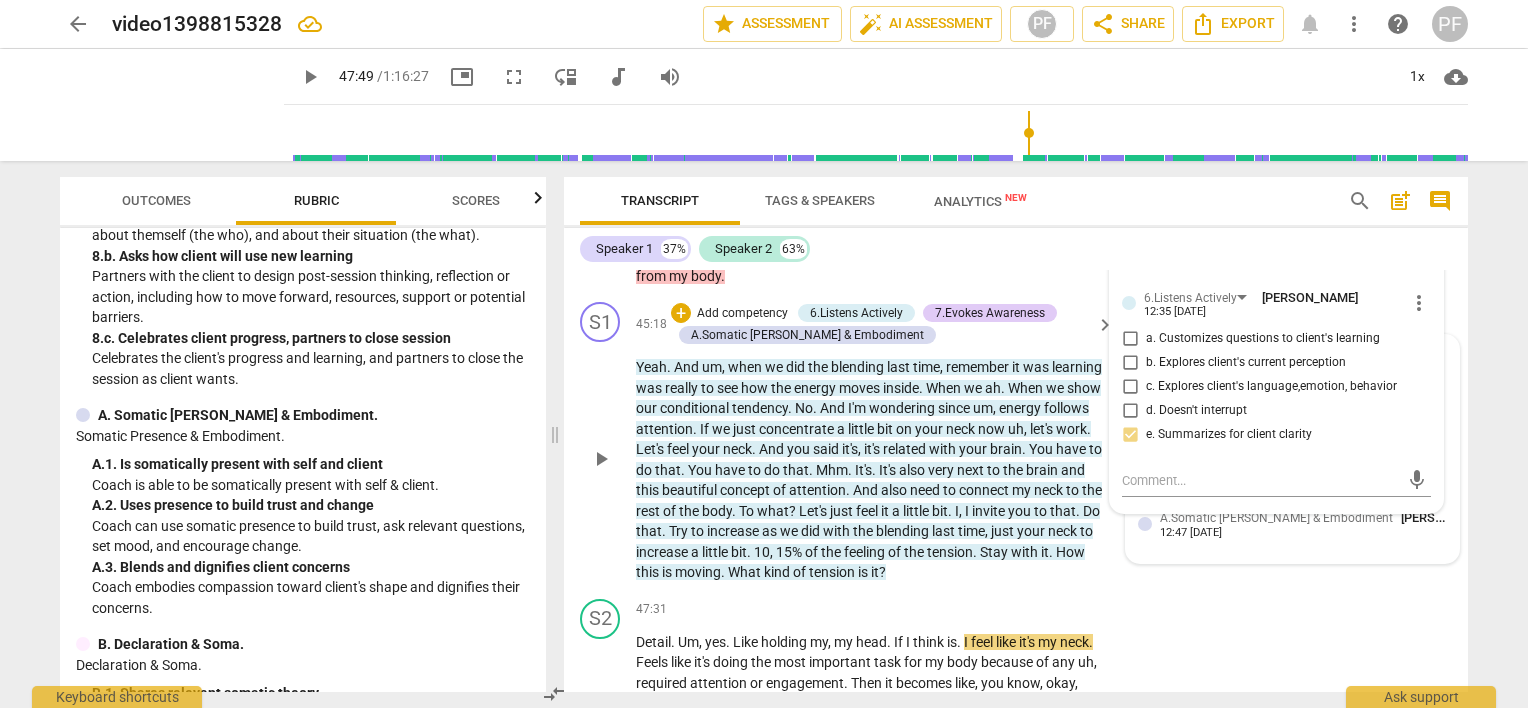 click on "A.Somatic [PERSON_NAME] & Embodiment" at bounding box center (1276, 518) 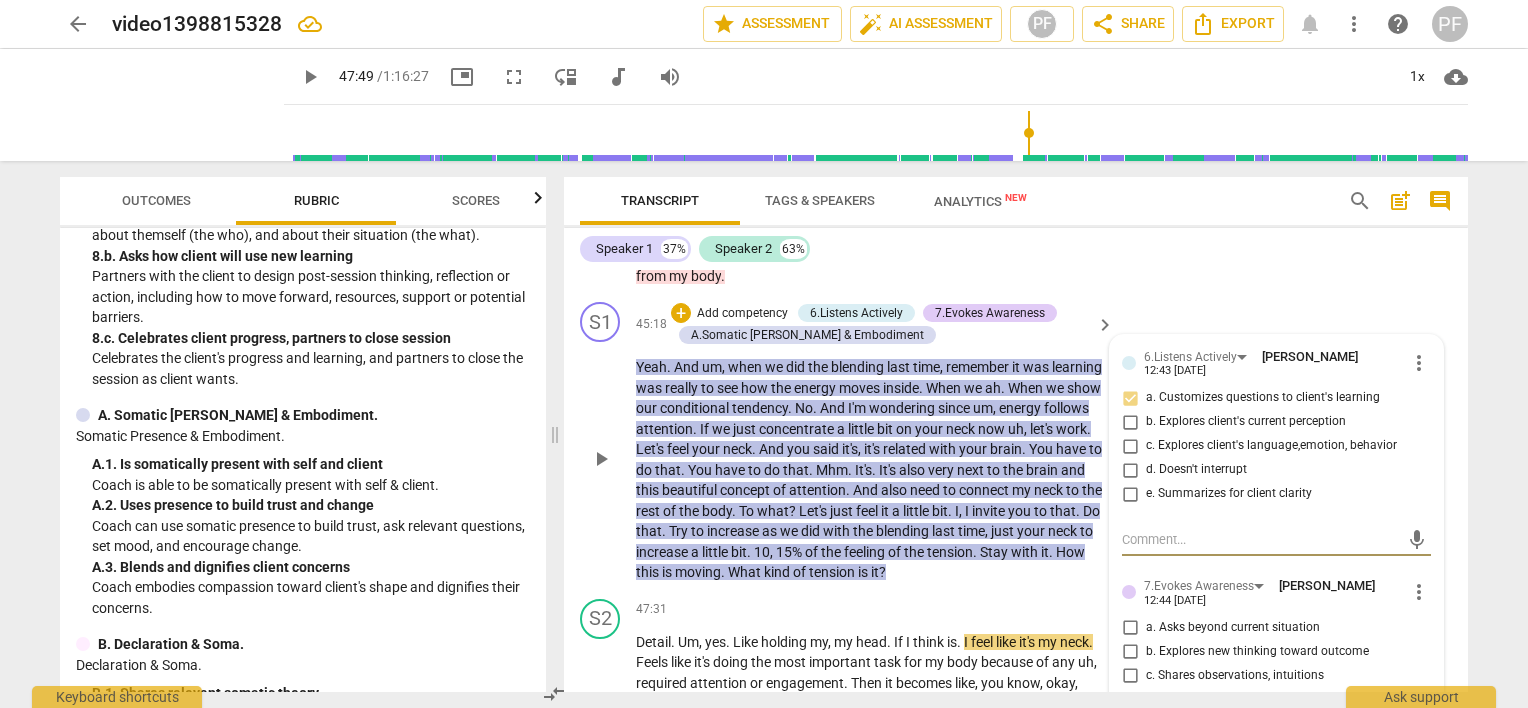 click at bounding box center [1260, 539] 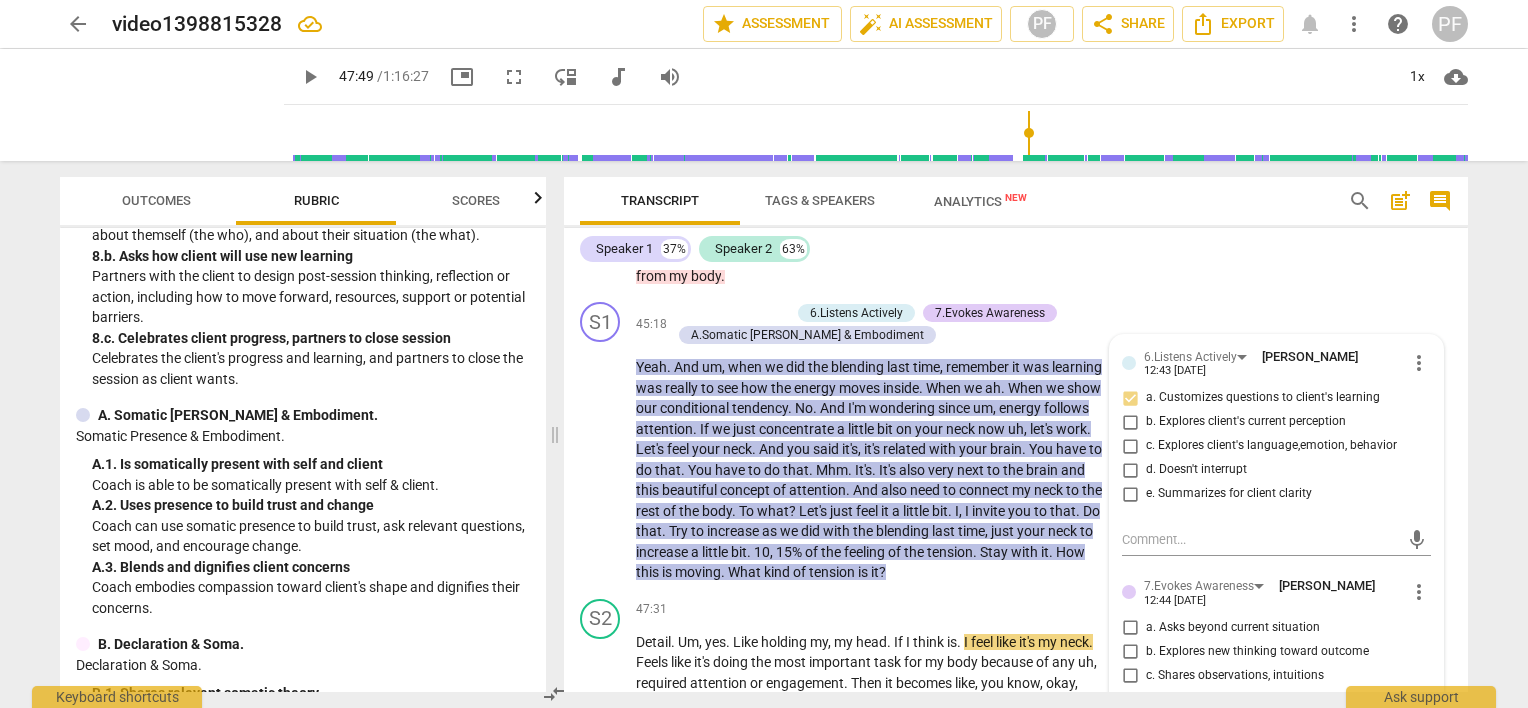 click on "7.Evokes Awareness [PERSON_NAME] 12:44 [DATE]" at bounding box center [1275, 591] 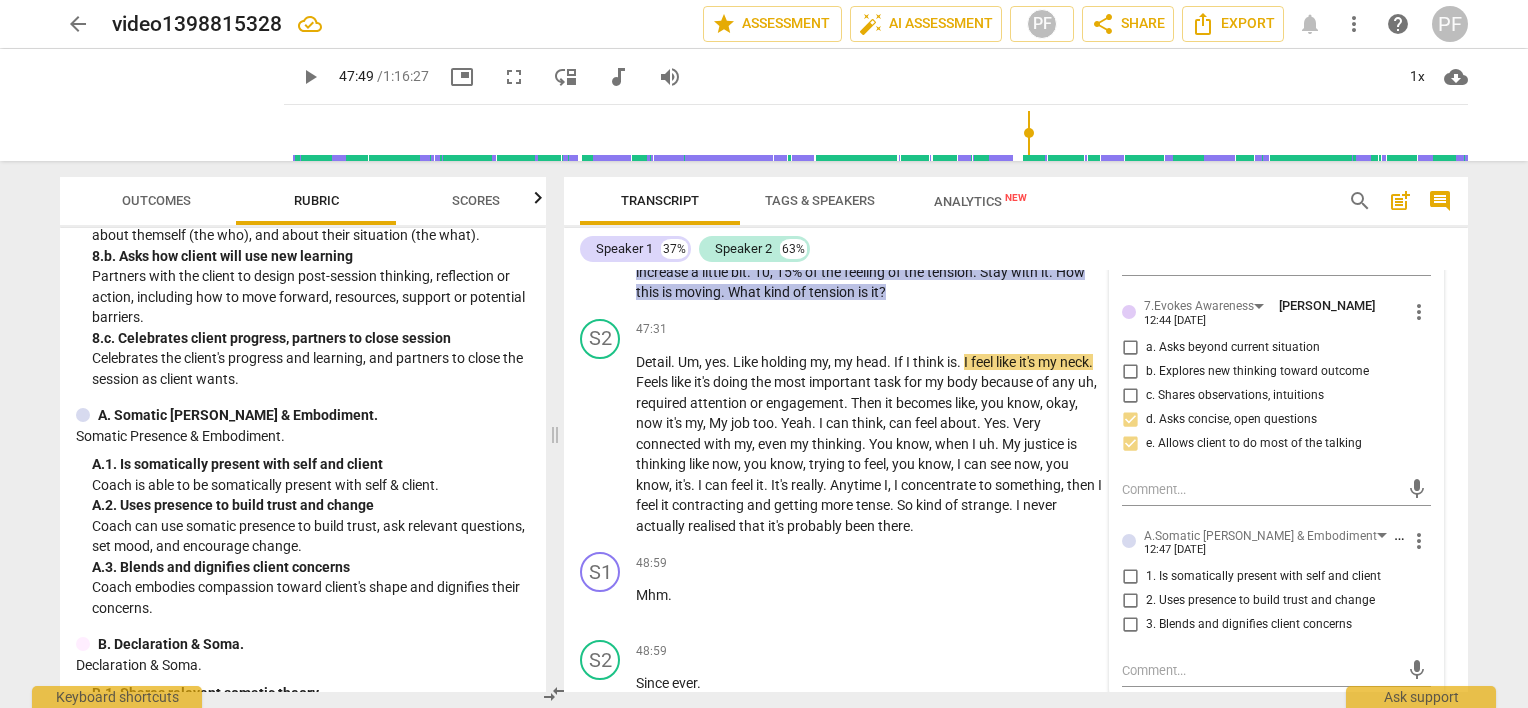 scroll, scrollTop: 10521, scrollLeft: 0, axis: vertical 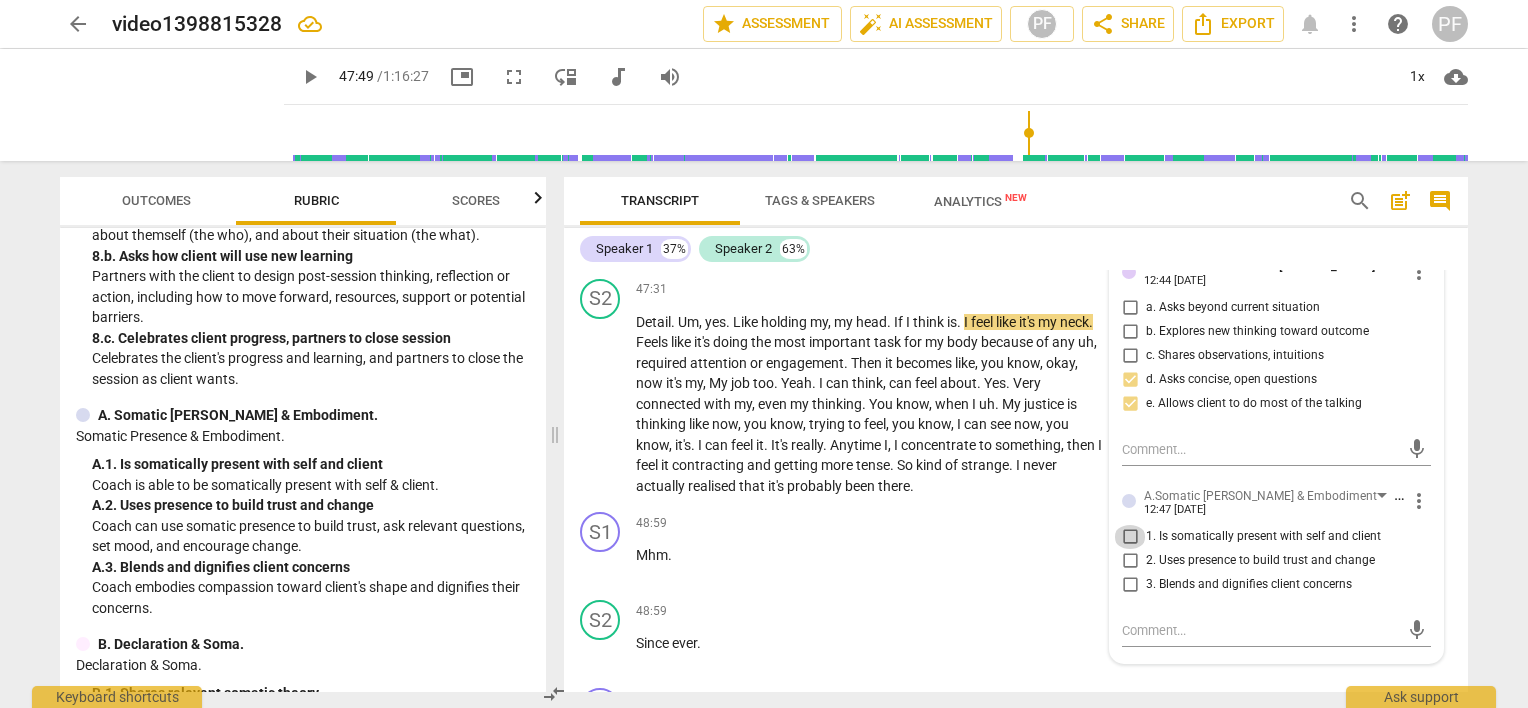 click on "1. Is somatically present with self and client" at bounding box center [1130, 537] 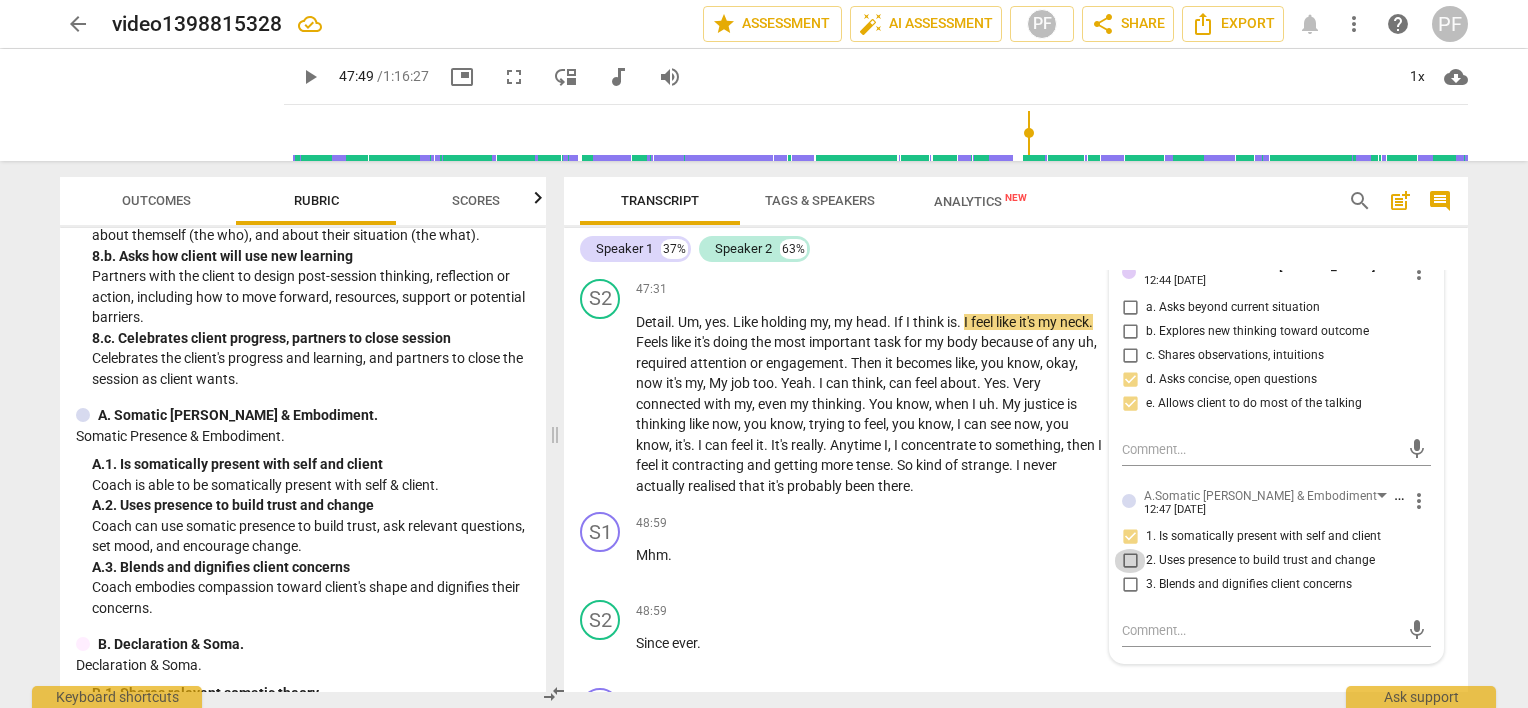 click on "2. Uses presence to build trust and change" at bounding box center [1130, 561] 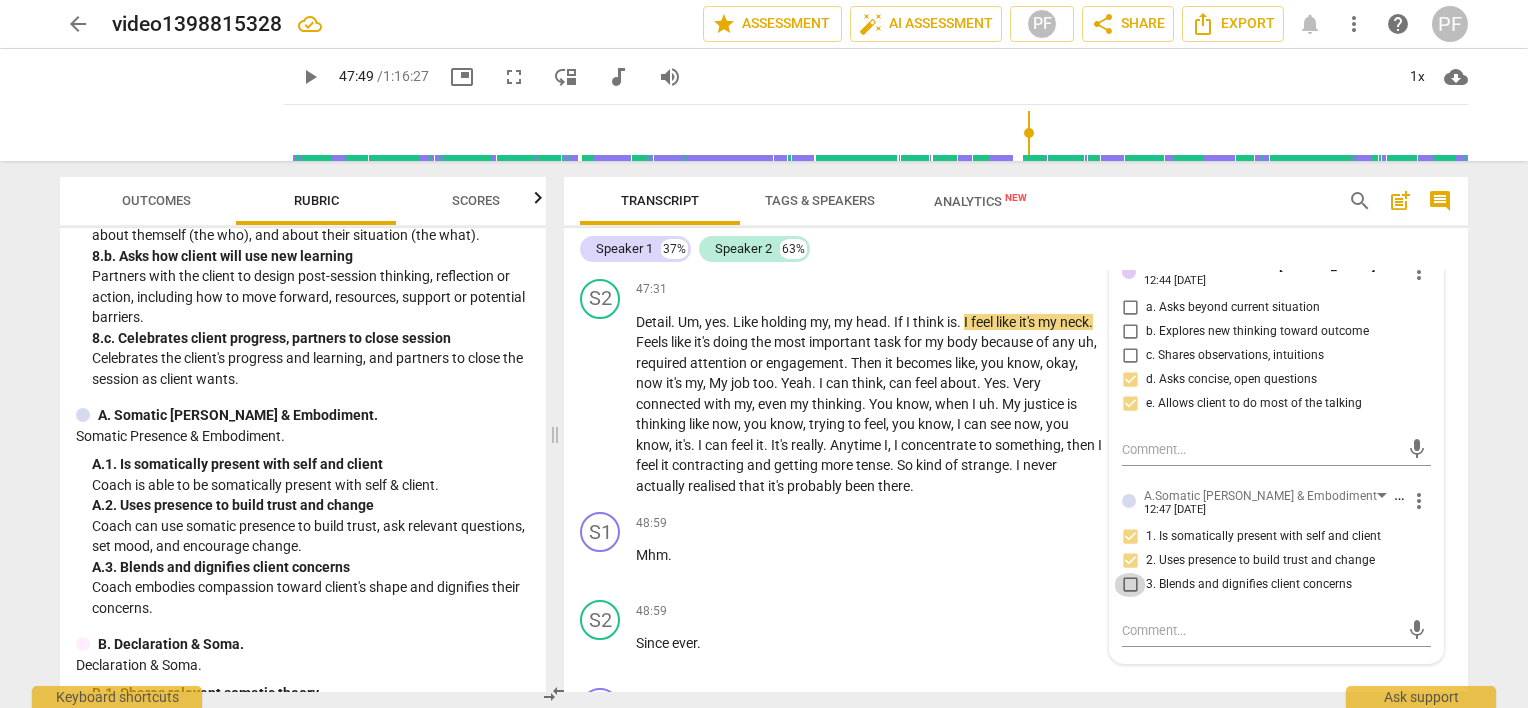 click on "3. Blends and dignifies client concerns" at bounding box center [1130, 585] 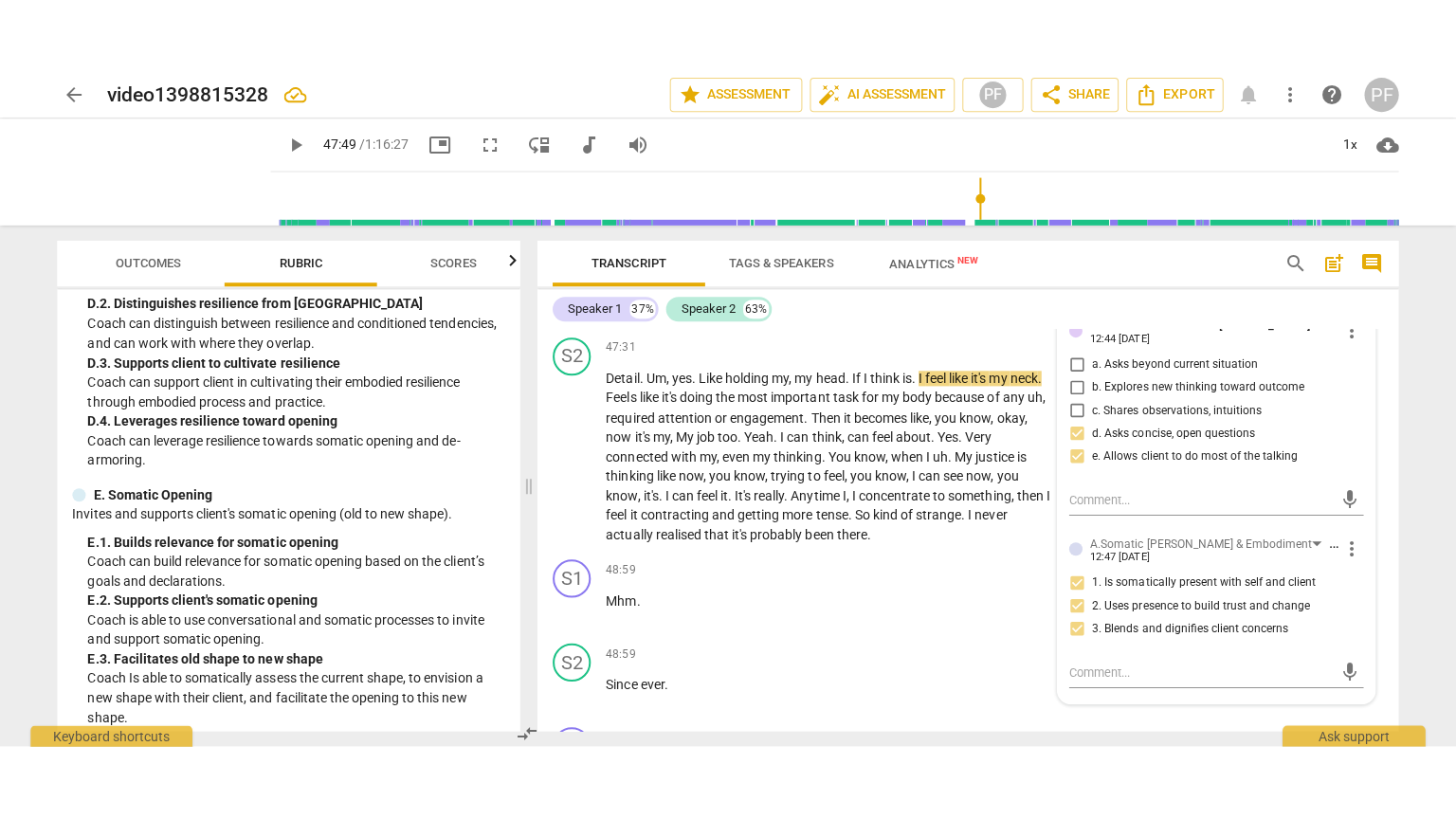 scroll, scrollTop: 2918, scrollLeft: 0, axis: vertical 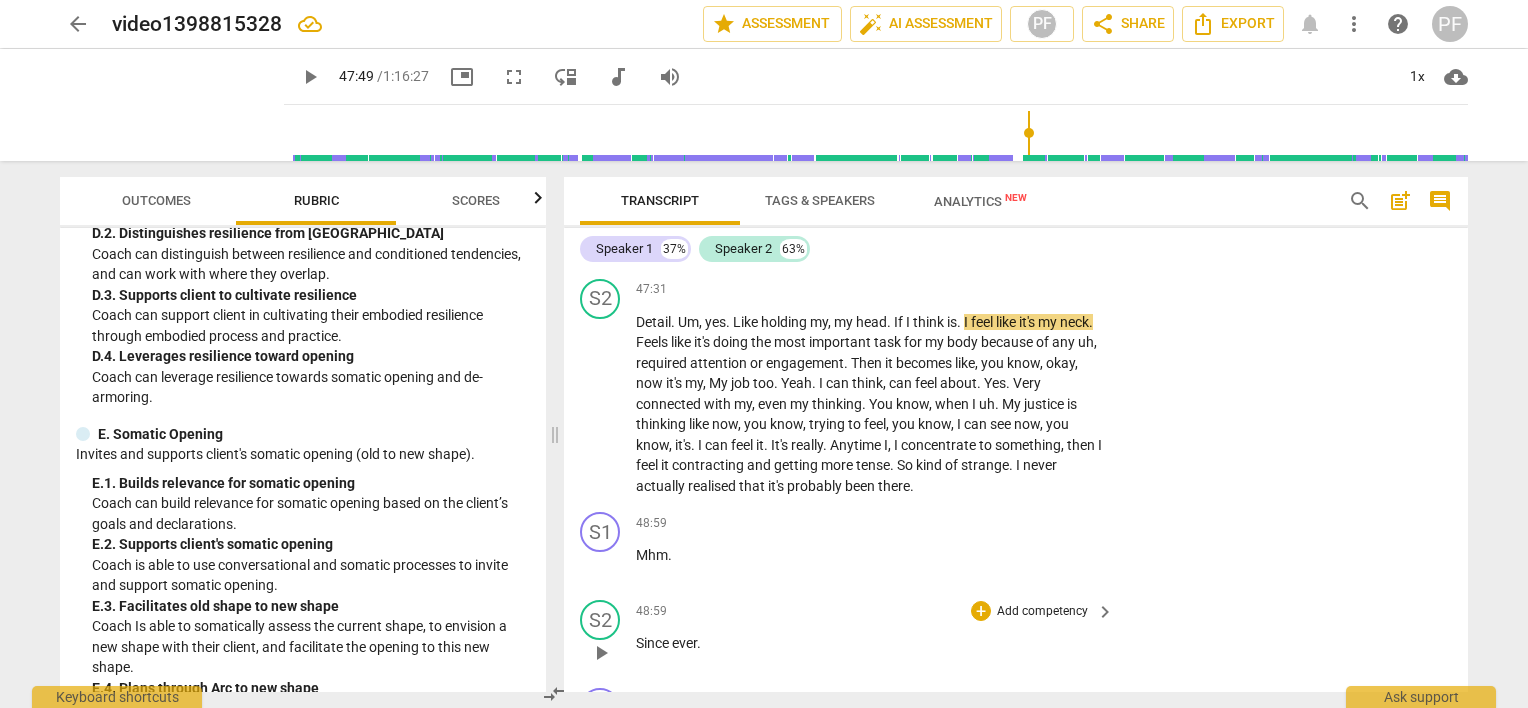 click on "S2 play_arrow pause 48:59 + Add competency keyboard_arrow_right Since   ever ." at bounding box center (1016, 636) 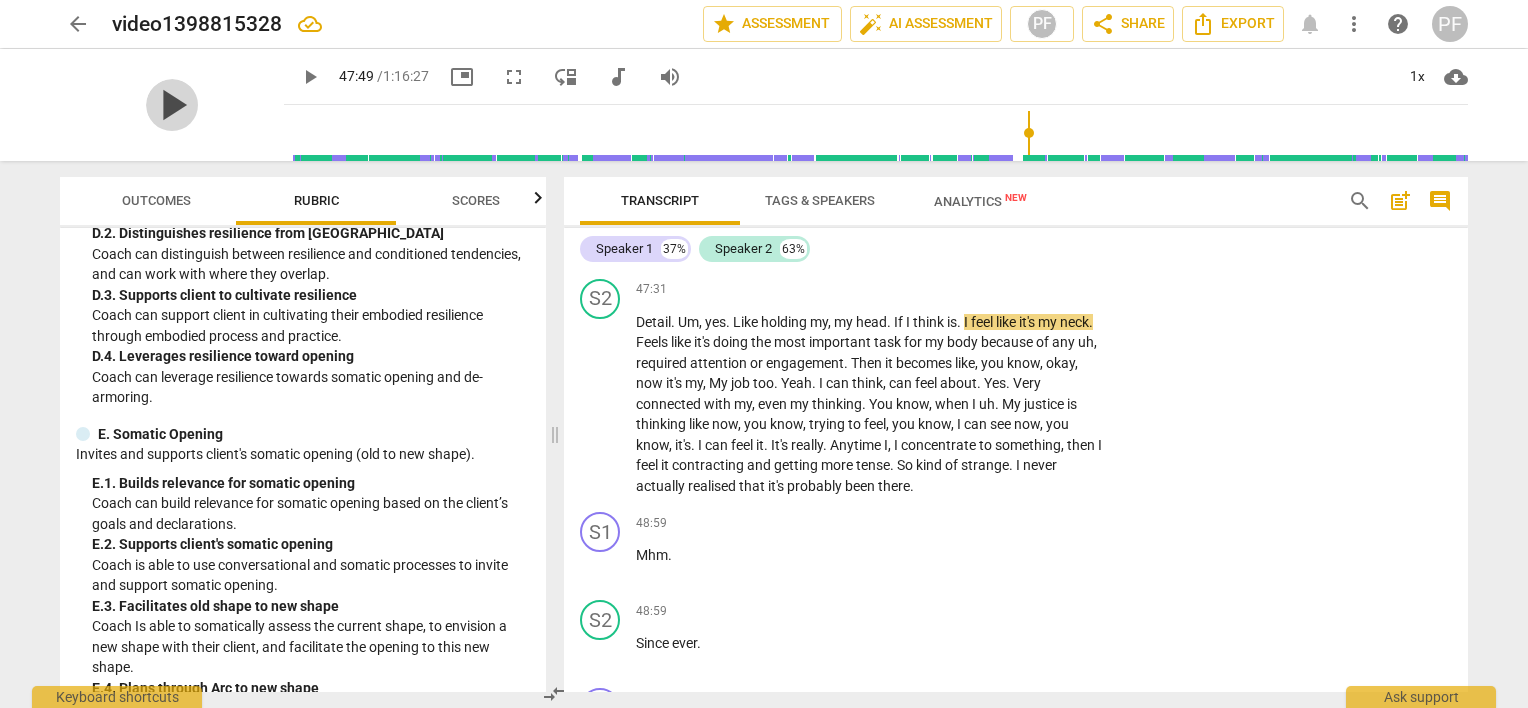 click on "play_arrow" at bounding box center (172, 105) 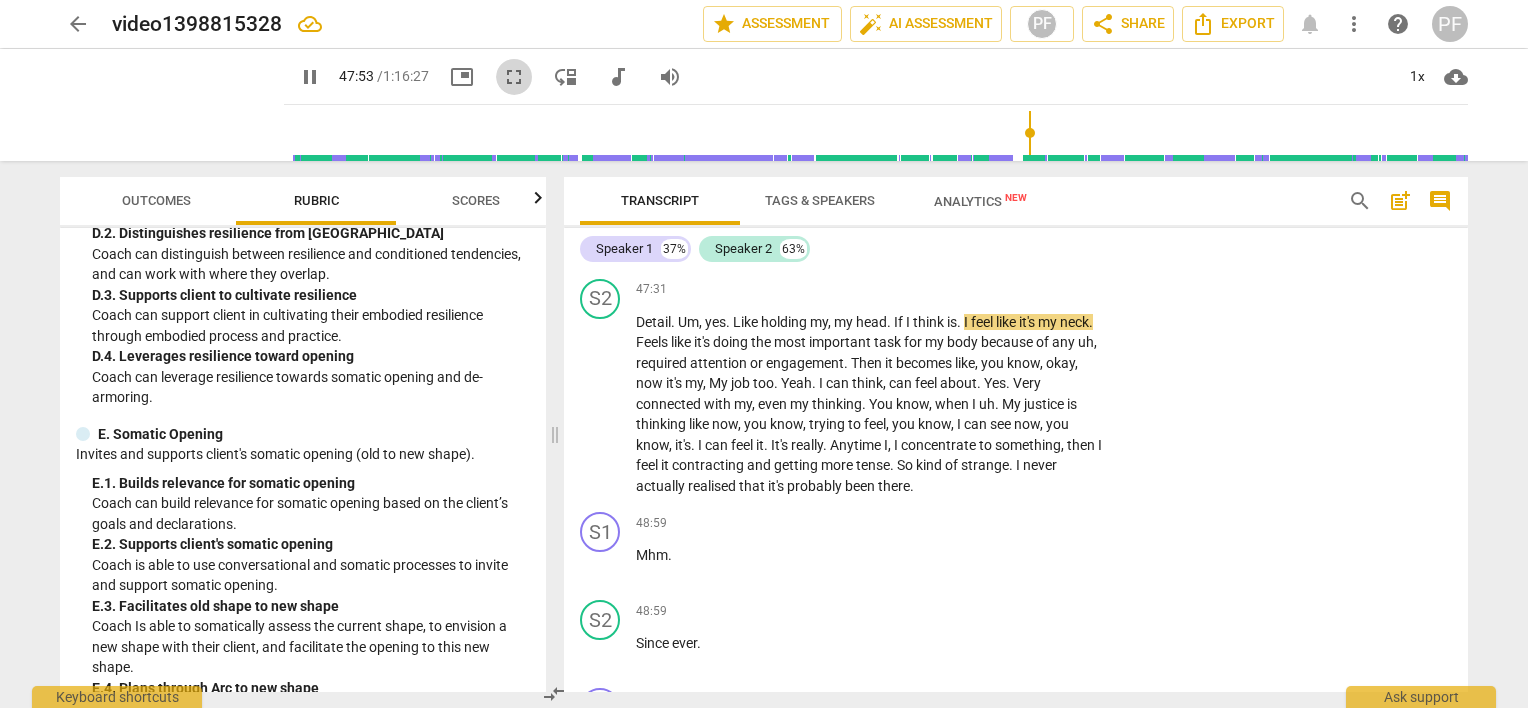 click on "fullscreen" at bounding box center [514, 77] 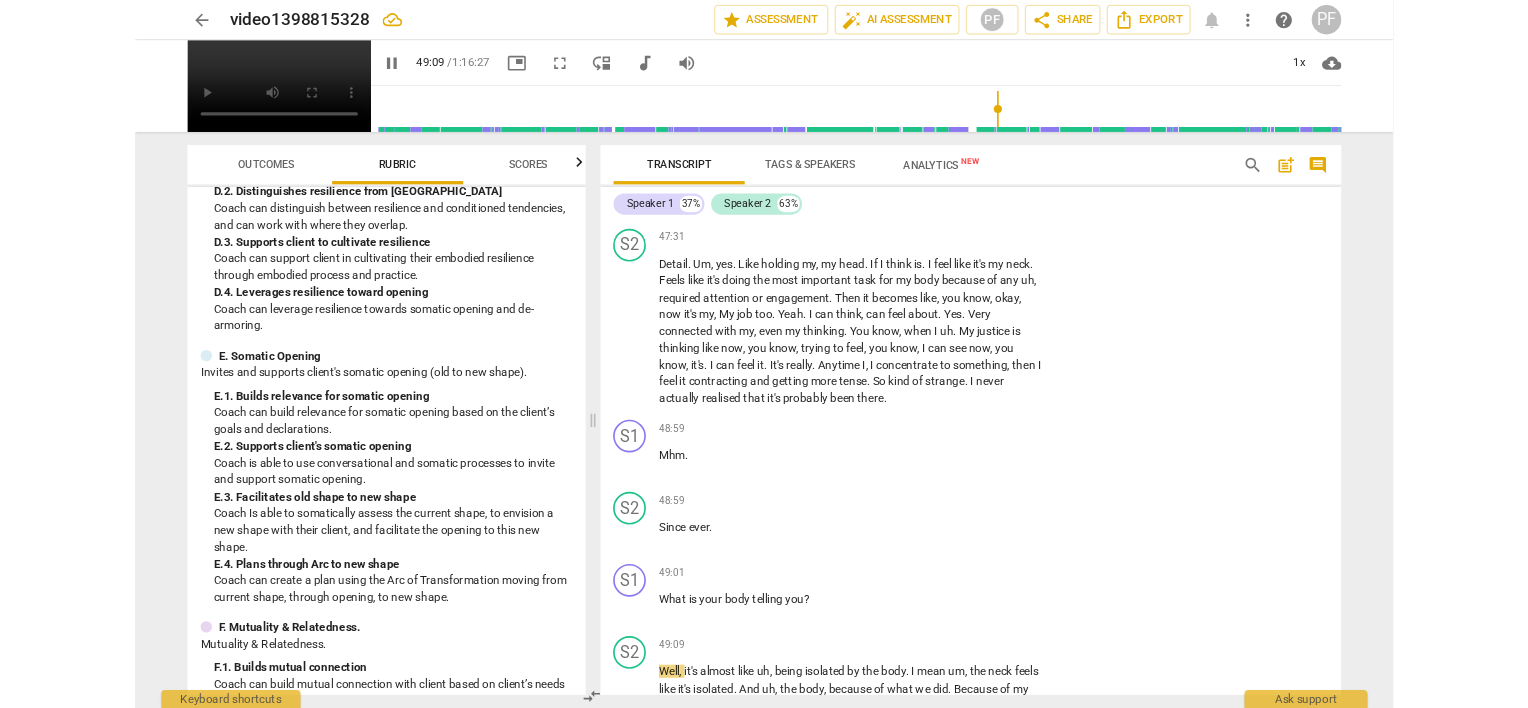 scroll, scrollTop: 11120, scrollLeft: 0, axis: vertical 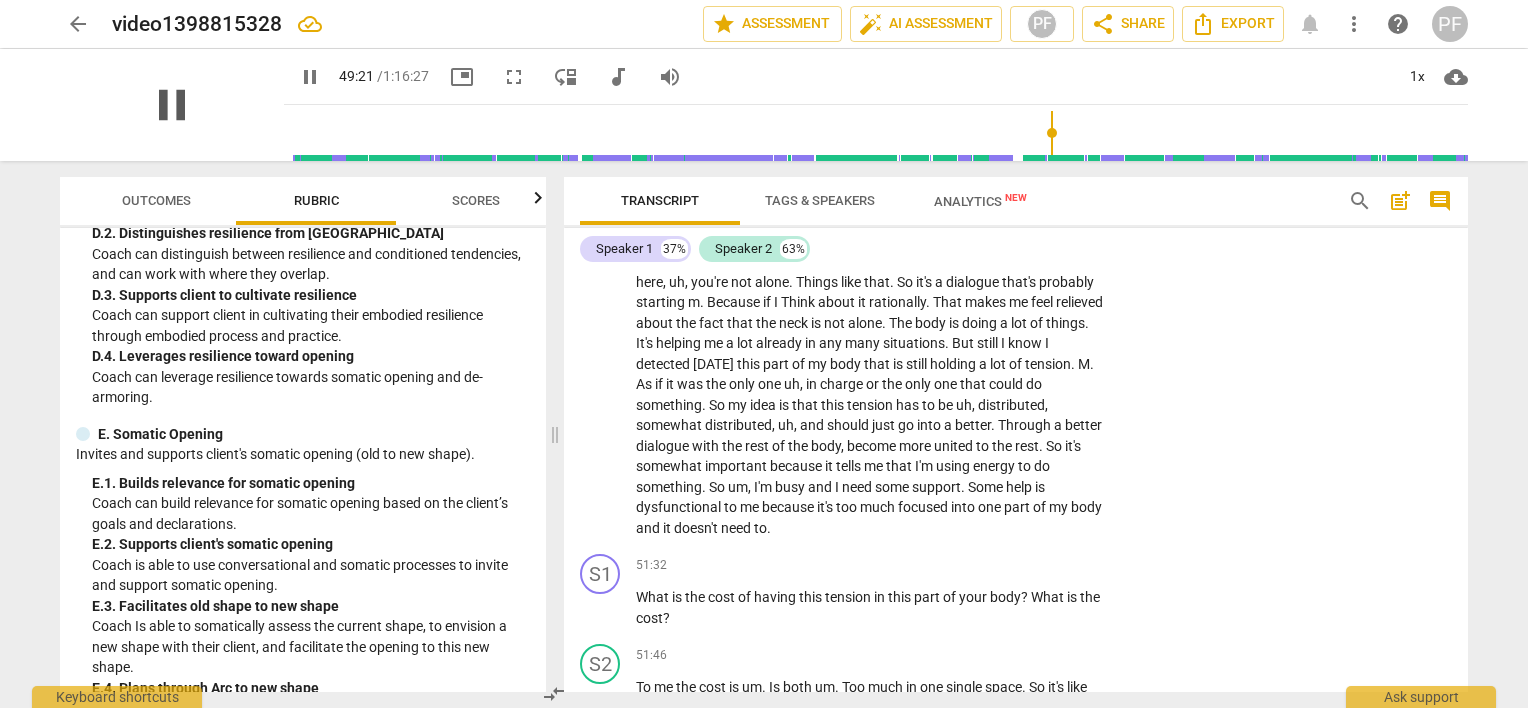 click on "pause" at bounding box center (172, 105) 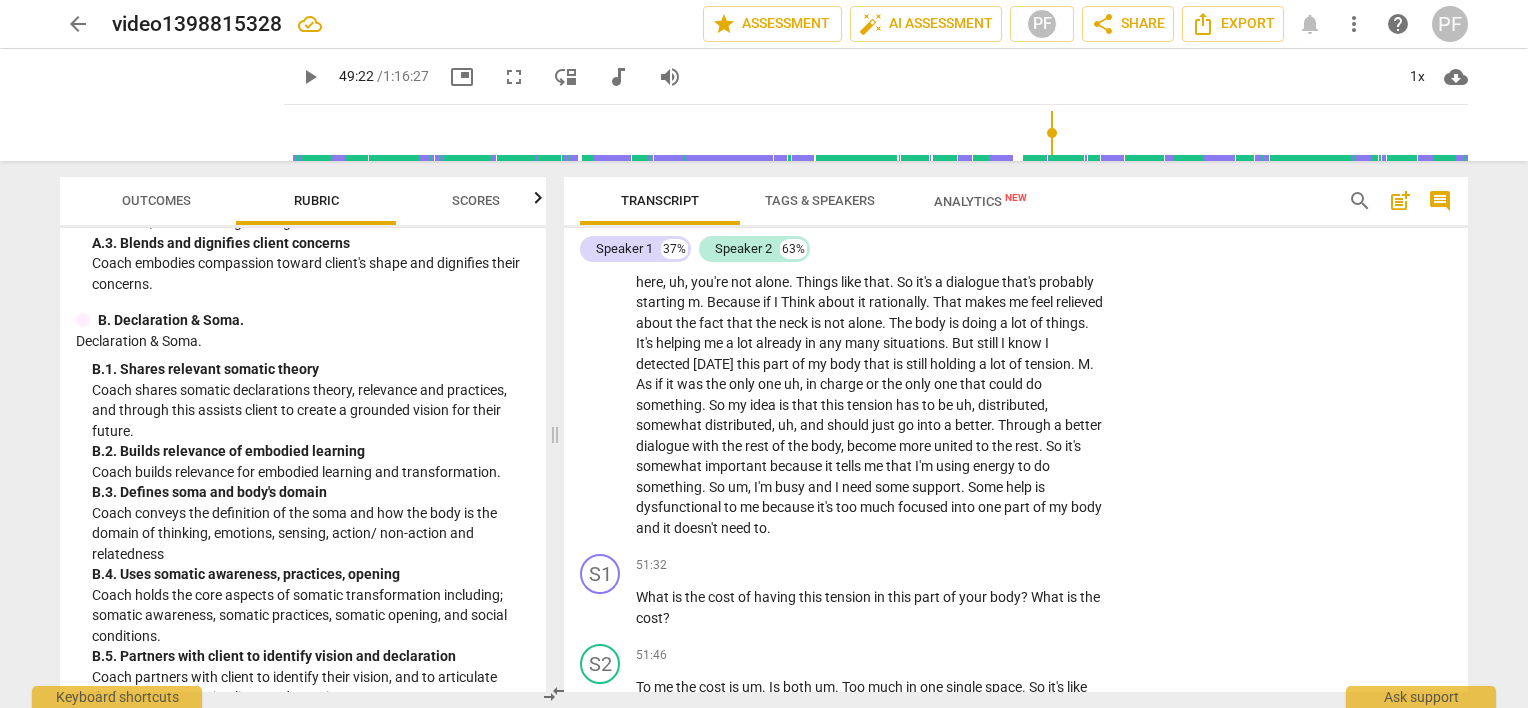 scroll, scrollTop: 2167, scrollLeft: 0, axis: vertical 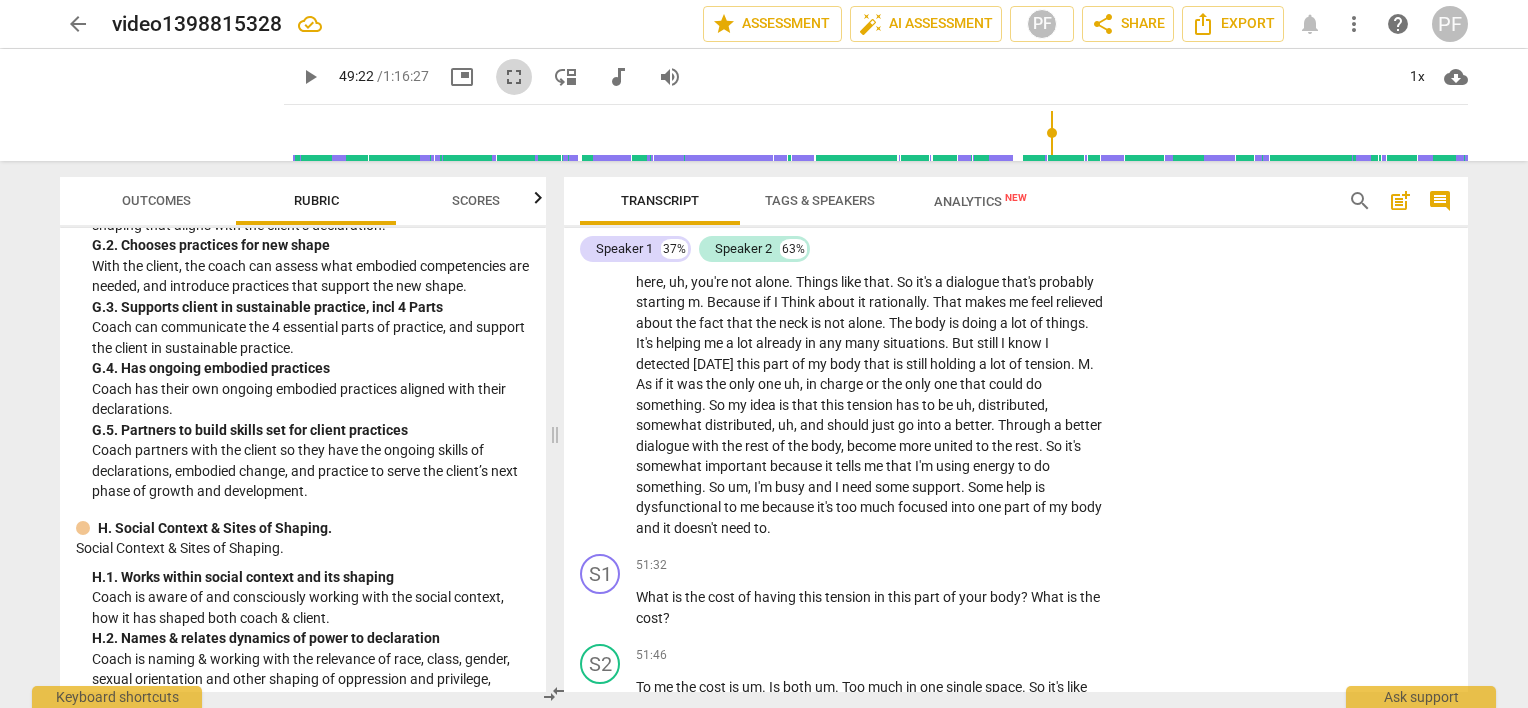 click on "fullscreen" at bounding box center (514, 77) 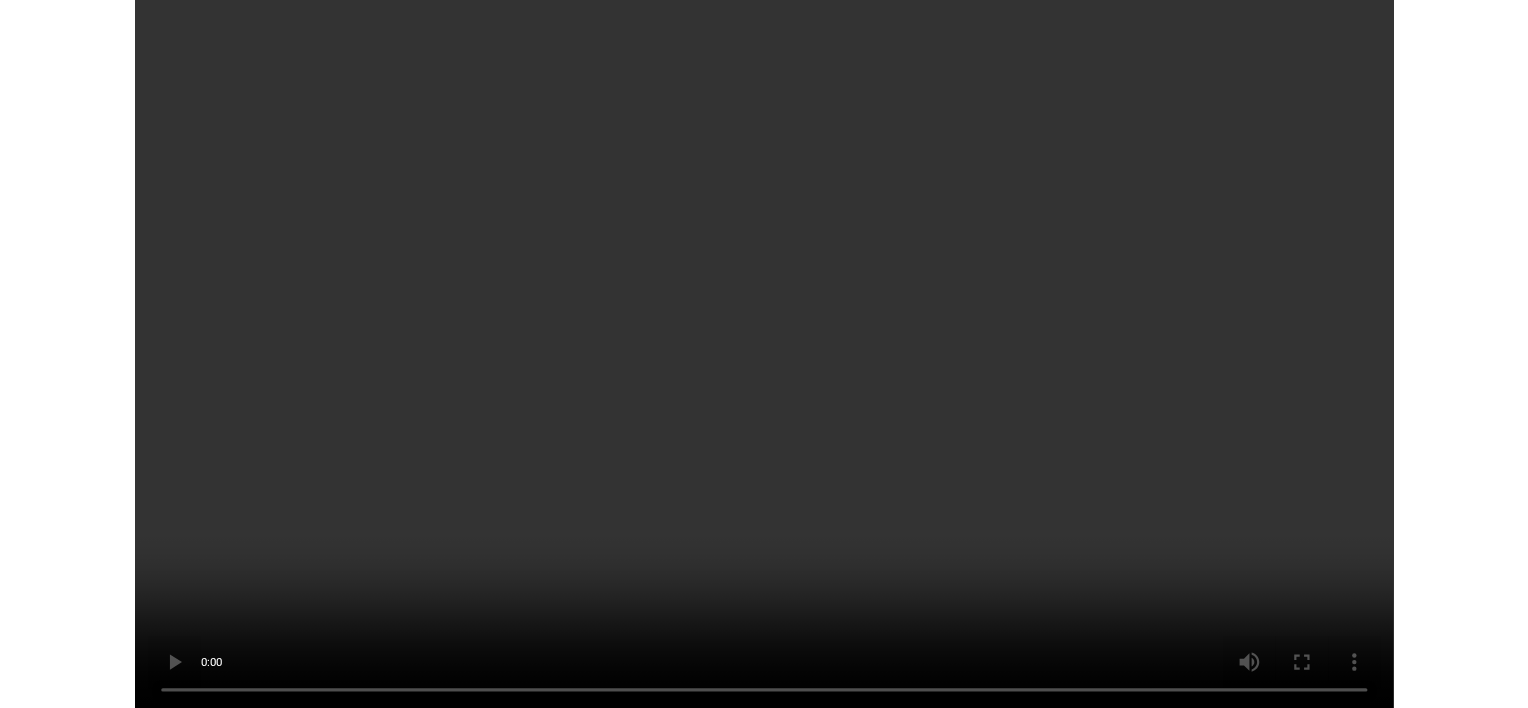 scroll, scrollTop: 11717, scrollLeft: 0, axis: vertical 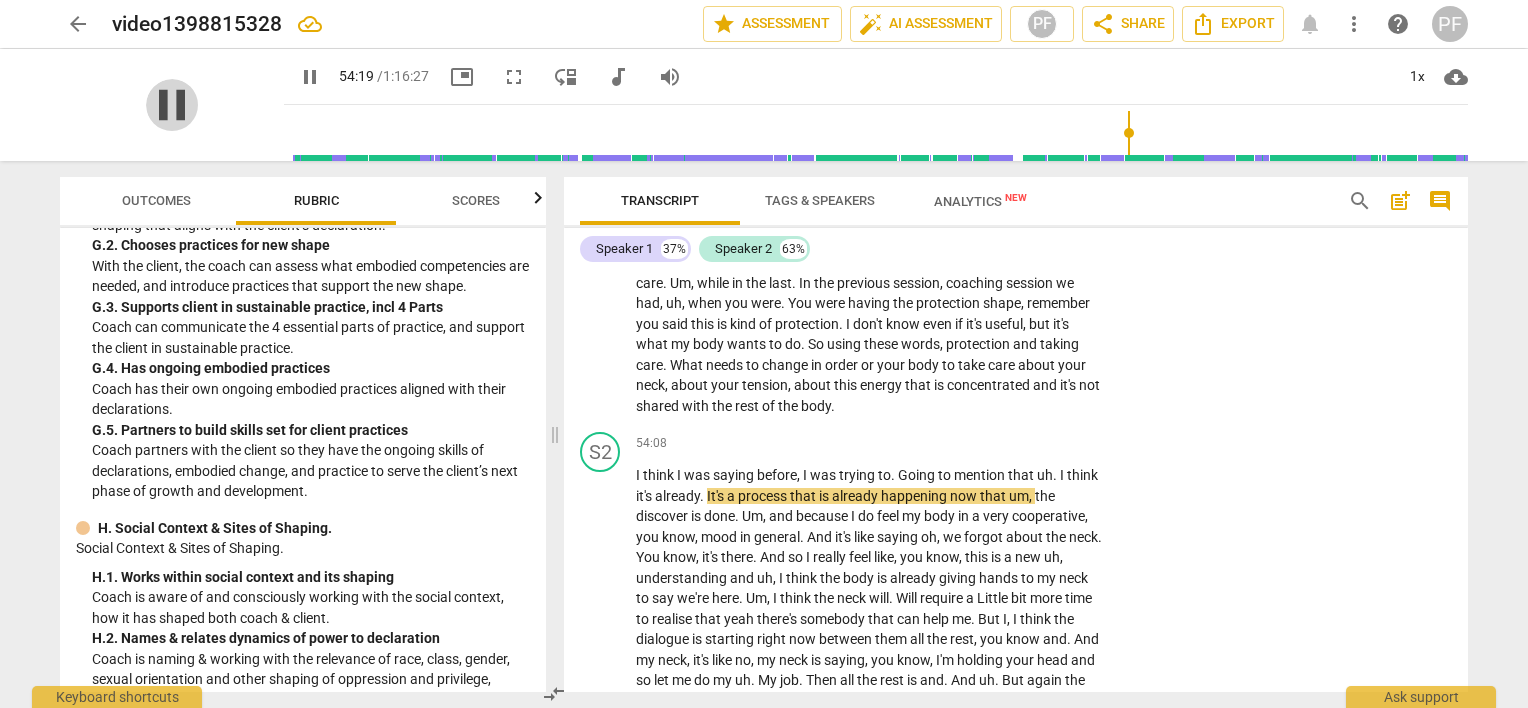 click on "pause" at bounding box center [172, 105] 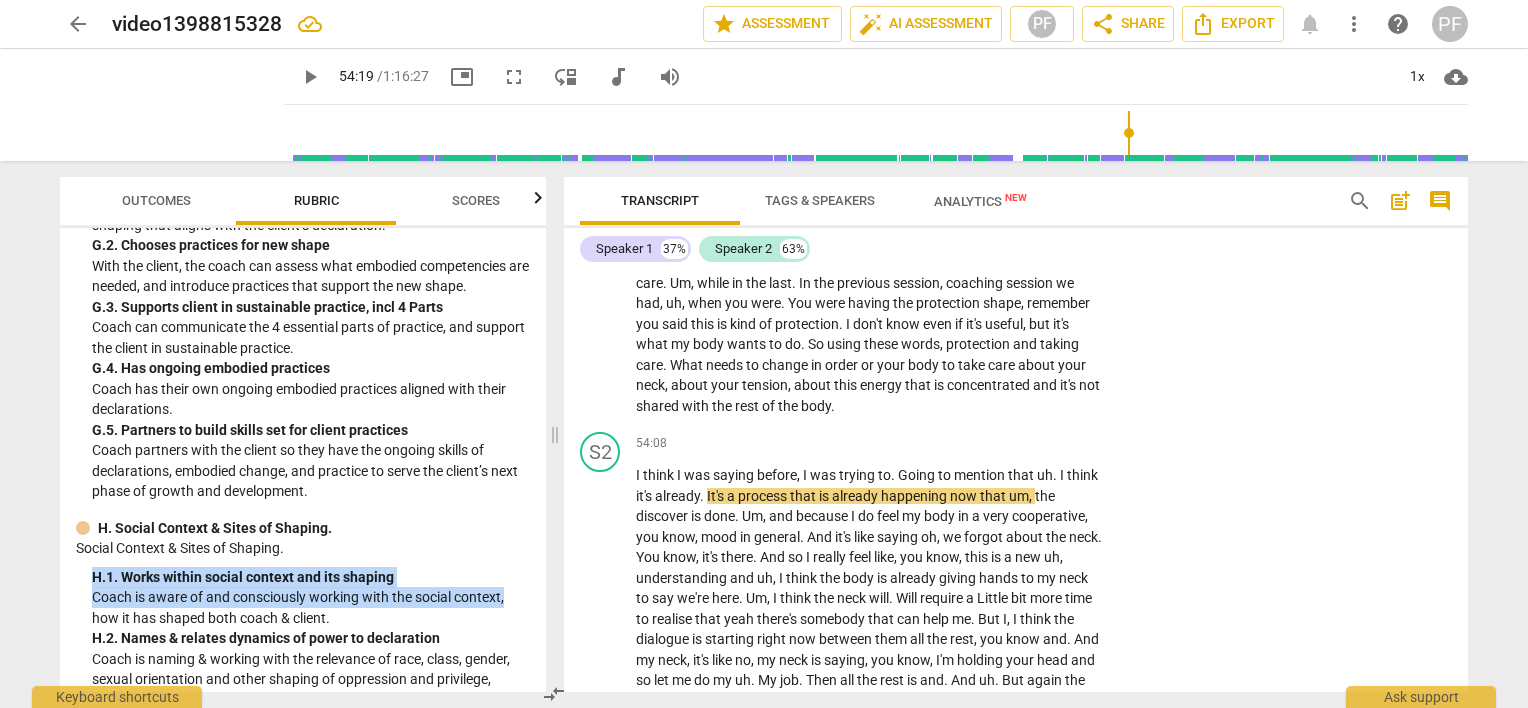 drag, startPoint x: 539, startPoint y: 552, endPoint x: 535, endPoint y: 590, distance: 38.209946 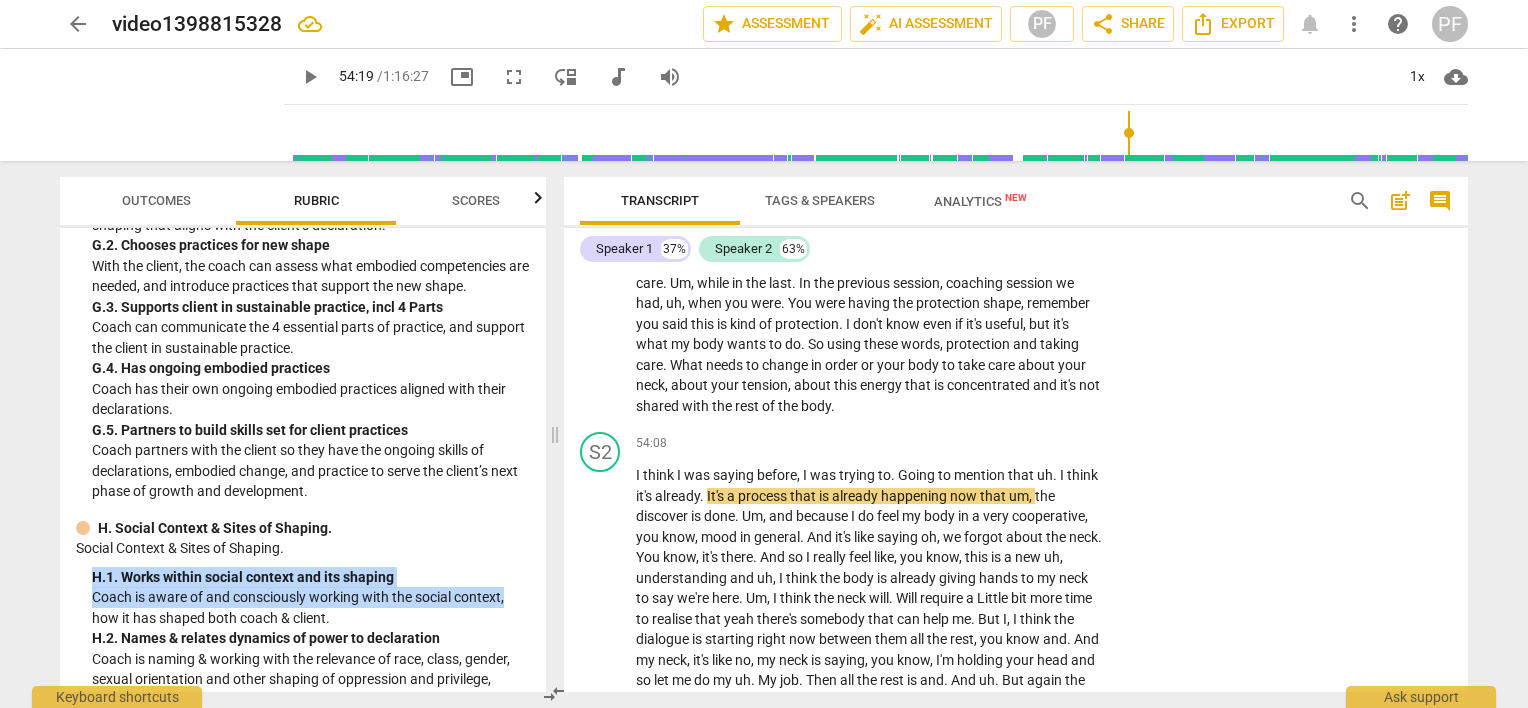 click on "SISC Competencies 2022 3. Establishes and Follows Coaching Agreement Explores with client to articulate the session’s desired outcome. 3. a. Focus of session Partners to identify or reconfirm what client wants to accomplish during the session. 3. b. Metrics of success in session Partners with the client to define or reconfirm measure(s) of success for what the client wants to accomplish in this session. 3. c. Importance of focus Inquires about or explores what is important or meaningful to the client about what they want to accomplish in this session. 3. d. What to address FSO success Partners with the client to define what the client believes they need to address to achieve what they want to accomplish in this session. 4. Cultivates Trust and Safety Maintains a relationship of mutual respect and trust while co-creating a safe, supportive environment, where client can share freely. 4. a. Warmth and interest 4. b. Empathy and concern Shows support, empathy and concern for the client. 4. 4. 5. 5. 5. 6. 6. 6." at bounding box center [303, 460] 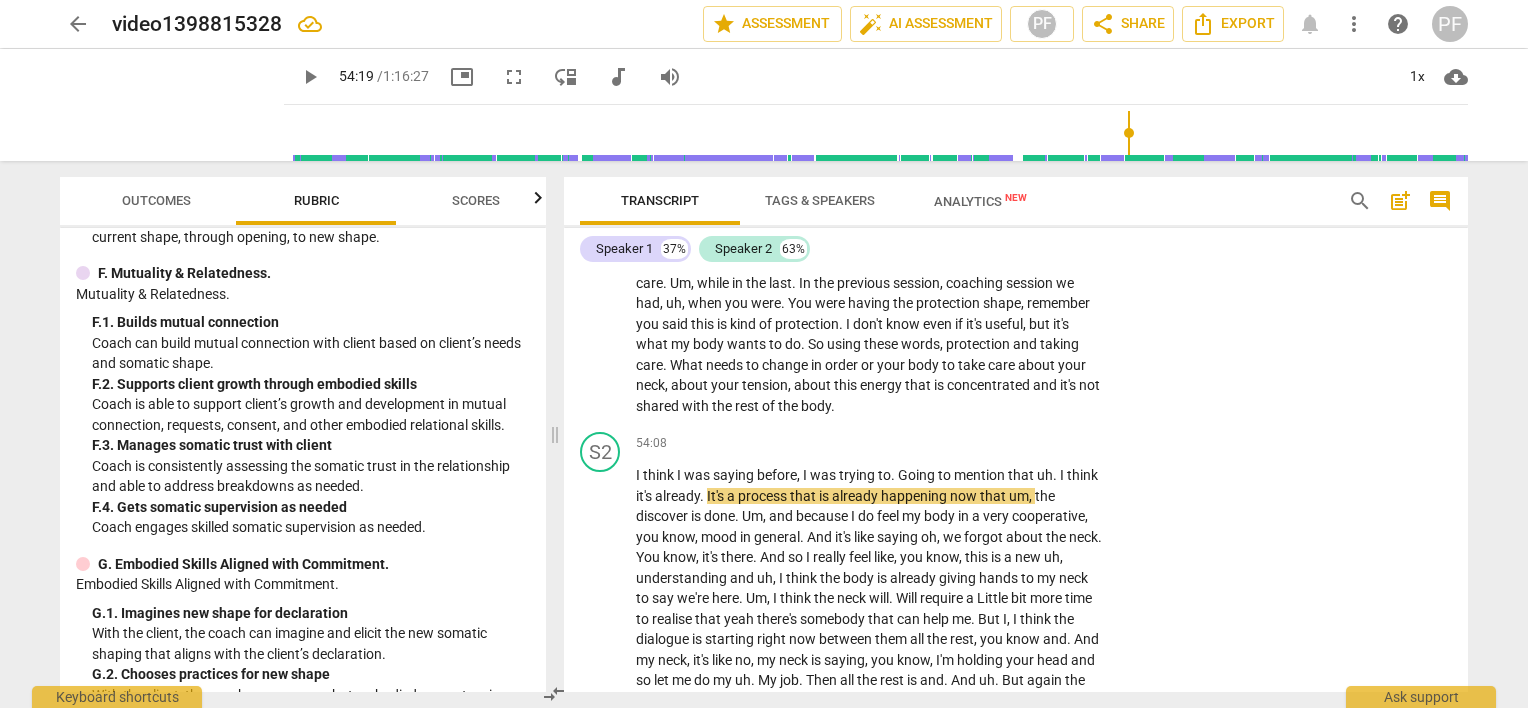 scroll, scrollTop: 3549, scrollLeft: 0, axis: vertical 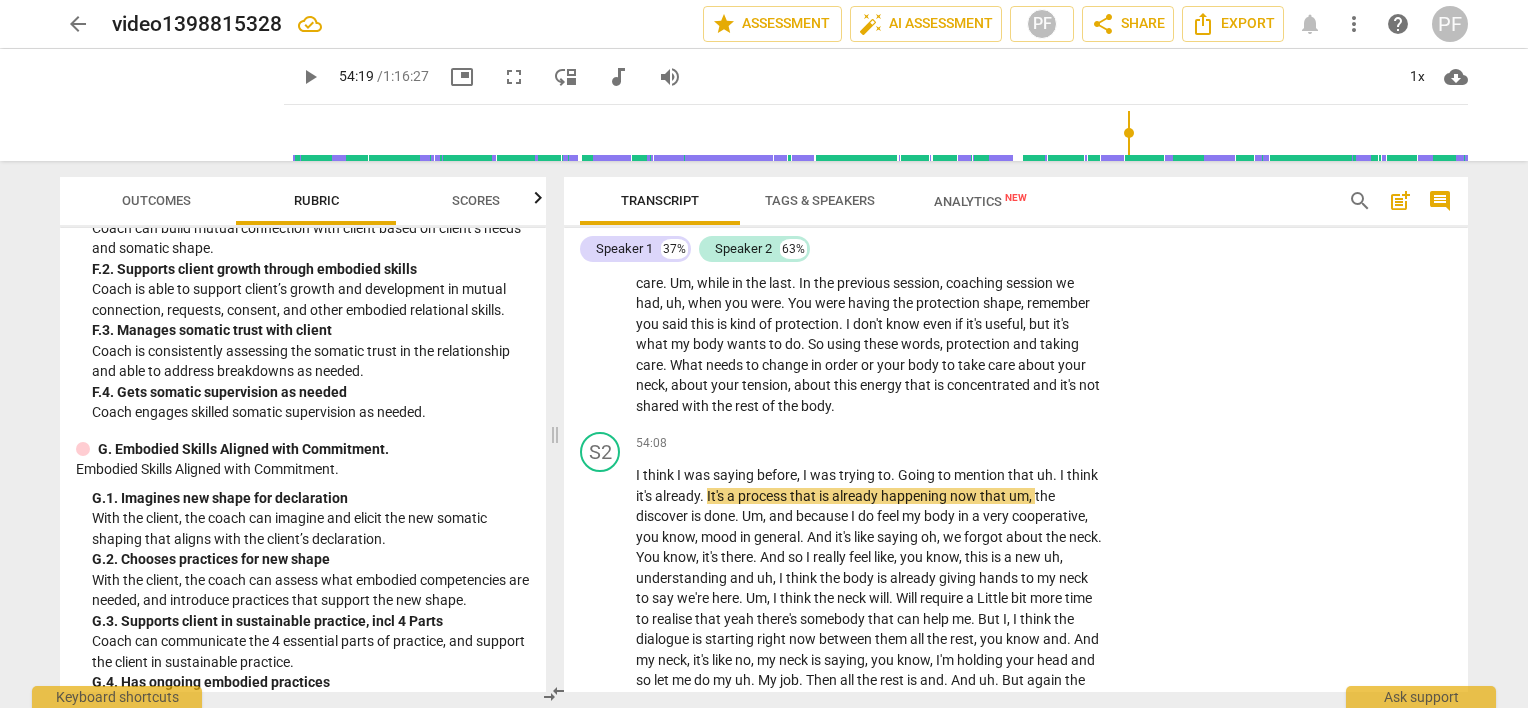 drag, startPoint x: 546, startPoint y: 530, endPoint x: 544, endPoint y: 541, distance: 11.18034 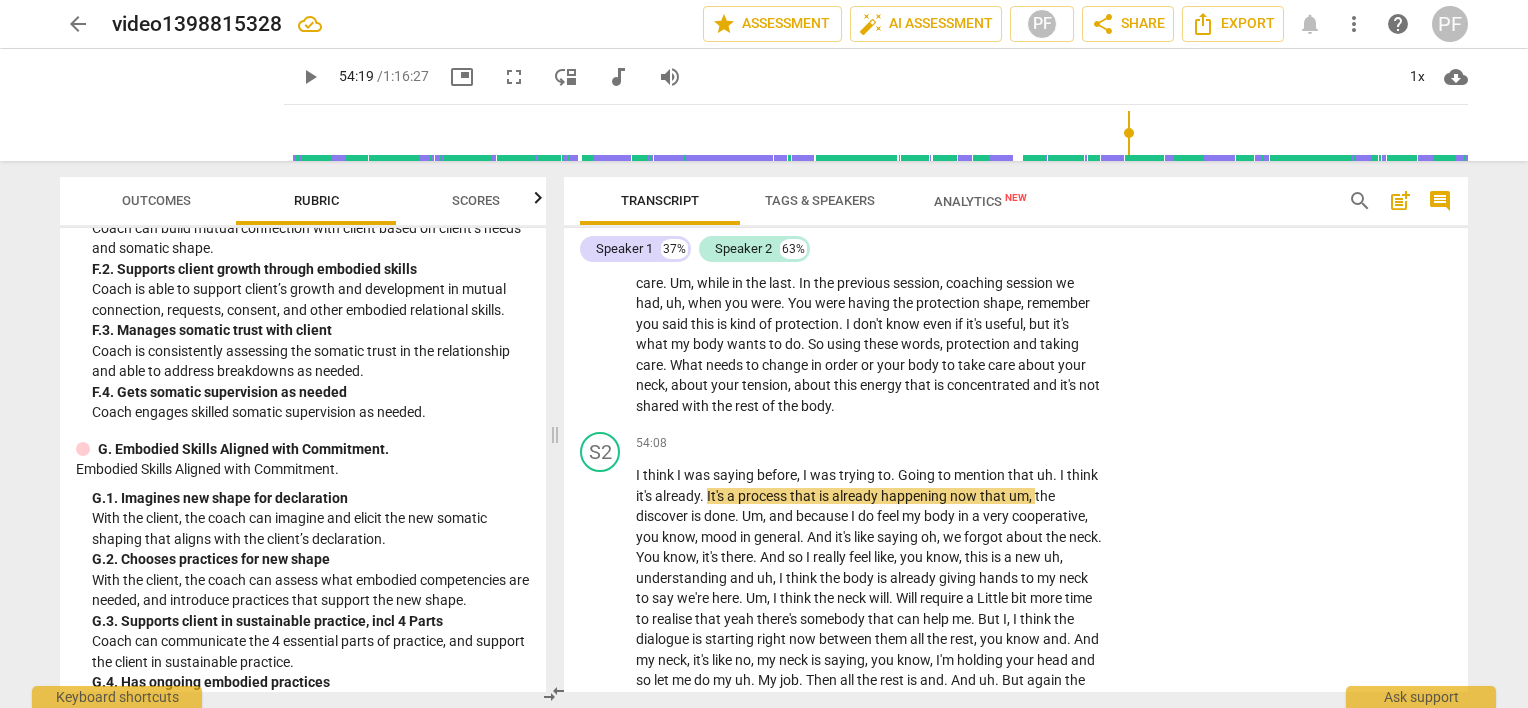click on "Outcomes Rubric Scores SISC Competencies 2022 3. Establishes and Follows Coaching Agreement Explores with client to articulate the session’s desired outcome. 3. a. Focus of session Partners to identify or reconfirm what client wants to accomplish during the session. 3. b. Metrics of success in session Partners with the client to define or reconfirm measure(s) of success for what the client wants to accomplish in this session. 3. c. Importance of focus Inquires about or explores what is important or meaningful to the client about what they want to accomplish in this session. 3. d. What to address FSO success Partners with the client to define what the client believes they need to address to achieve what they want to accomplish in this session. 4. Cultivates Trust and Safety Maintains a relationship of mutual respect and trust while co-creating a safe, supportive environment, where client can share freely. 4. a. Warmth and interest 4. b. Empathy and concern Shows support, empathy and concern for the client." at bounding box center [299, 434] 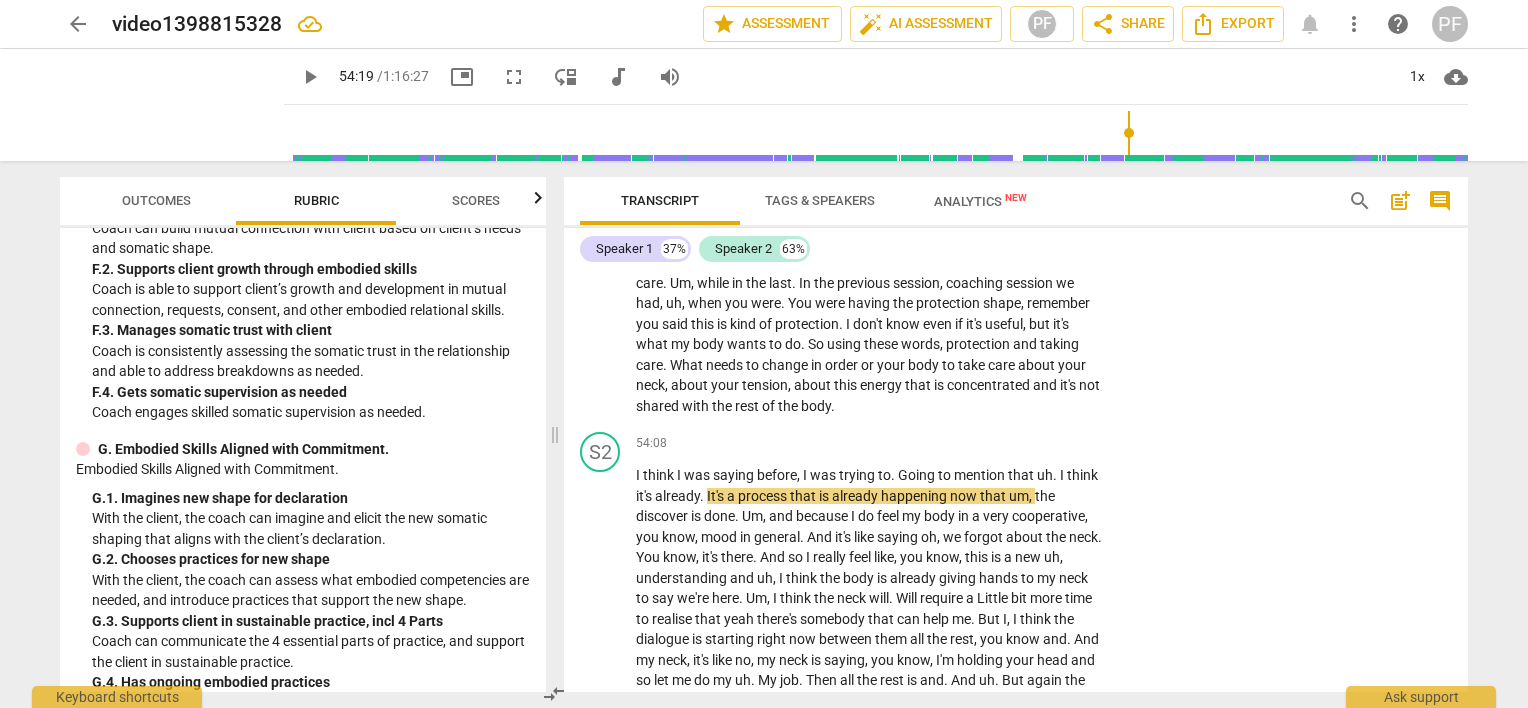 drag, startPoint x: 537, startPoint y: 528, endPoint x: 534, endPoint y: 546, distance: 18.248287 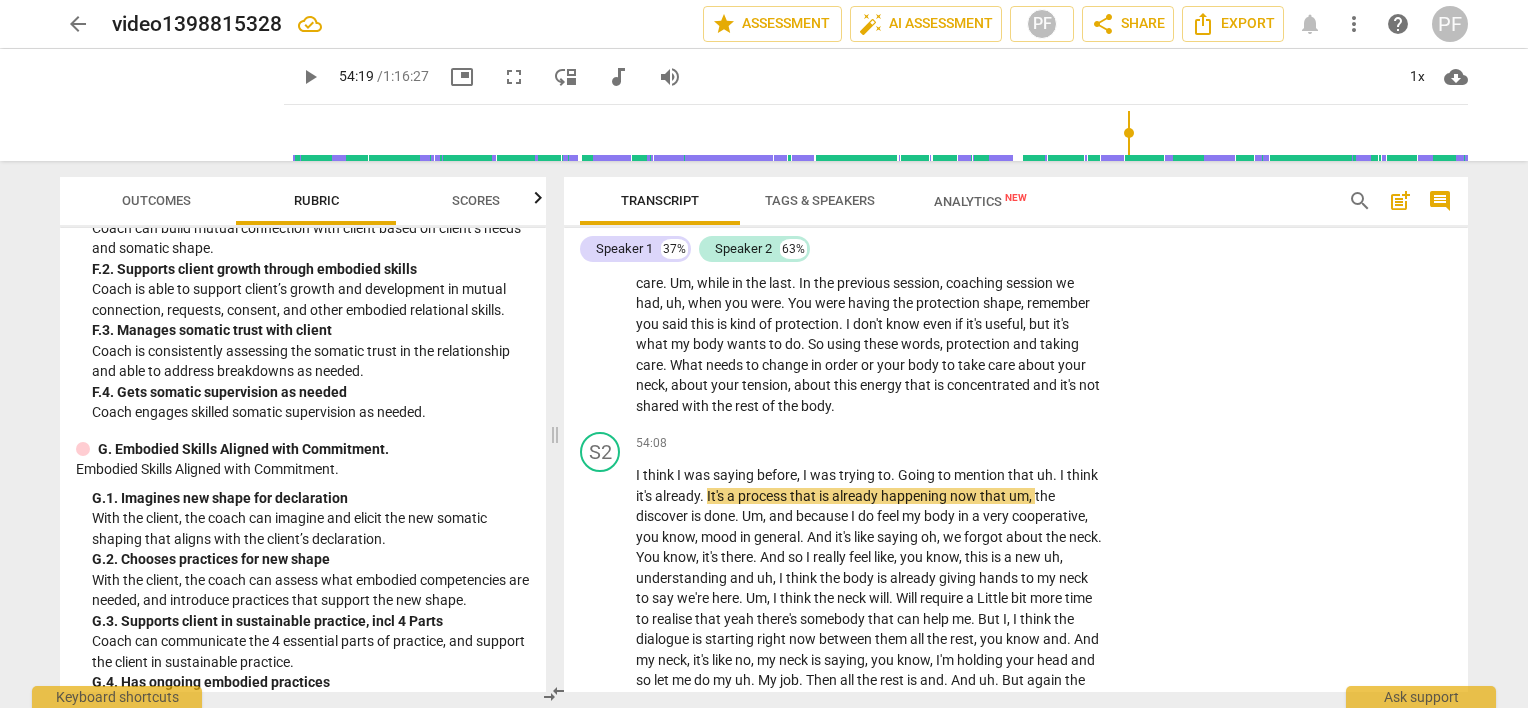 click on "SISC Competencies 2022 3. Establishes and Follows Coaching Agreement Explores with client to articulate the session’s desired outcome. 3. a. Focus of session Partners to identify or reconfirm what client wants to accomplish during the session. 3. b. Metrics of success in session Partners with the client to define or reconfirm measure(s) of success for what the client wants to accomplish in this session. 3. c. Importance of focus Inquires about or explores what is important or meaningful to the client about what they want to accomplish in this session. 3. d. What to address FSO success Partners with the client to define what the client believes they need to address to achieve what they want to accomplish in this session. 4. Cultivates Trust and Safety Maintains a relationship of mutual respect and trust while co-creating a safe, supportive environment, where client can share freely. 4. a. Warmth and interest 4. b. Empathy and concern Shows support, empathy and concern for the client. 4. 4. 5. 5. 5. 6. 6. 6." at bounding box center [303, 460] 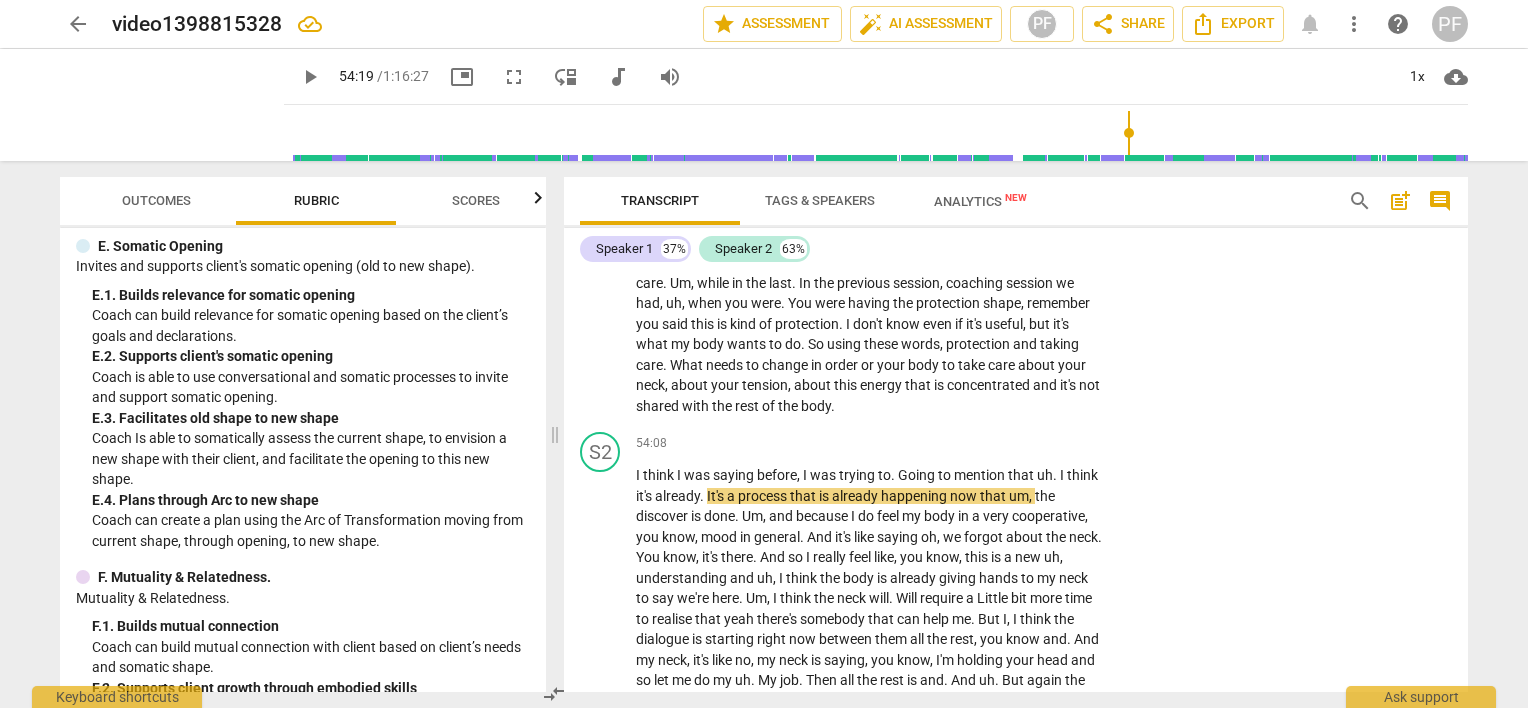scroll, scrollTop: 3235, scrollLeft: 0, axis: vertical 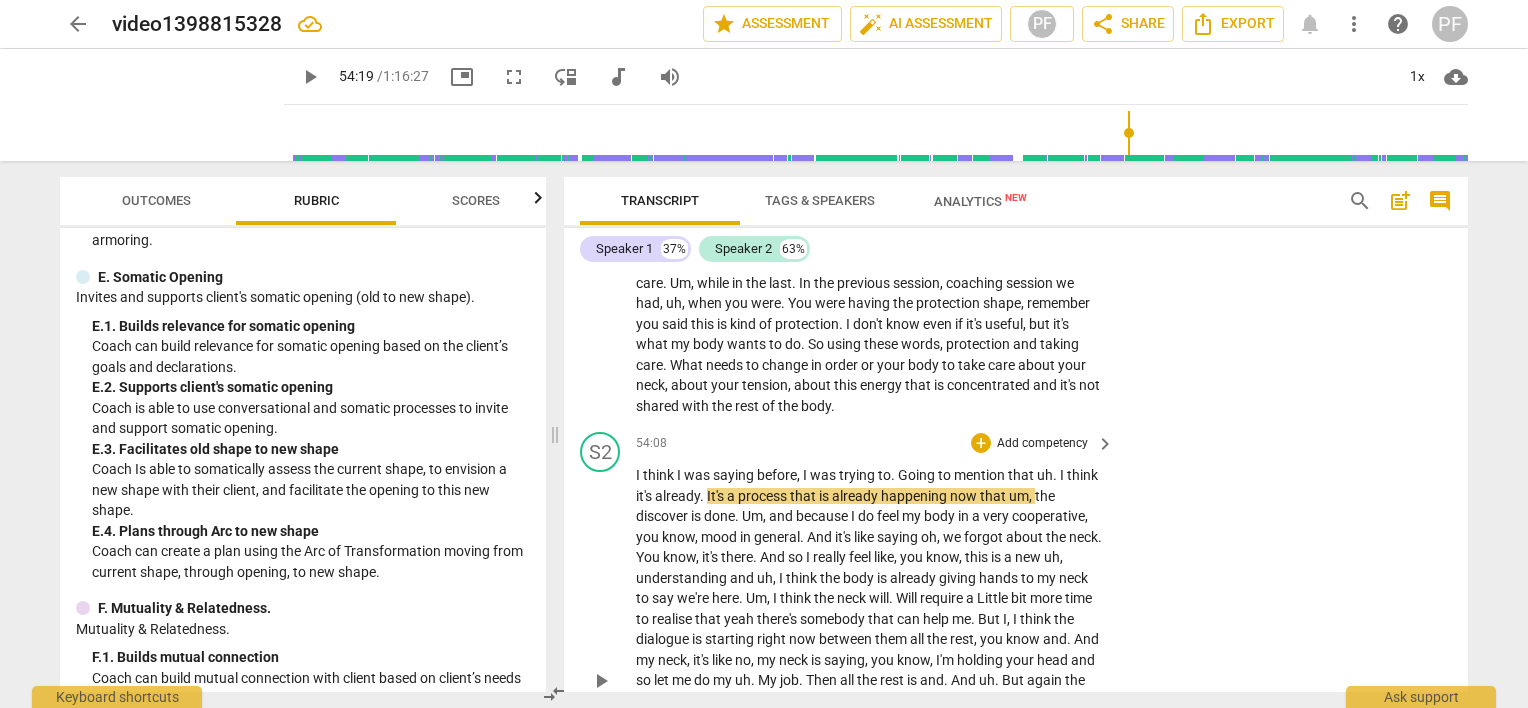 click on "Add competency" at bounding box center [1042, 444] 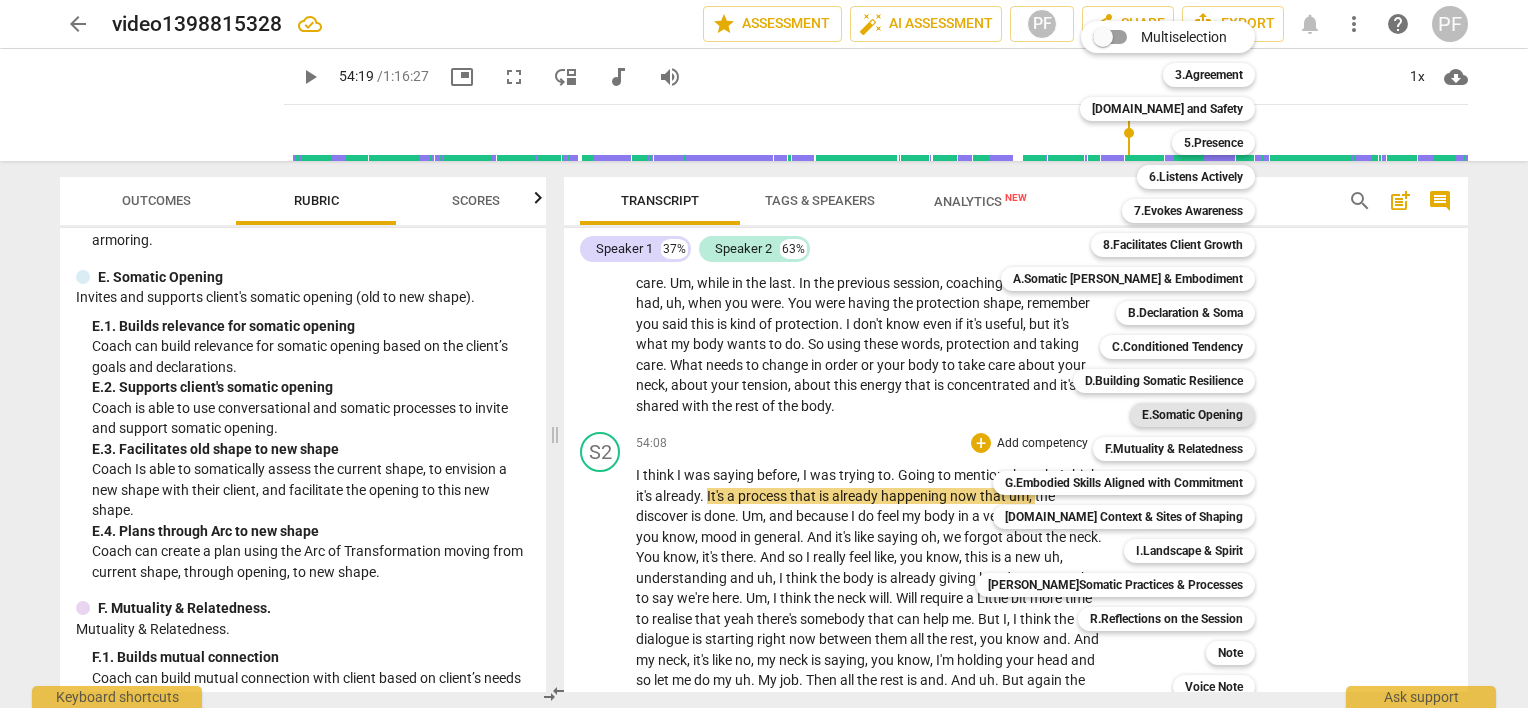 click on "E.Somatic Opening" at bounding box center (1192, 415) 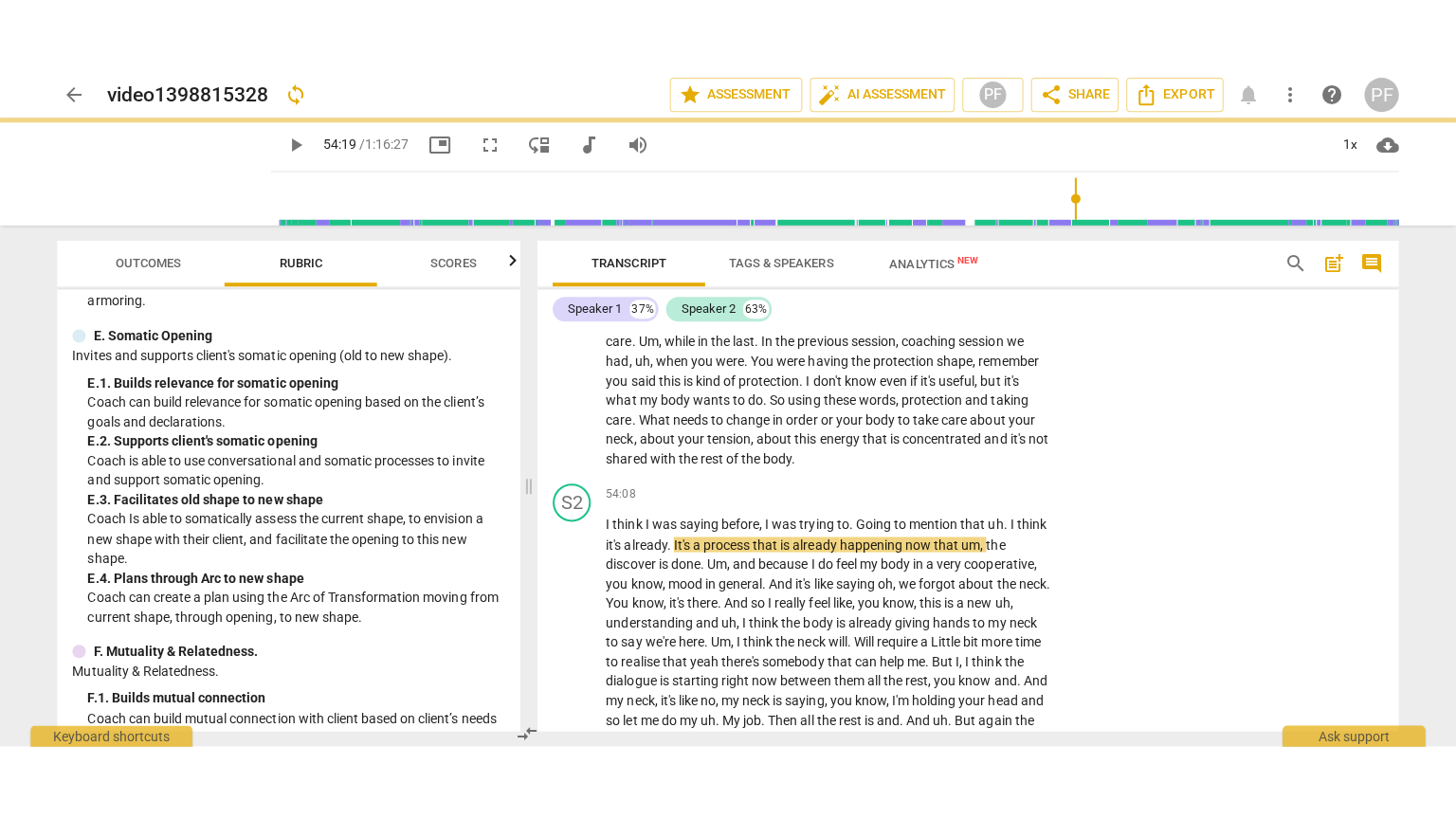 scroll, scrollTop: 11345, scrollLeft: 0, axis: vertical 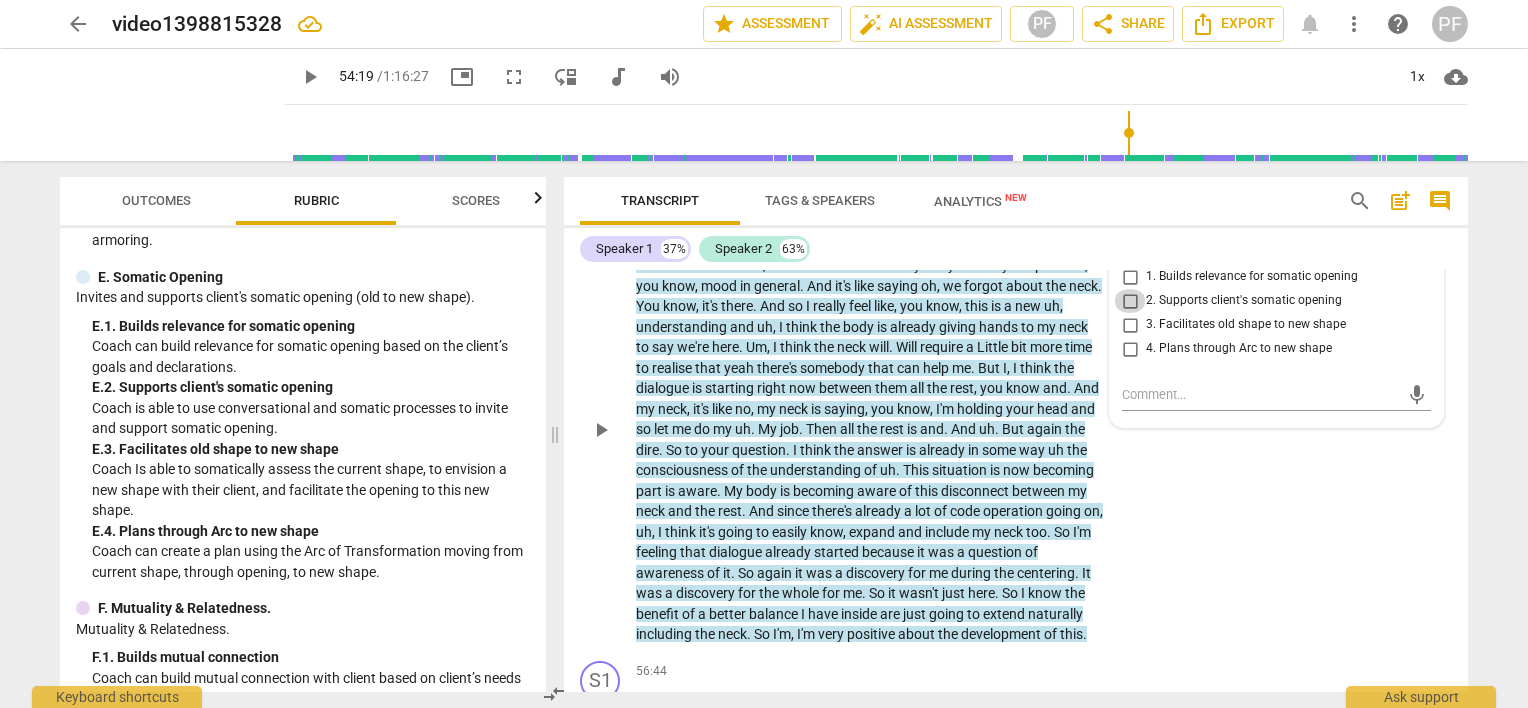 click on "2. Supports client's somatic opening" at bounding box center (1130, 301) 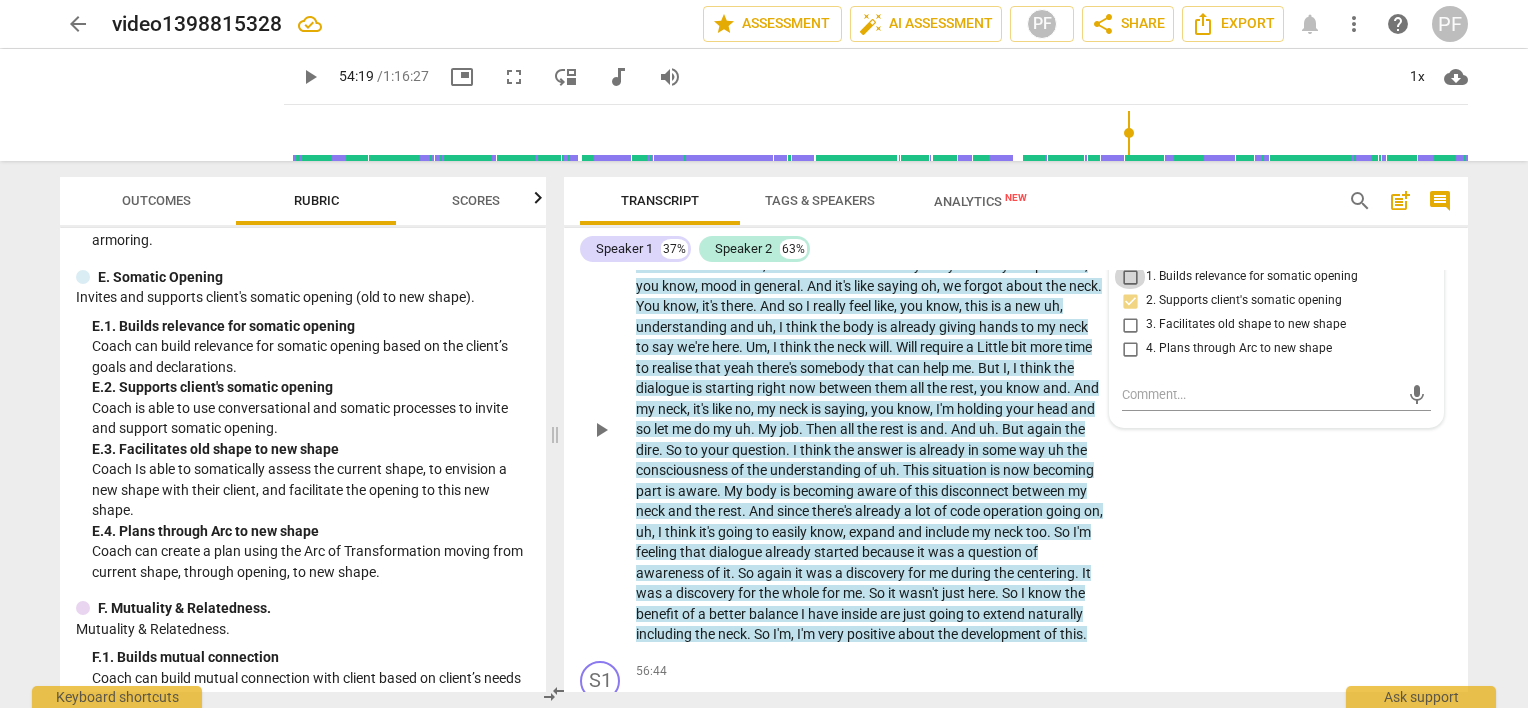 click on "1. Builds relevance for somatic opening" at bounding box center (1130, 277) 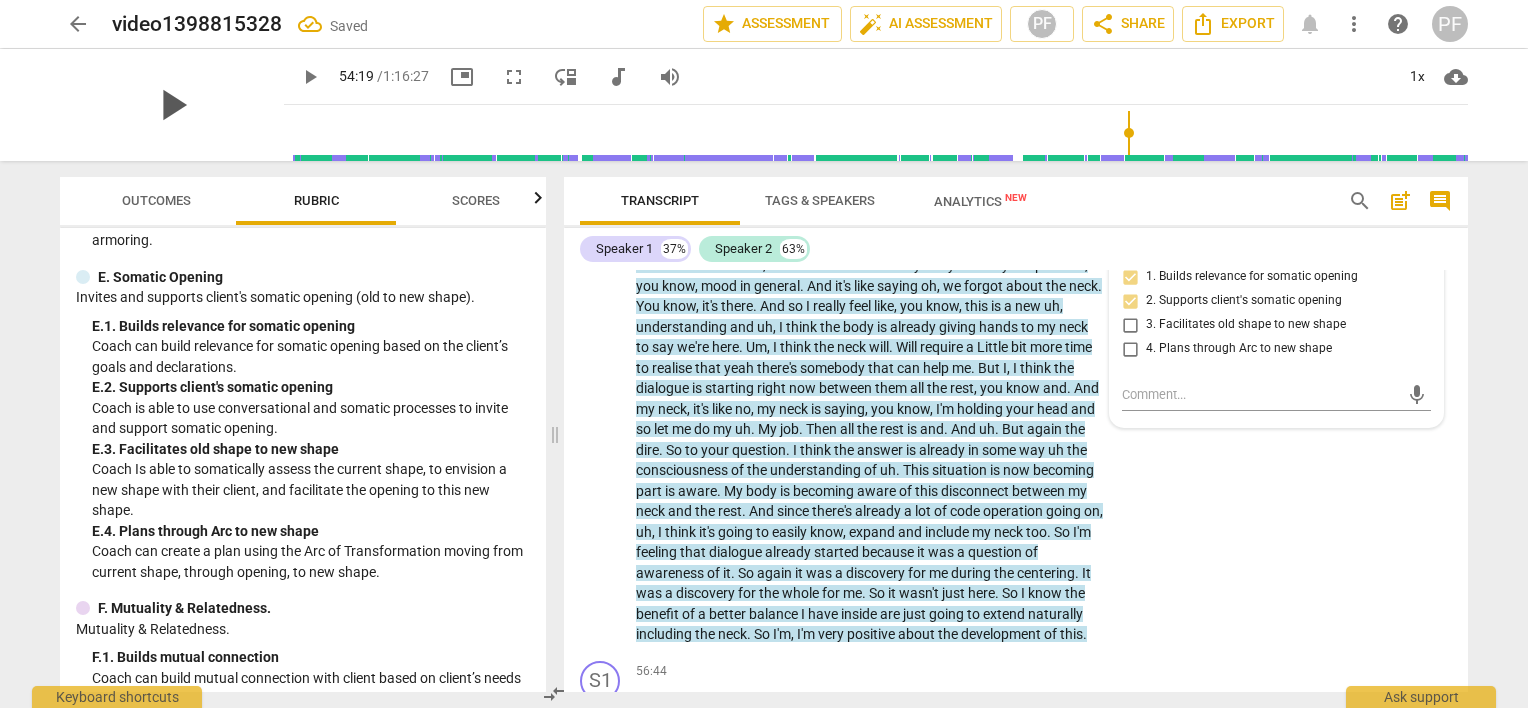 click on "play_arrow" at bounding box center (172, 105) 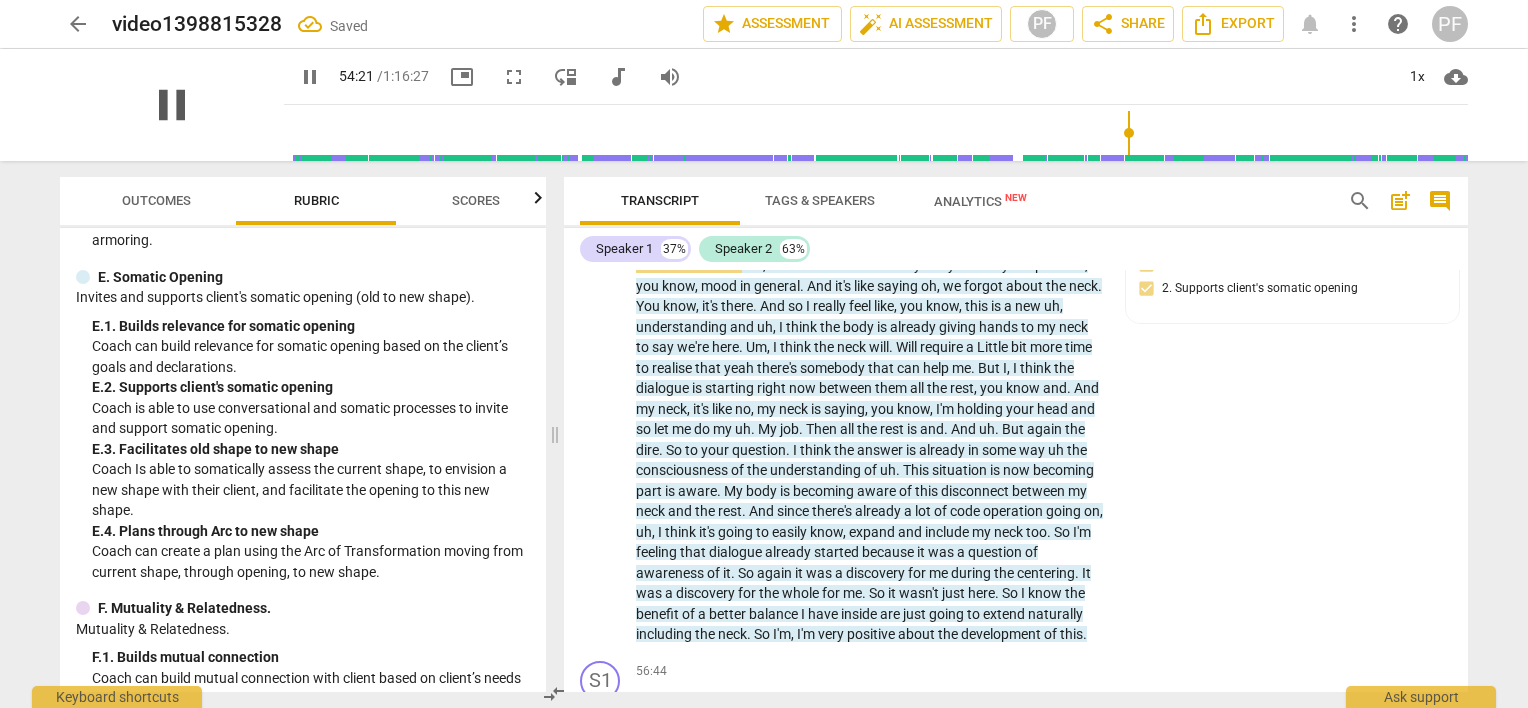 click on "pause" at bounding box center [172, 105] 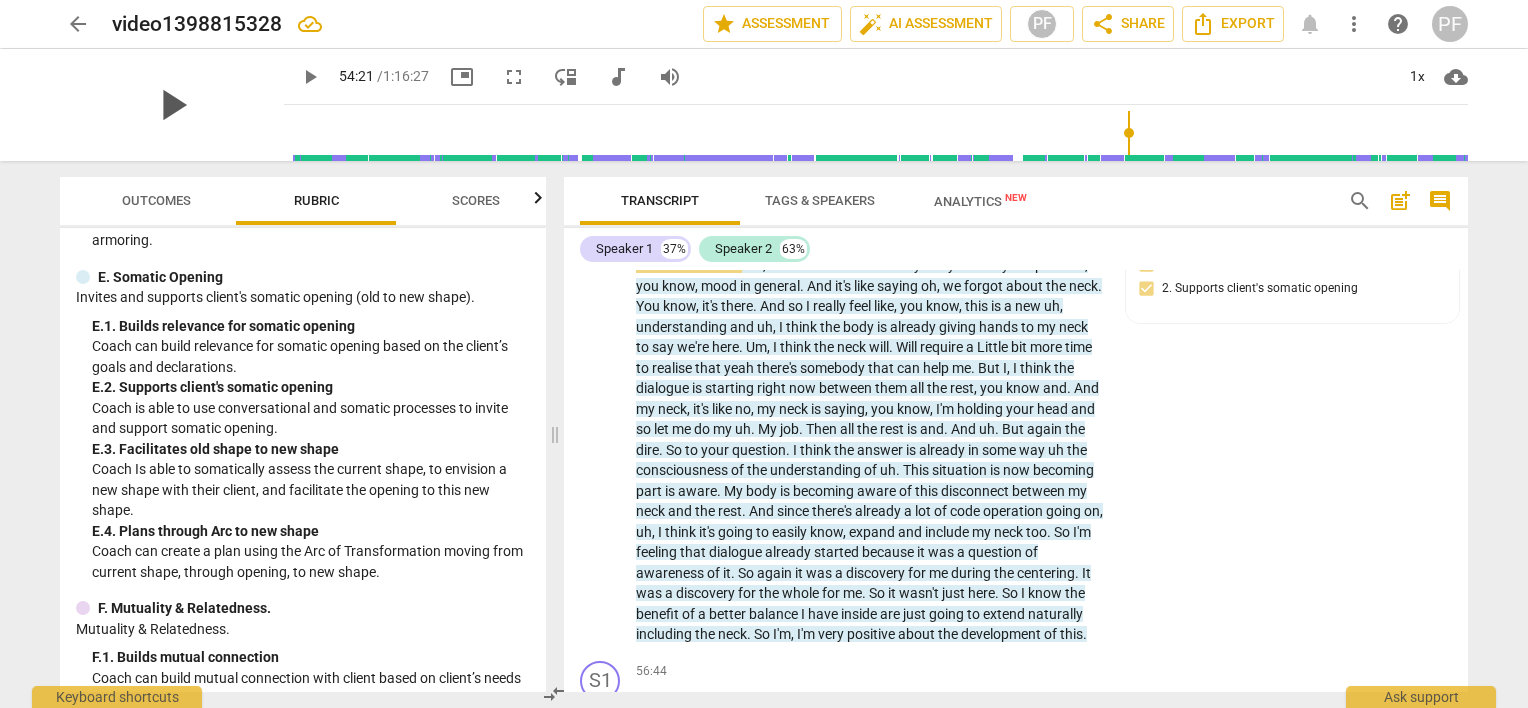 click on "play_arrow" at bounding box center [172, 105] 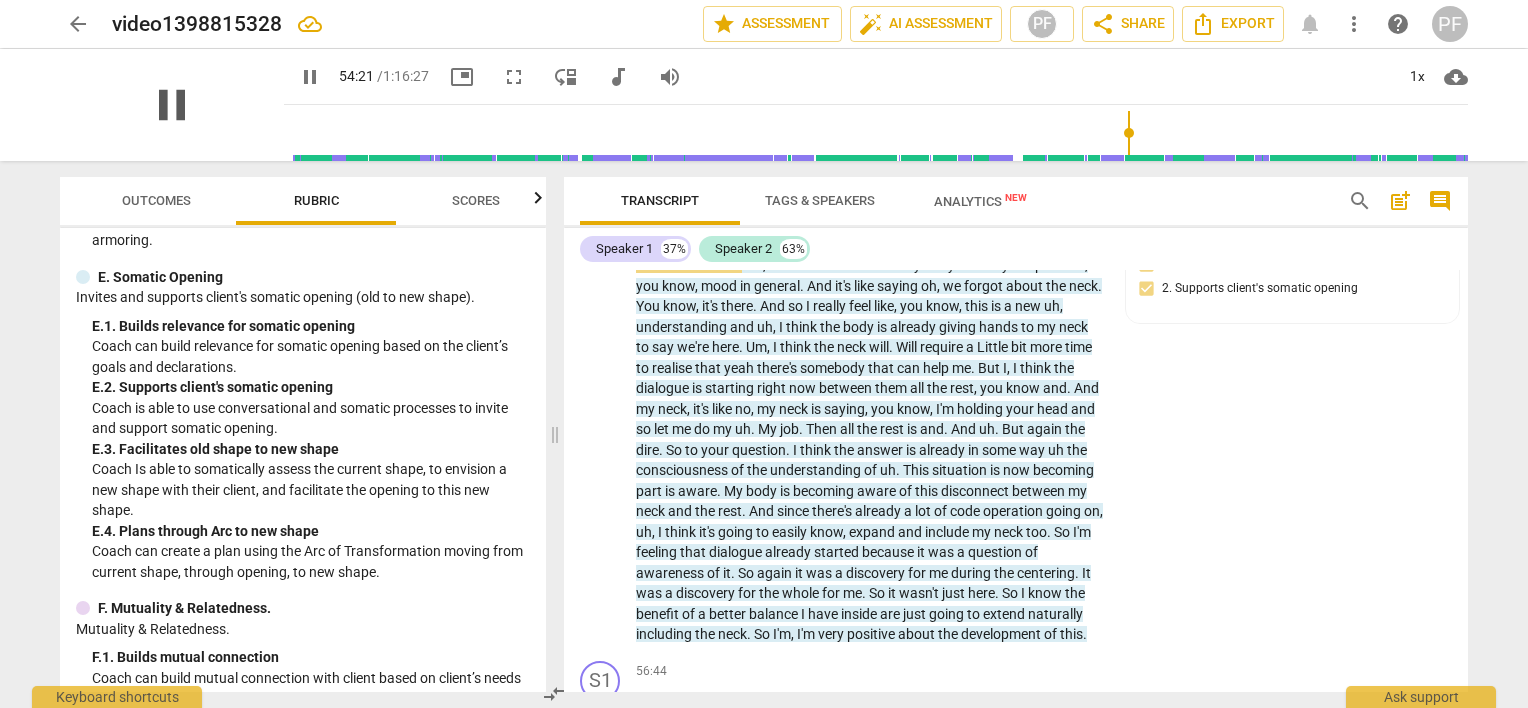 click on "pause" at bounding box center [172, 105] 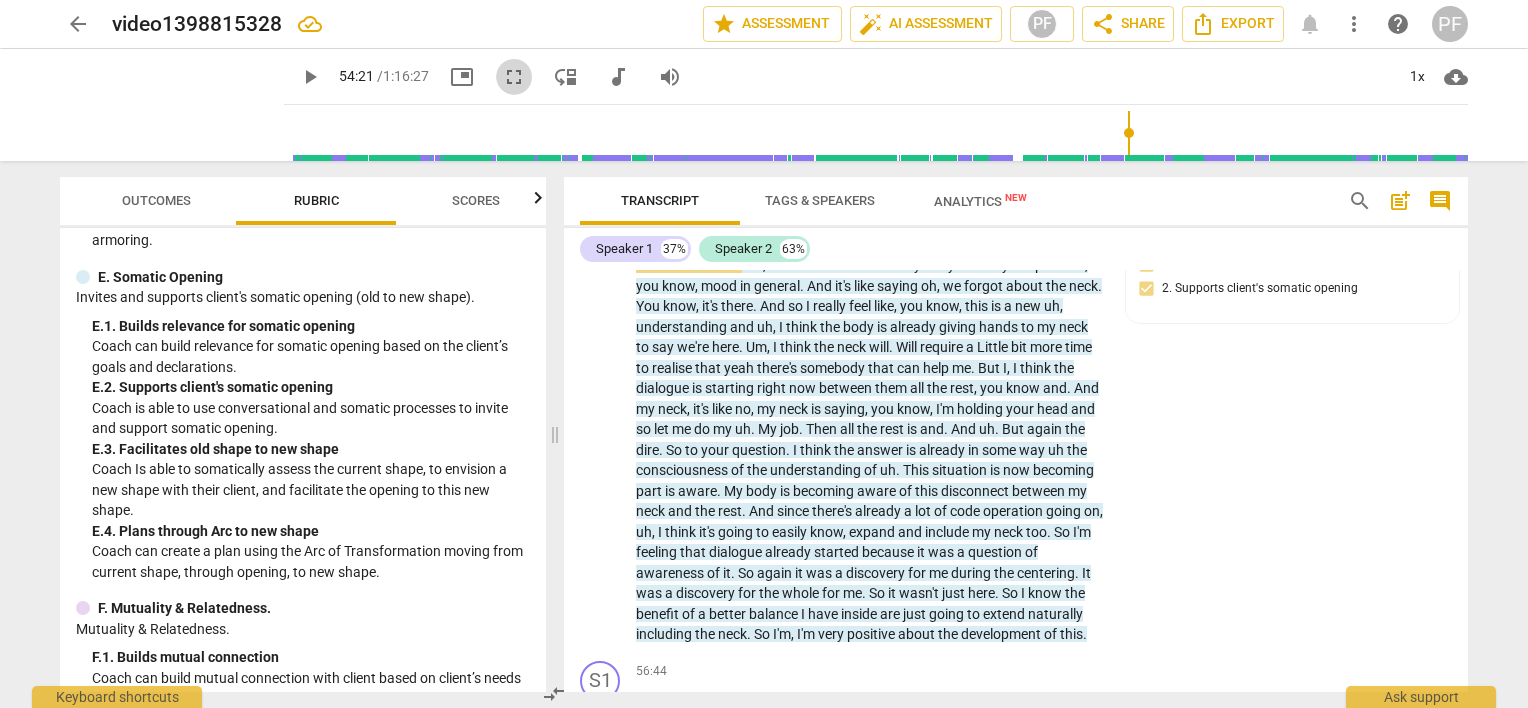 click on "fullscreen" at bounding box center [514, 77] 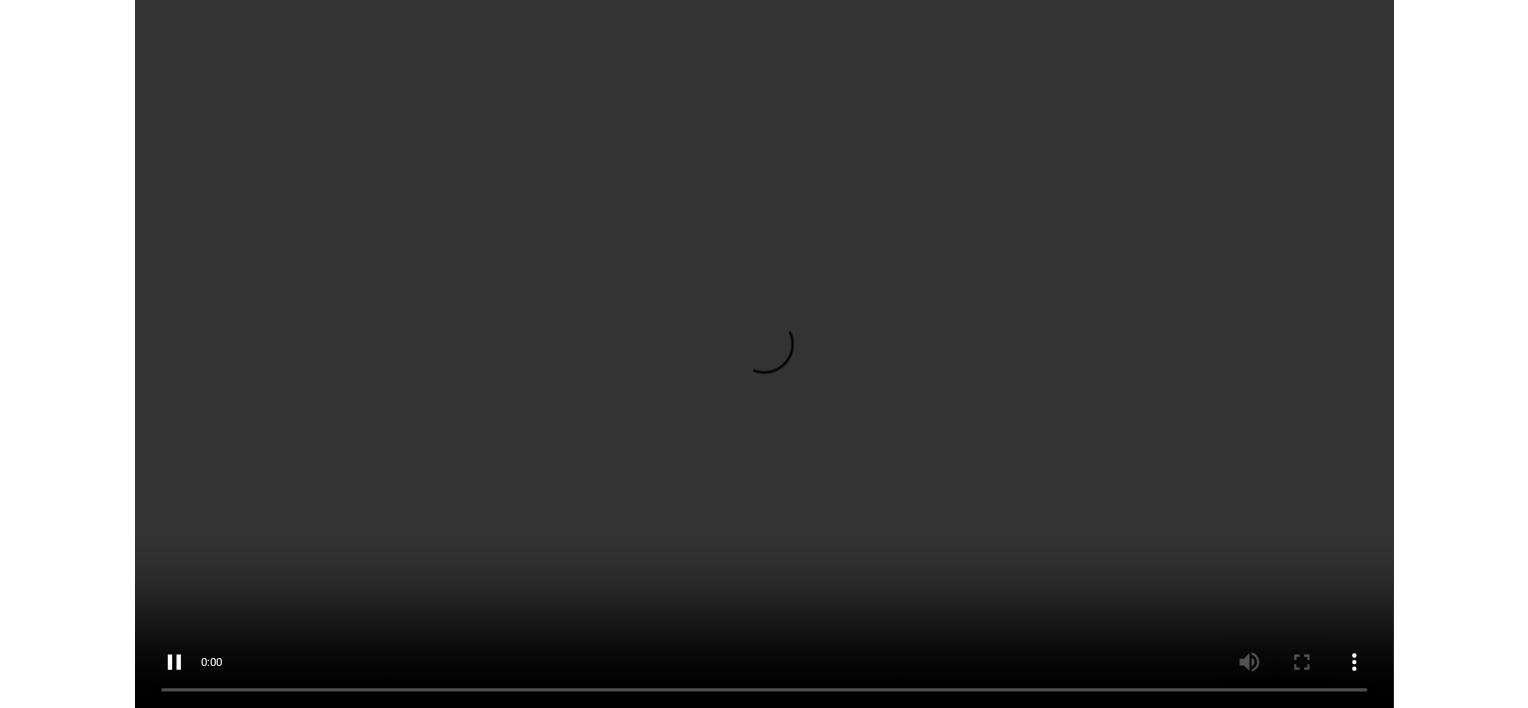 scroll, scrollTop: 13184, scrollLeft: 0, axis: vertical 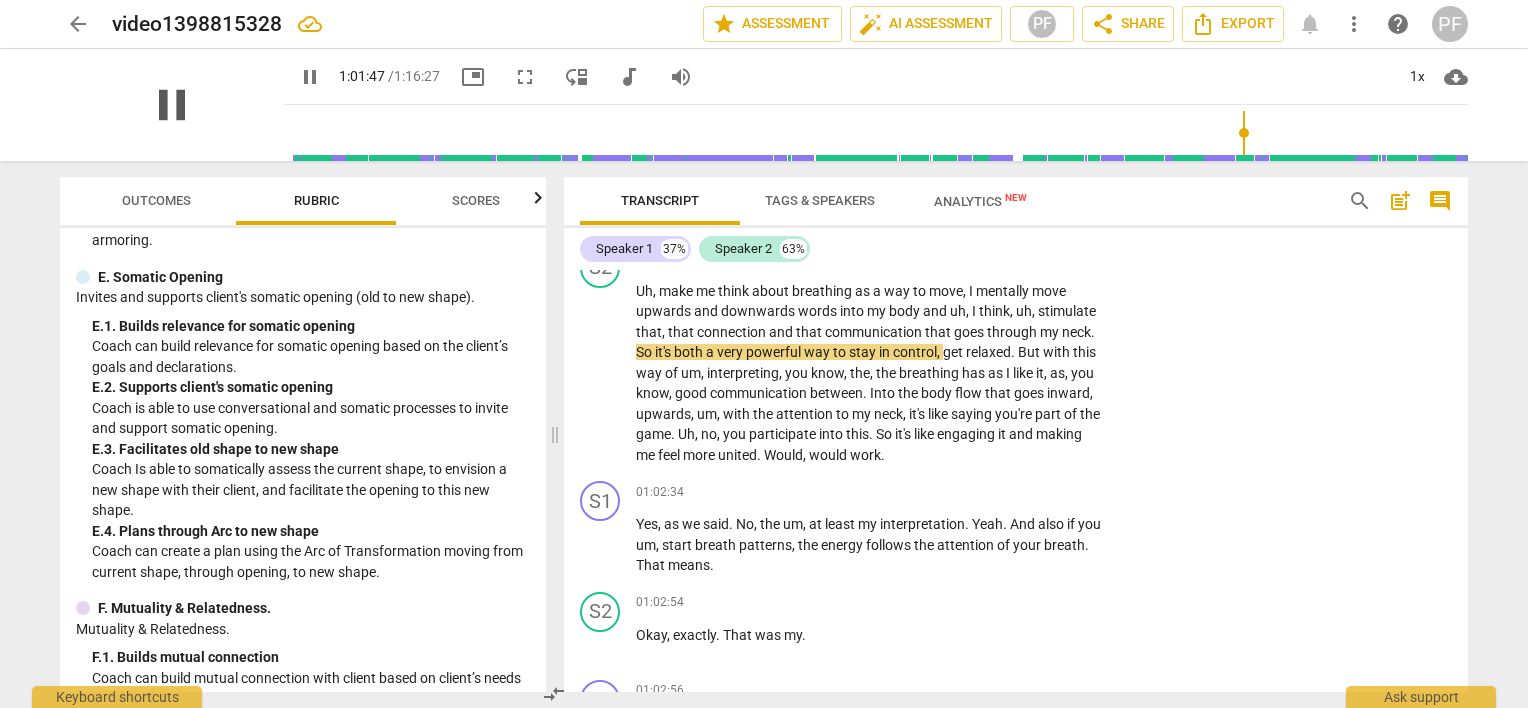 click on "pause" at bounding box center [172, 105] 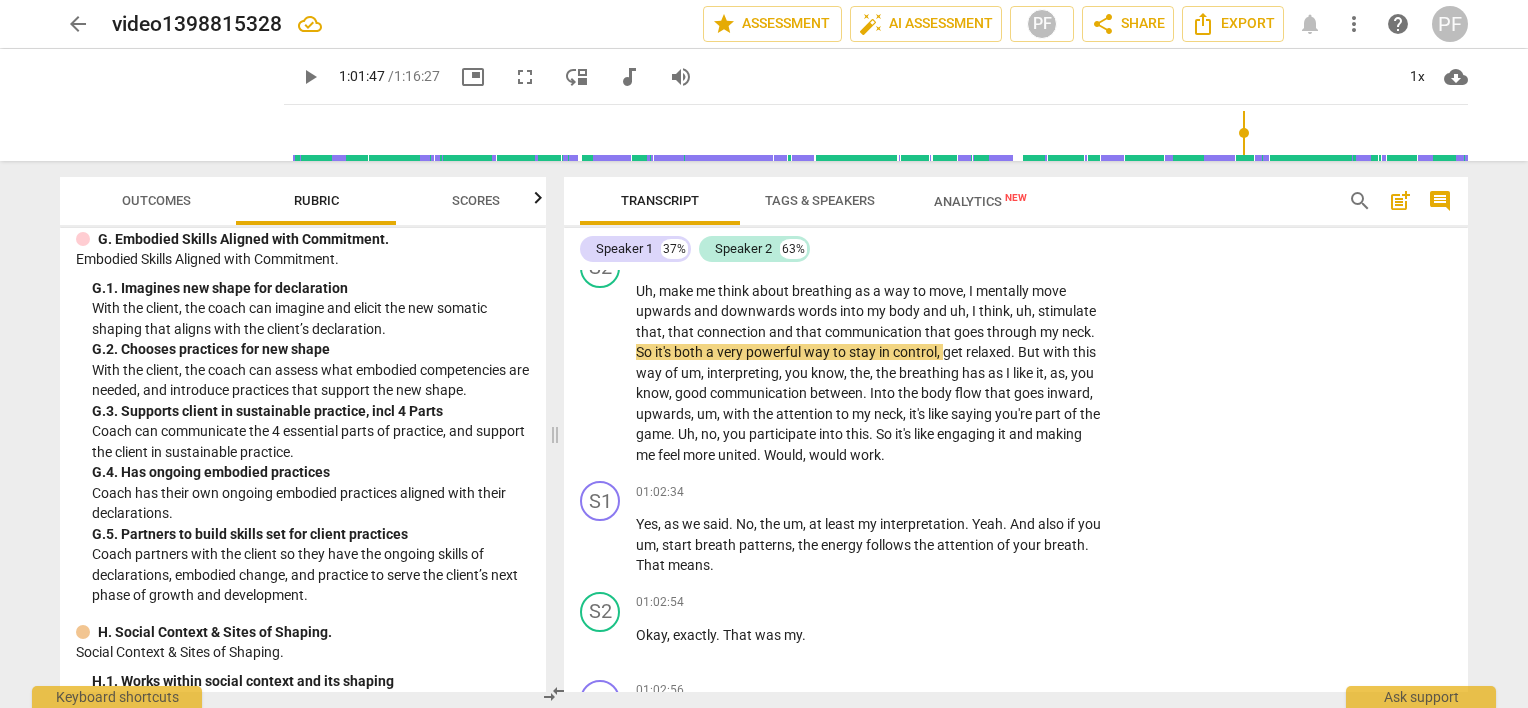 scroll, scrollTop: 3904, scrollLeft: 0, axis: vertical 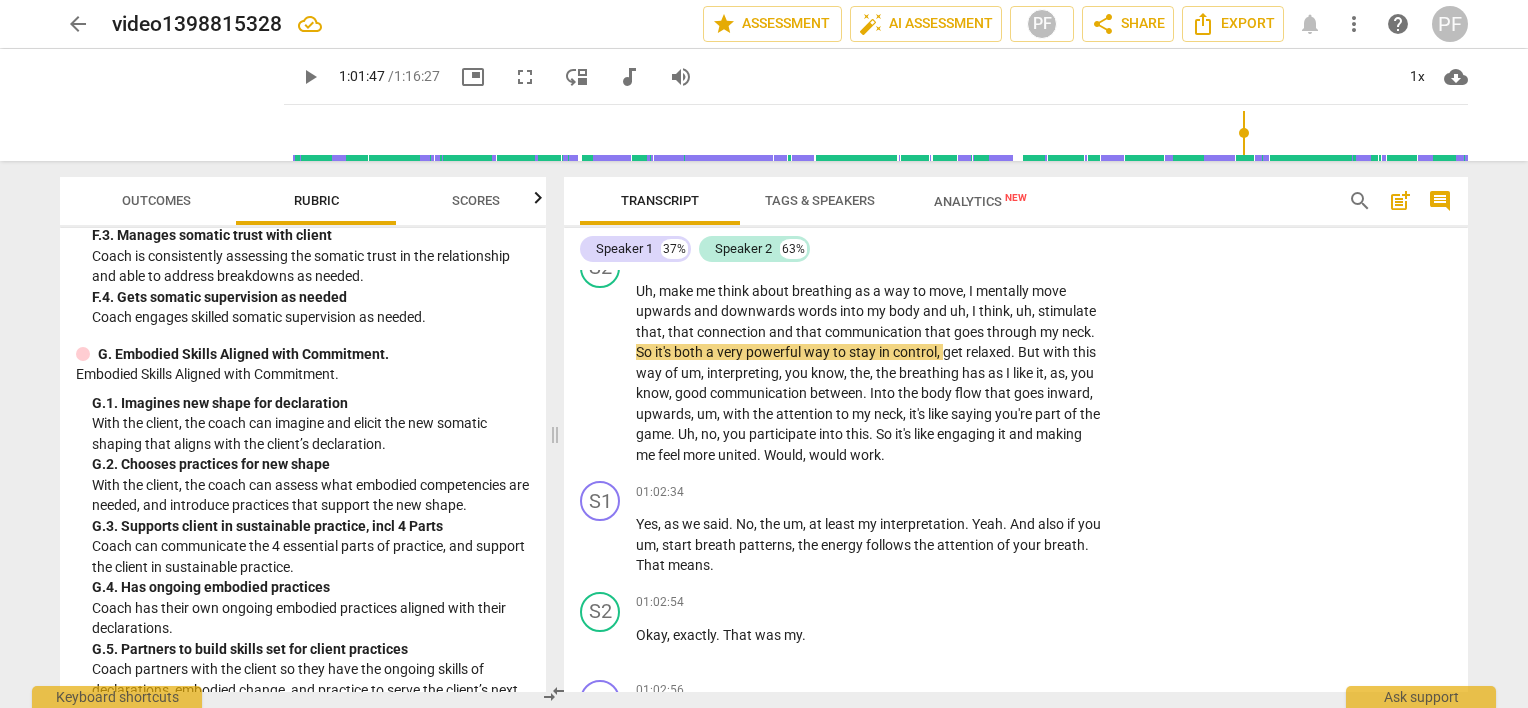 click on "I   maybe   can   you   know   not   suggest   but   I   Don't   know   how   you   feel   like   doing .   For   example ,   in   your   practise ,   some   uh ,   breath   patterns .   Because   when   we .   This   is   part   of   your   length   and   it's   part   of   your   dignity   which   supports   your   boldness ,   you   know ,   in   your   relationships ,   in   your ,   in   the ,   in   your   activities ,   in   your   work .   So   since   you   were   looking   into   in   this   session   some   practise   that   helped   you ,   you   know ,   um ,   that's   what ,   what   if   I   understood .   Well ,   that   helped   you .   In   any   circumstances   you   can   try   to   be   more   bold ,   to   use   that   and   that's   more   efficient .   So   use   like   a ,   A   gym .   Your ,   your   life ,   your   activities ,   your   work .   Now   could   be   a   meeting ,   it   could   be   a ,   you   know ,   one   to   one   meeting .   It   could   be .   As   you   ," at bounding box center (870, 88) 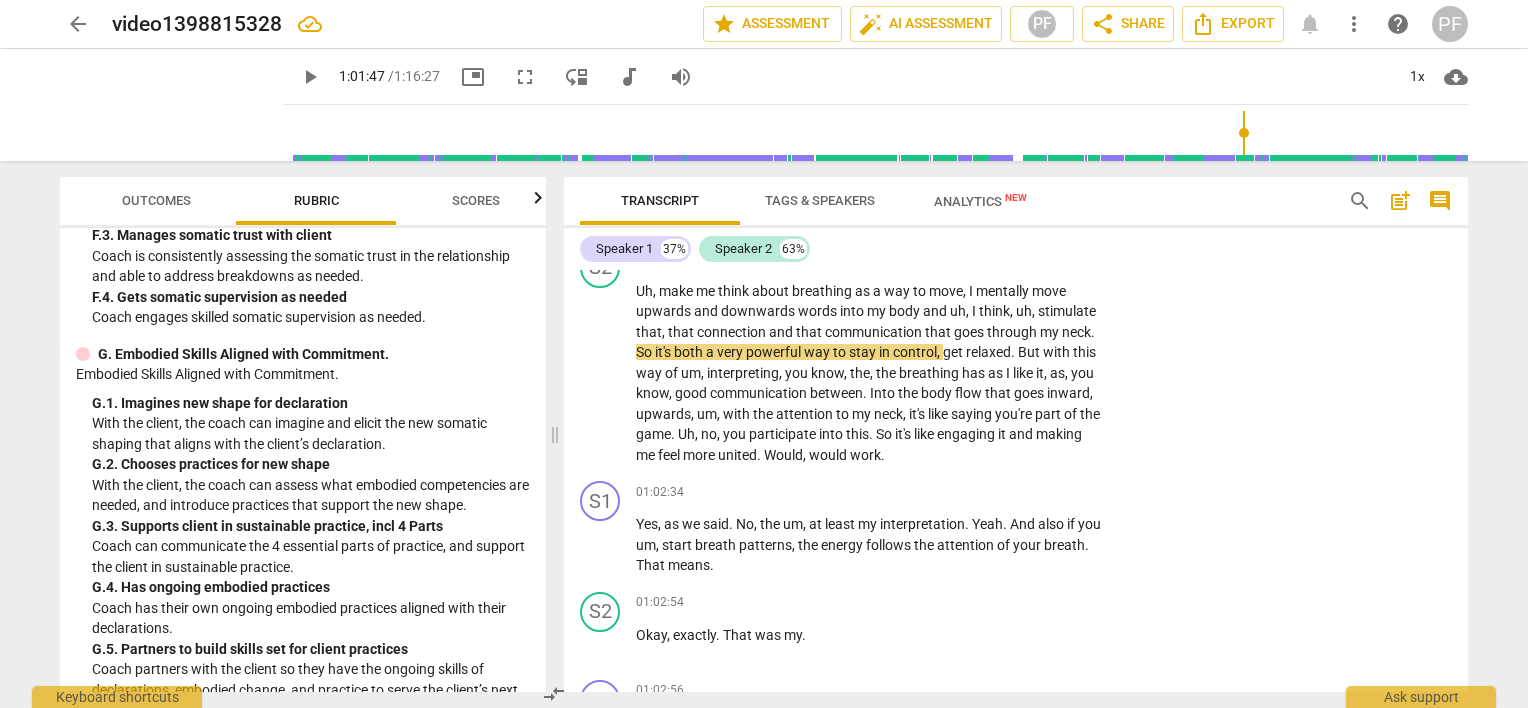 scroll, scrollTop: 13124, scrollLeft: 0, axis: vertical 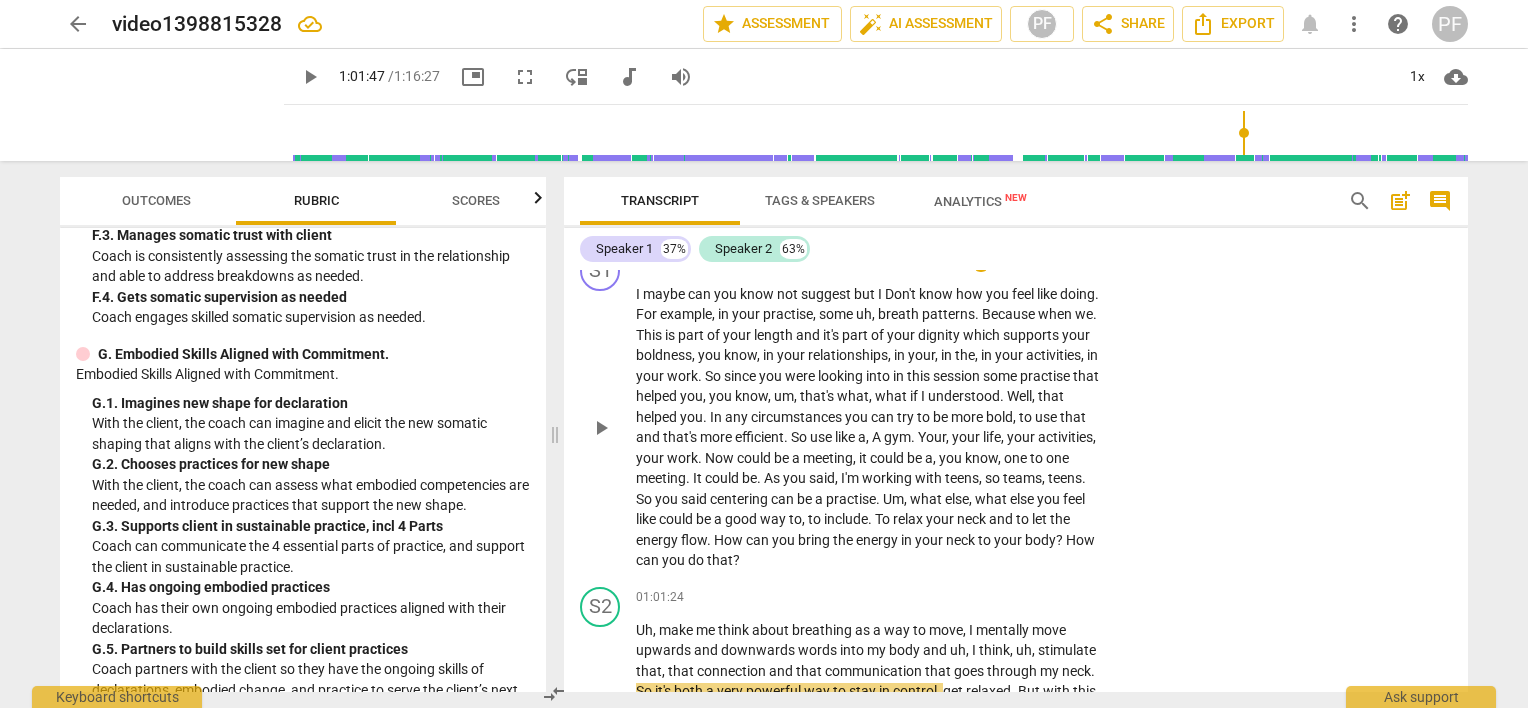click on "Add competency" at bounding box center [1042, 262] 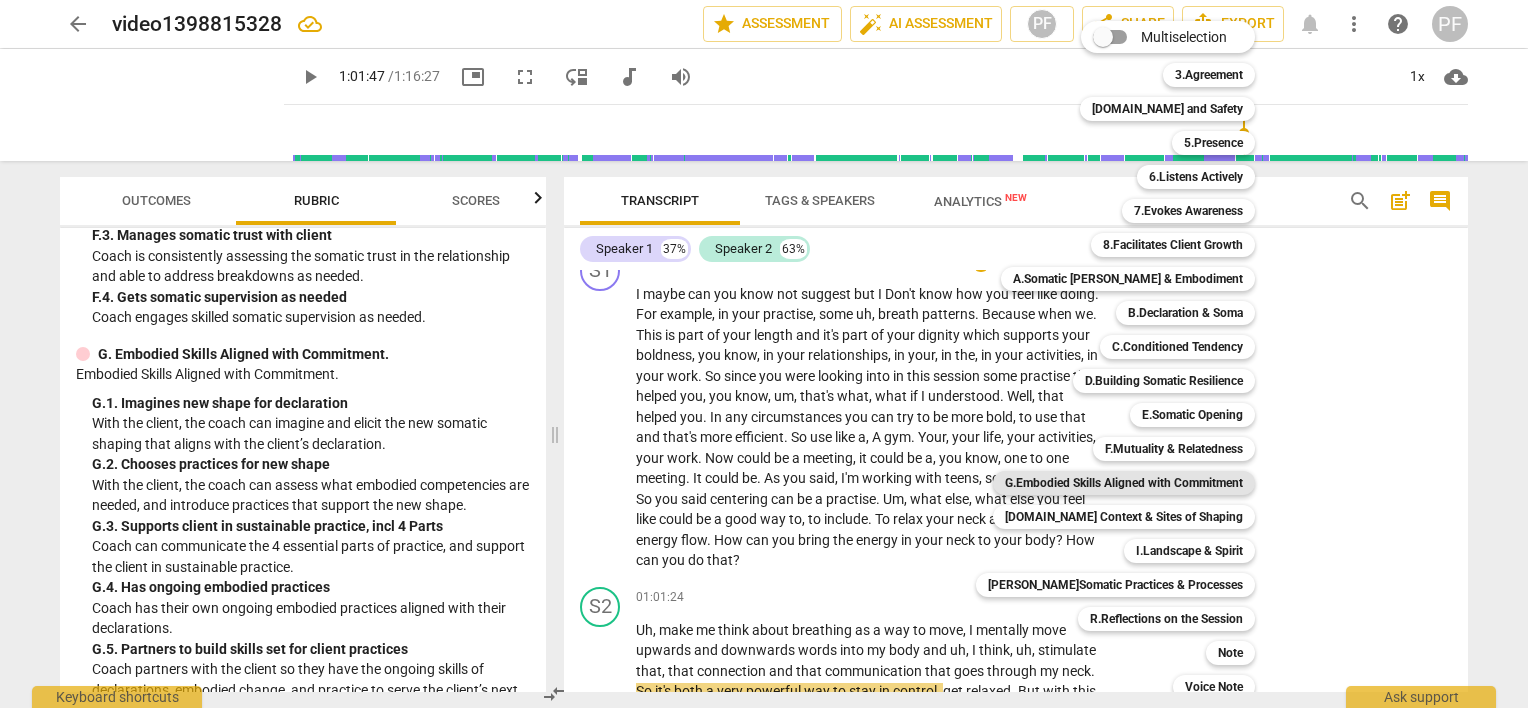 click on "G.Embodied Skills Aligned with Commitment" at bounding box center (1124, 483) 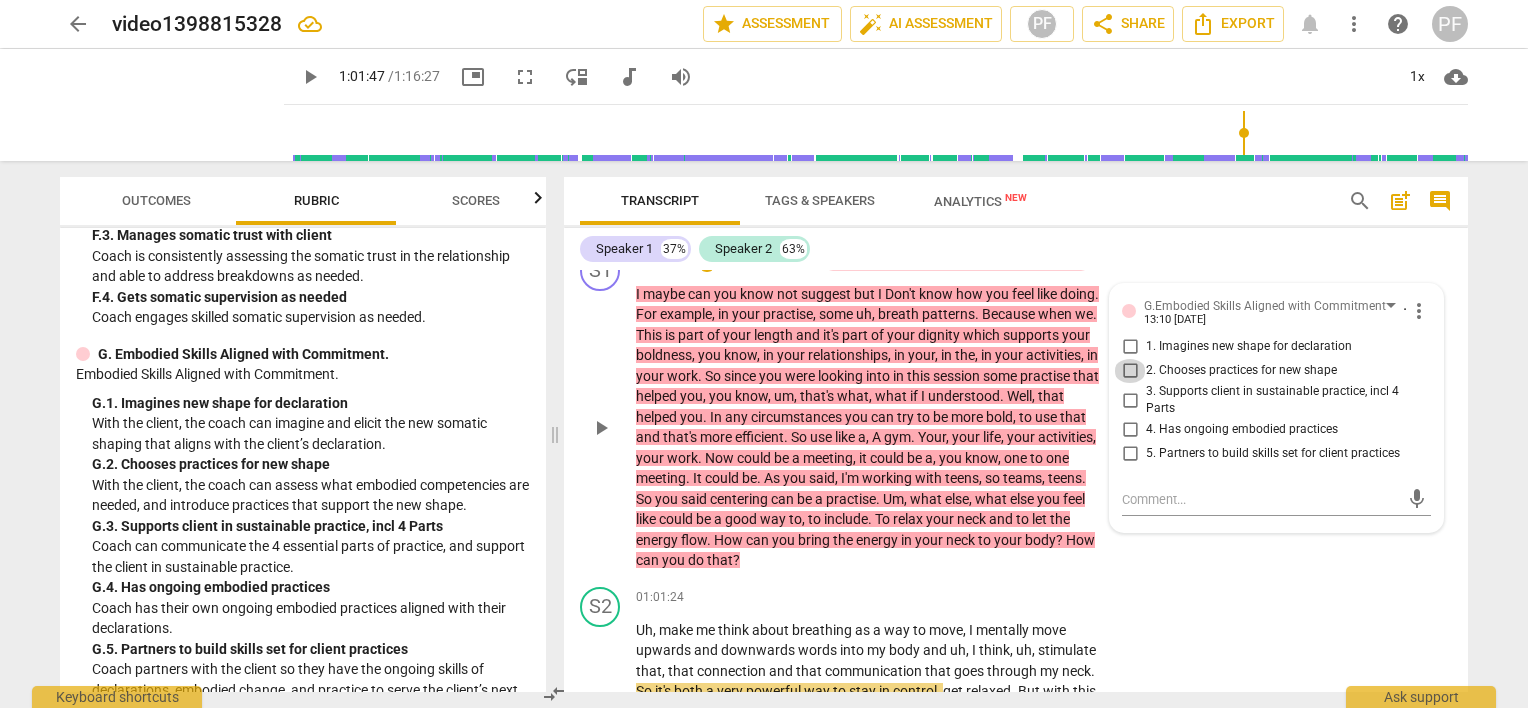click on "2. Chooses practices for new shape" at bounding box center (1130, 371) 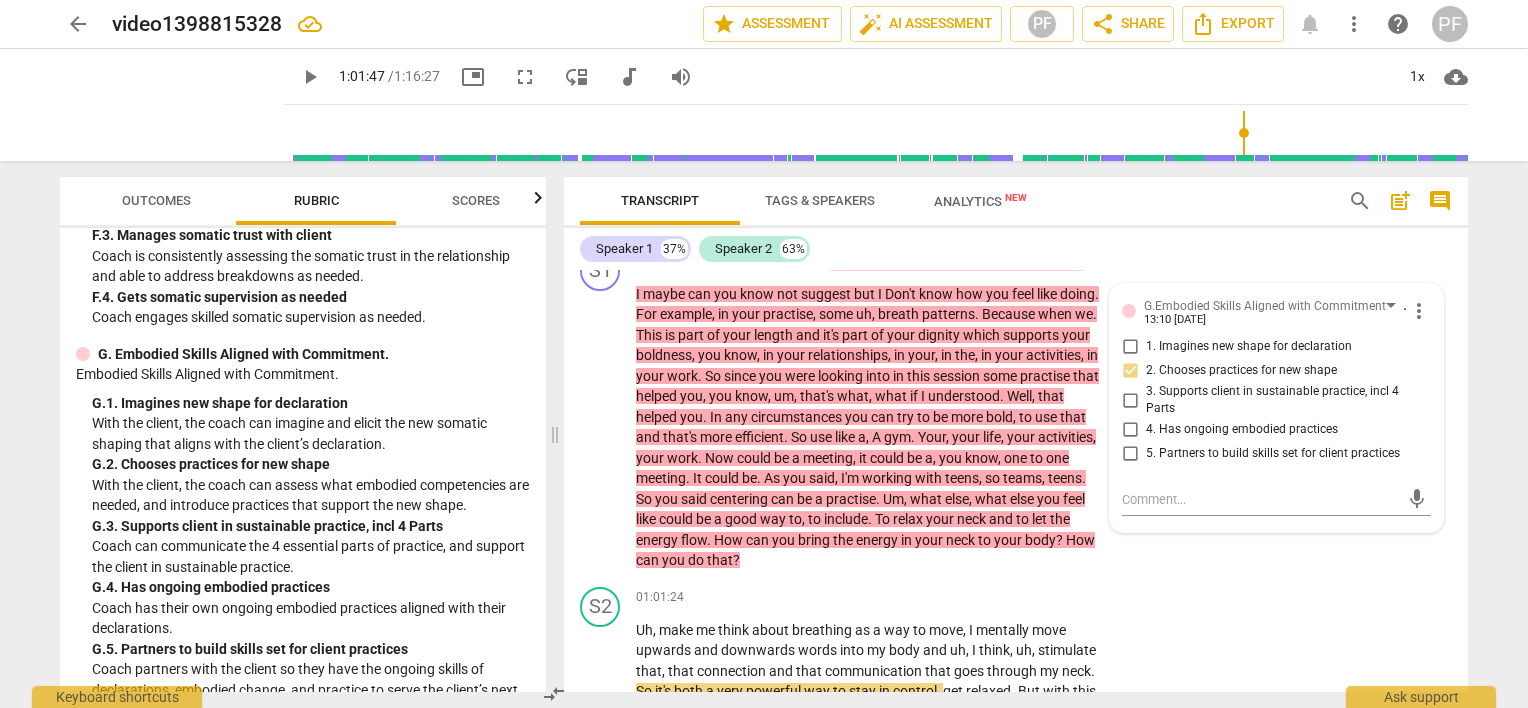 click on "S2 play_arrow pause 57:17 + Add competency keyboard_arrow_right I   think   like   now   just   doing   more   censoring   would   help   me   um .   Maintain   and   enhance   this   conversation   between   the   parts   now   that   I   know   the   belly .   Yes   it   was   very   nice   feelings   because   yeah   was   not   need   for   protection   but   was   more   like   affection   was   more   related   to   no   exchange   of   nice   feelings   between   humans .   So   was   very   nice   feeling   and   um .   I   don't   know   if   that's   uh .   They   may   relate   to   my   neck   as   well .   Really   don't   know   but .   But   I'm   feeling   like   the   centering   is   um .   It's   good   enough   to   help   this   process   happening .   Something   I   also   know   I   know   how   to   do .   I   don't   know   if   you   have   any   other   suggestions   but   to   me   again   I'm   very   positive   about   the   fact   that   the .   The   process   is   already   ." at bounding box center (1016, 75) 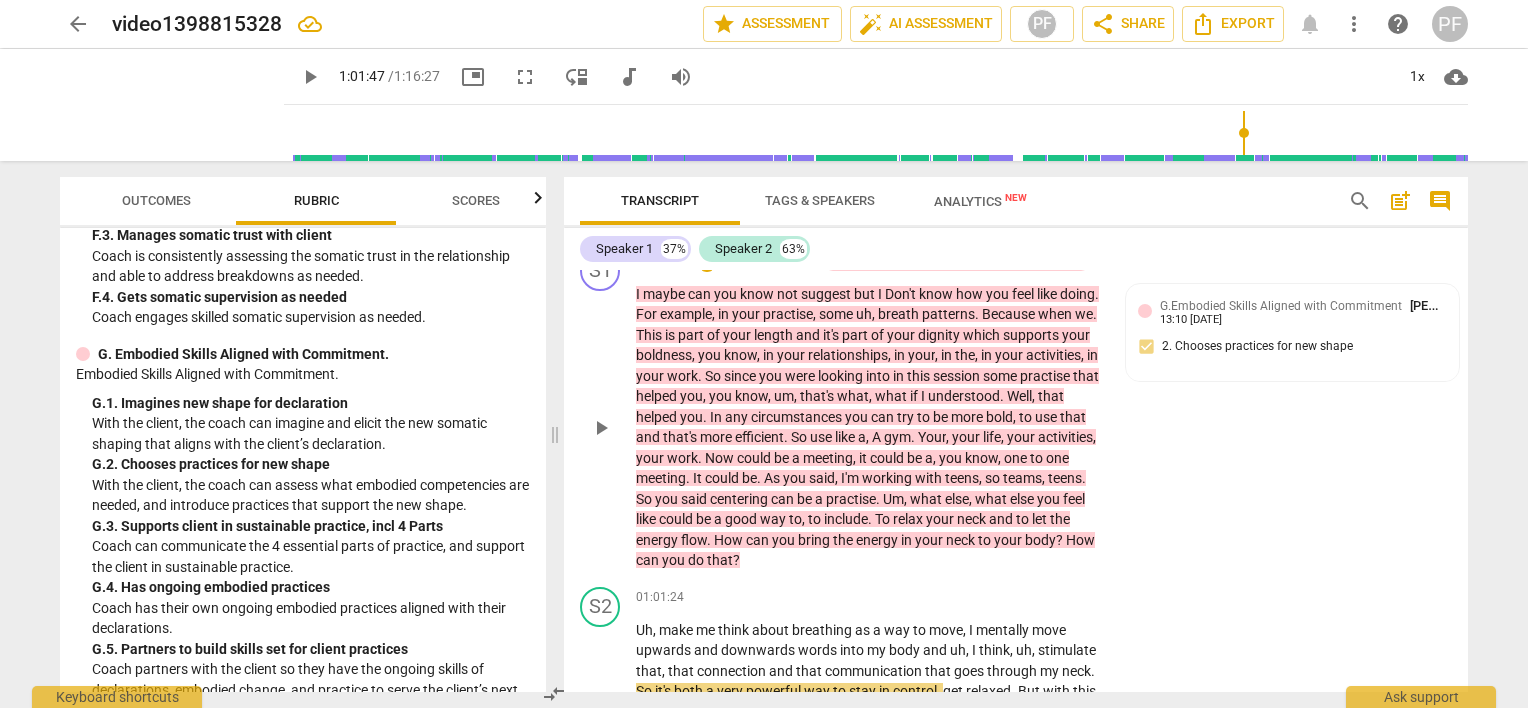 click on "S1 play_arrow pause 59:18 + Add competency G.Embodied Skills Aligned with Commitment keyboard_arrow_right I   maybe   can   you   know   not   suggest   but   I   Don't   know   how   you   feel   like   doing .   For   example ,   in   your   practise ,   some   uh ,   breath   patterns .   Because   when   we .   This   is   part   of   your   length   and   it's   part   of   your   dignity   which   supports   your   boldness ,   you   know ,   in   your   relationships ,   in   your ,   in   the ,   in   your   activities ,   in   your   work .   So   since   you   were   looking   into   in   this   session   some   practise   that   helped   you ,   you   know ,   um ,   that's   what ,   what   if   I   understood .   Well ,   that   helped   you .   In   any   circumstances   you   can   try   to   be   more   bold ,   to   use   that   and   that's   more   efficient .   So   use   like   a ,   A   gym .   Your ,   your   life ,   your   activities ,   your   work .   Now   could   be   a   meeting" at bounding box center (1016, 411) 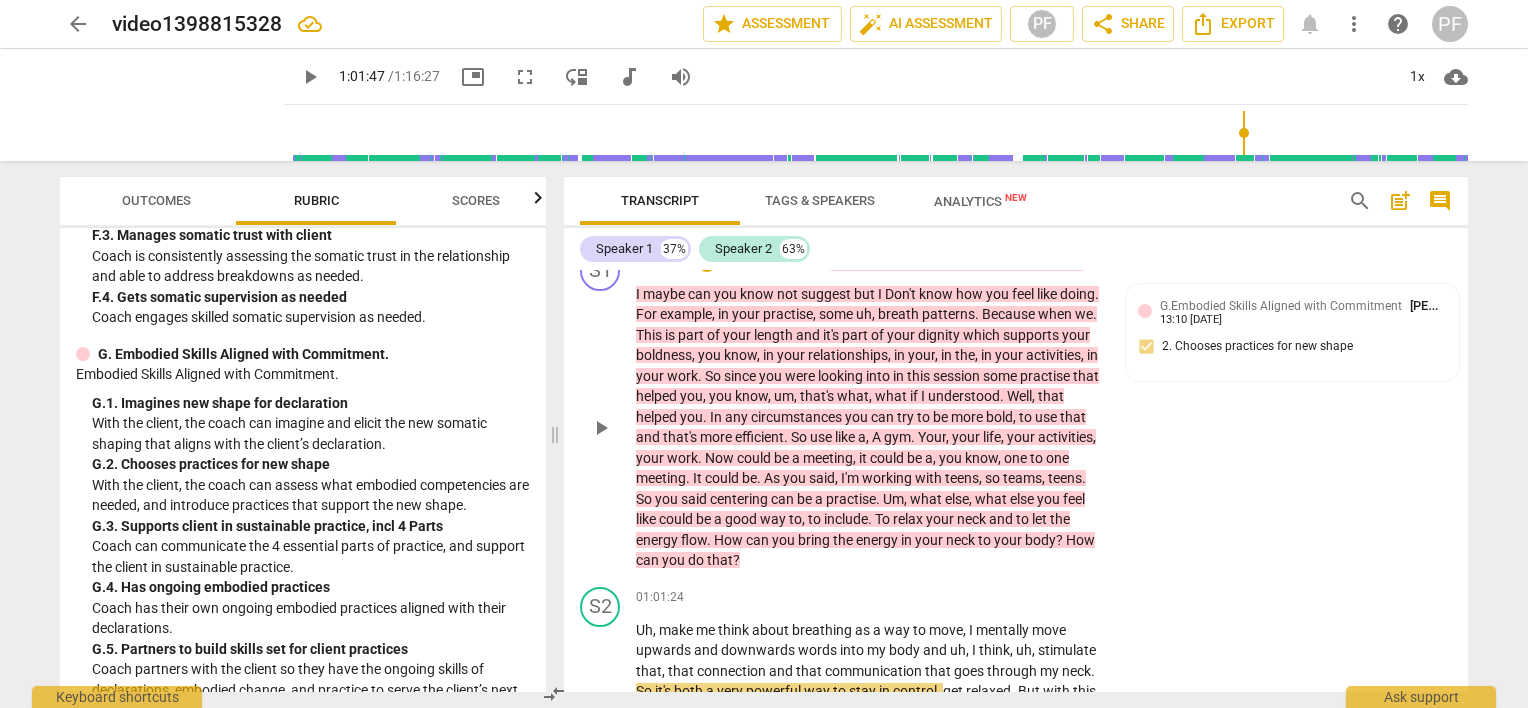 click on "S1 play_arrow pause 59:18 + Add competency G.Embodied Skills Aligned with Commitment keyboard_arrow_right I   maybe   can   you   know   not   suggest   but   I   Don't   know   how   you   feel   like   doing .   For   example ,   in   your   practise ,   some   uh ,   breath   patterns .   Because   when   we .   This   is   part   of   your   length   and   it's   part   of   your   dignity   which   supports   your   boldness ,   you   know ,   in   your   relationships ,   in   your ,   in   the ,   in   your   activities ,   in   your   work .   So   since   you   were   looking   into   in   this   session   some   practise   that   helped   you ,   you   know ,   um ,   that's   what ,   what   if   I   understood .   Well ,   that   helped   you .   In   any   circumstances   you   can   try   to   be   more   bold ,   to   use   that   and   that's   more   efficient .   So   use   like   a ,   A   gym .   Your ,   your   life ,   your   activities ,   your   work .   Now   could   be   a   meeting" at bounding box center [1016, 411] 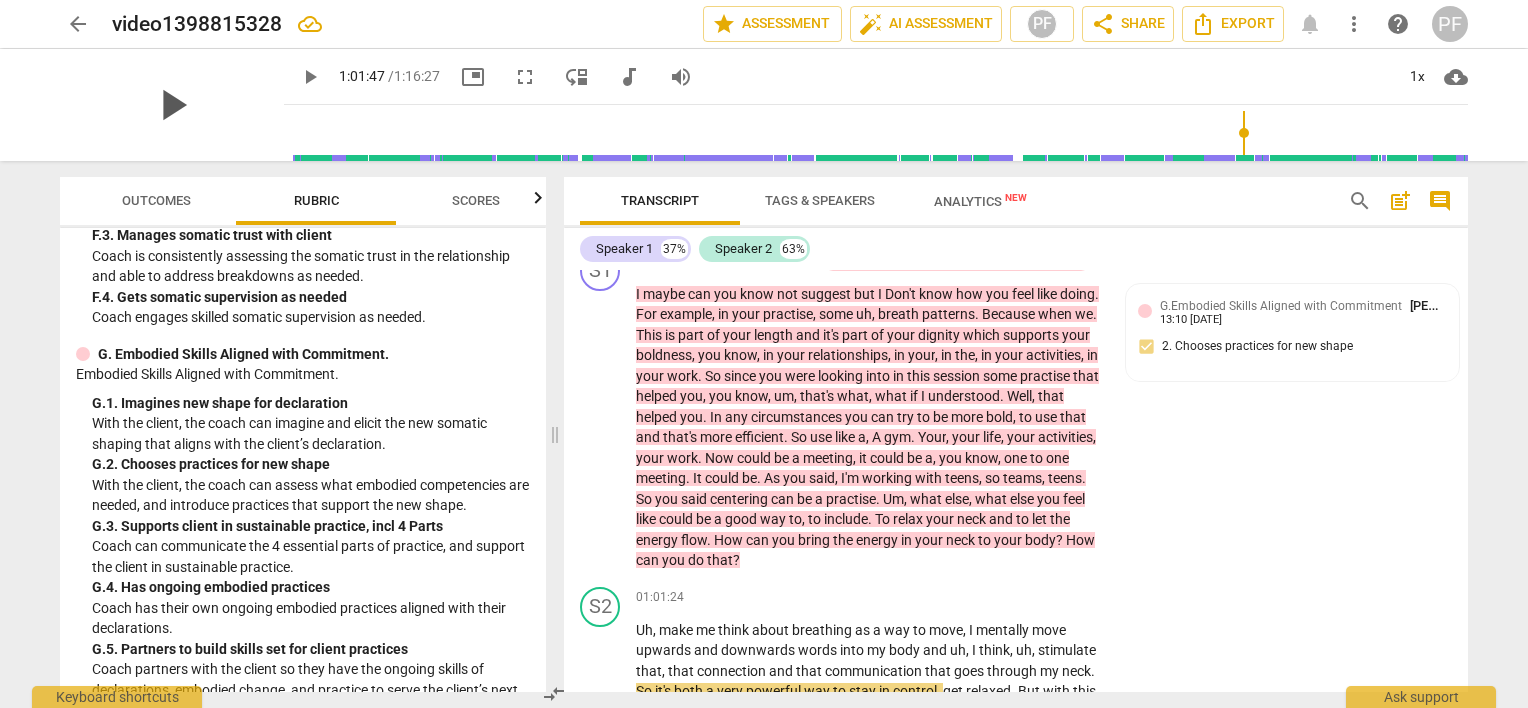 click on "play_arrow" at bounding box center (172, 105) 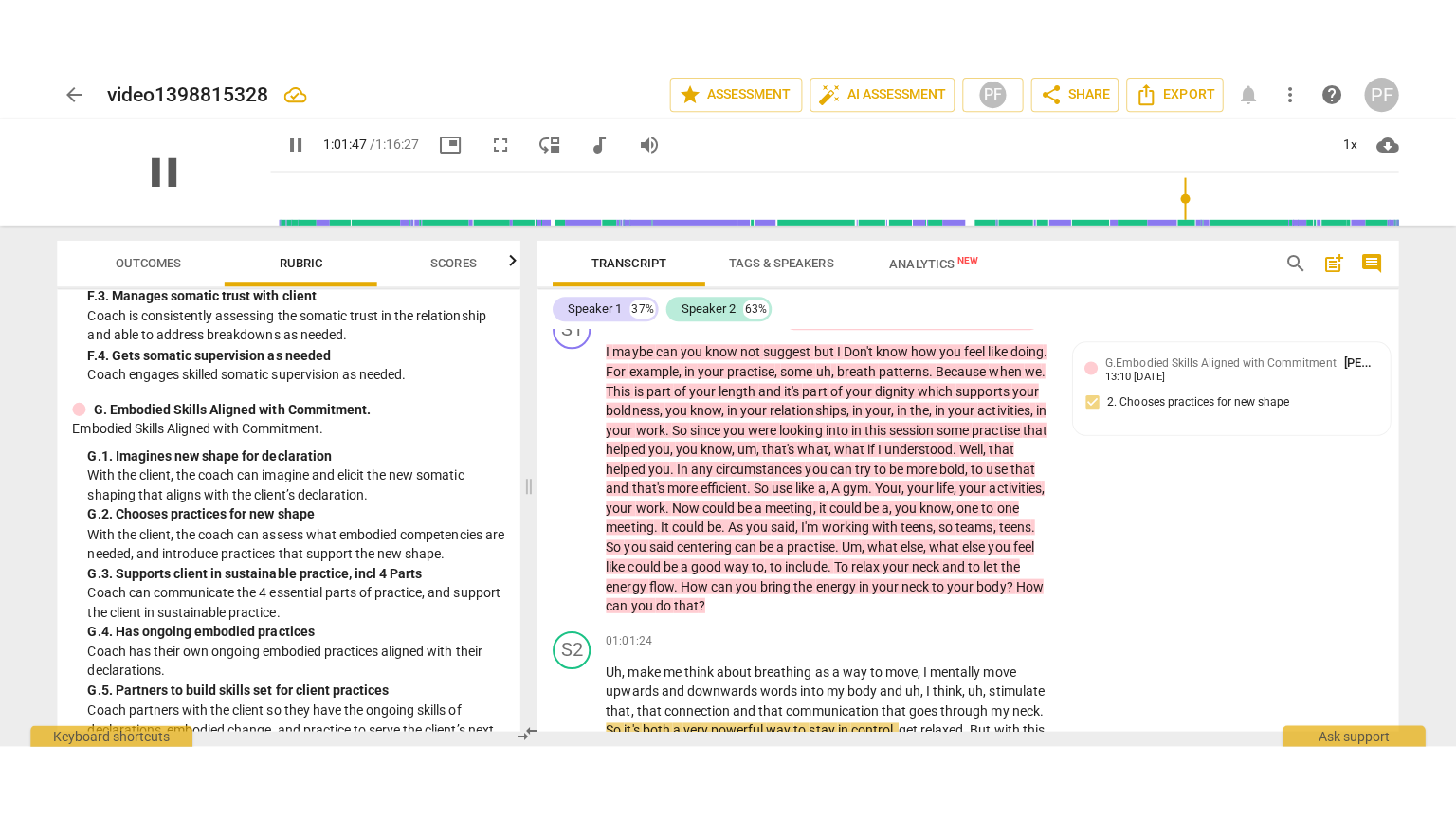 scroll, scrollTop: 12660, scrollLeft: 0, axis: vertical 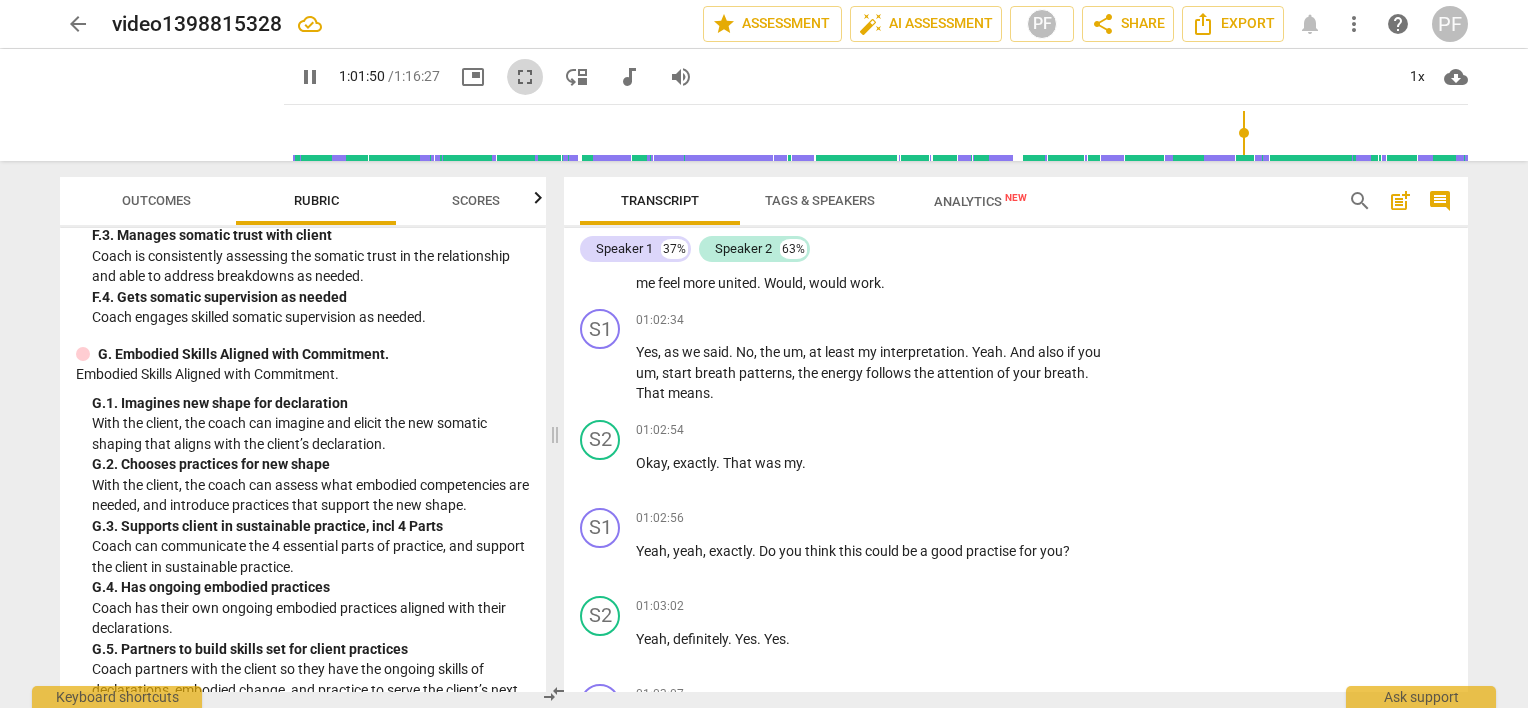 click on "fullscreen" at bounding box center (525, 77) 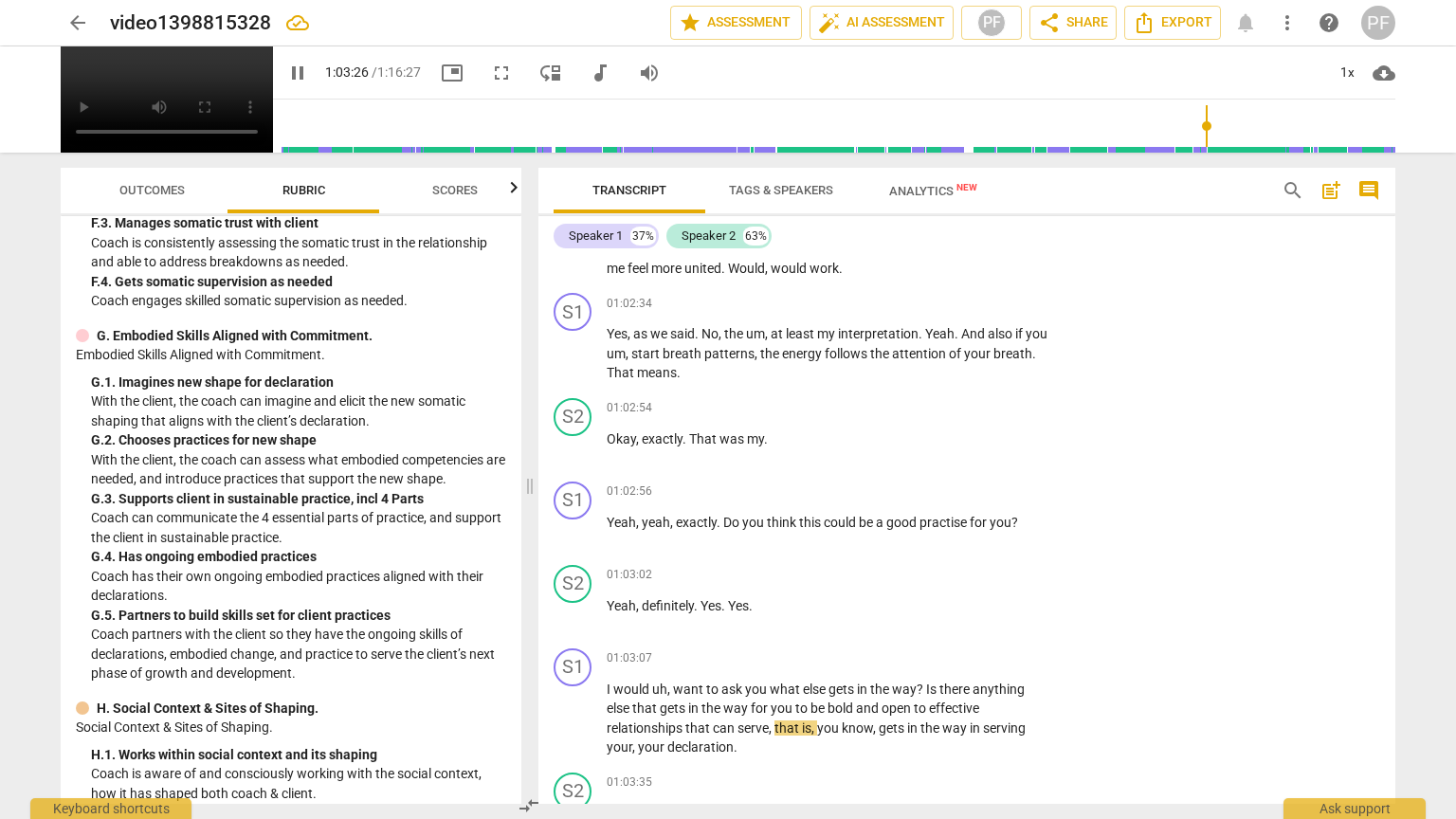 scroll, scrollTop: 13215, scrollLeft: 0, axis: vertical 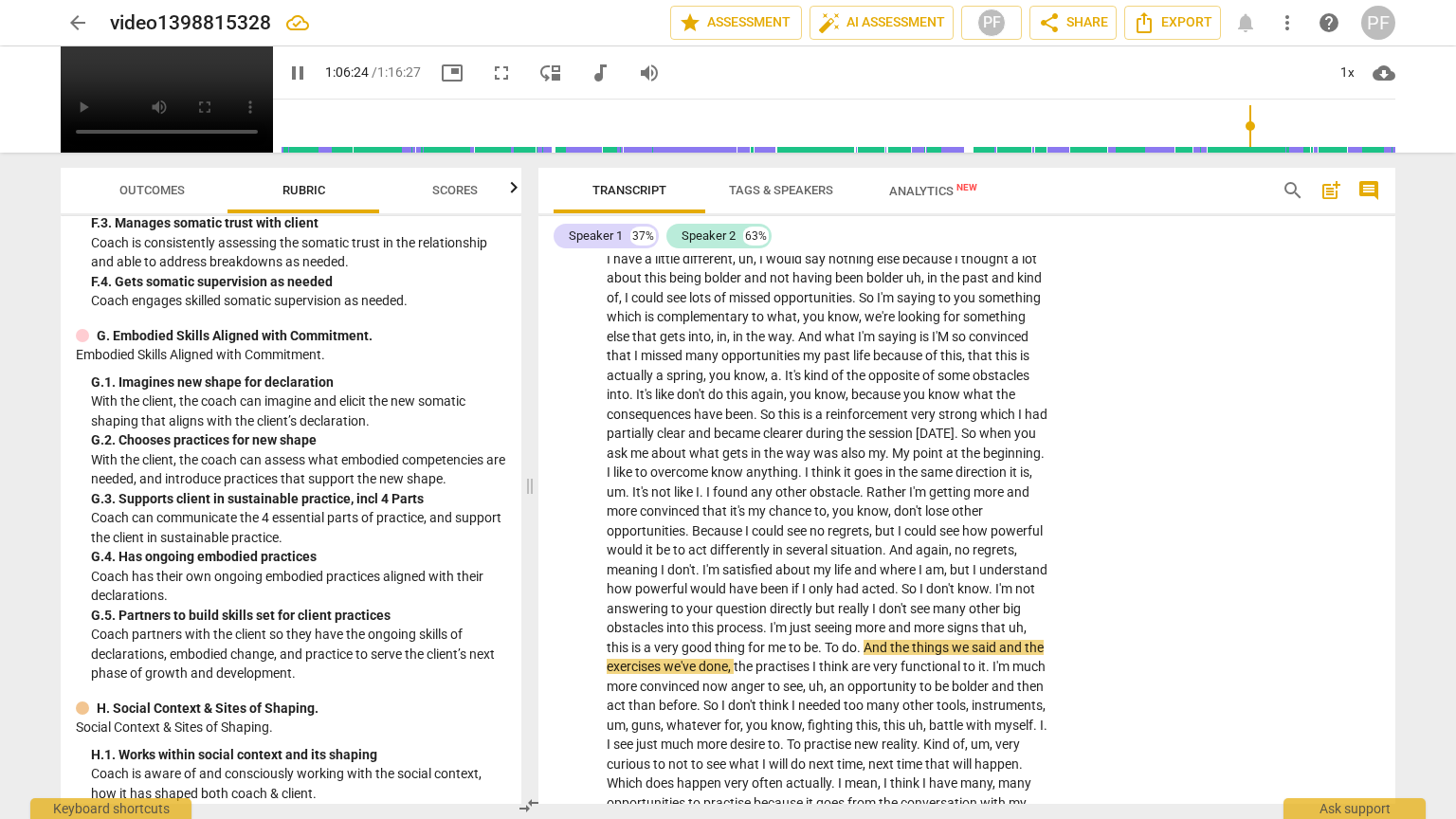 type on "3985" 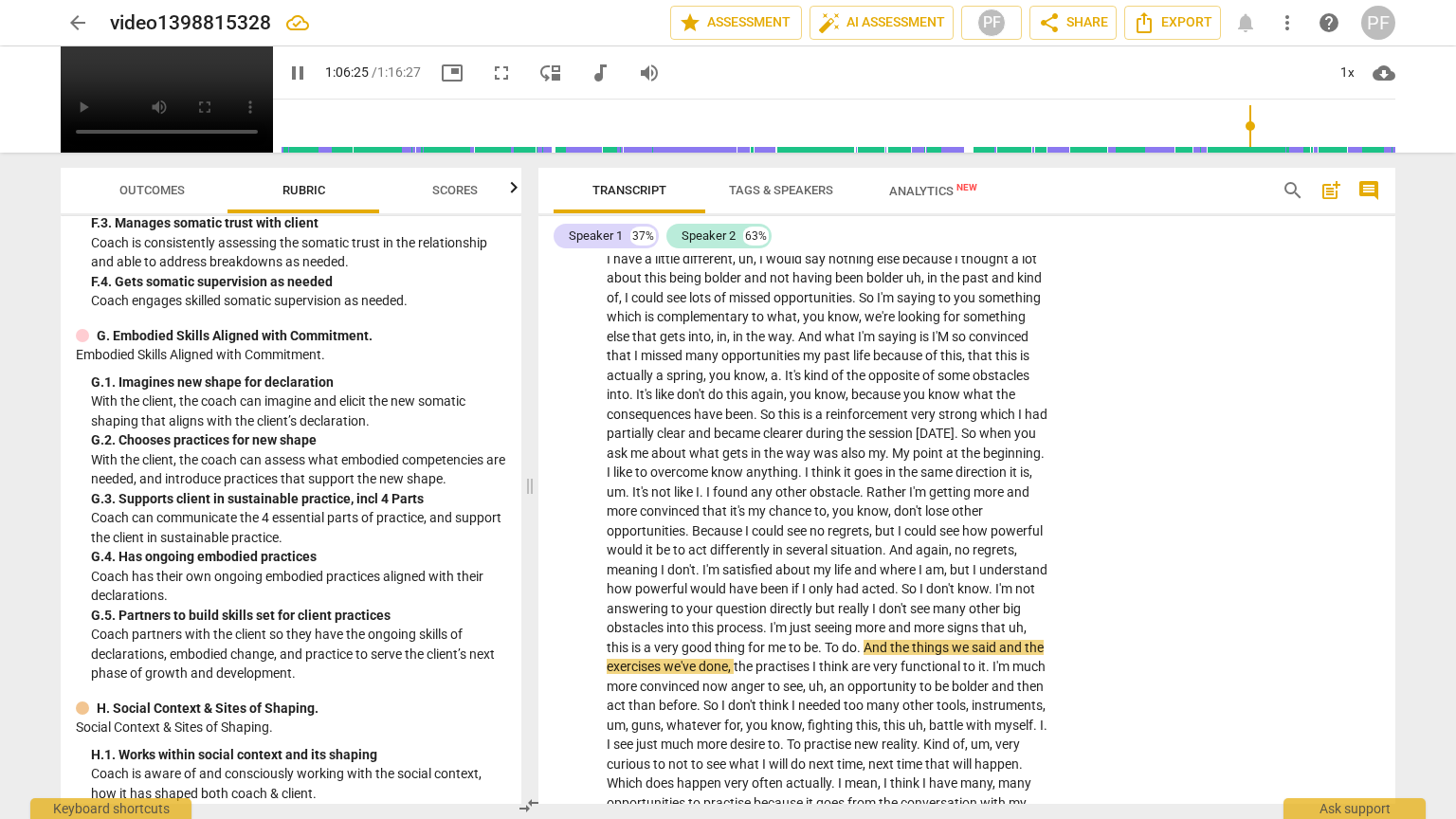 type 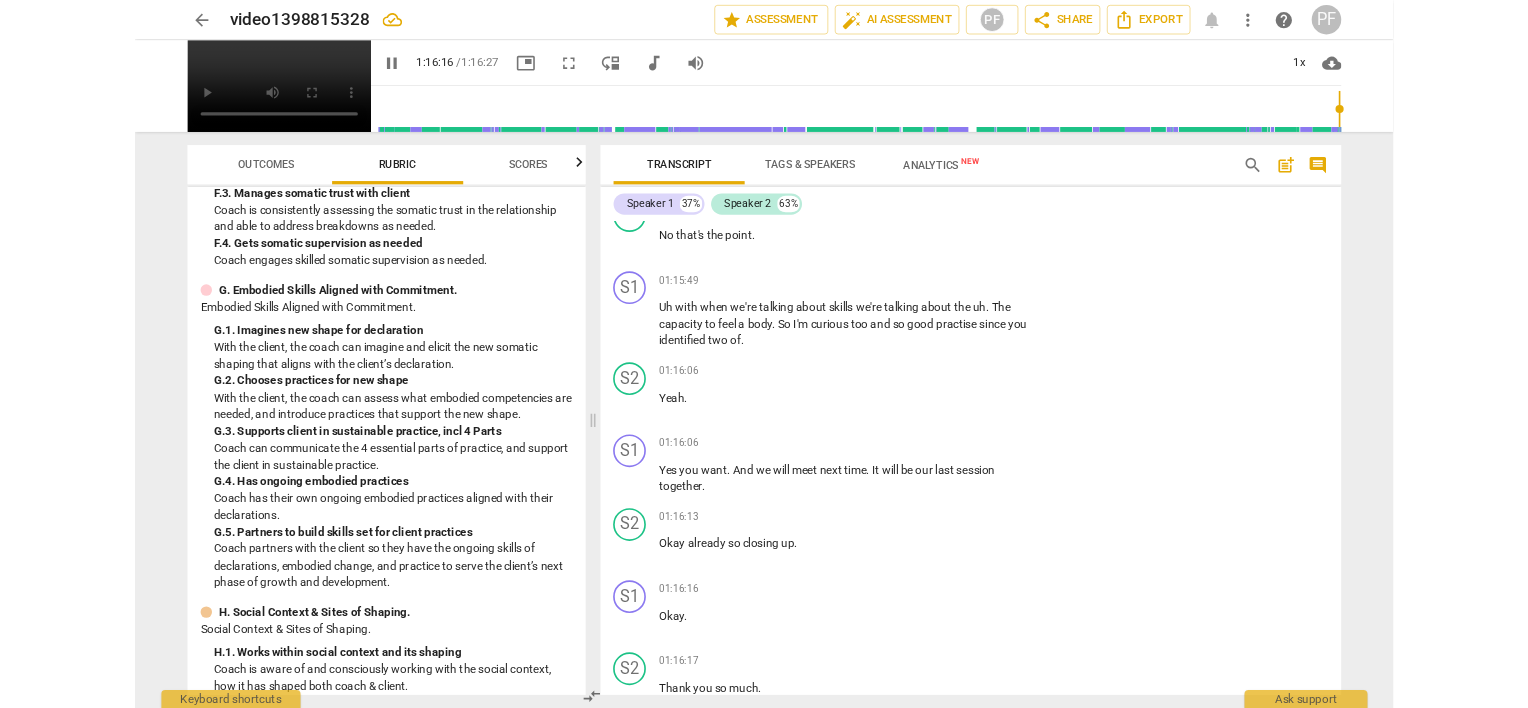 scroll, scrollTop: 17624, scrollLeft: 0, axis: vertical 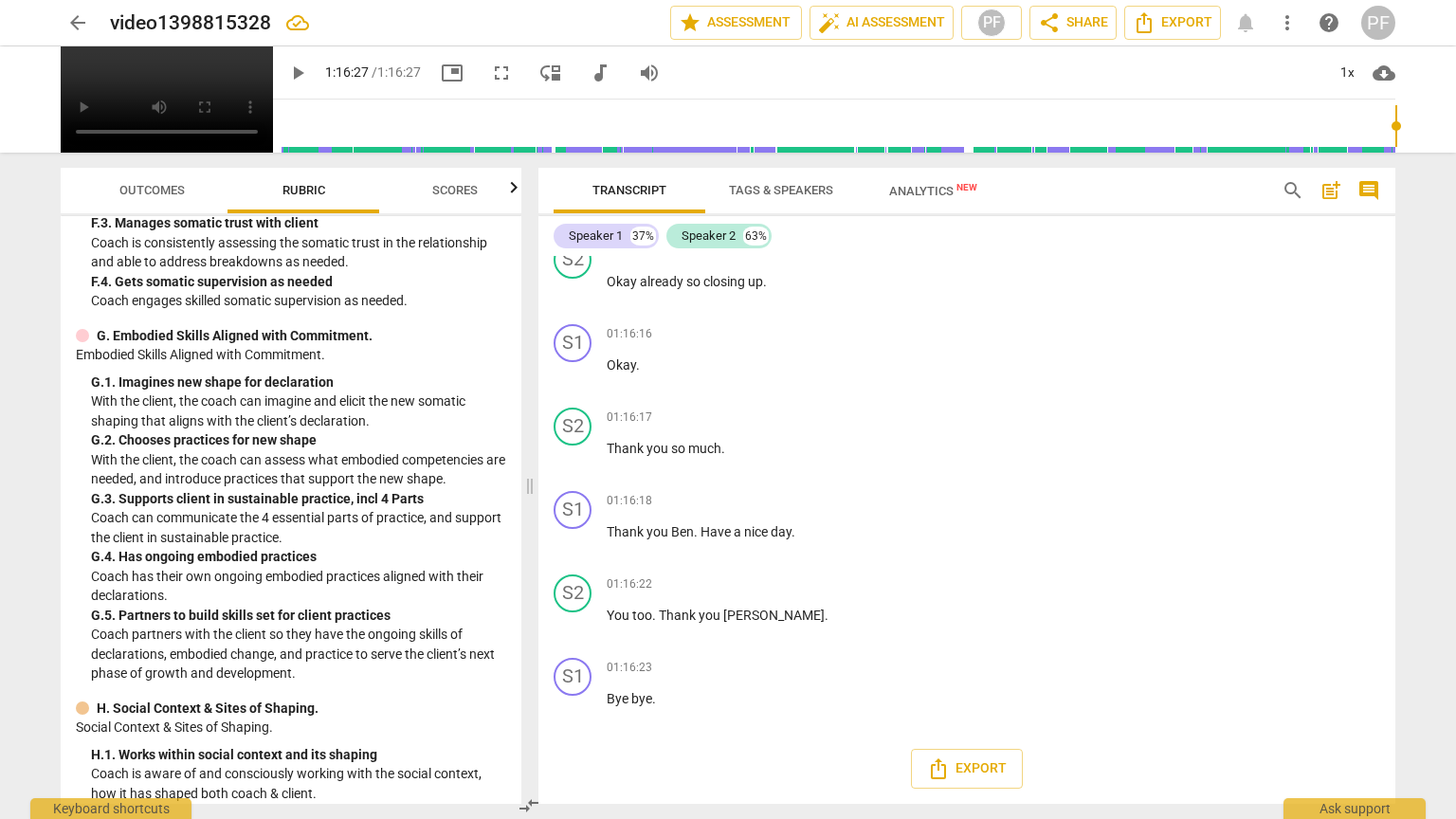 click at bounding box center (167, 100) 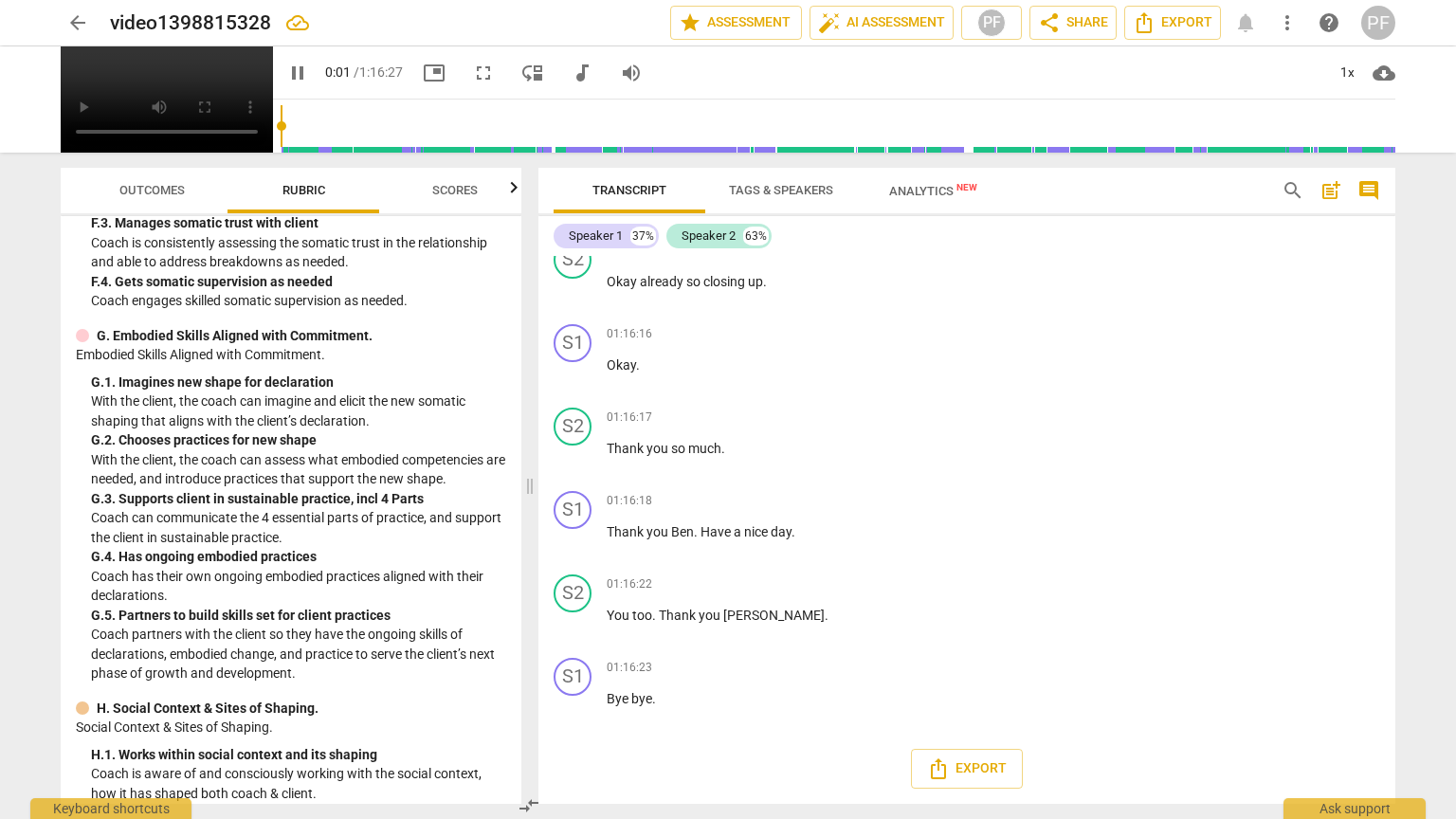 click at bounding box center (167, 100) 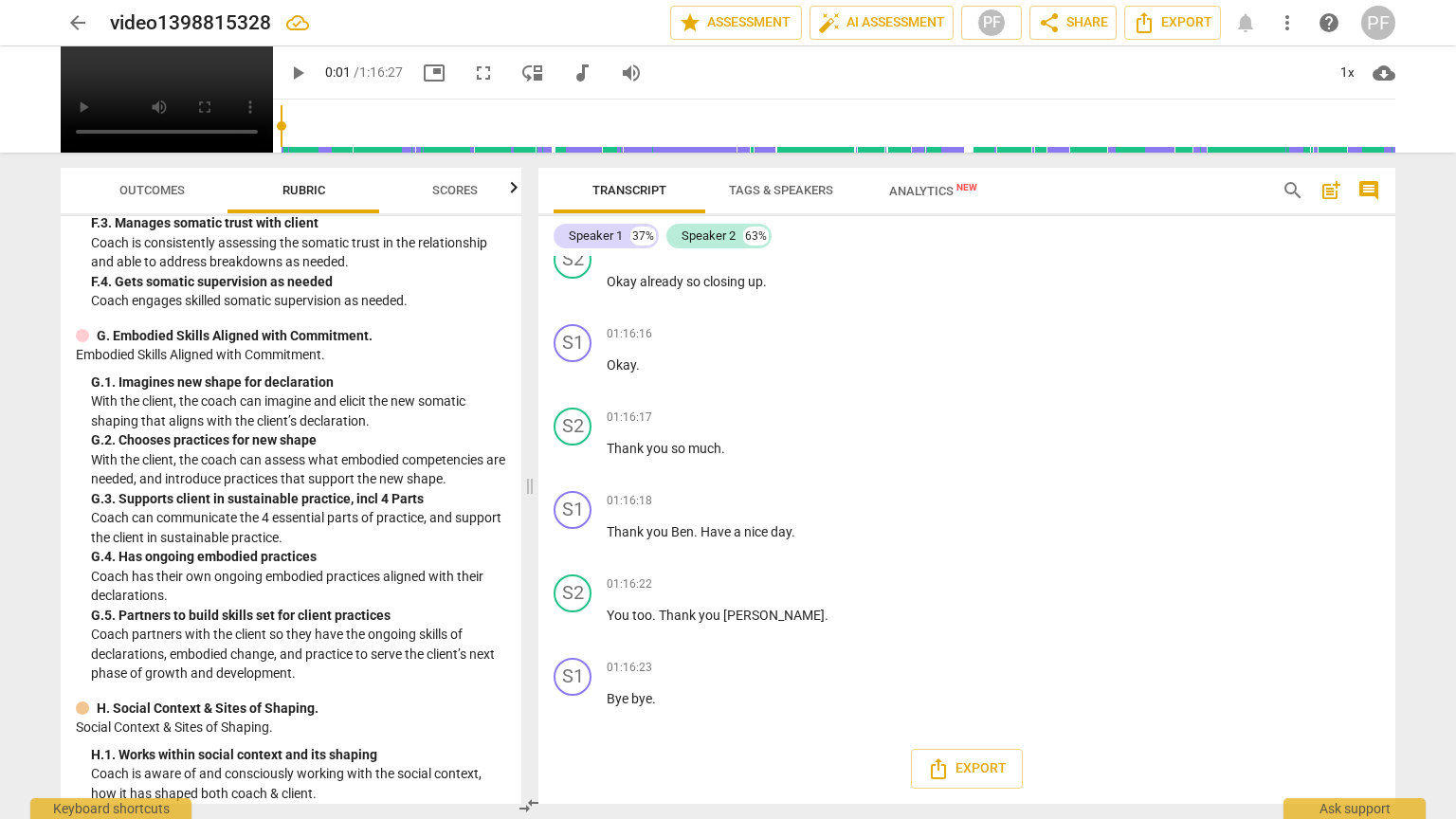 type on "2" 